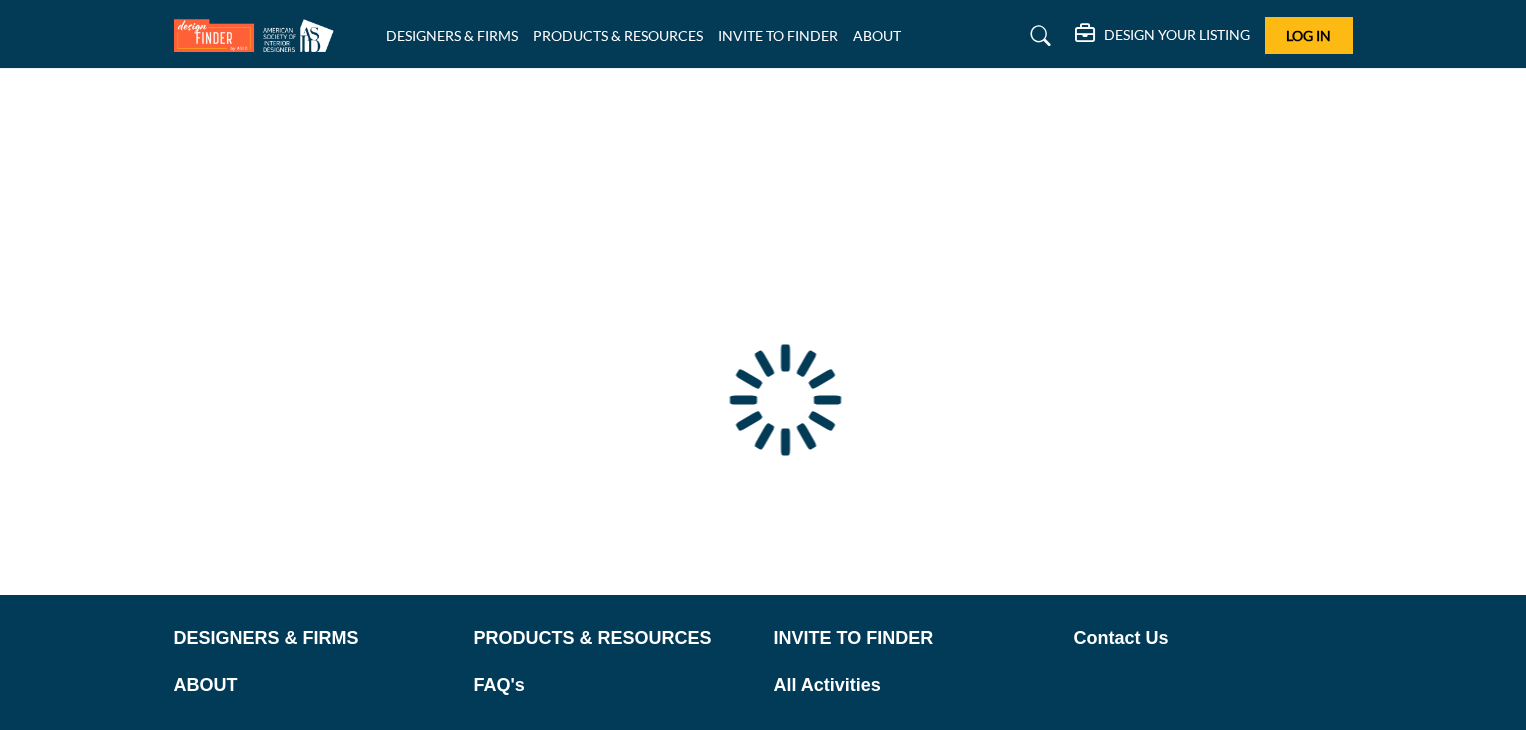 scroll, scrollTop: 0, scrollLeft: 0, axis: both 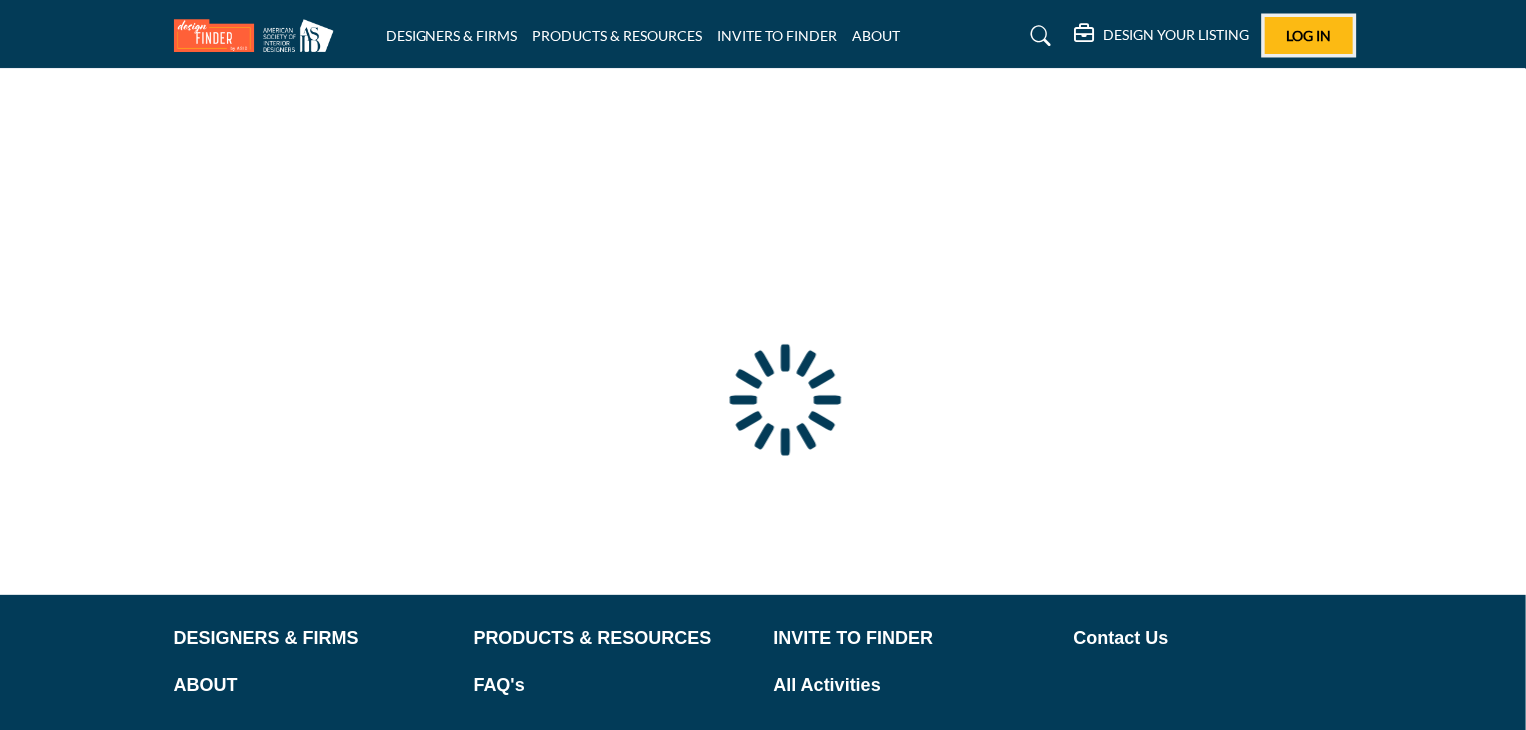 click on "Log In" at bounding box center (1309, 35) 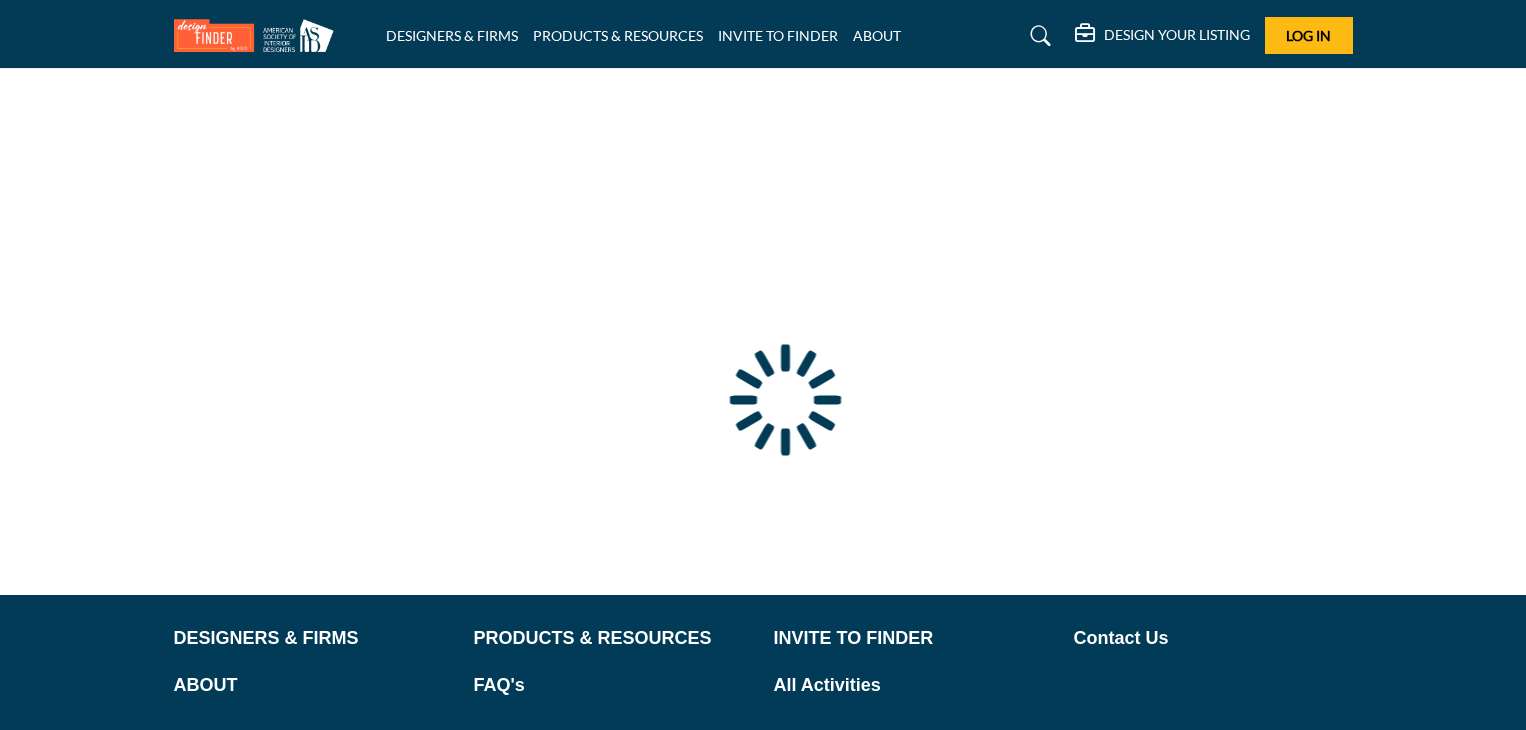 scroll, scrollTop: 0, scrollLeft: 0, axis: both 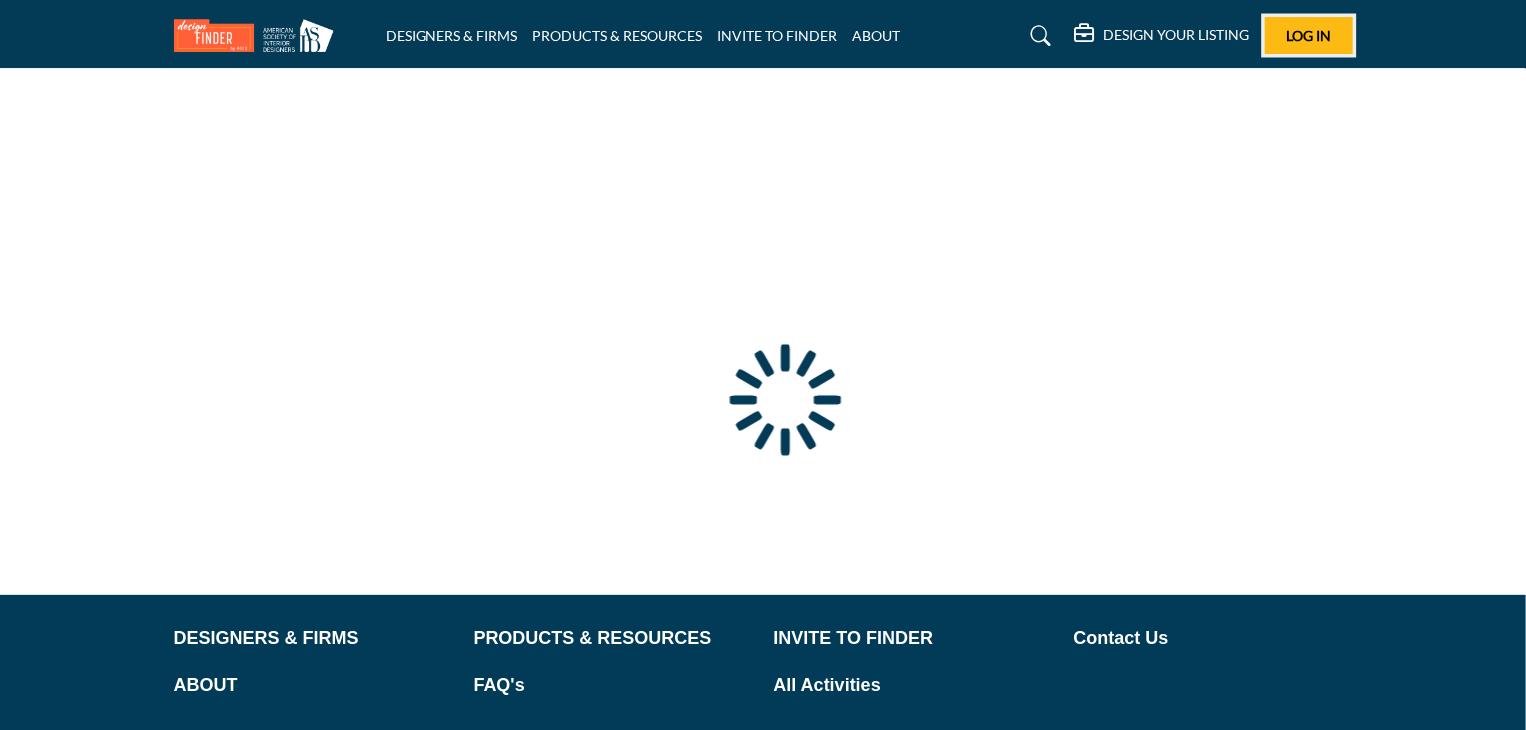 click on "Log In" at bounding box center [1309, 35] 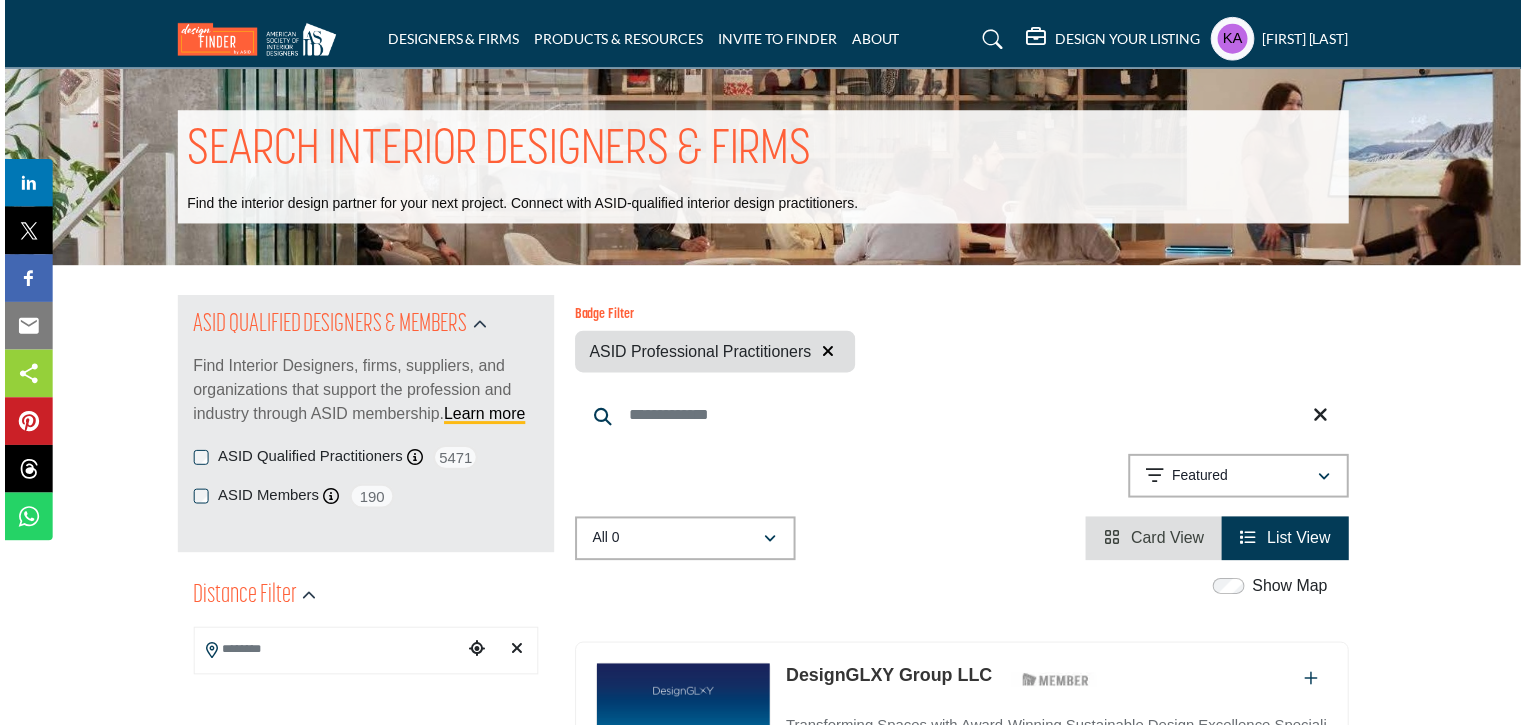 scroll, scrollTop: 0, scrollLeft: 0, axis: both 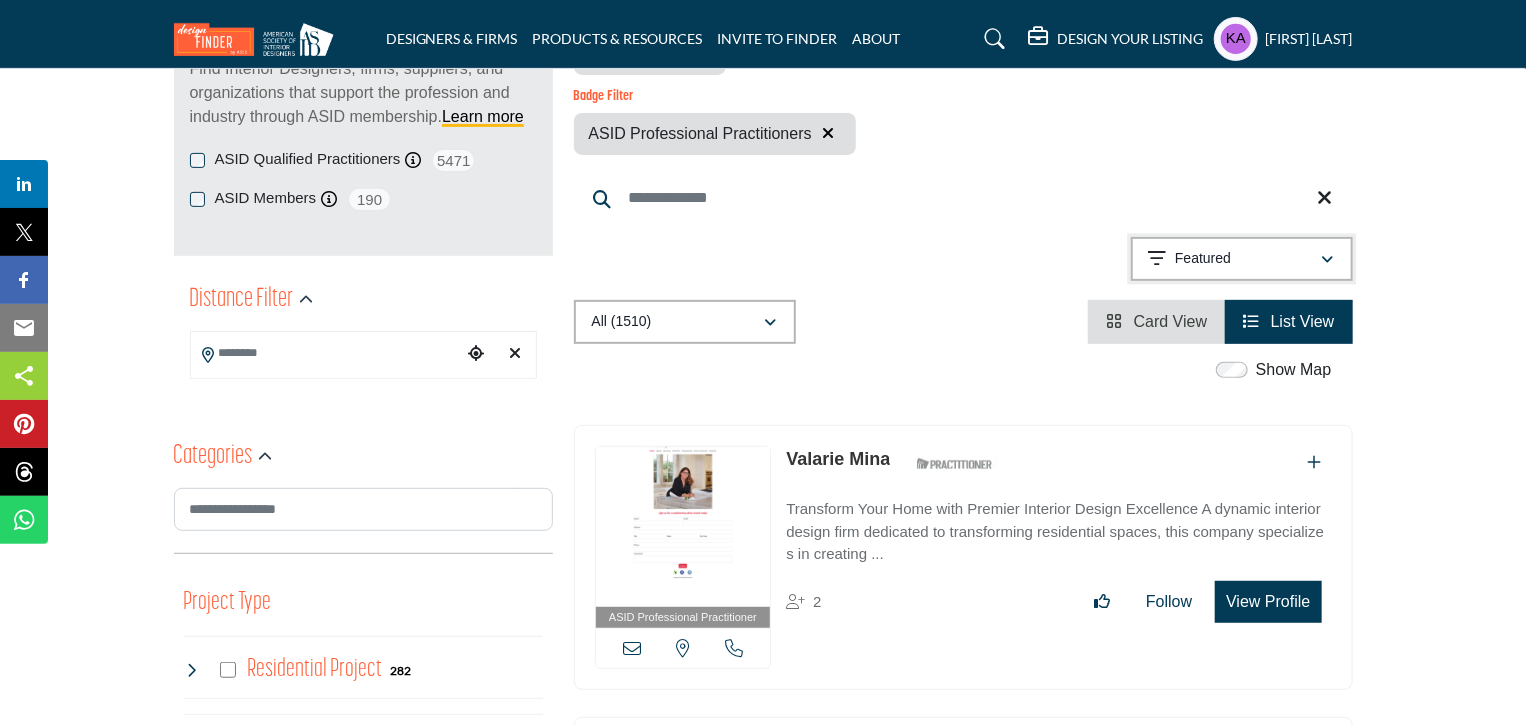 click on "Featured" at bounding box center (1235, 259) 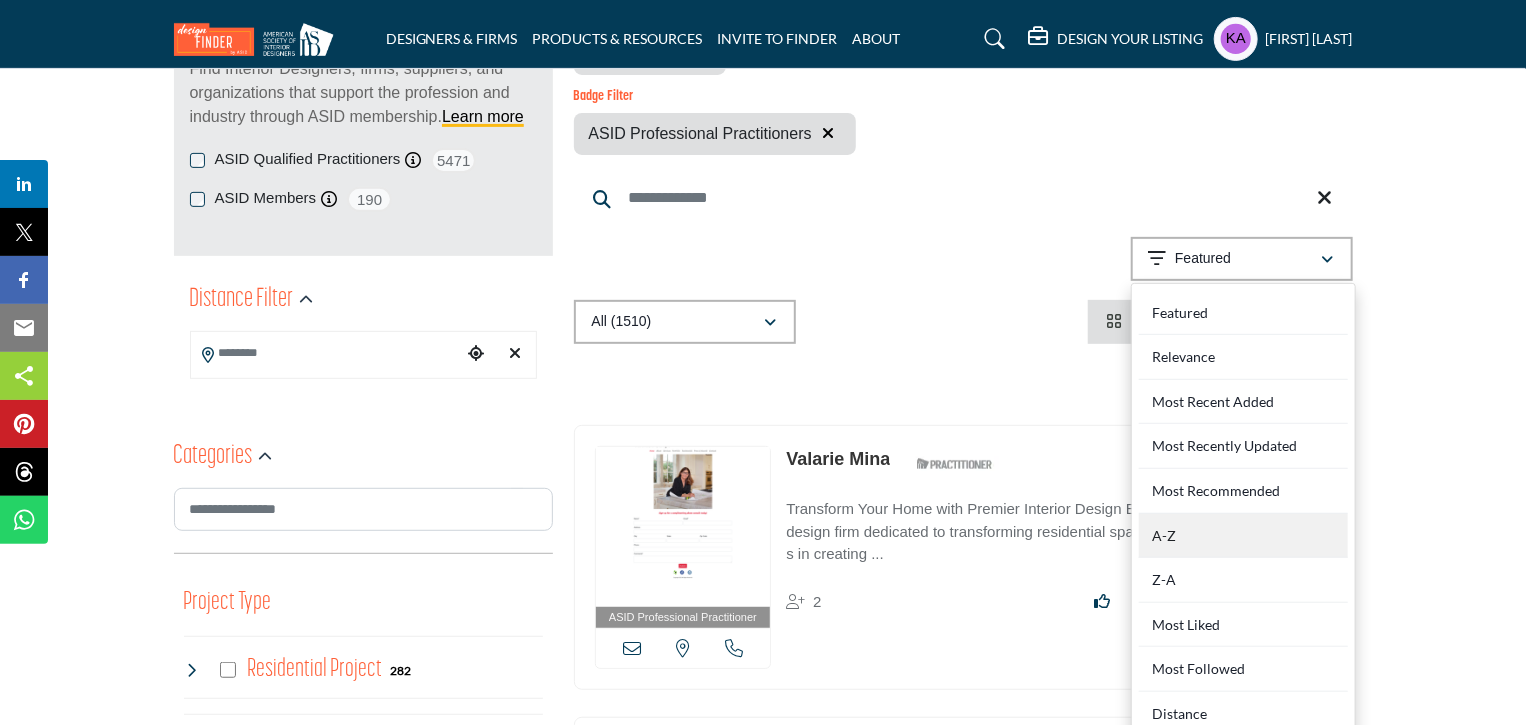 click on "A-Z" at bounding box center (1243, 536) 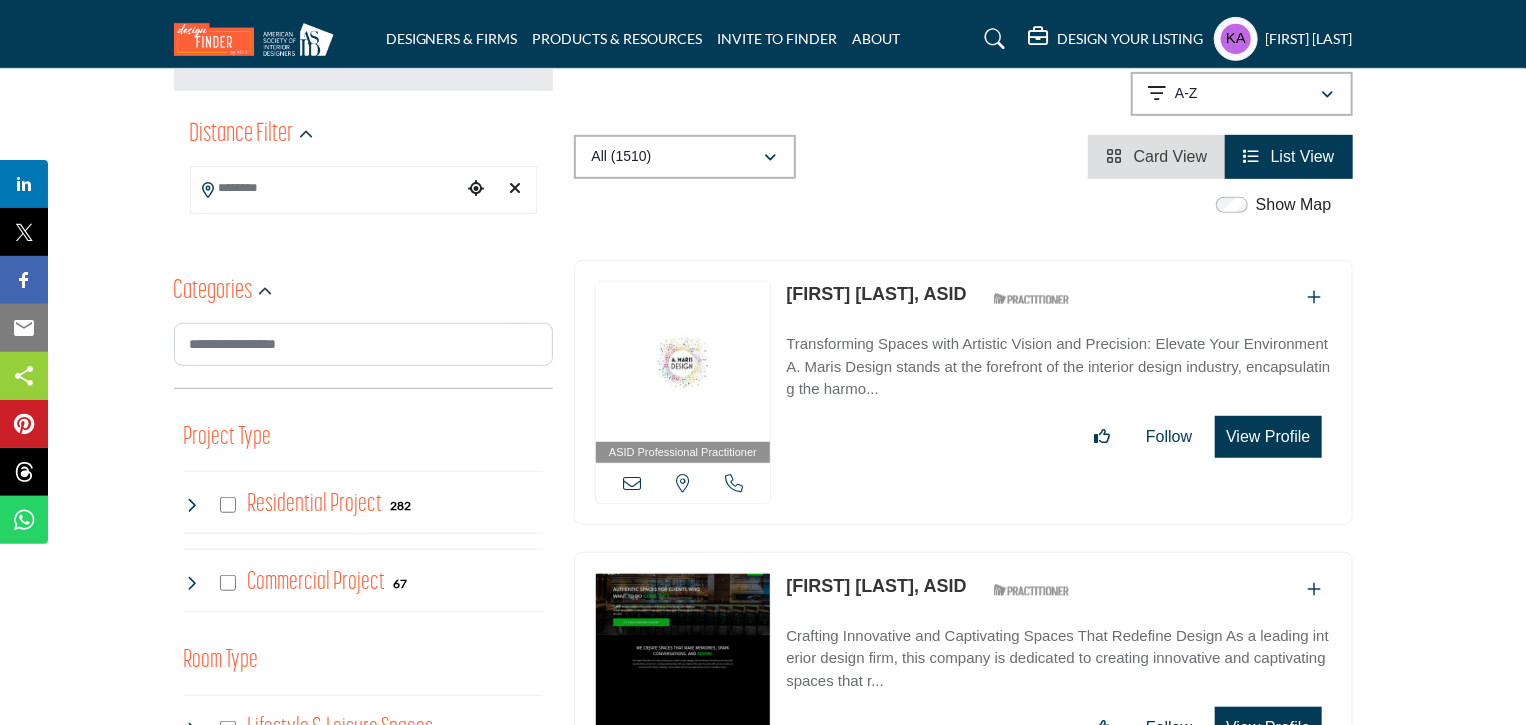 scroll, scrollTop: 481, scrollLeft: 0, axis: vertical 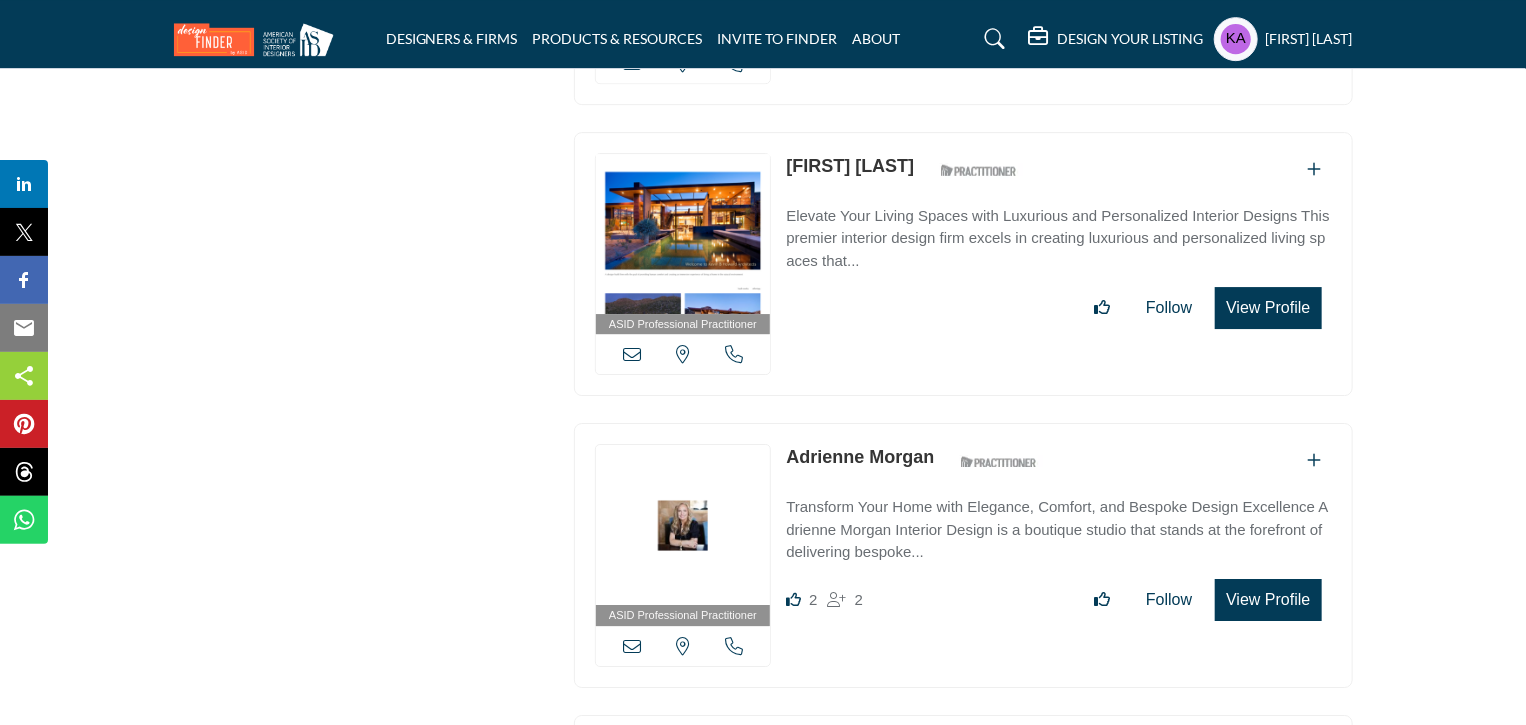 click at bounding box center [734, 354] 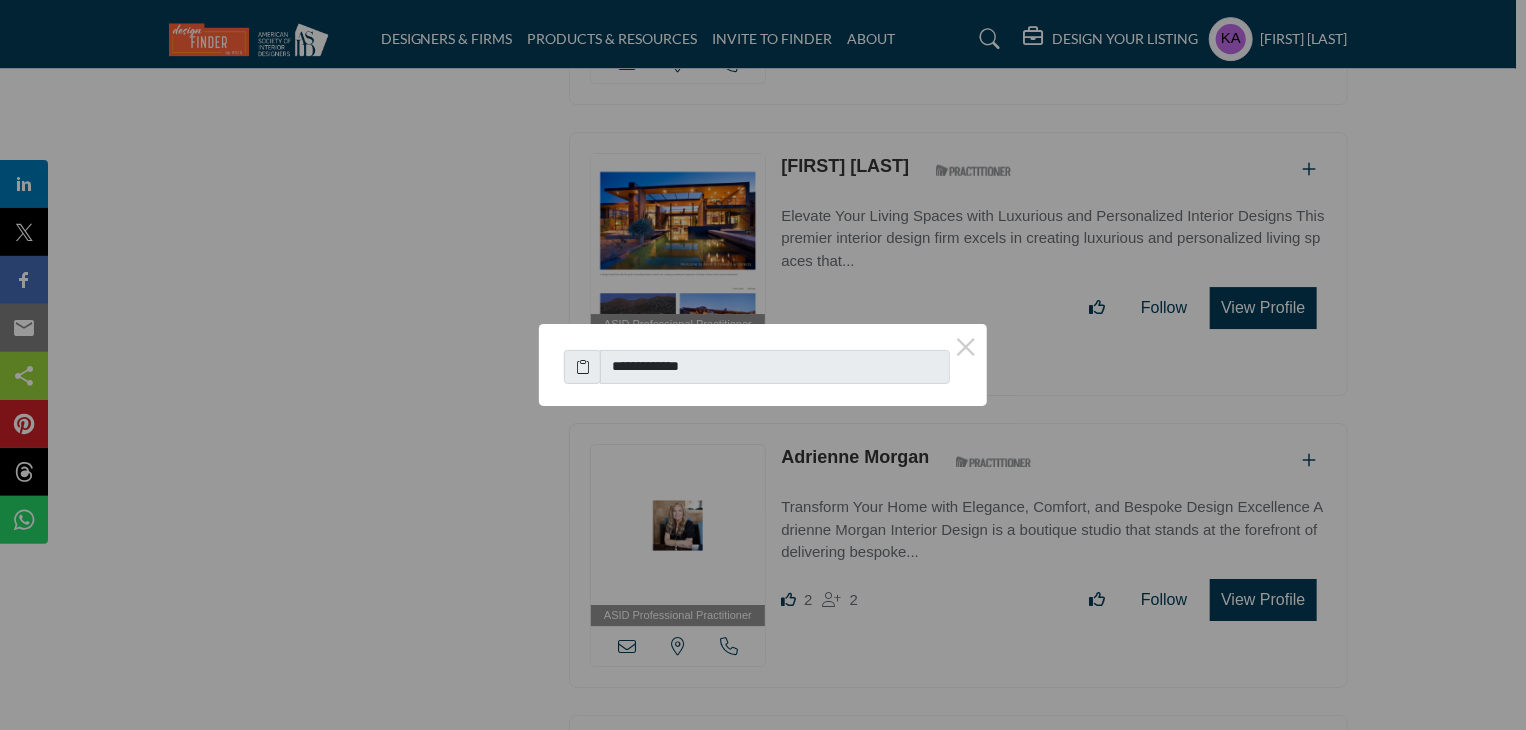 type 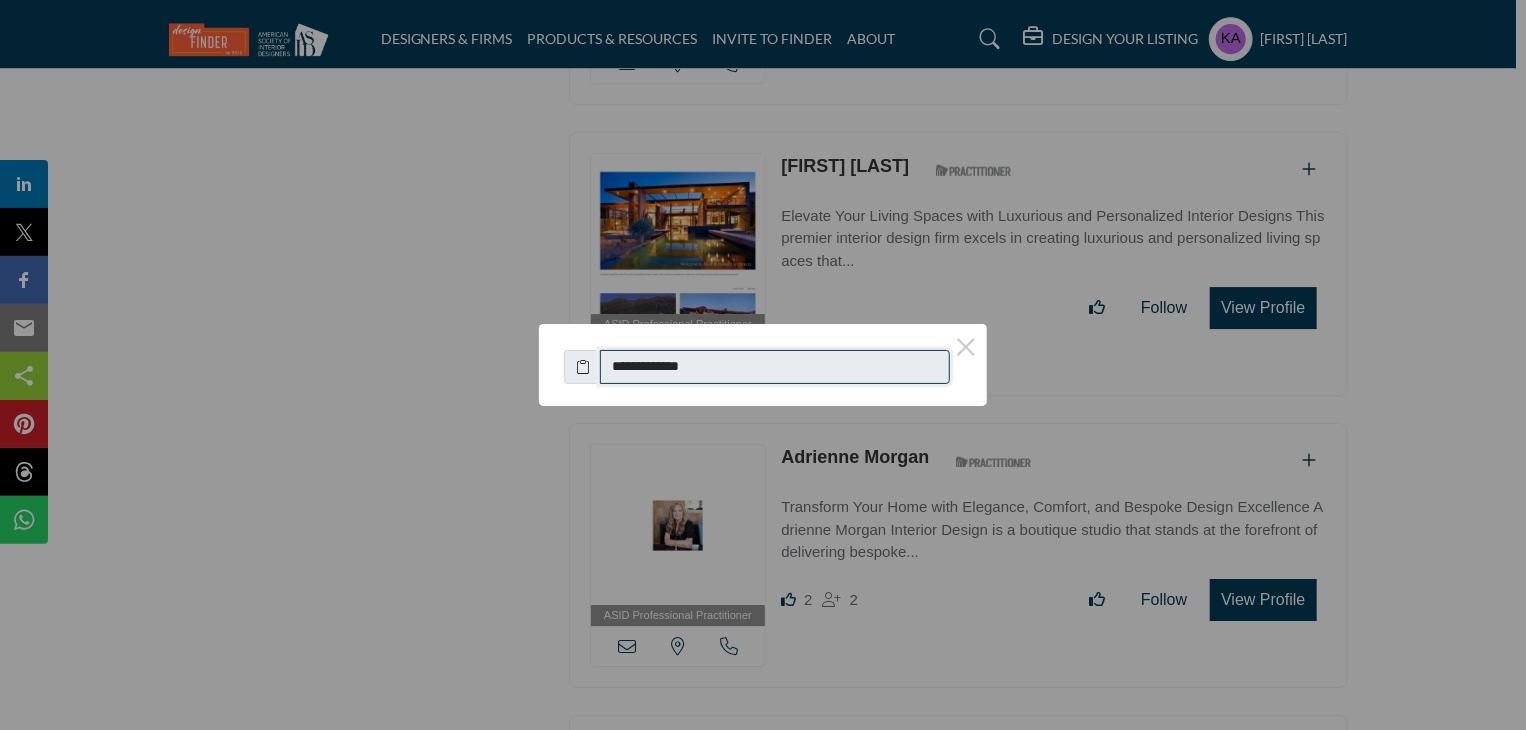 drag, startPoint x: 622, startPoint y: 365, endPoint x: 746, endPoint y: 370, distance: 124.10077 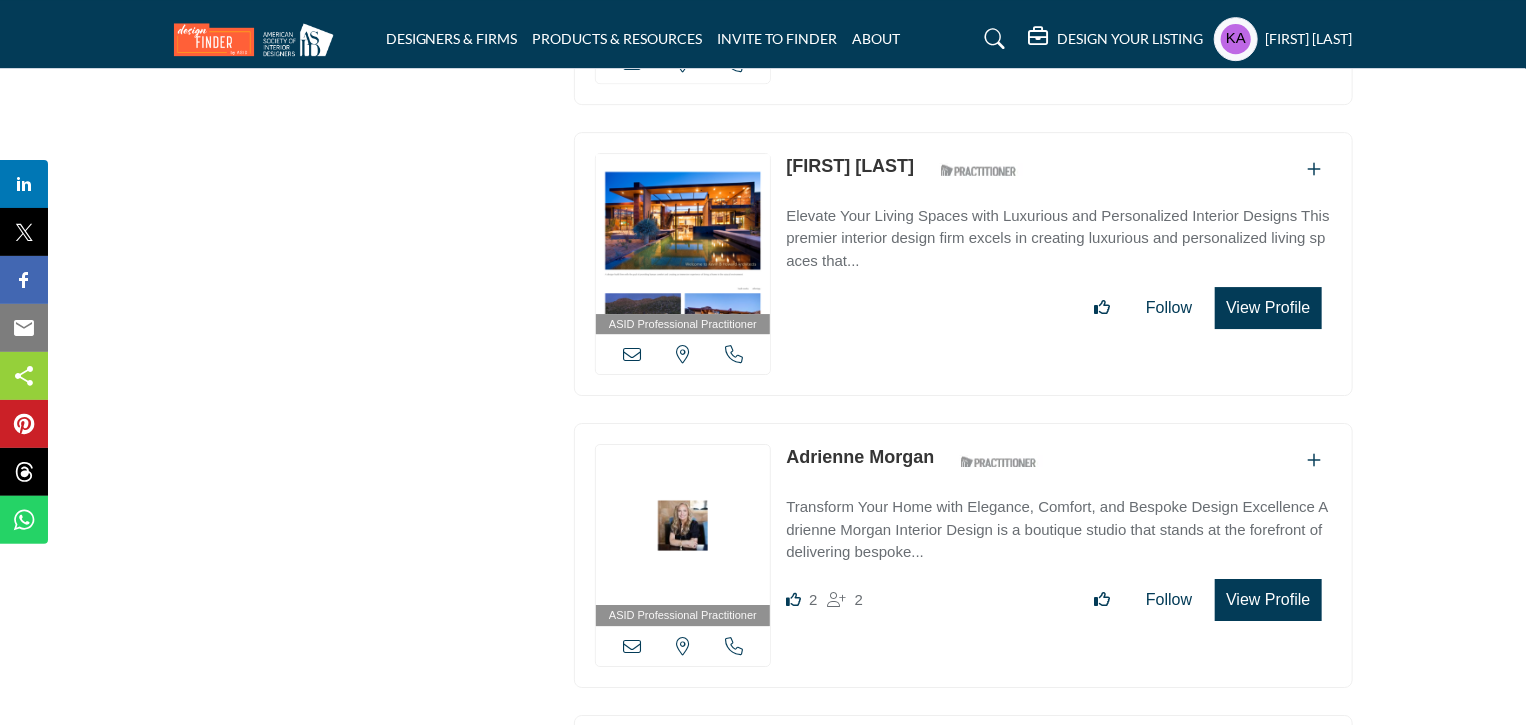 click at bounding box center [632, 354] 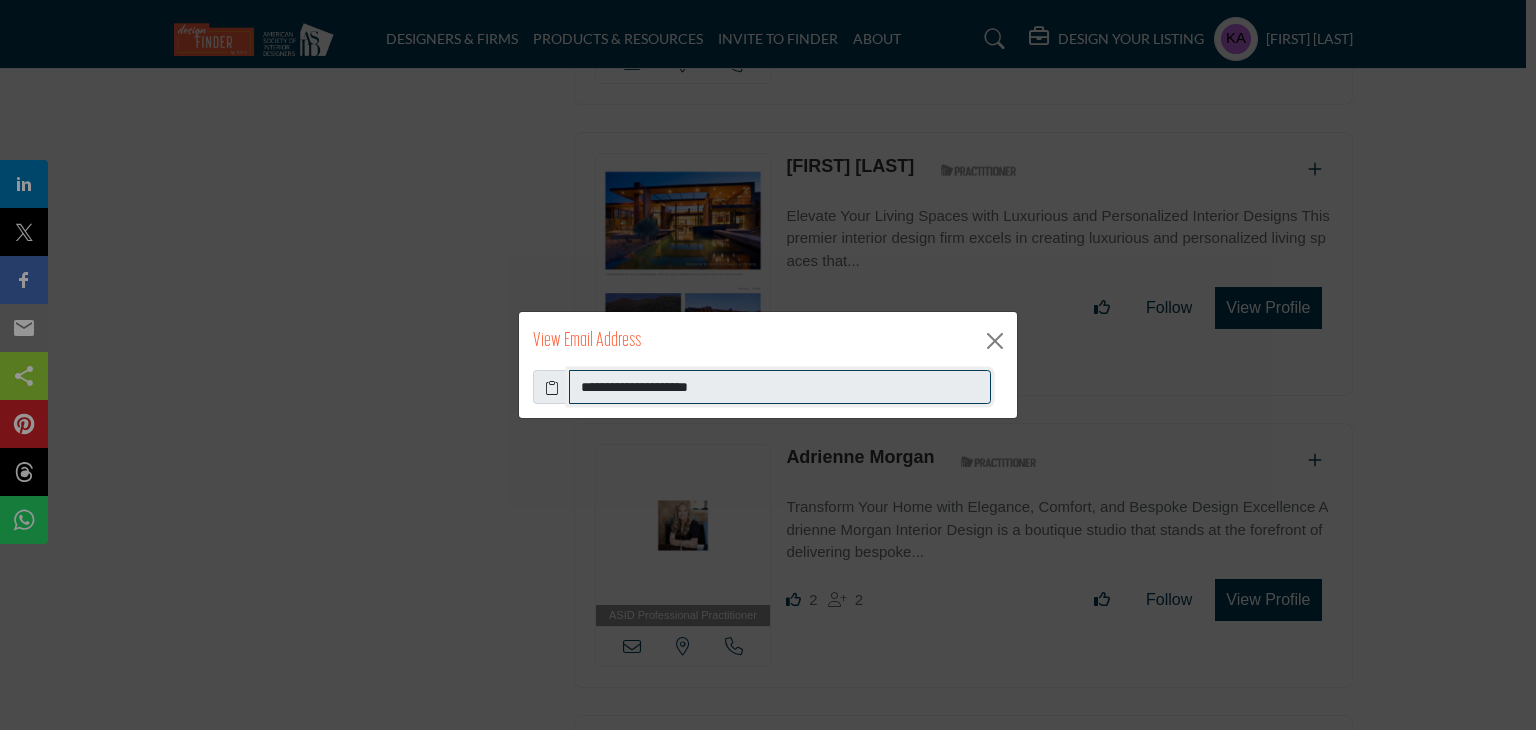 click on "**********" at bounding box center [780, 387] 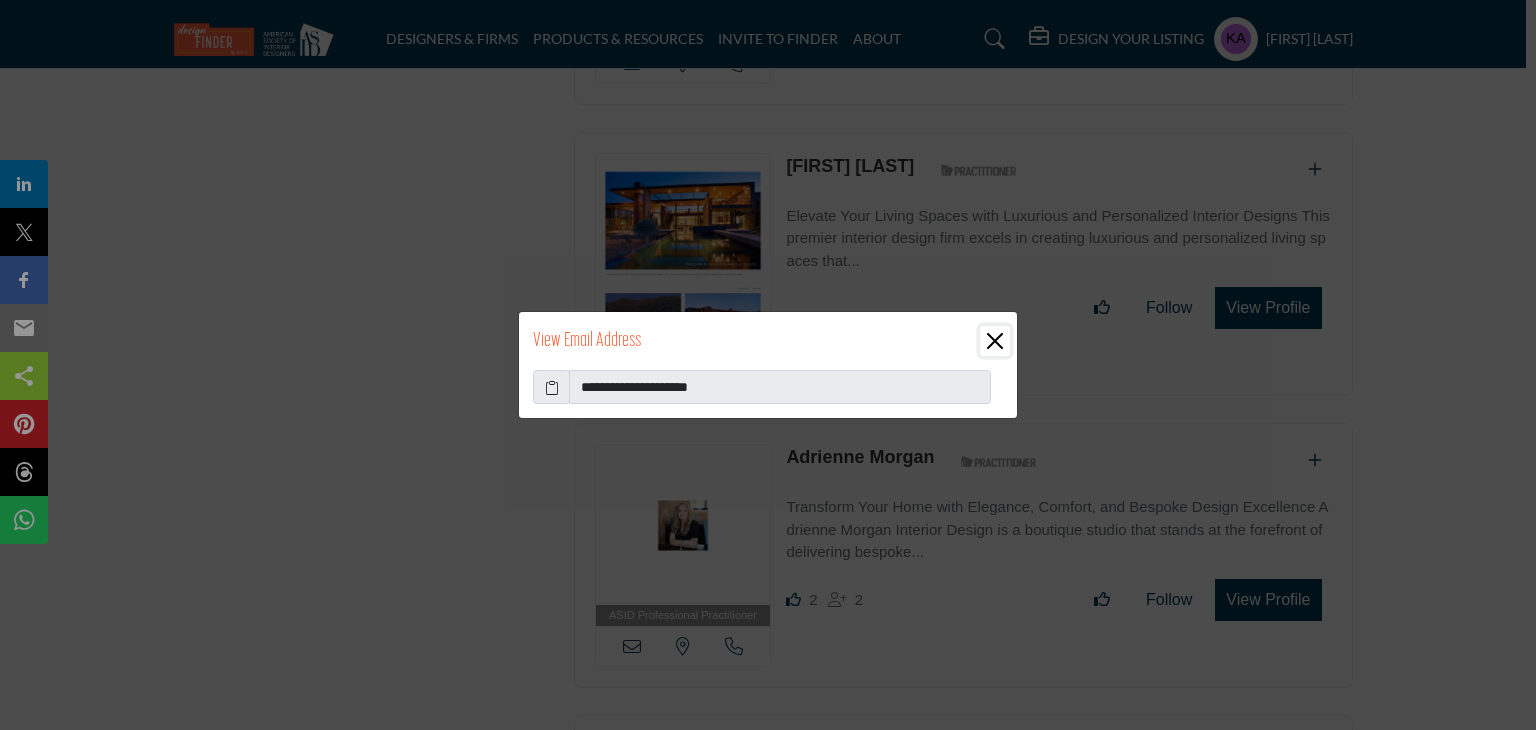 click at bounding box center [995, 341] 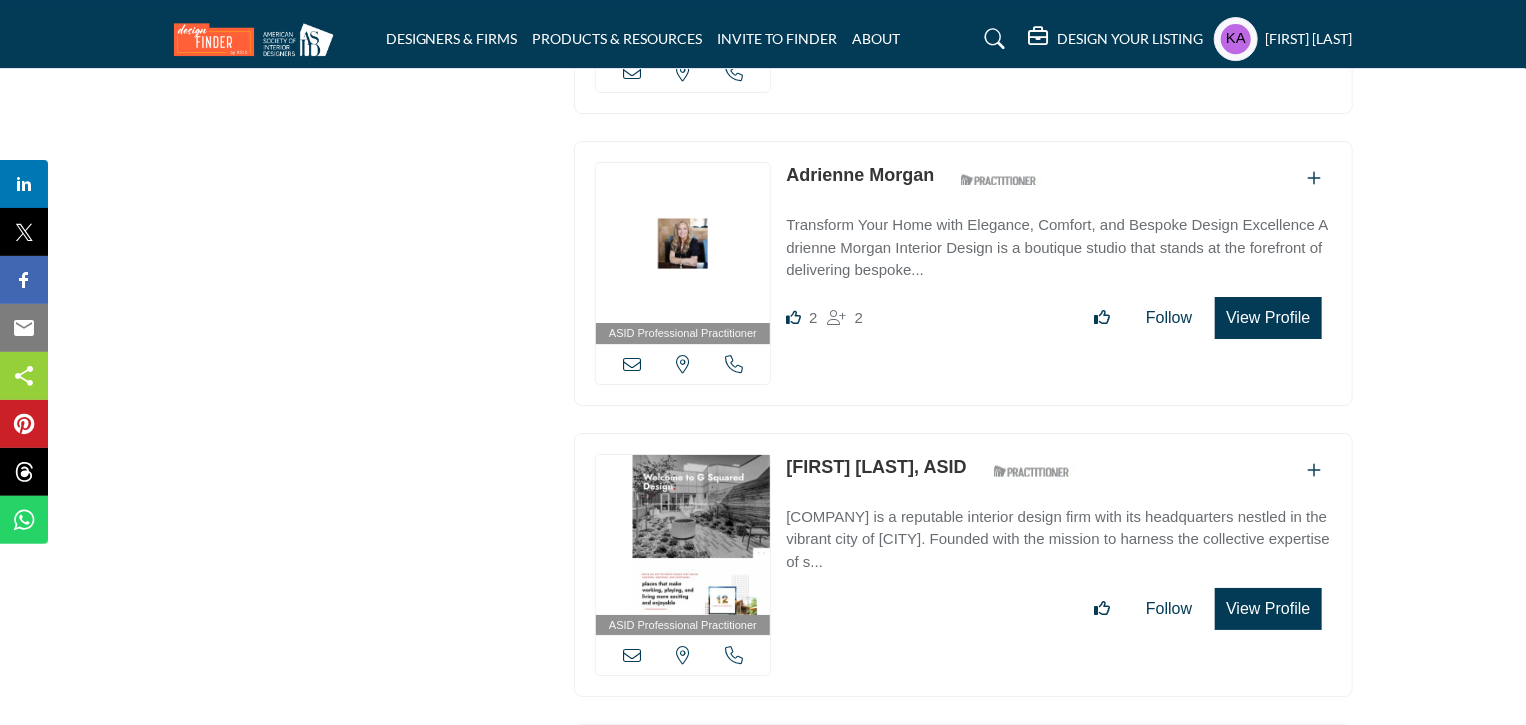 scroll, scrollTop: 3617, scrollLeft: 0, axis: vertical 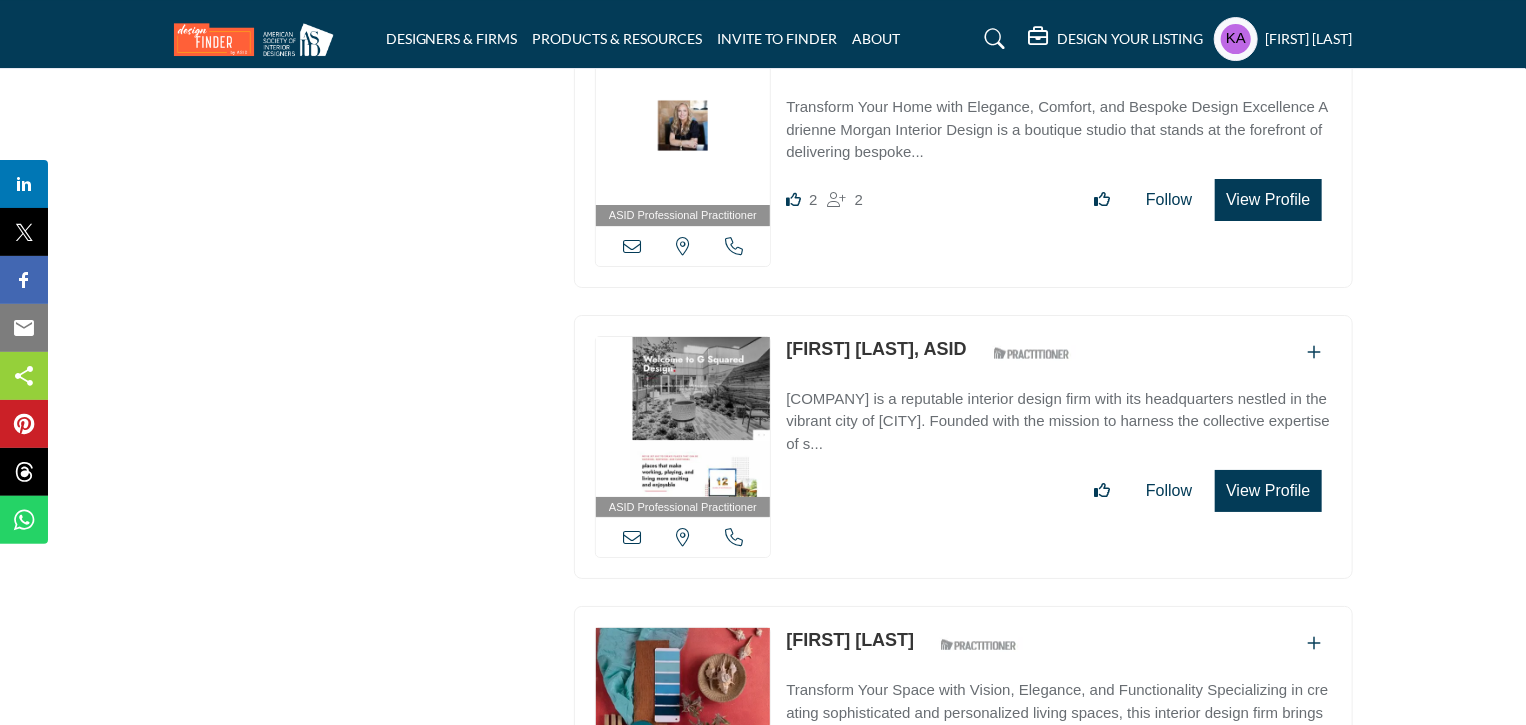 click at bounding box center (734, 246) 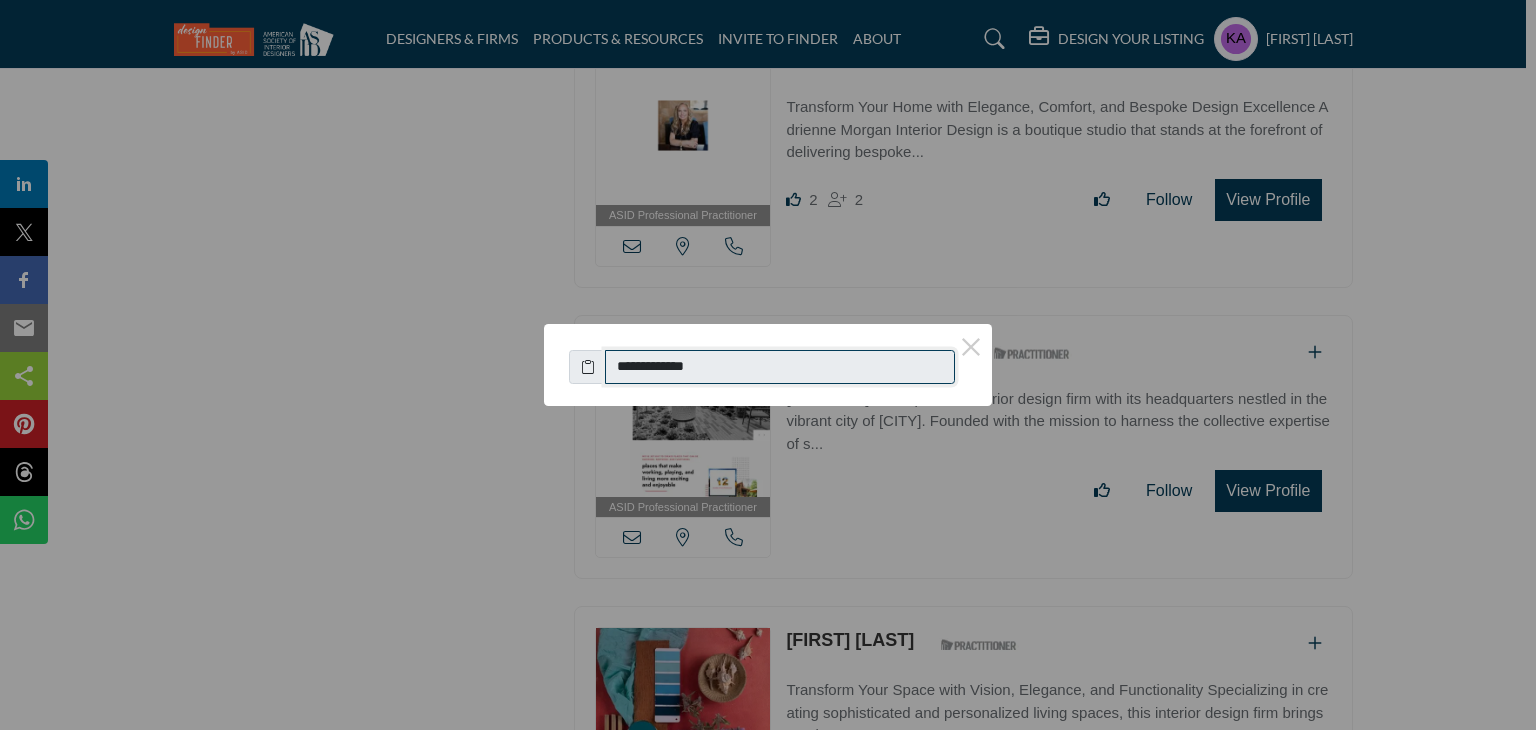 drag, startPoint x: 627, startPoint y: 359, endPoint x: 807, endPoint y: 369, distance: 180.27756 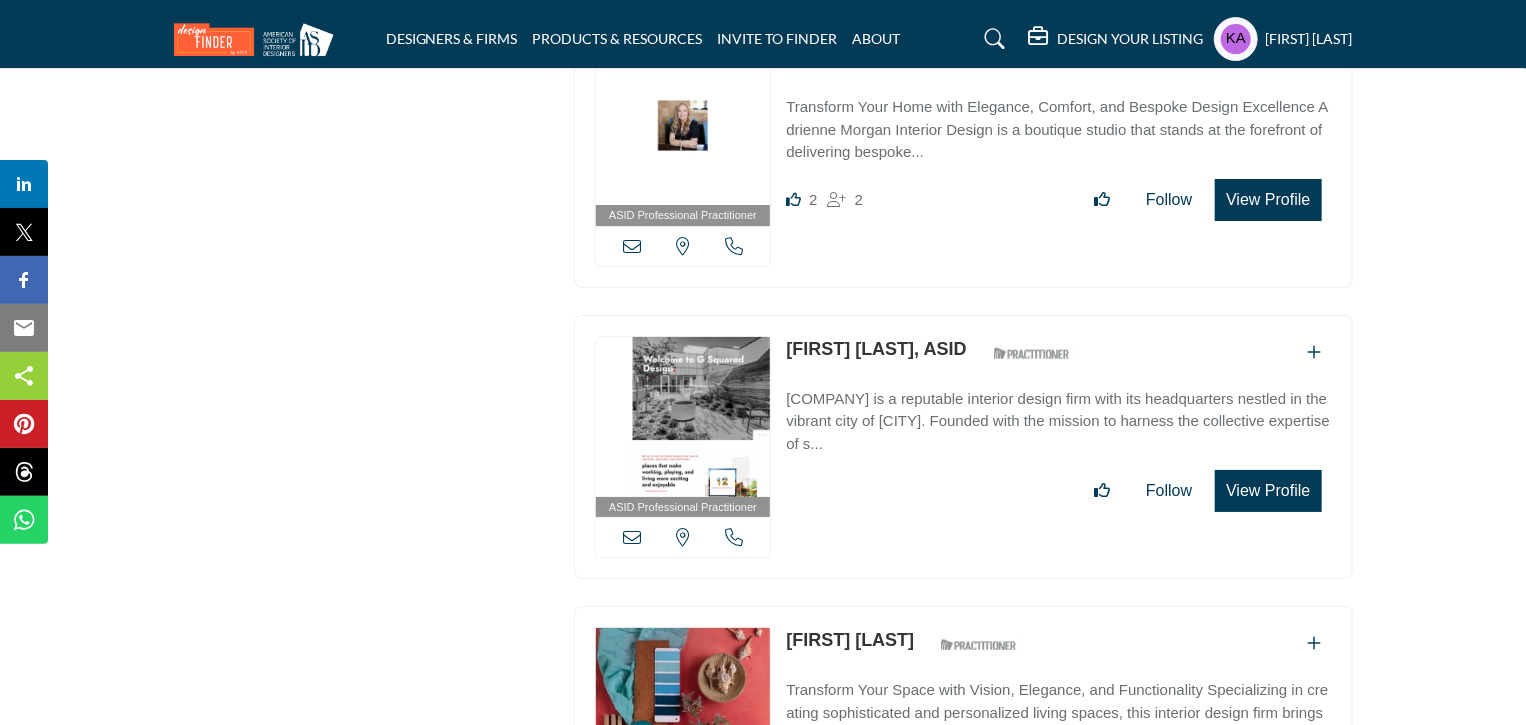 click at bounding box center [632, 537] 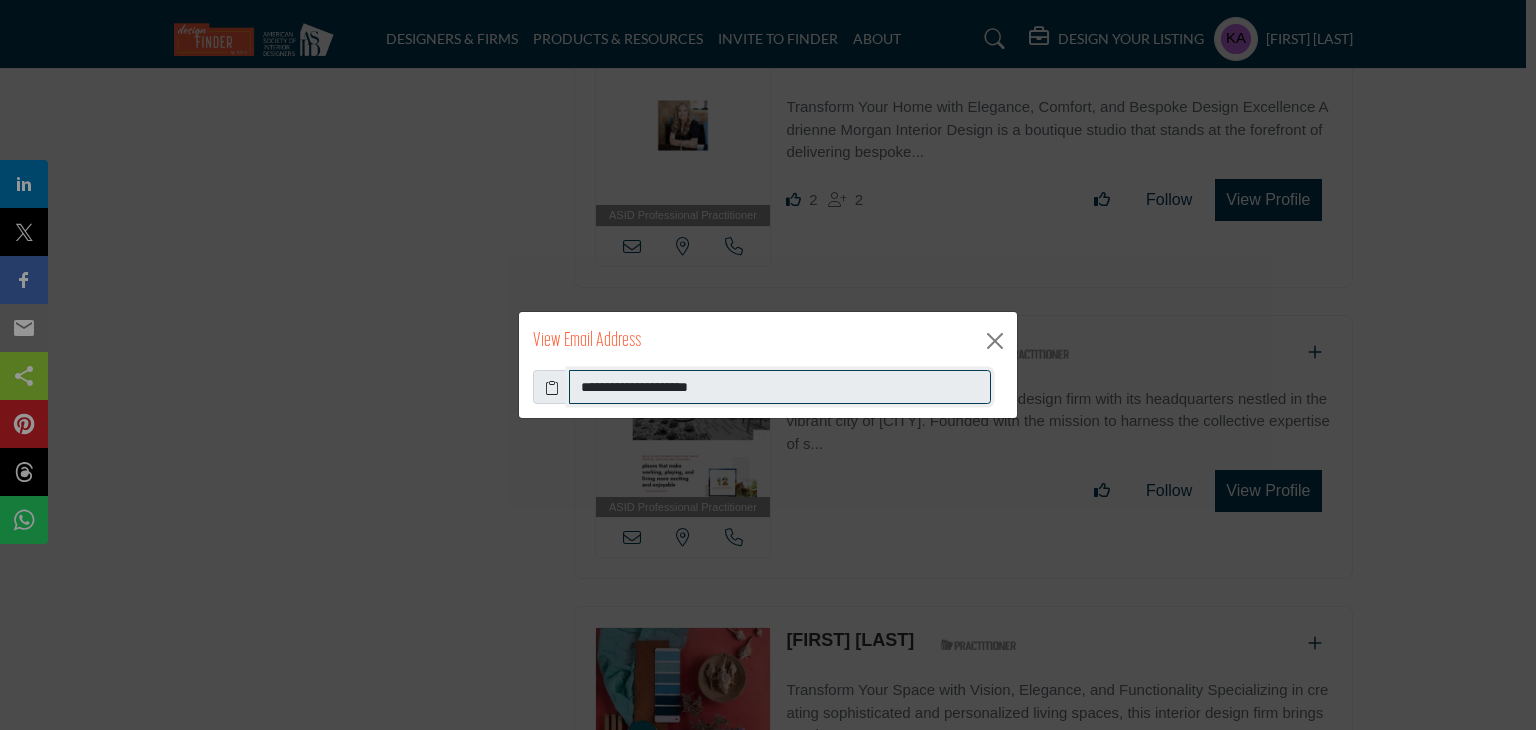 click on "**********" at bounding box center (780, 387) 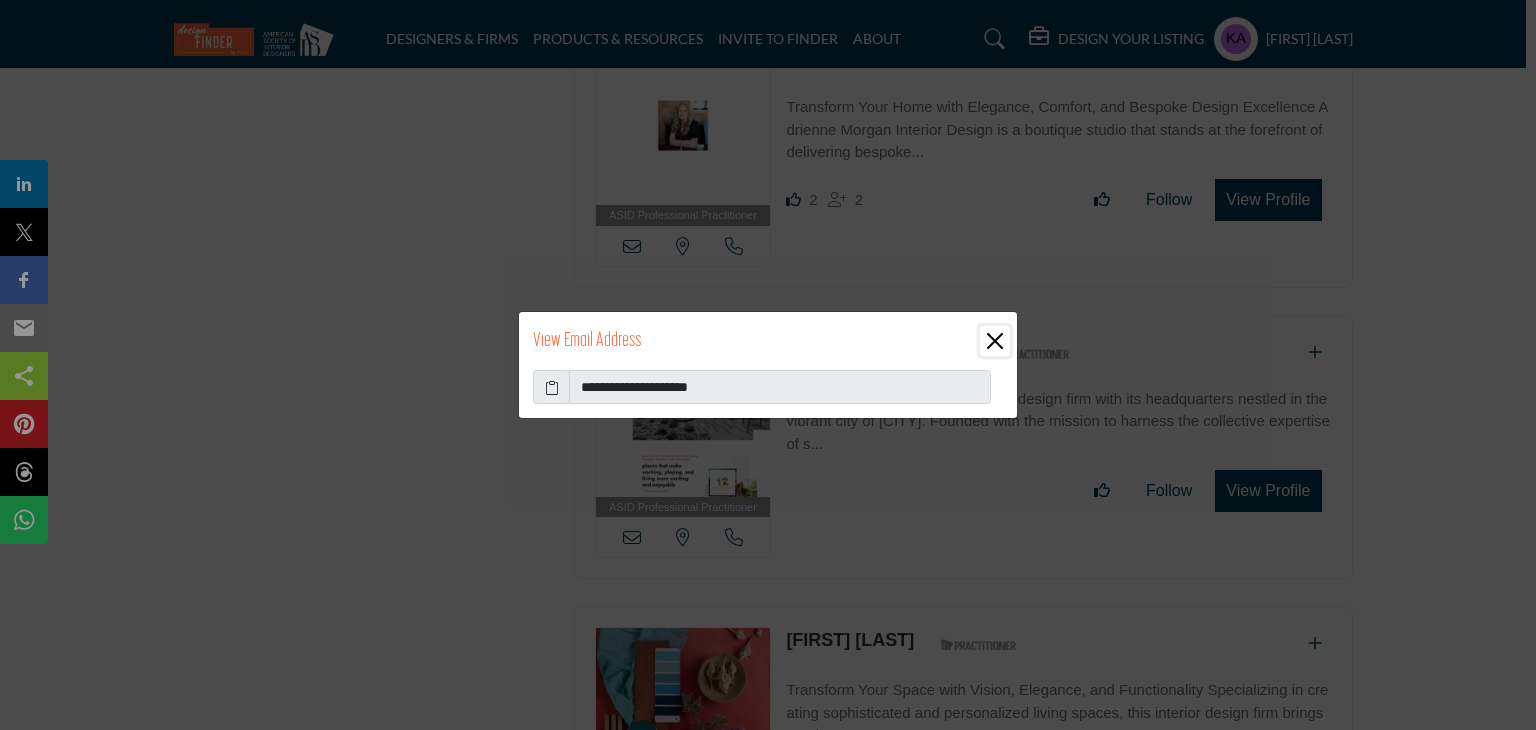 click at bounding box center [995, 341] 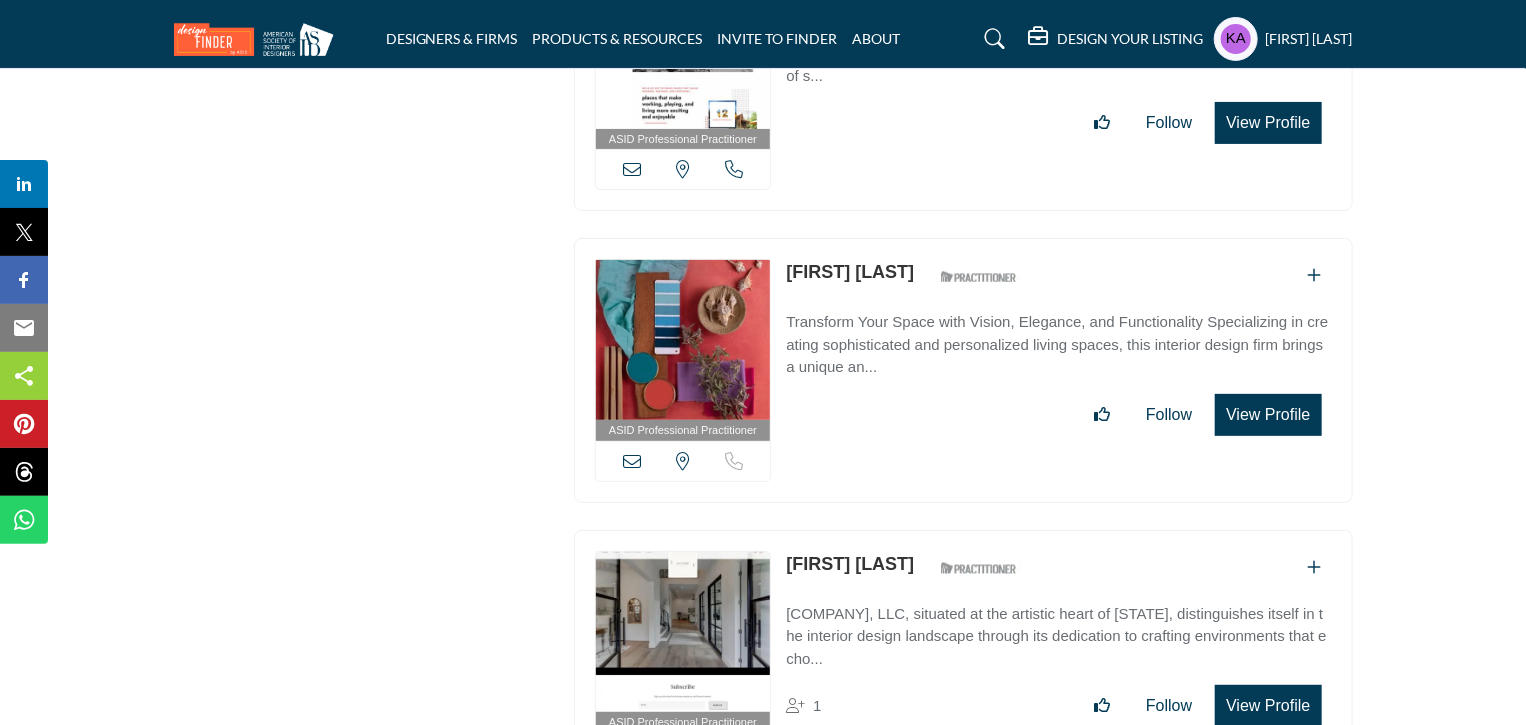 scroll, scrollTop: 4017, scrollLeft: 0, axis: vertical 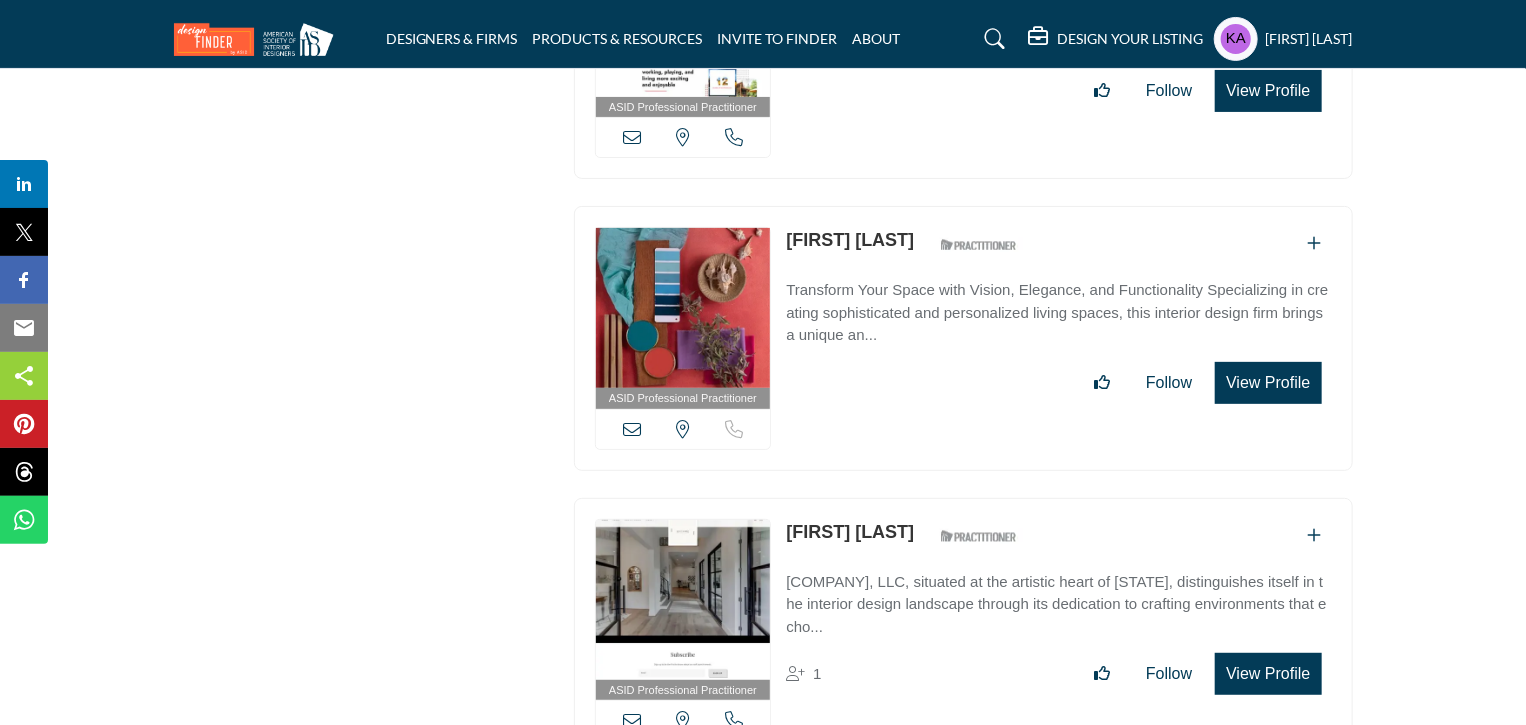 click at bounding box center [632, 429] 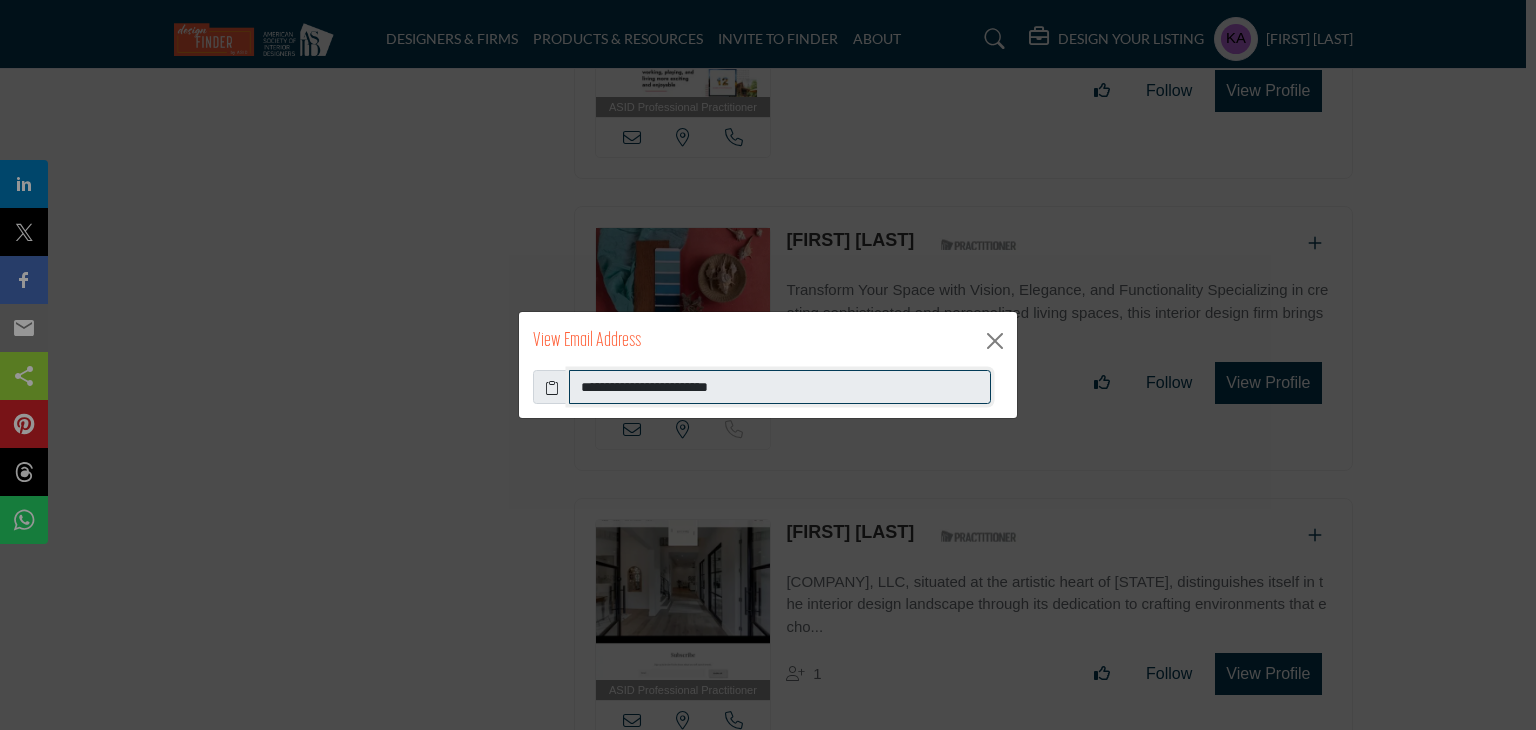 click on "**********" at bounding box center (780, 387) 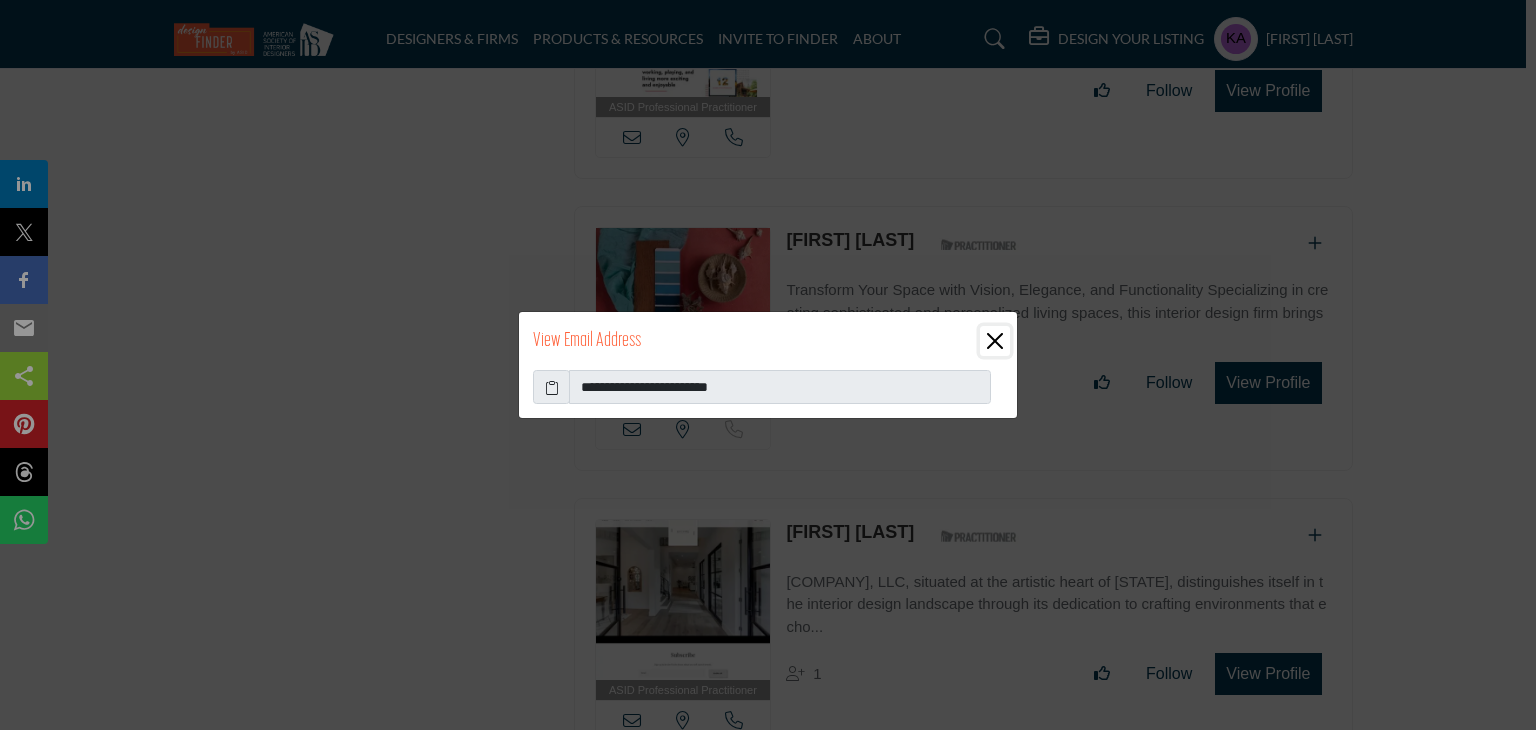click at bounding box center [995, 341] 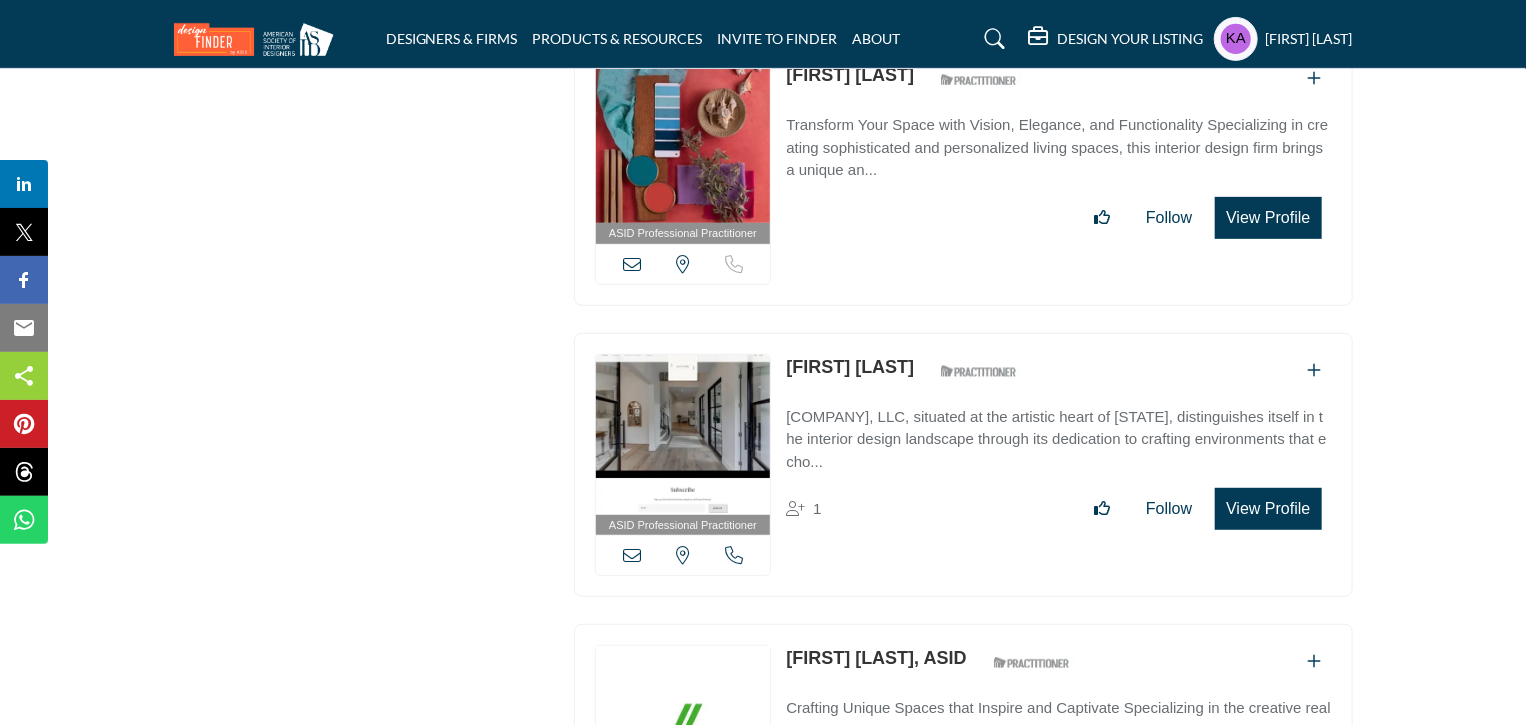 scroll, scrollTop: 4217, scrollLeft: 0, axis: vertical 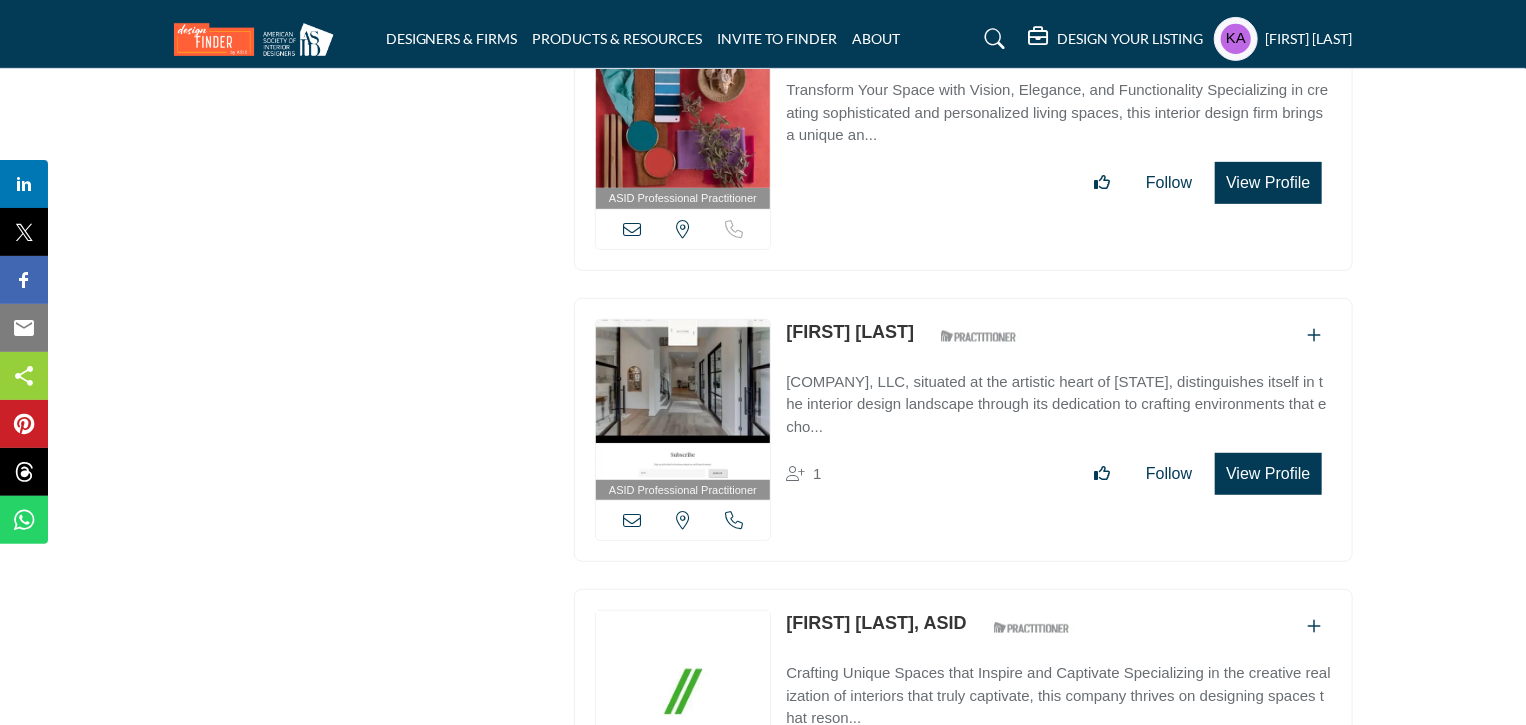 click at bounding box center [734, 520] 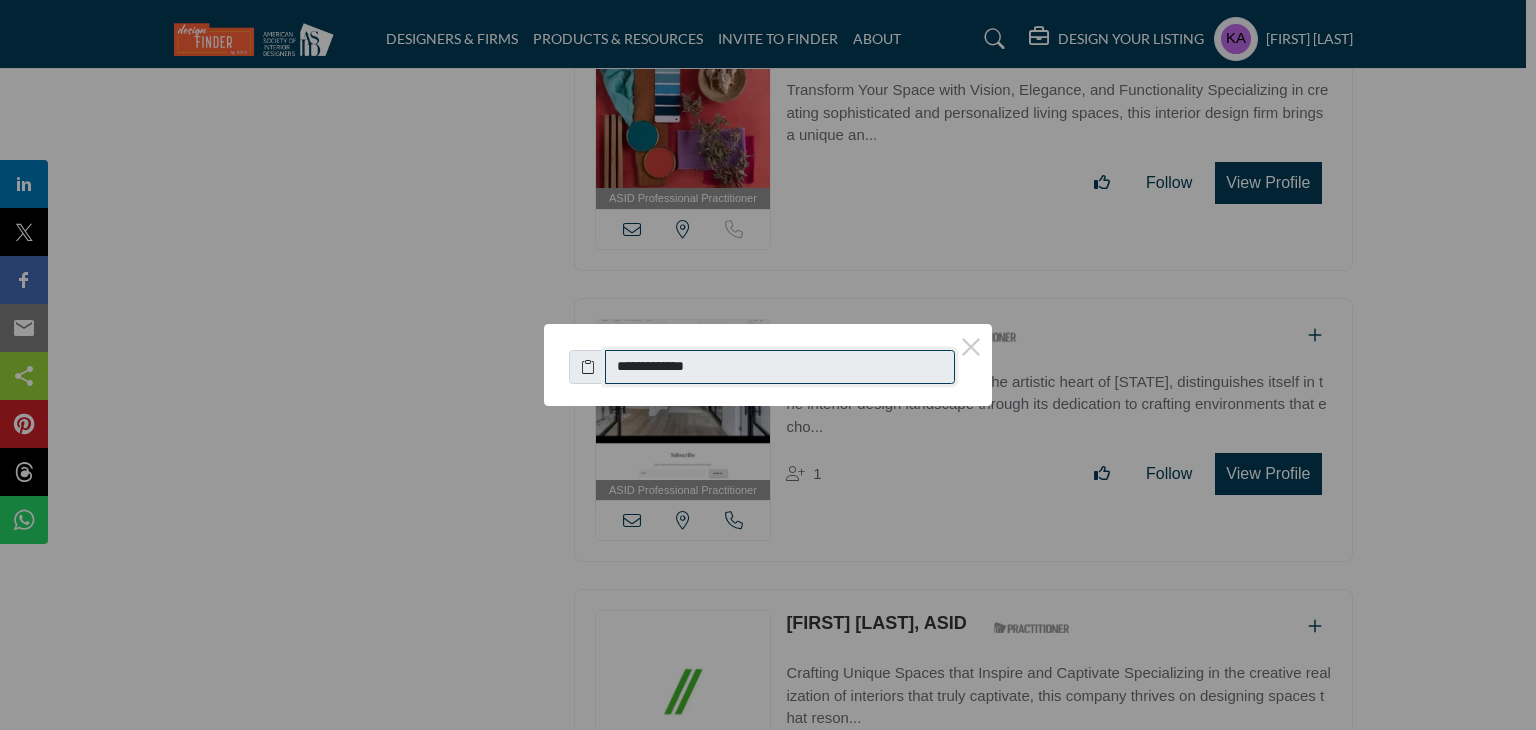 drag, startPoint x: 624, startPoint y: 370, endPoint x: 807, endPoint y: 369, distance: 183.00273 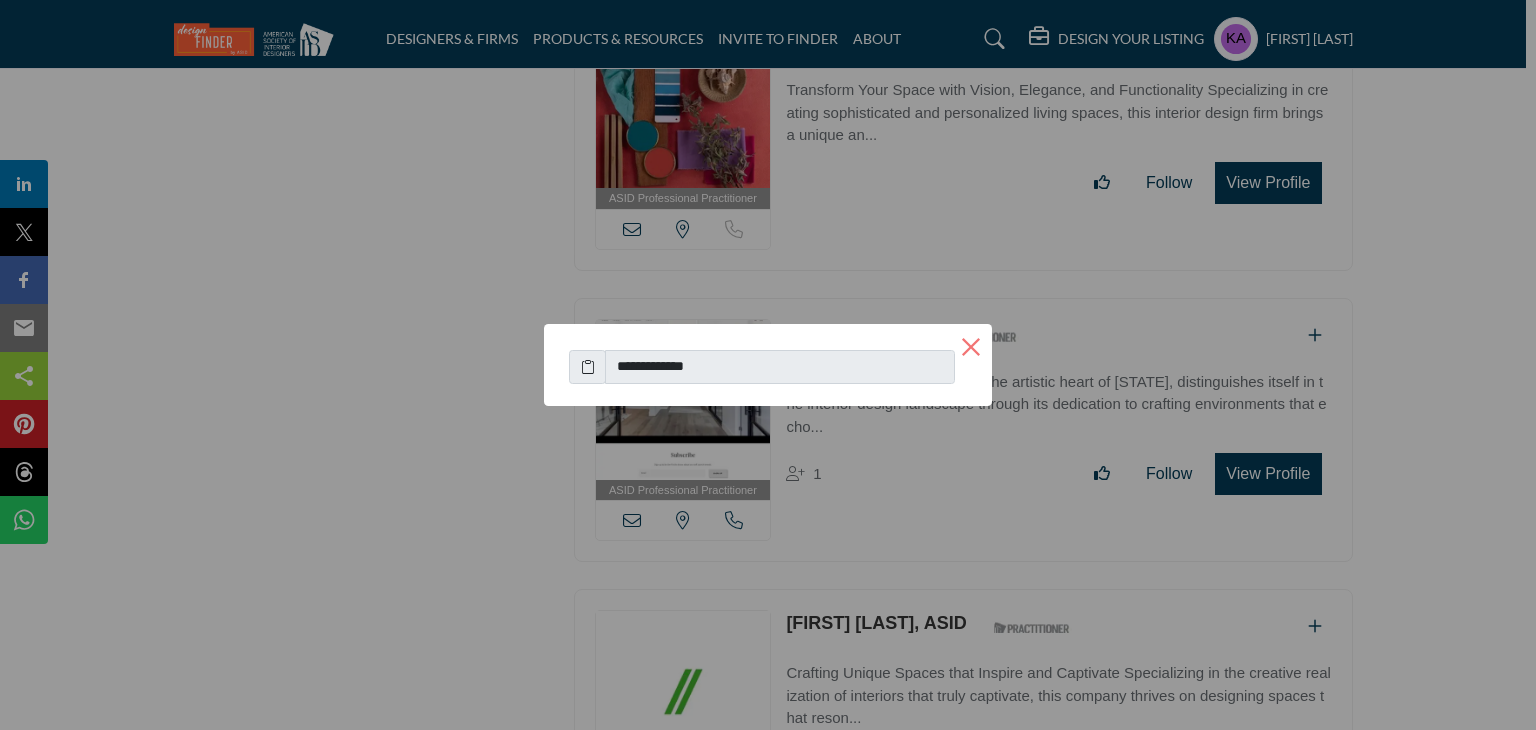 click on "×" at bounding box center [971, 345] 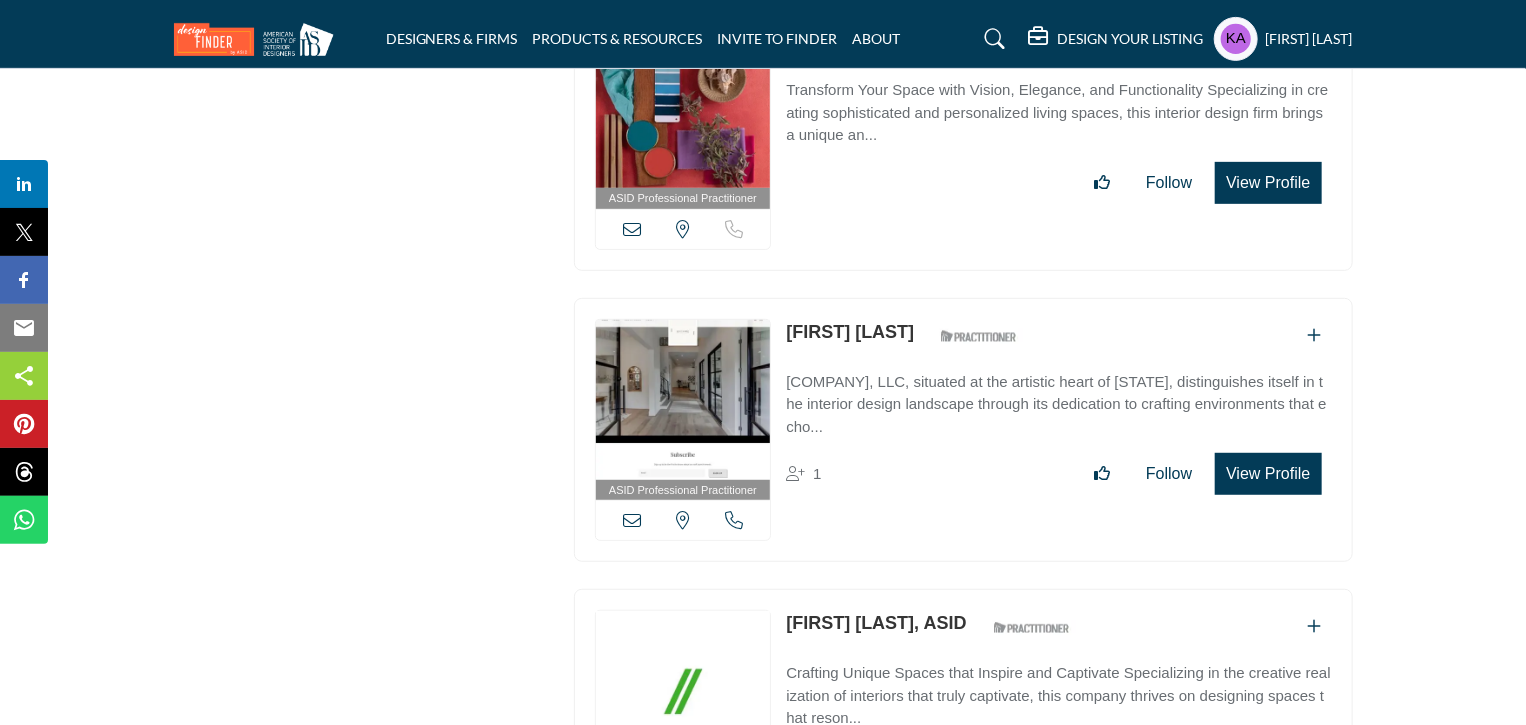 click at bounding box center (632, 520) 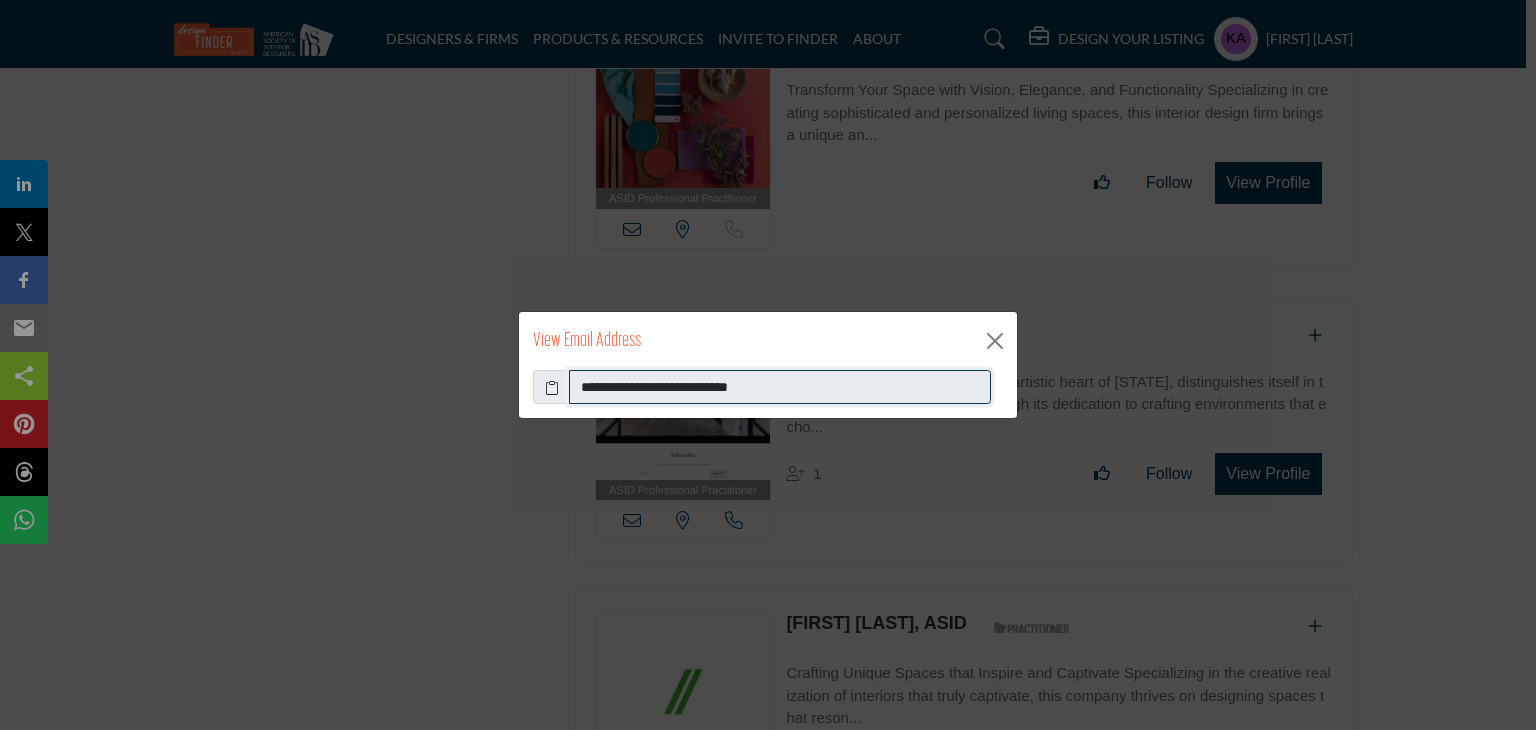 click on "**********" at bounding box center [780, 387] 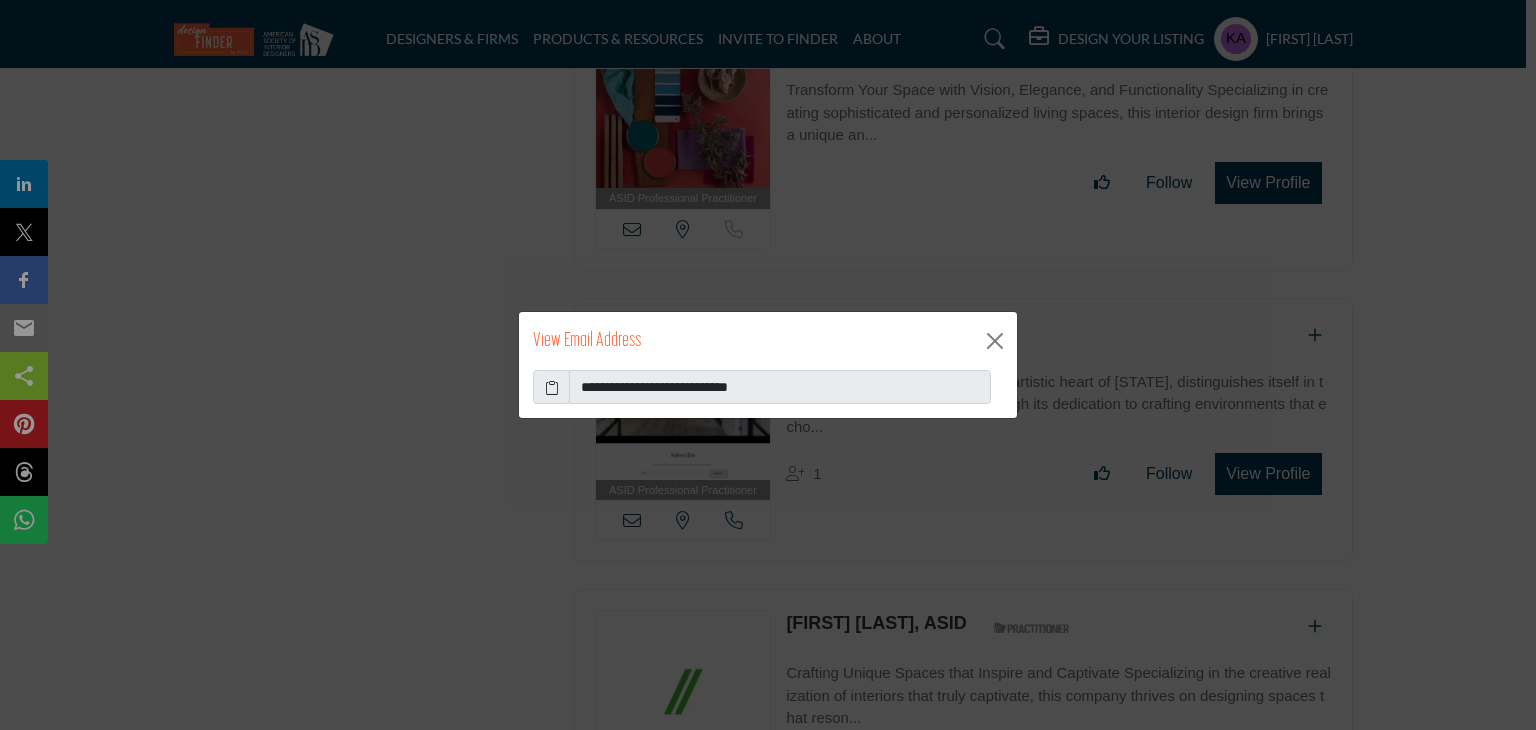 click on "**********" at bounding box center [768, 365] 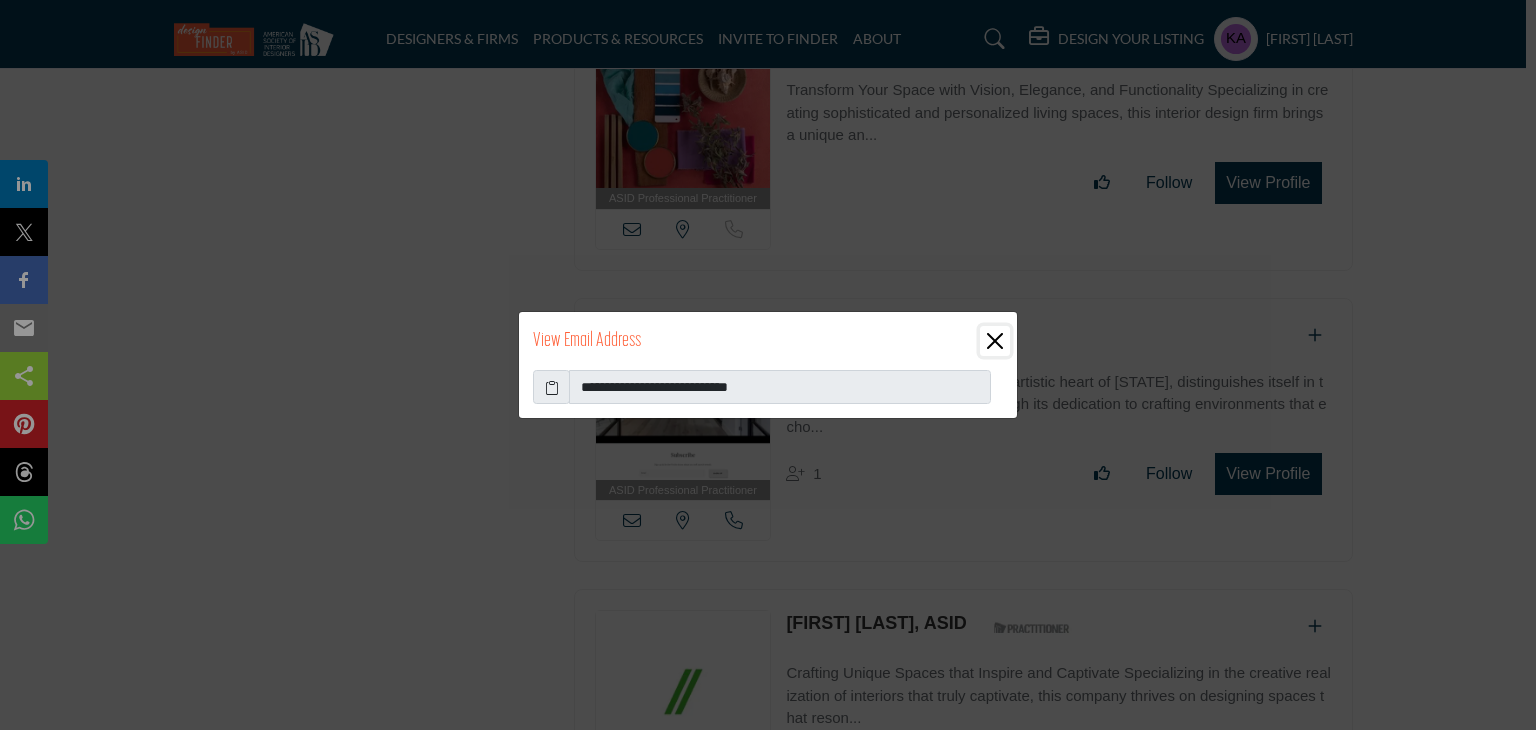 click at bounding box center [995, 341] 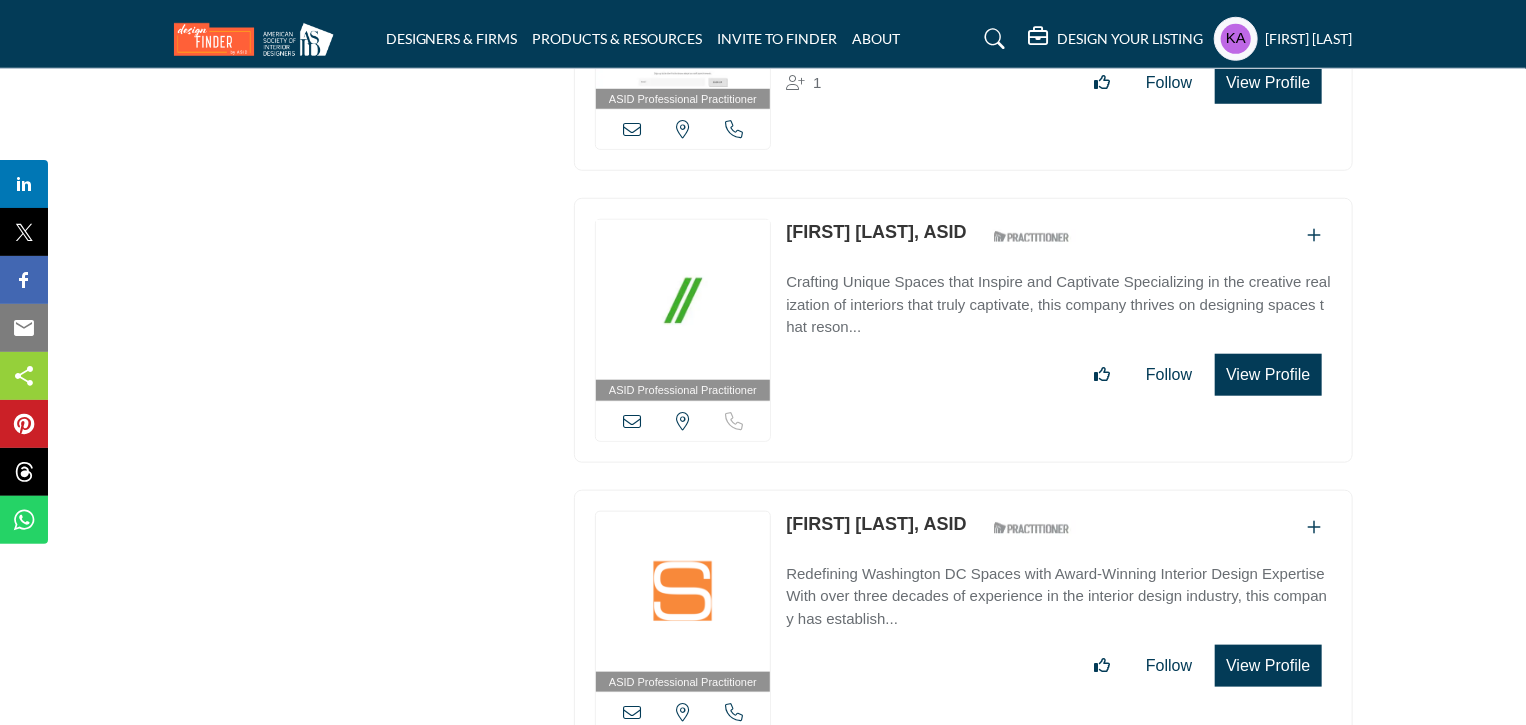 scroll, scrollTop: 4617, scrollLeft: 0, axis: vertical 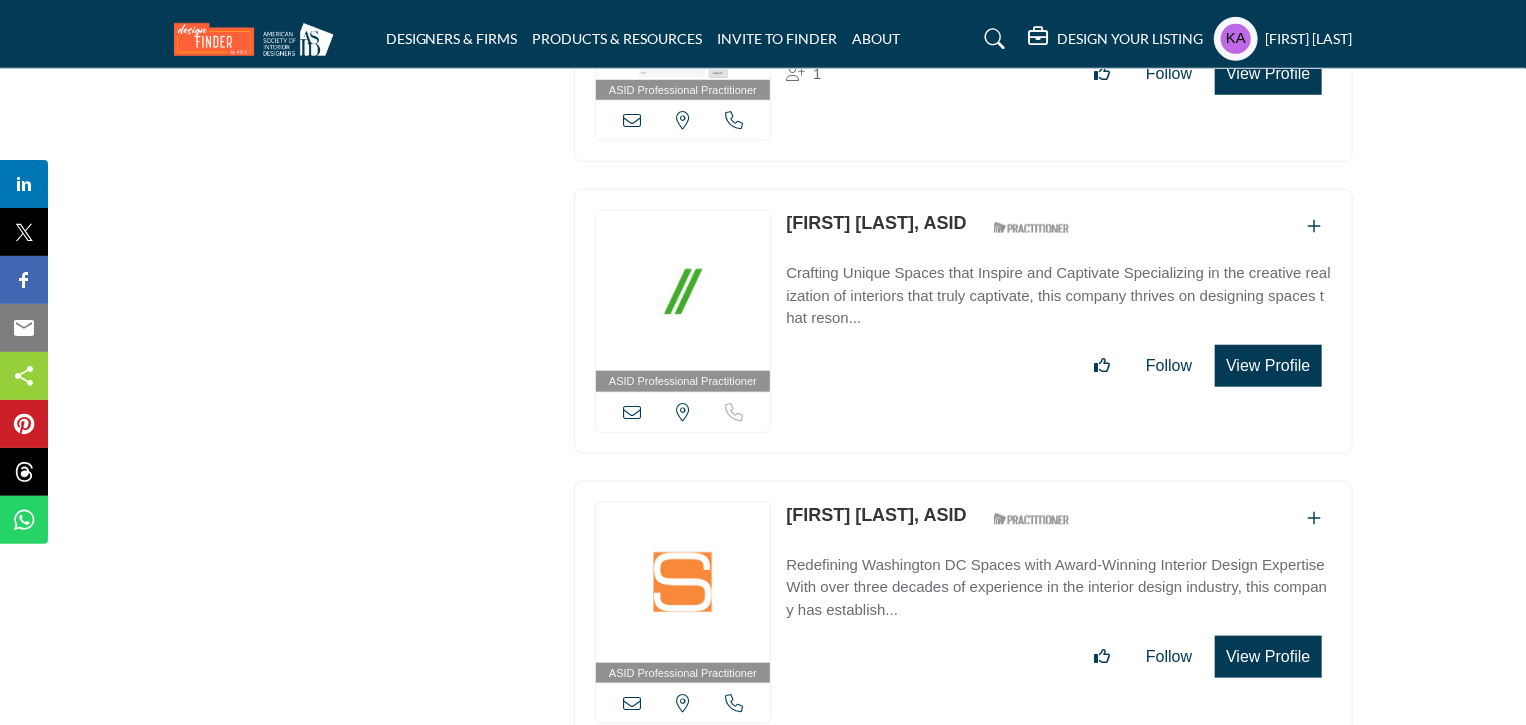 click at bounding box center [632, 412] 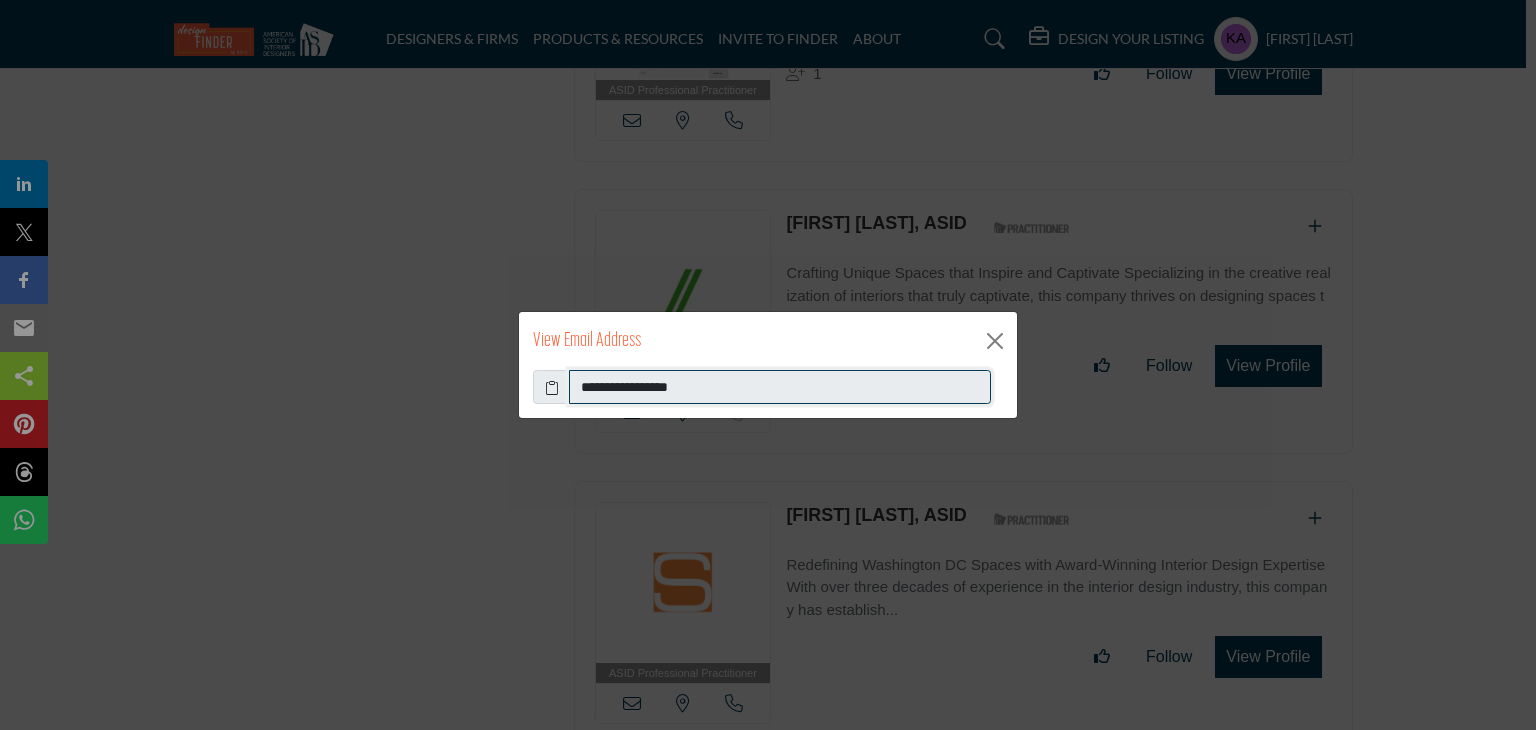 click on "**********" at bounding box center [780, 387] 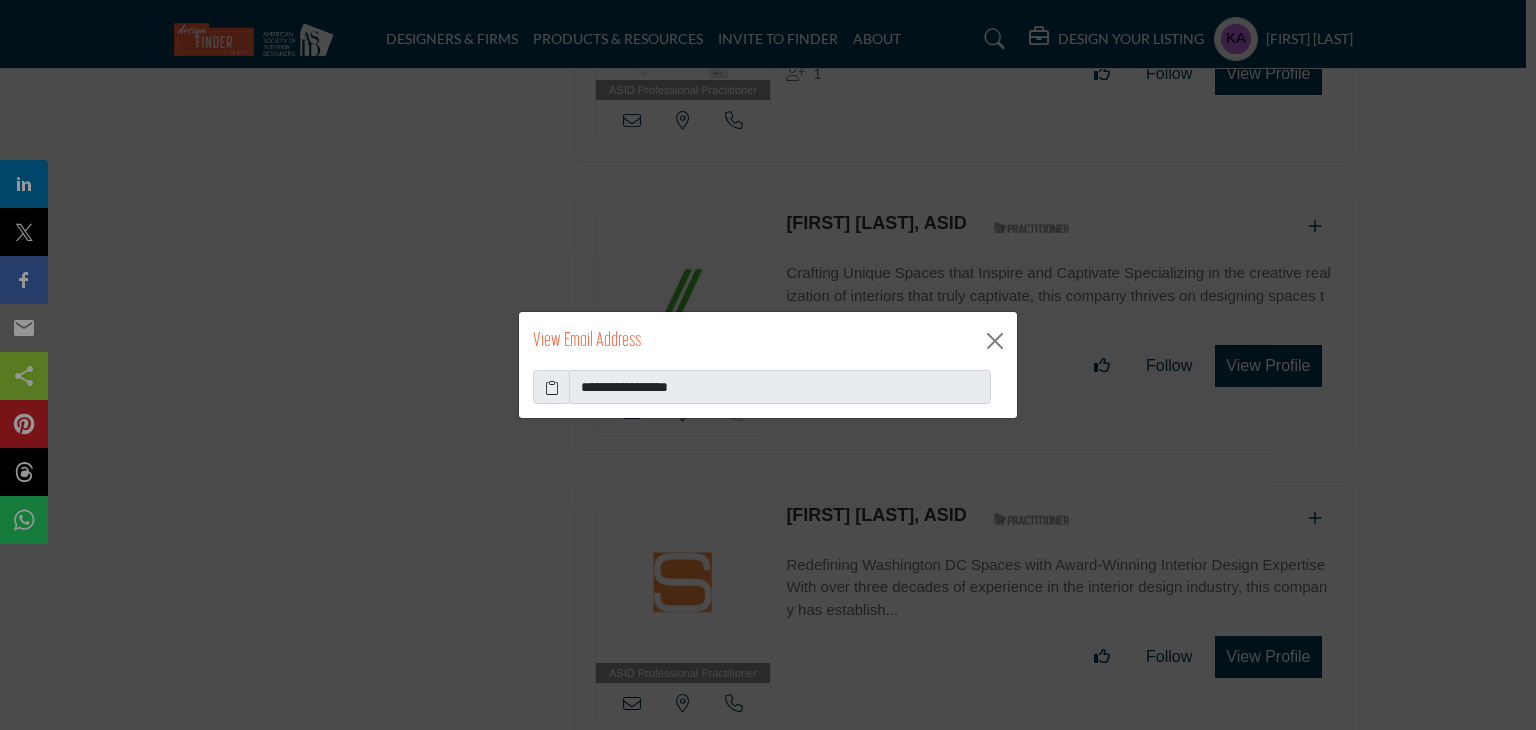 click on "**********" at bounding box center (768, 365) 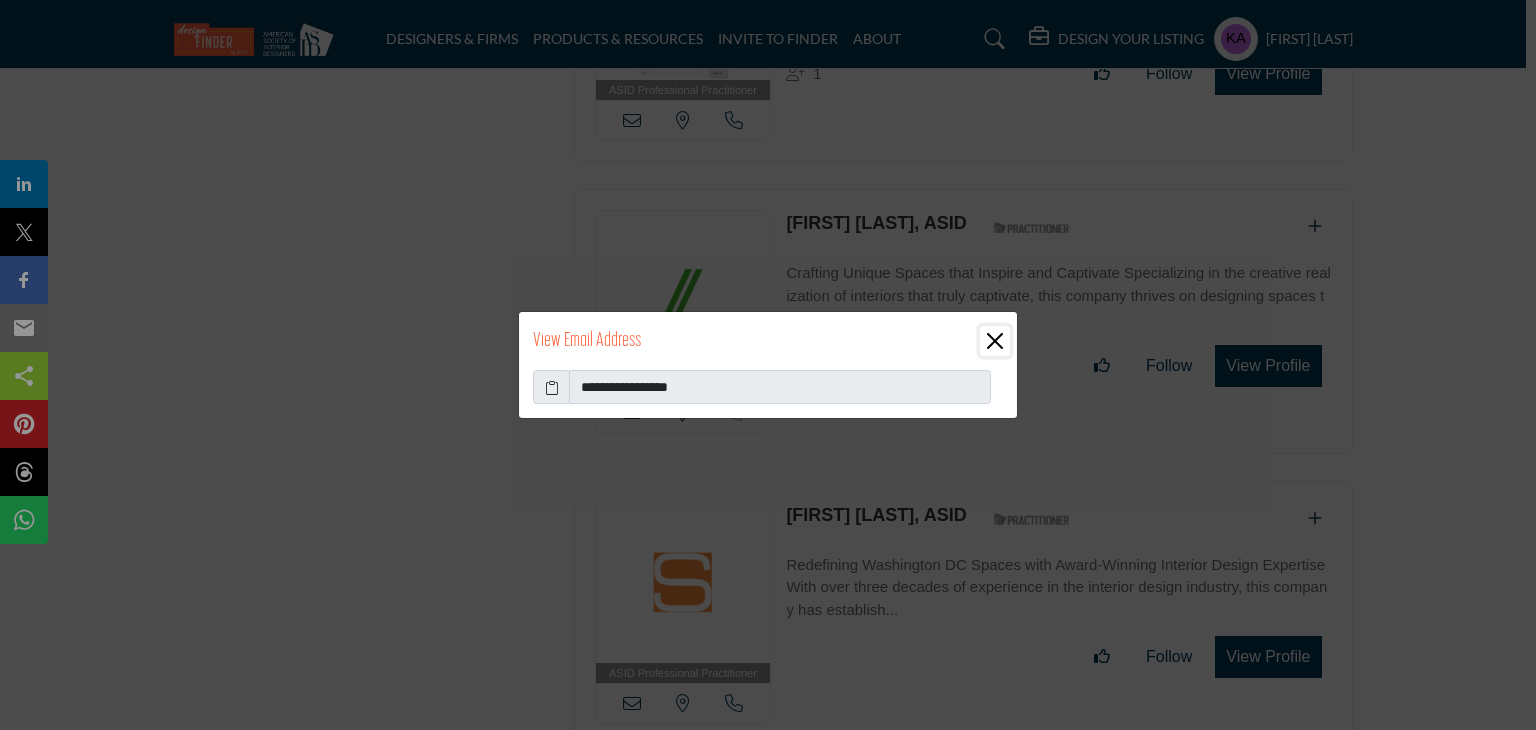 click at bounding box center [995, 341] 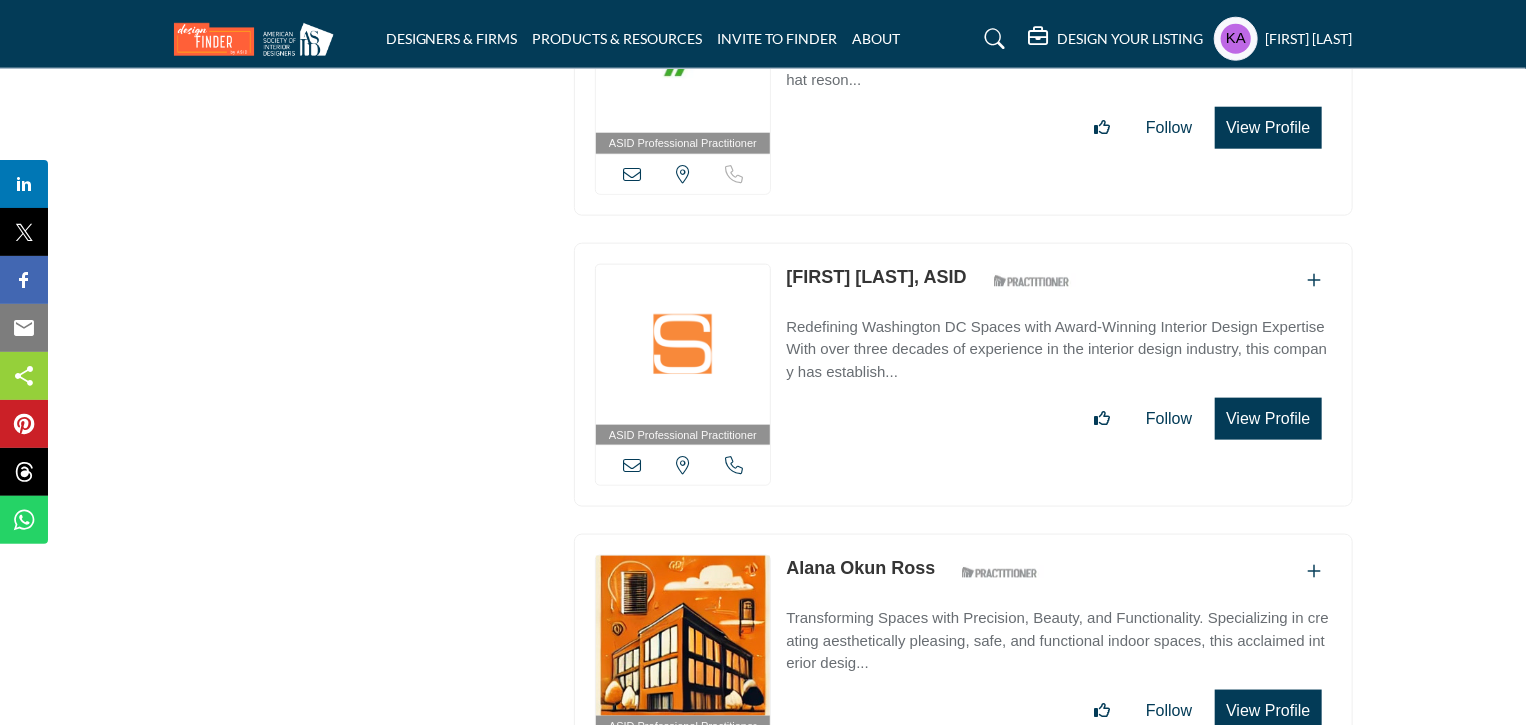 scroll, scrollTop: 4917, scrollLeft: 0, axis: vertical 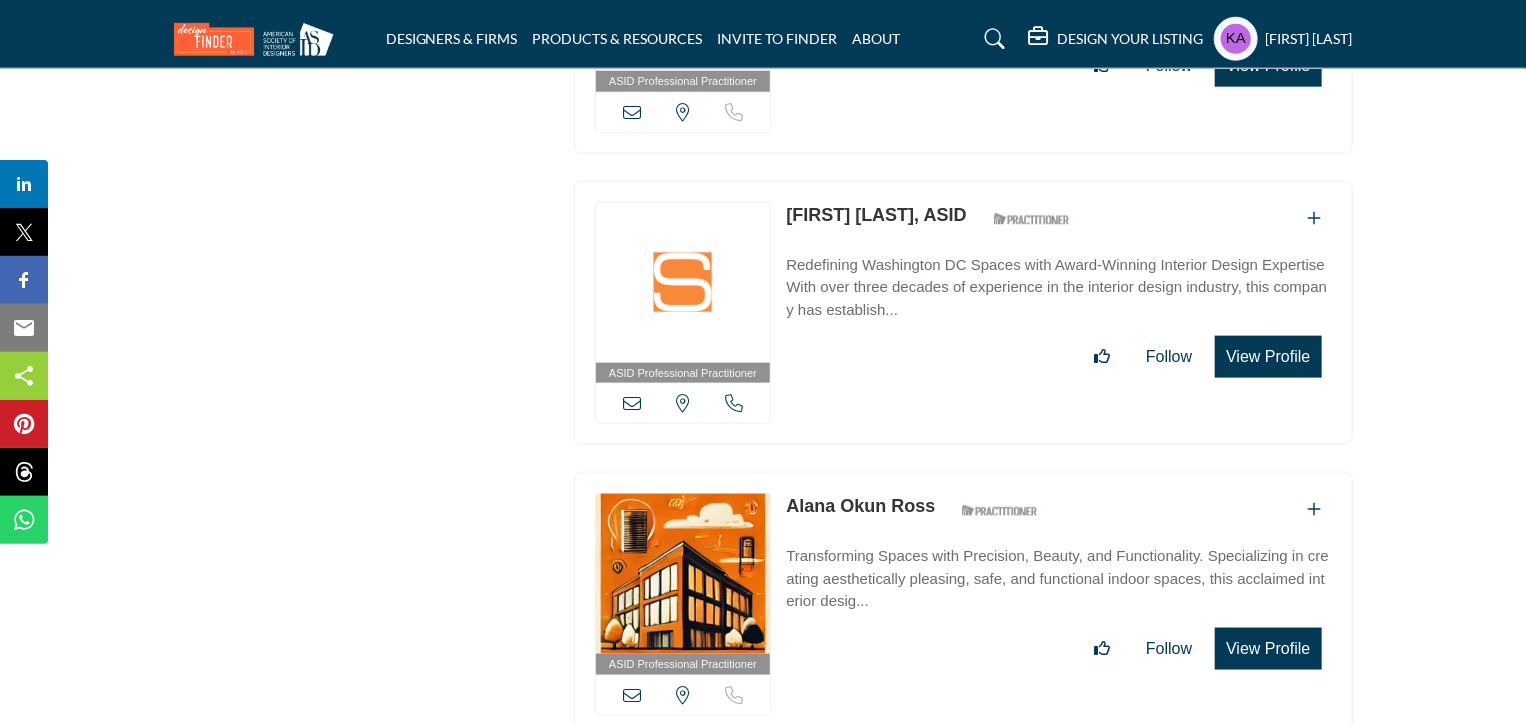 click at bounding box center [734, 403] 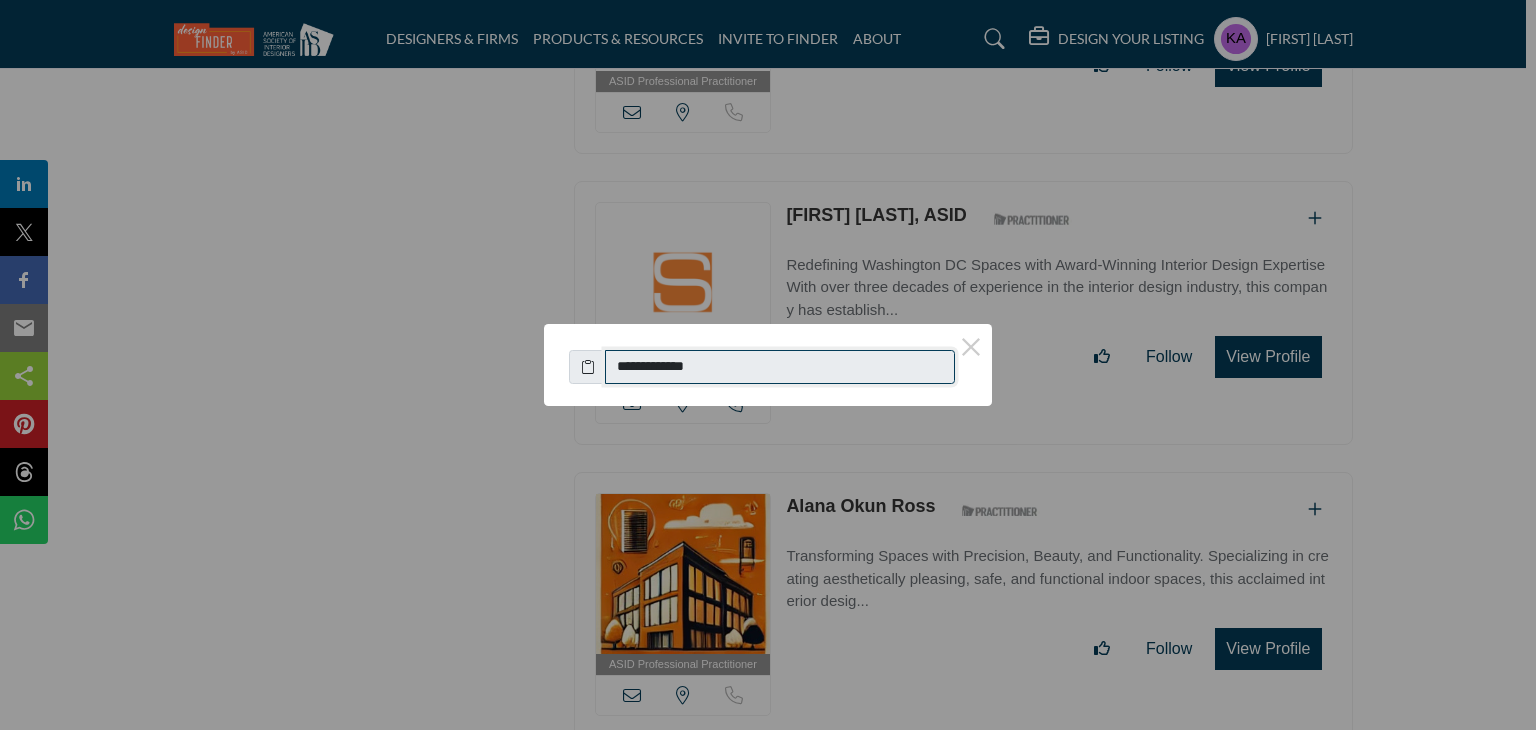 drag, startPoint x: 628, startPoint y: 356, endPoint x: 727, endPoint y: 353, distance: 99.04544 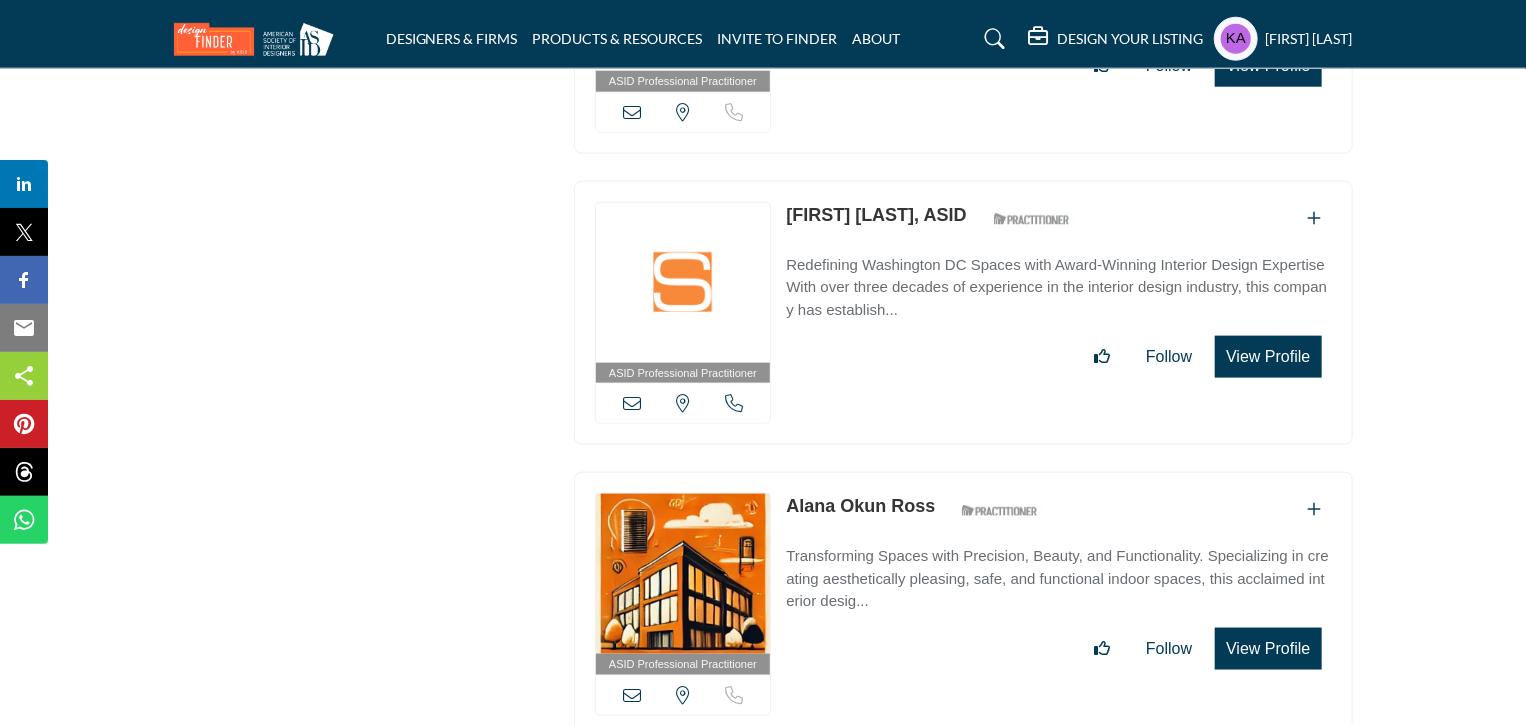 click at bounding box center (632, 403) 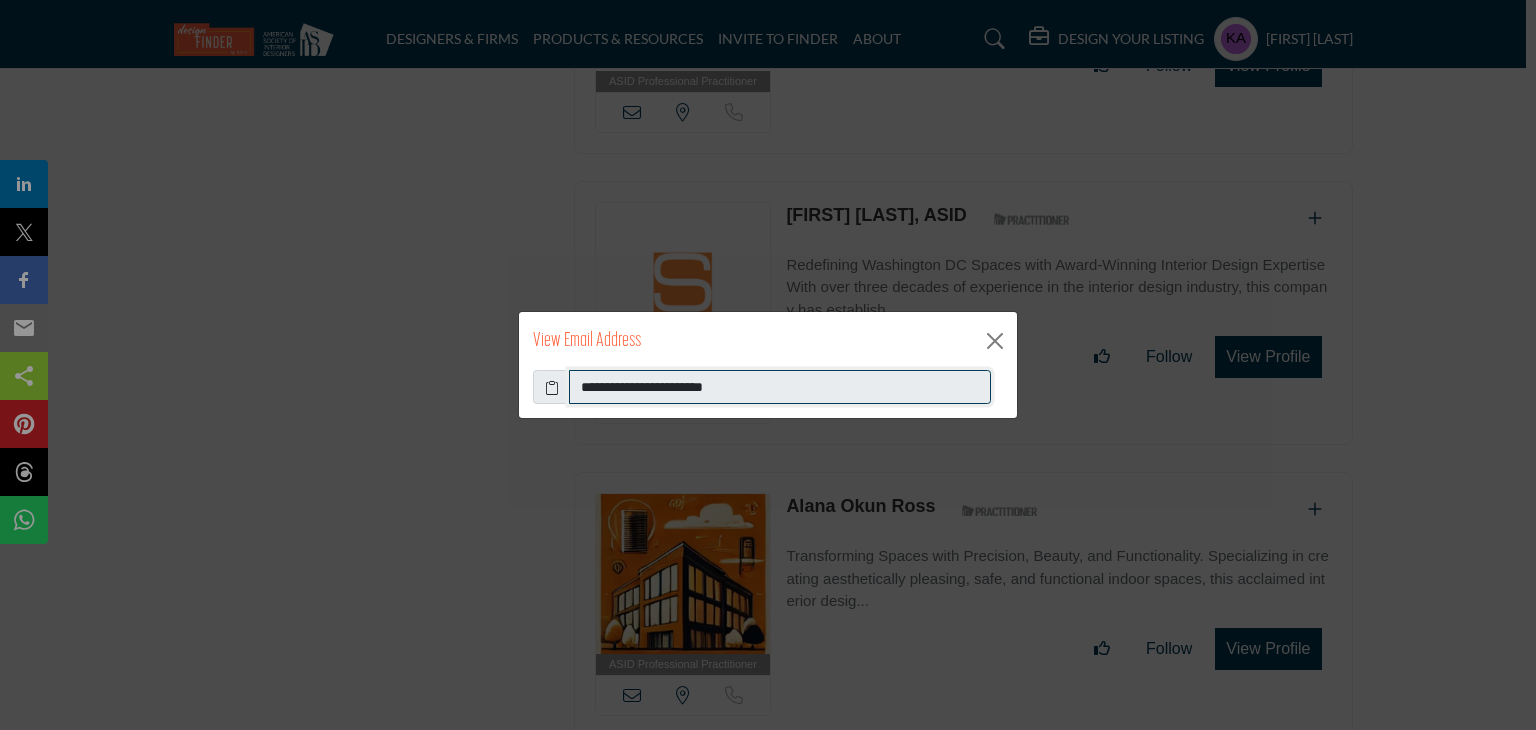 click on "**********" at bounding box center (780, 387) 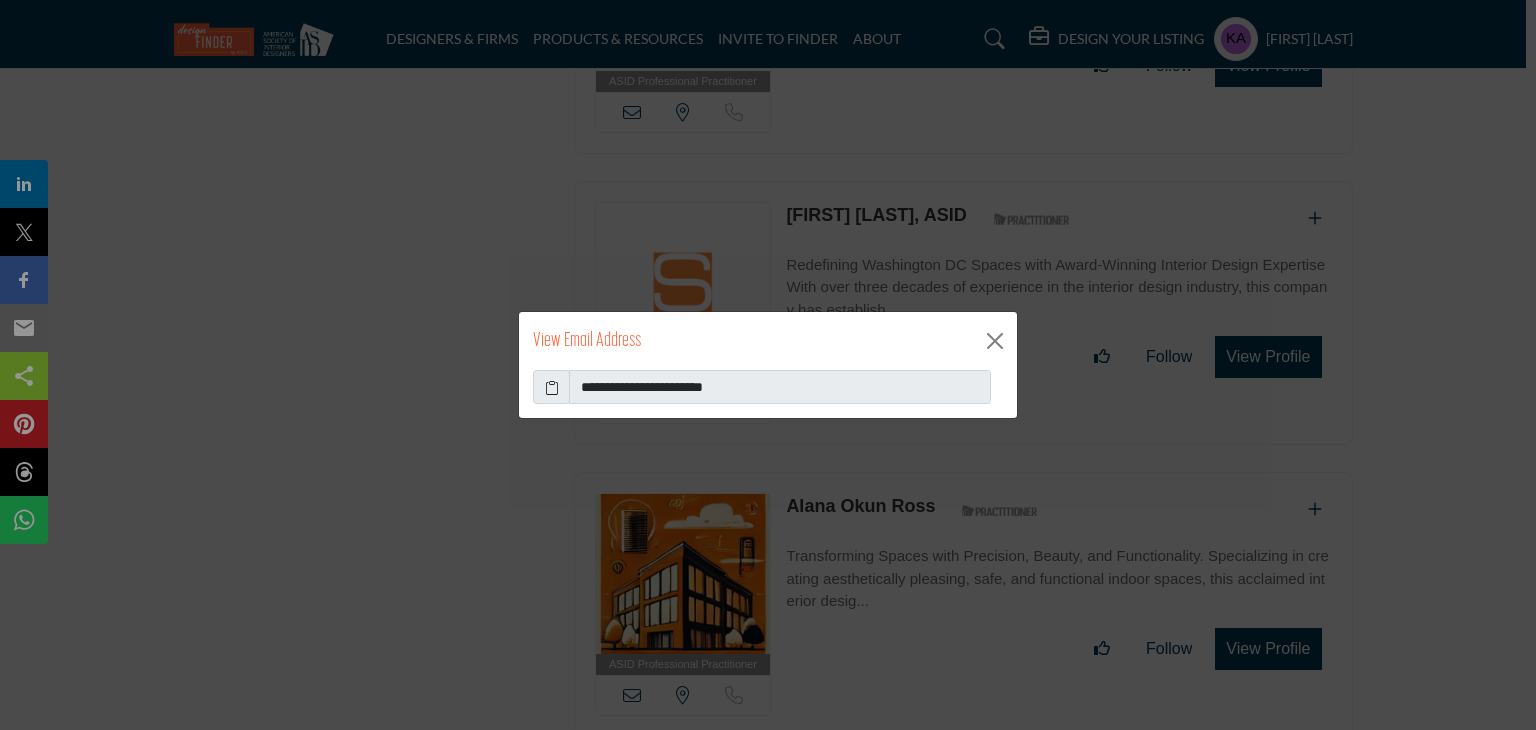 click on "**********" at bounding box center [768, 365] 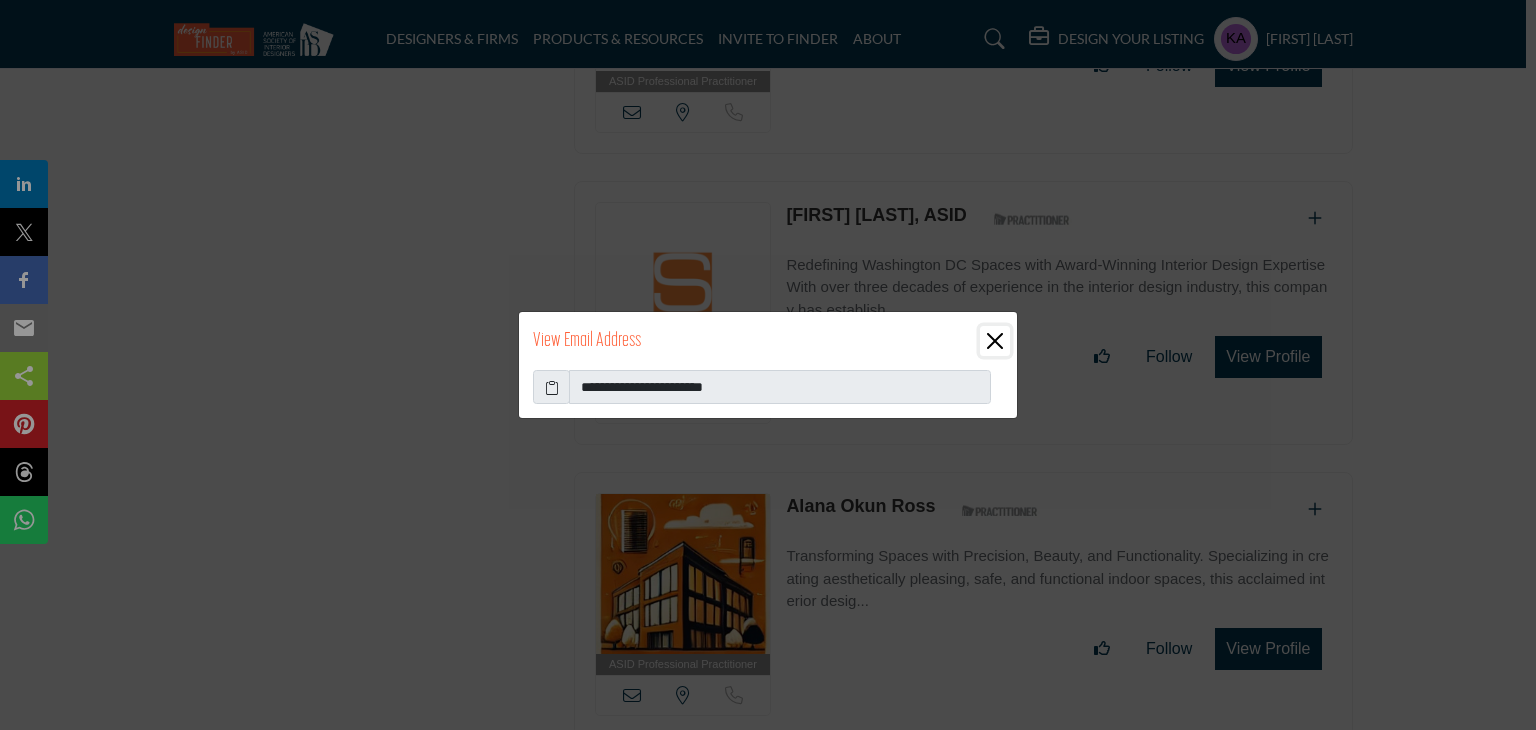 click at bounding box center [995, 341] 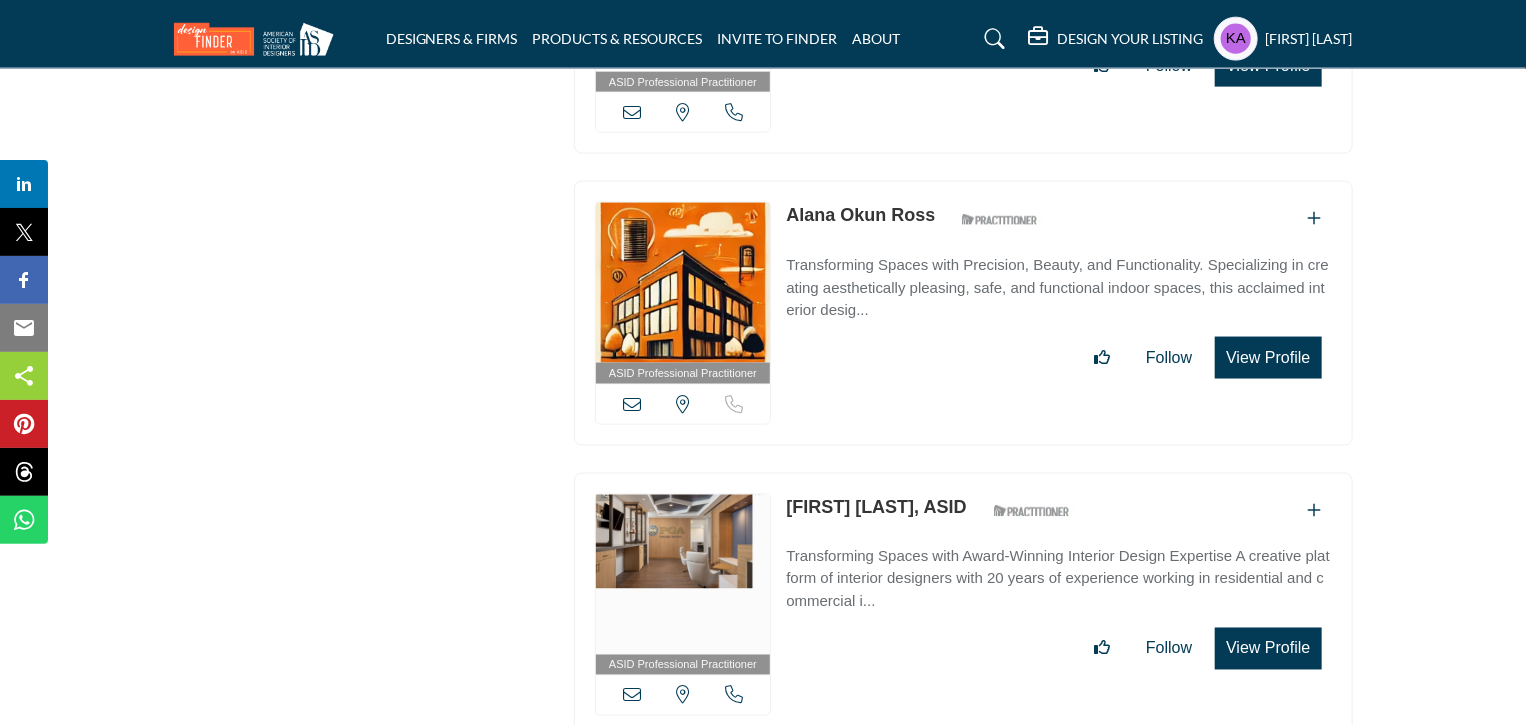 scroll, scrollTop: 5217, scrollLeft: 0, axis: vertical 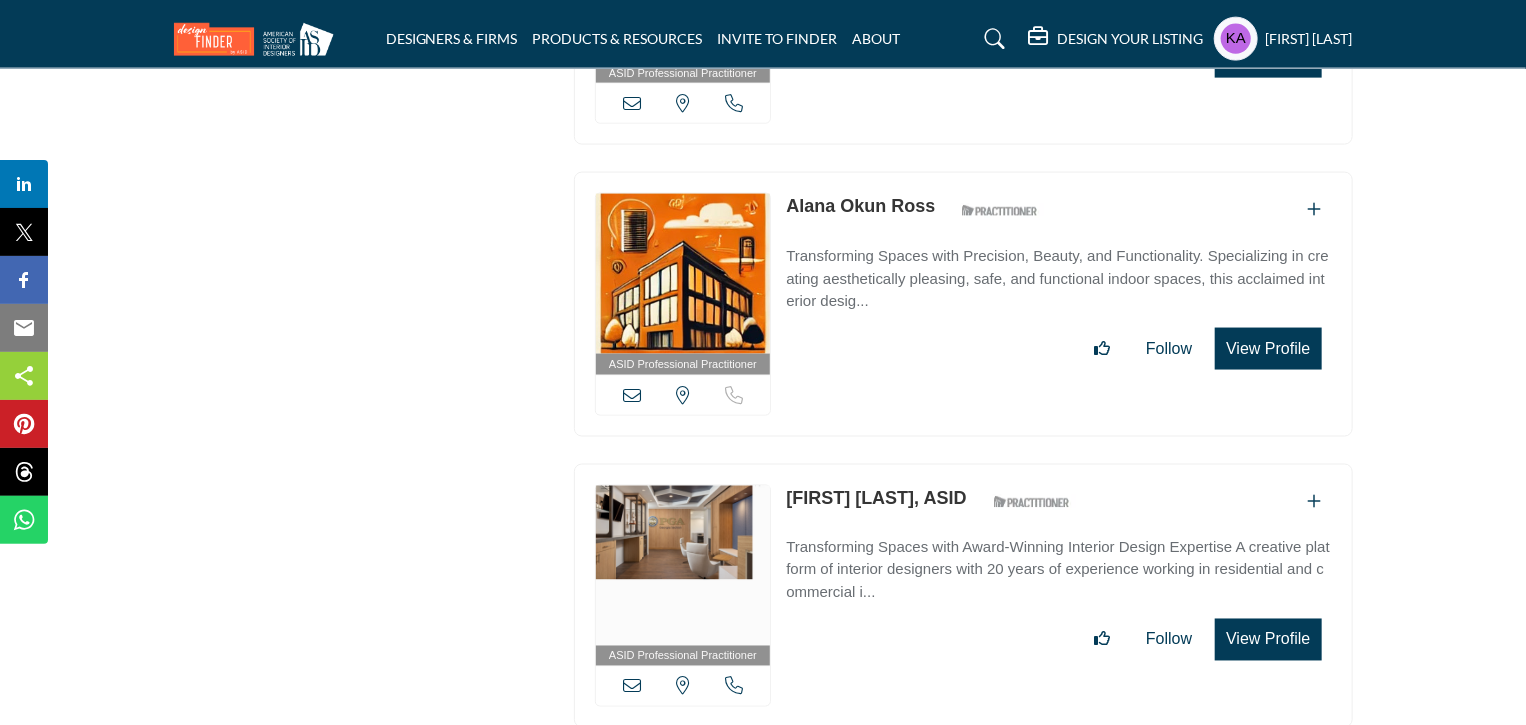 click at bounding box center (632, 395) 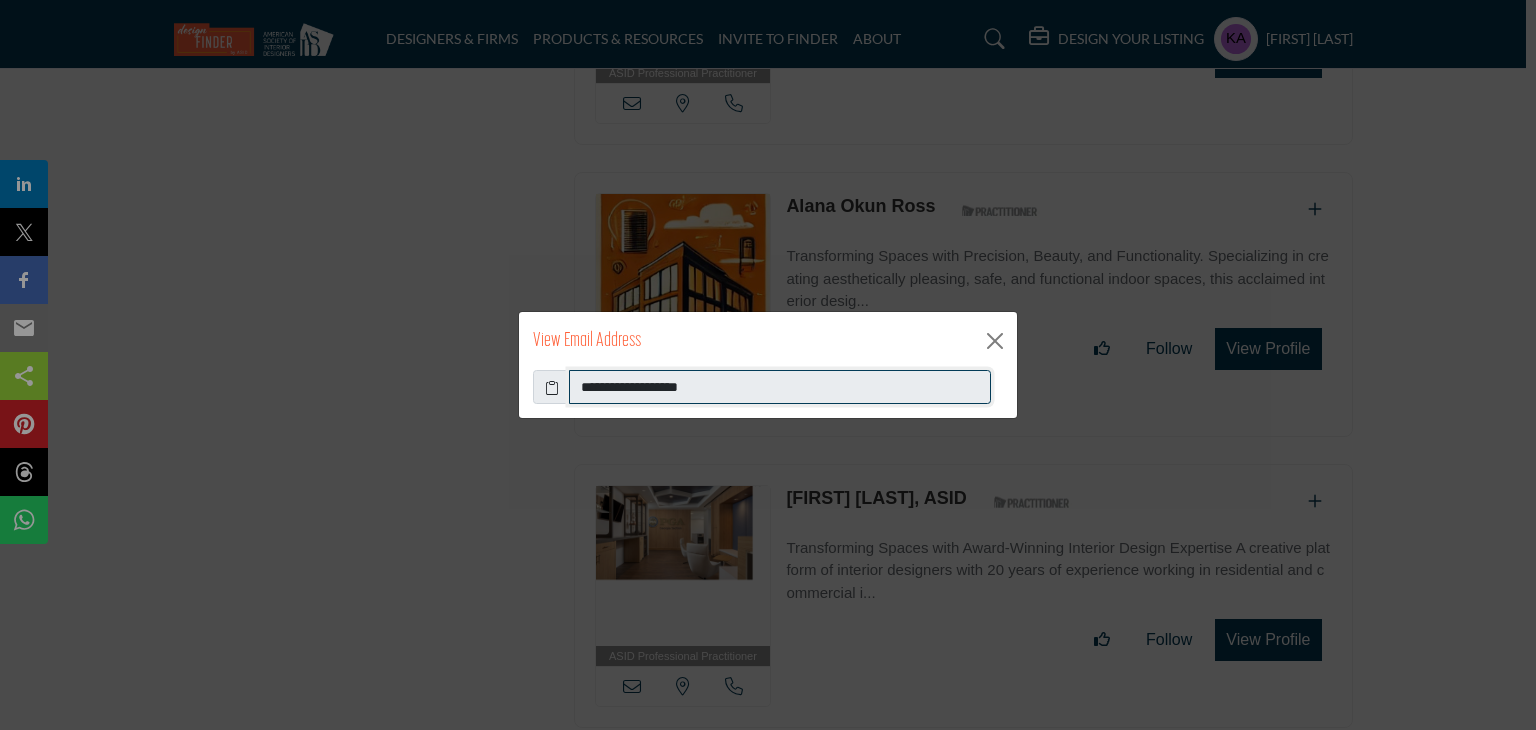 click on "**********" at bounding box center [780, 387] 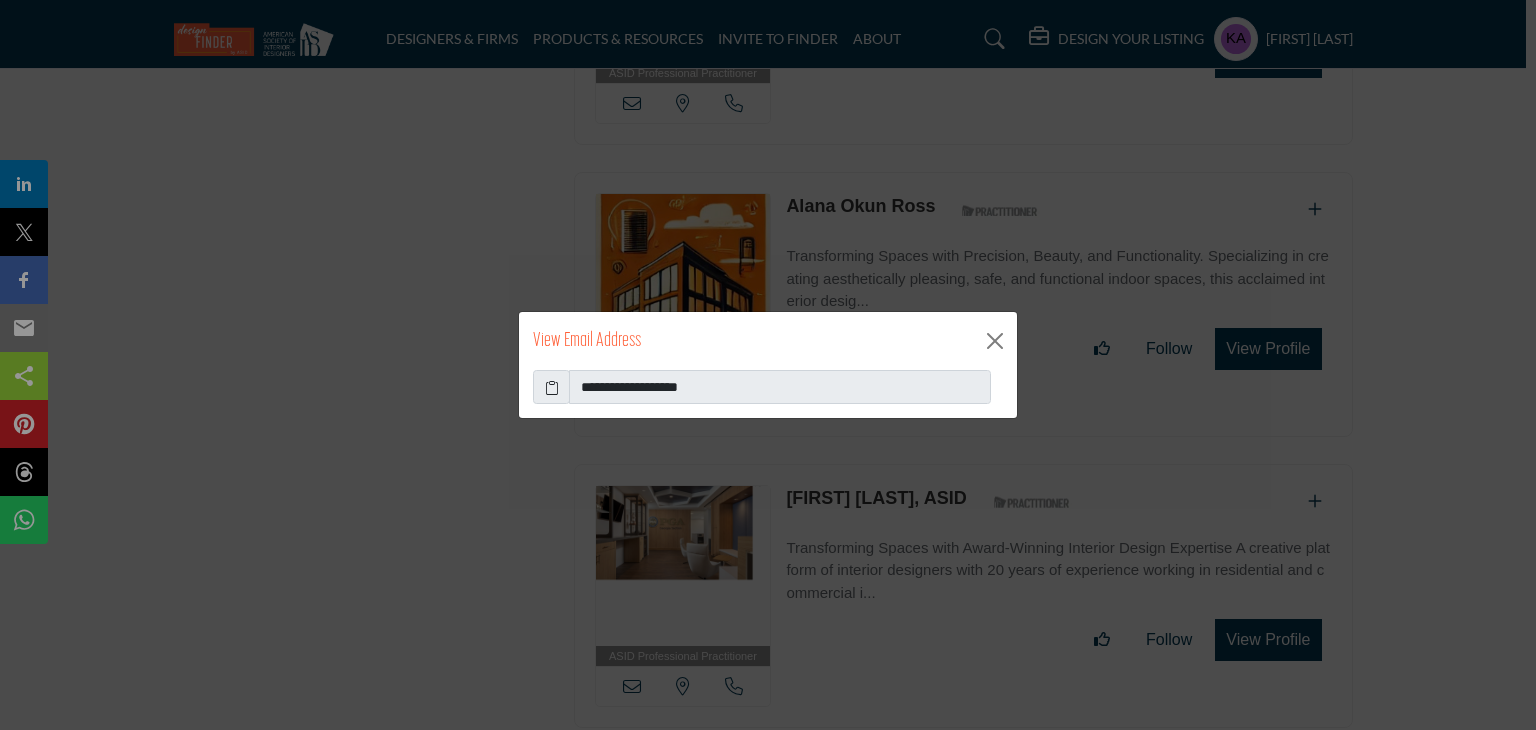 click on "**********" at bounding box center [768, 365] 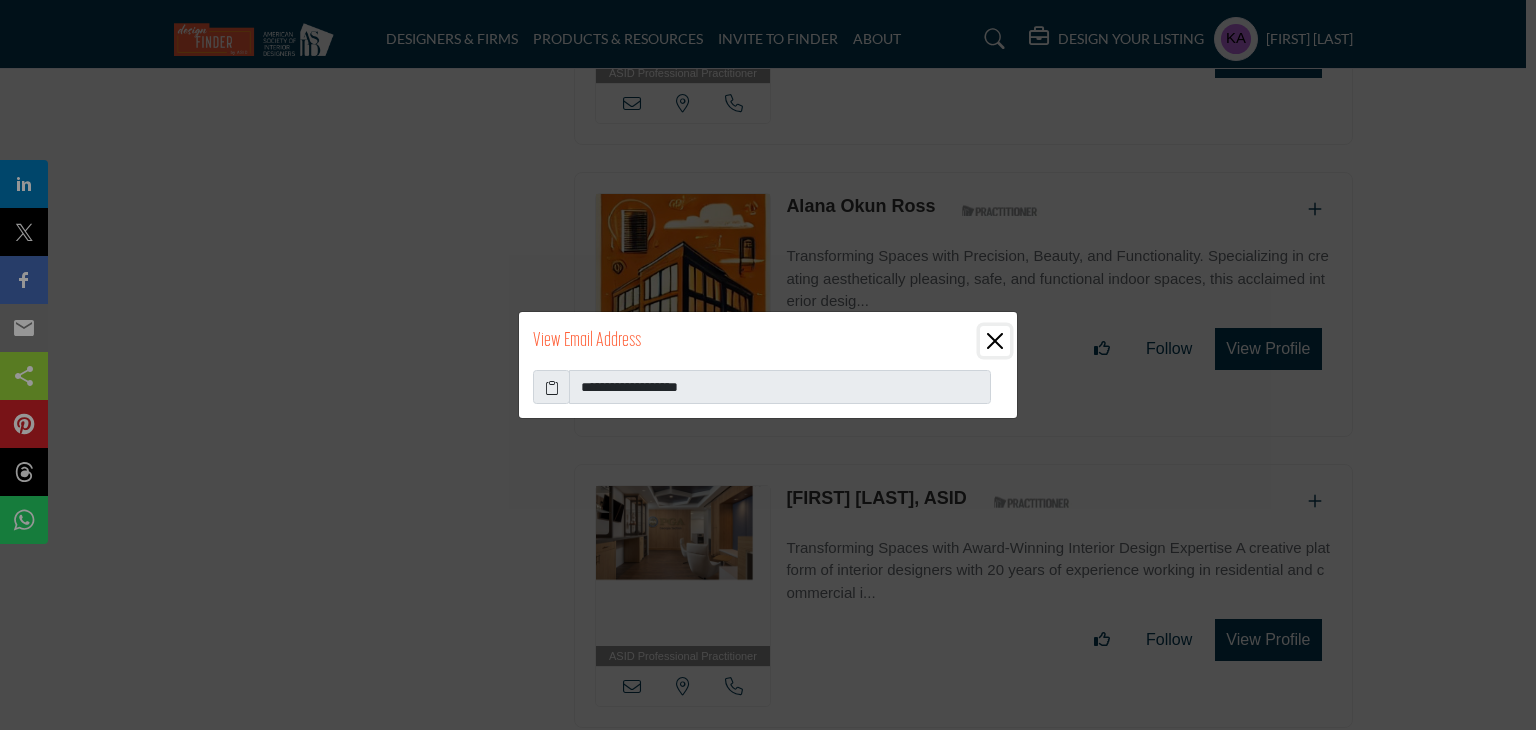 click at bounding box center [995, 341] 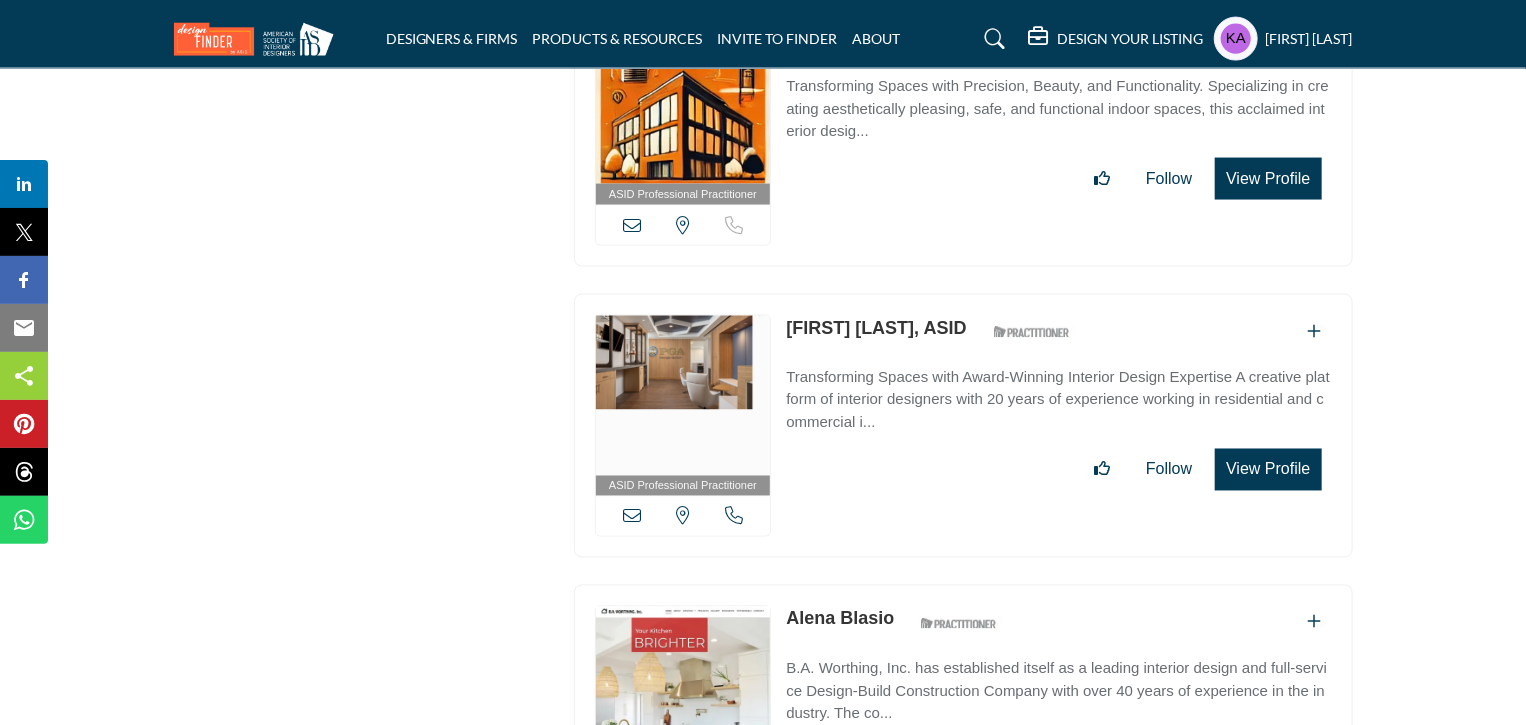 scroll, scrollTop: 5417, scrollLeft: 0, axis: vertical 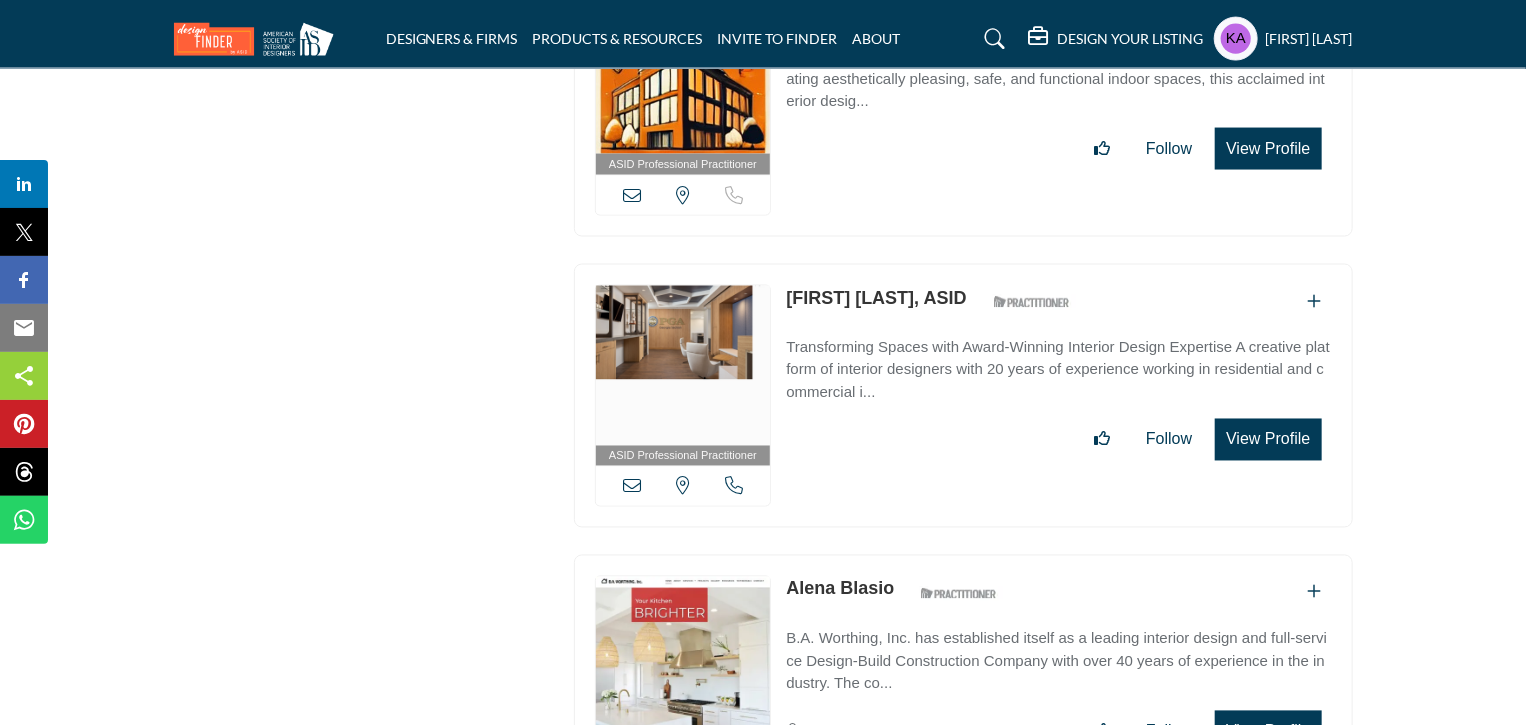 click at bounding box center [734, 486] 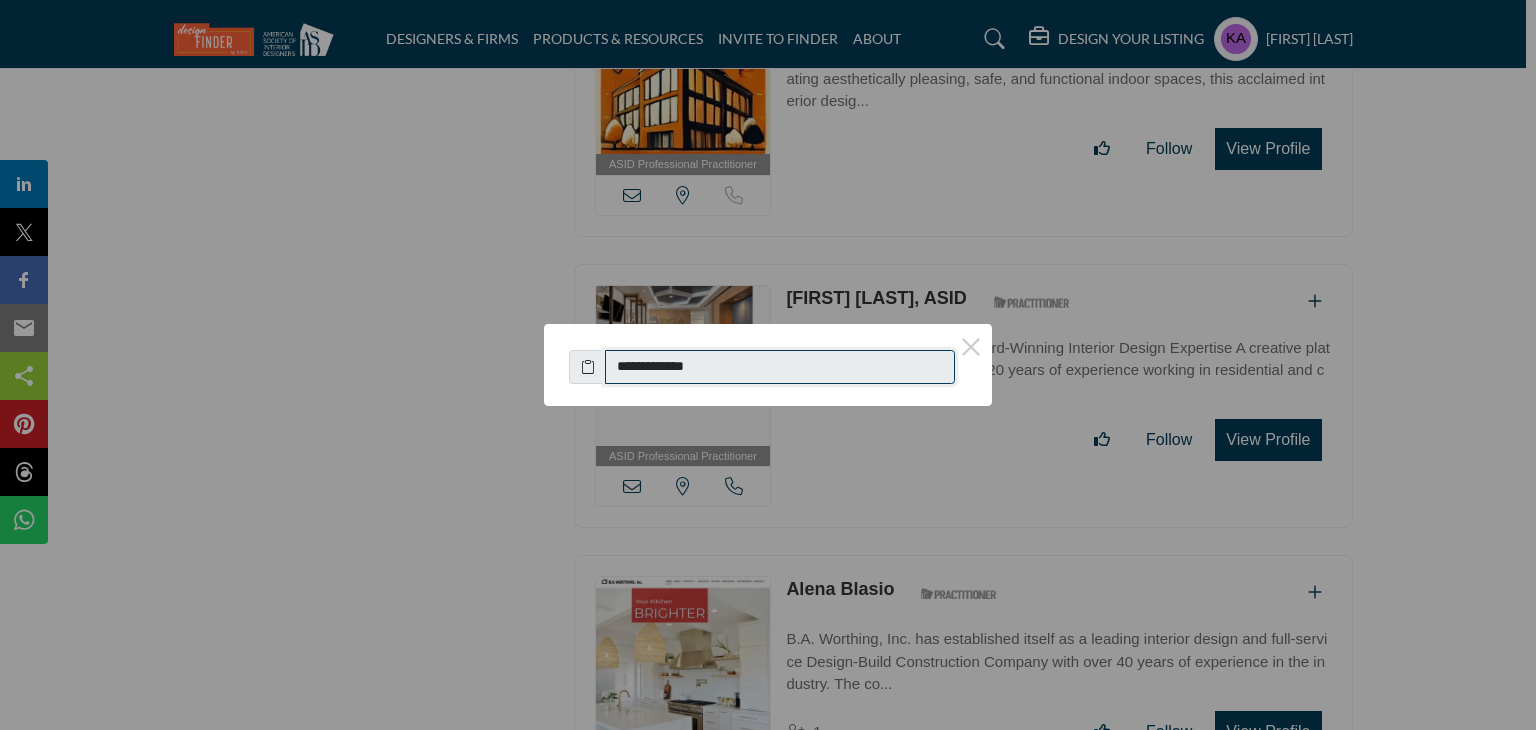 drag, startPoint x: 623, startPoint y: 370, endPoint x: 843, endPoint y: 388, distance: 220.73514 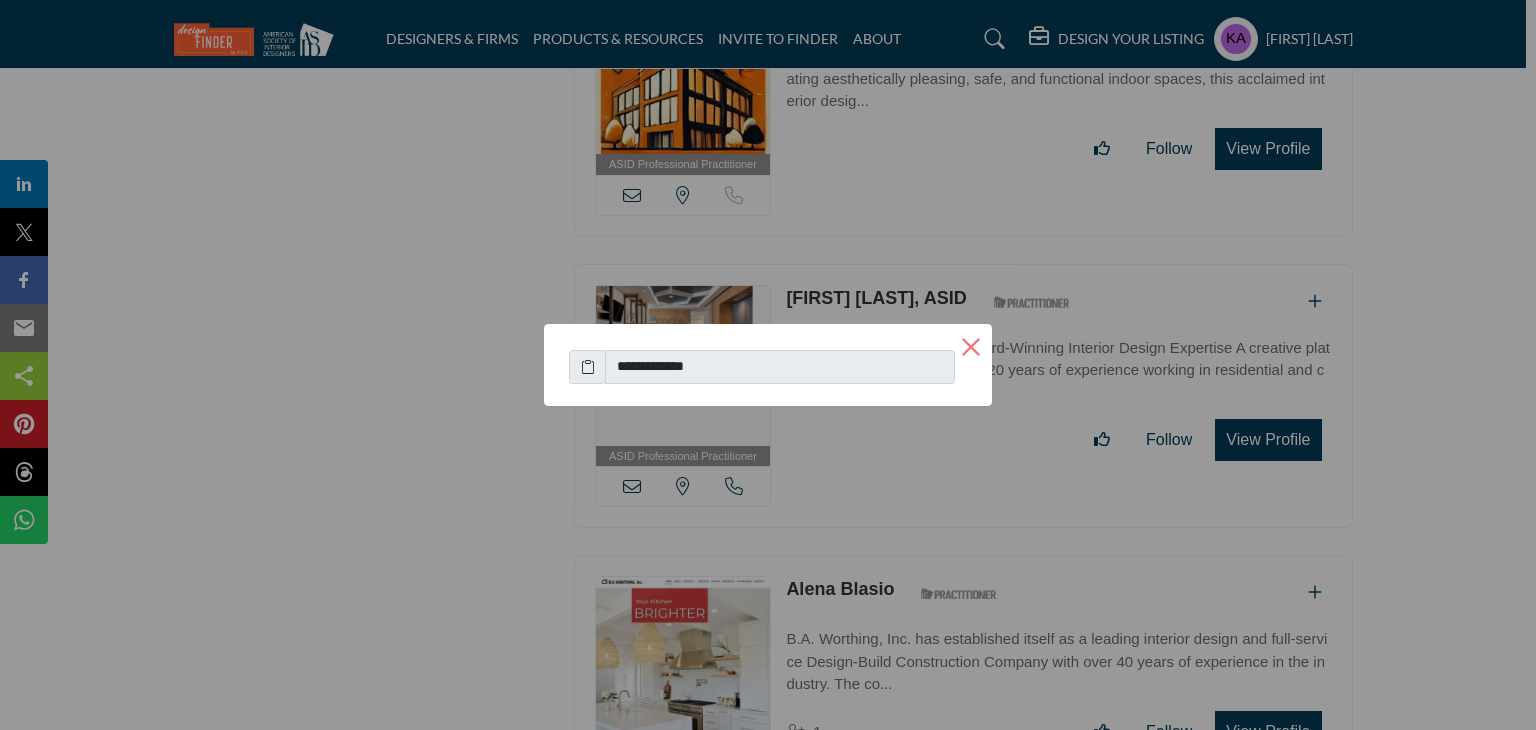 click on "×" at bounding box center [971, 345] 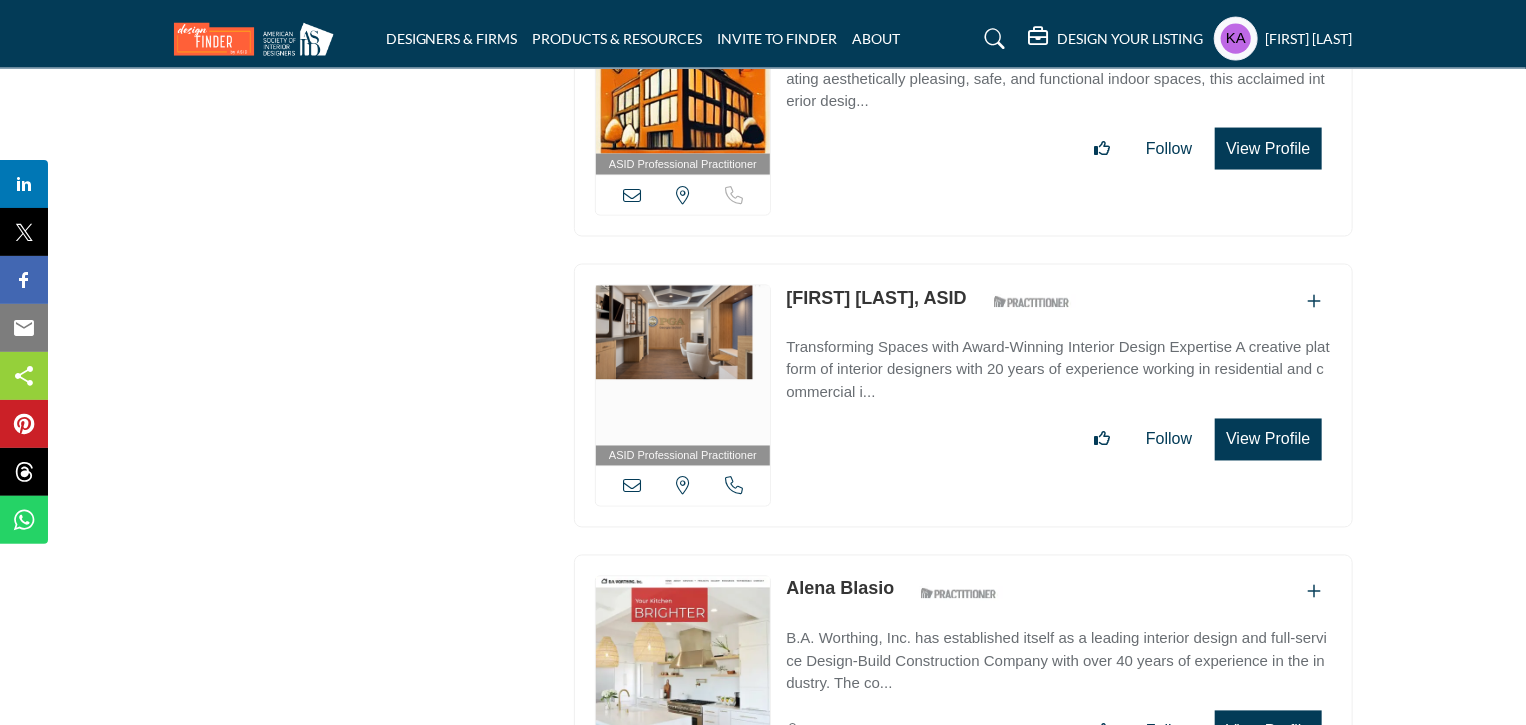 click at bounding box center (632, 486) 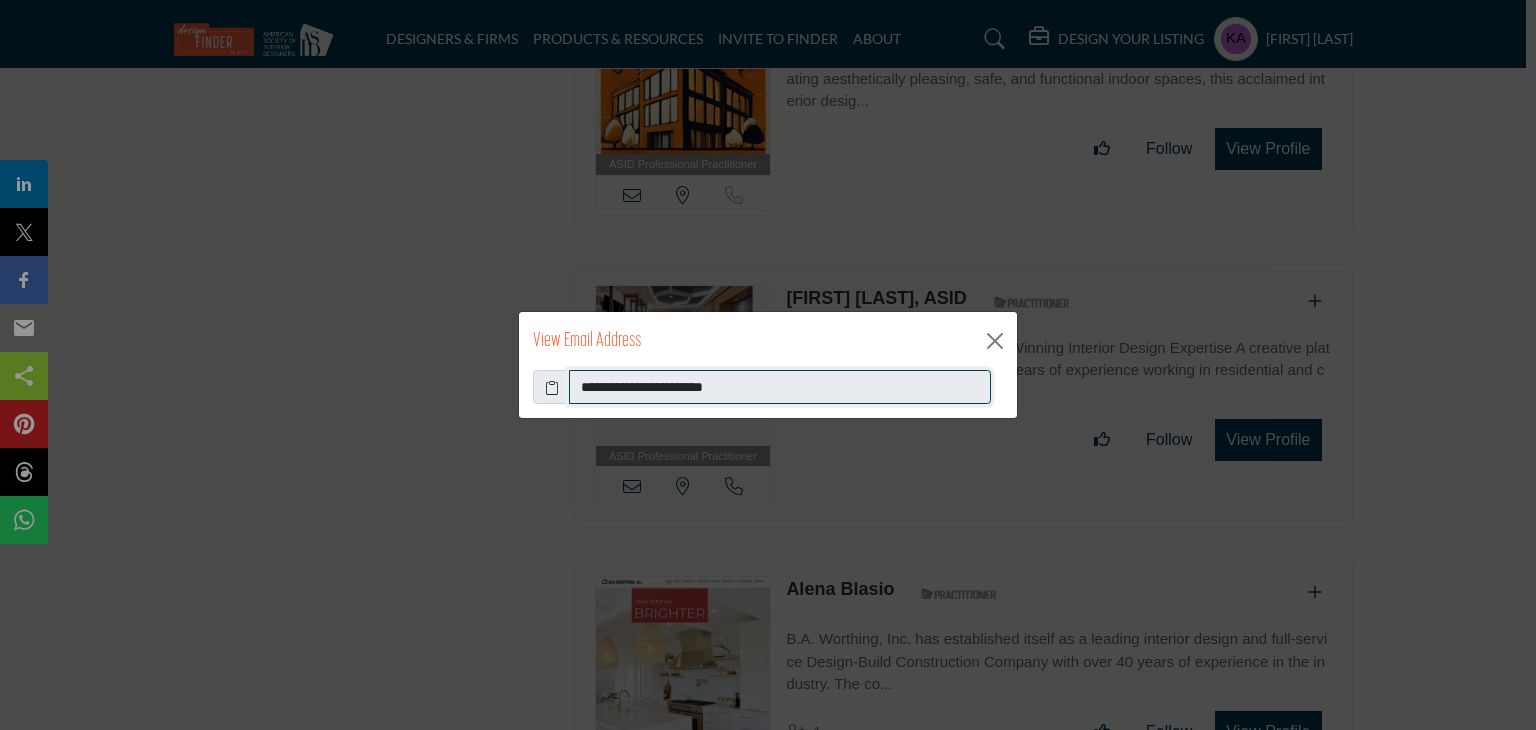click on "**********" at bounding box center [780, 387] 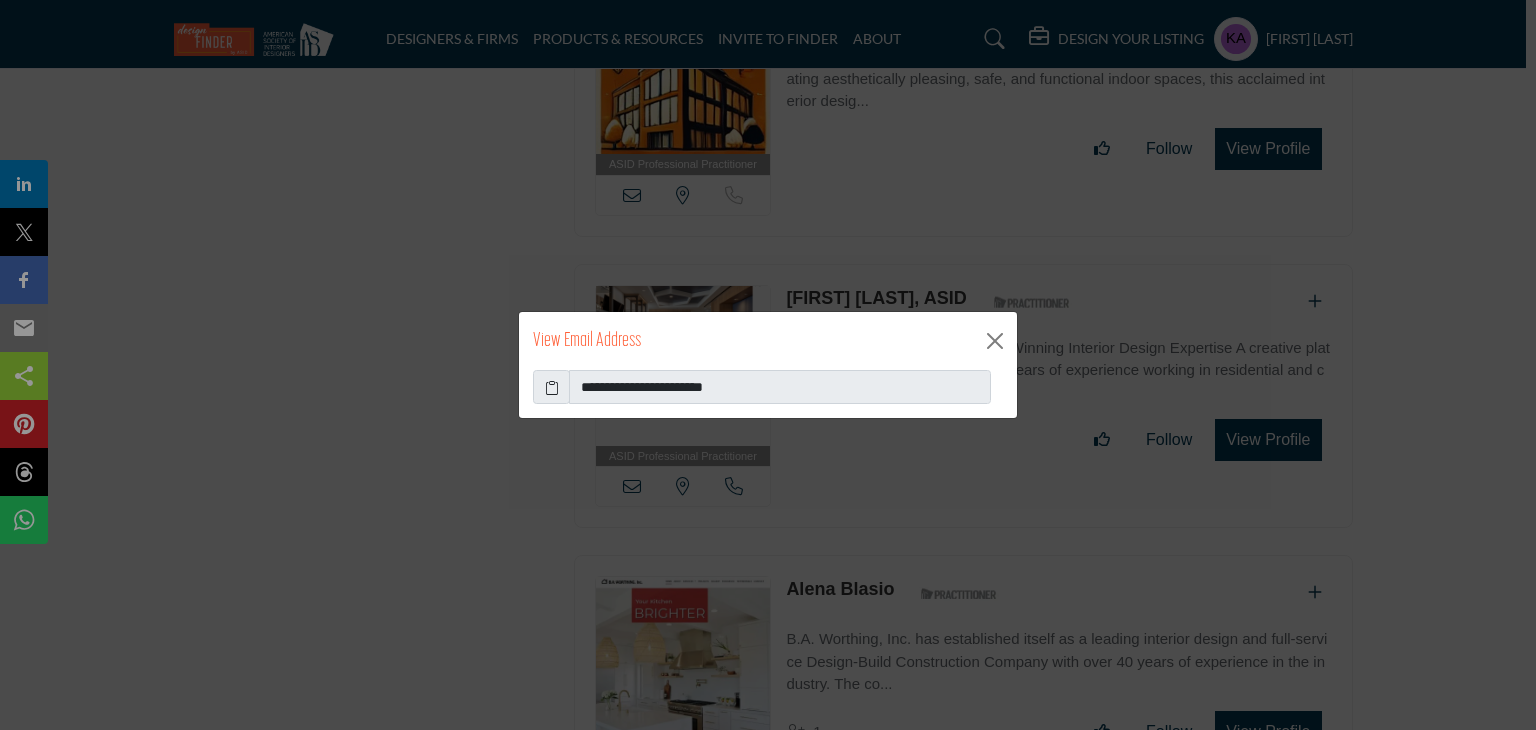 click on "**********" at bounding box center (768, 365) 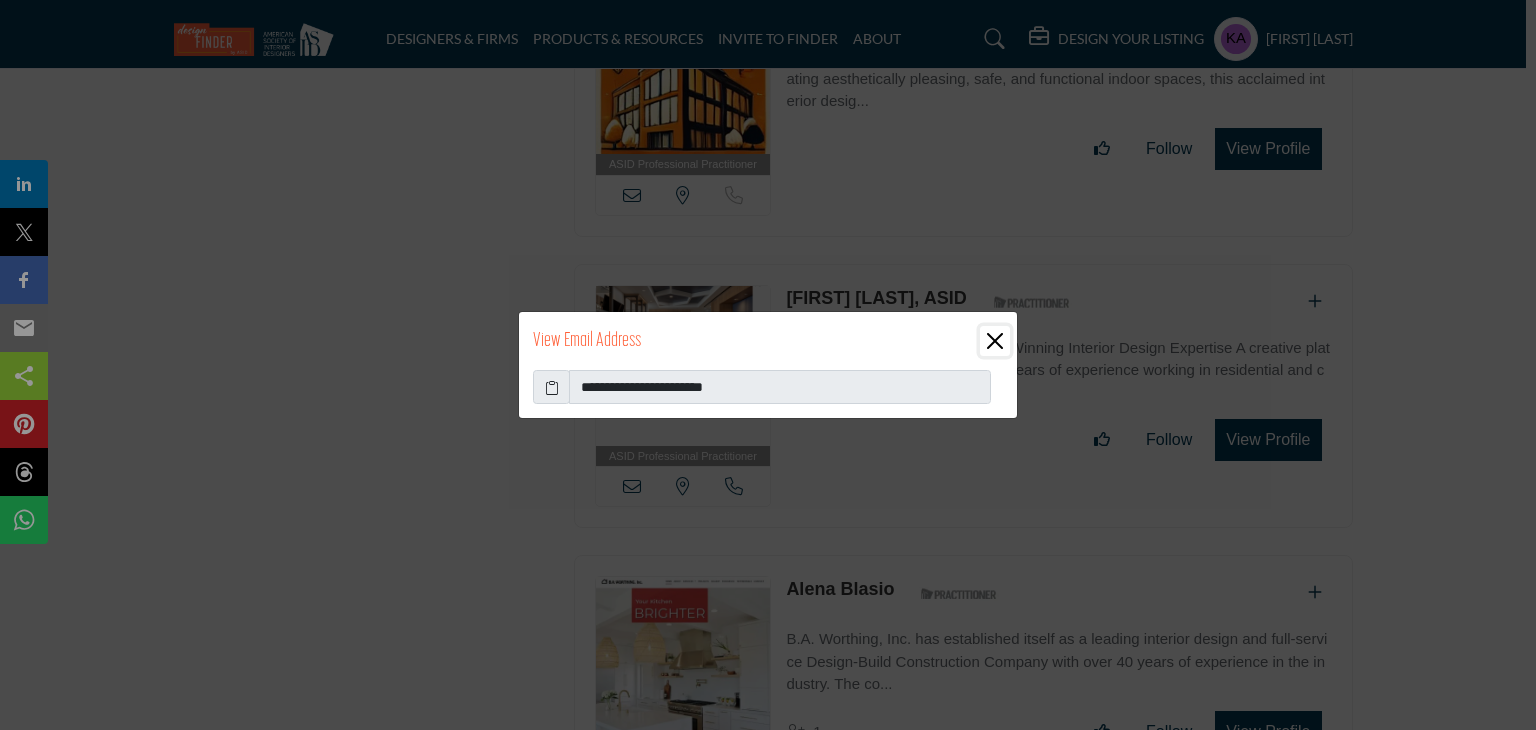 click at bounding box center [995, 341] 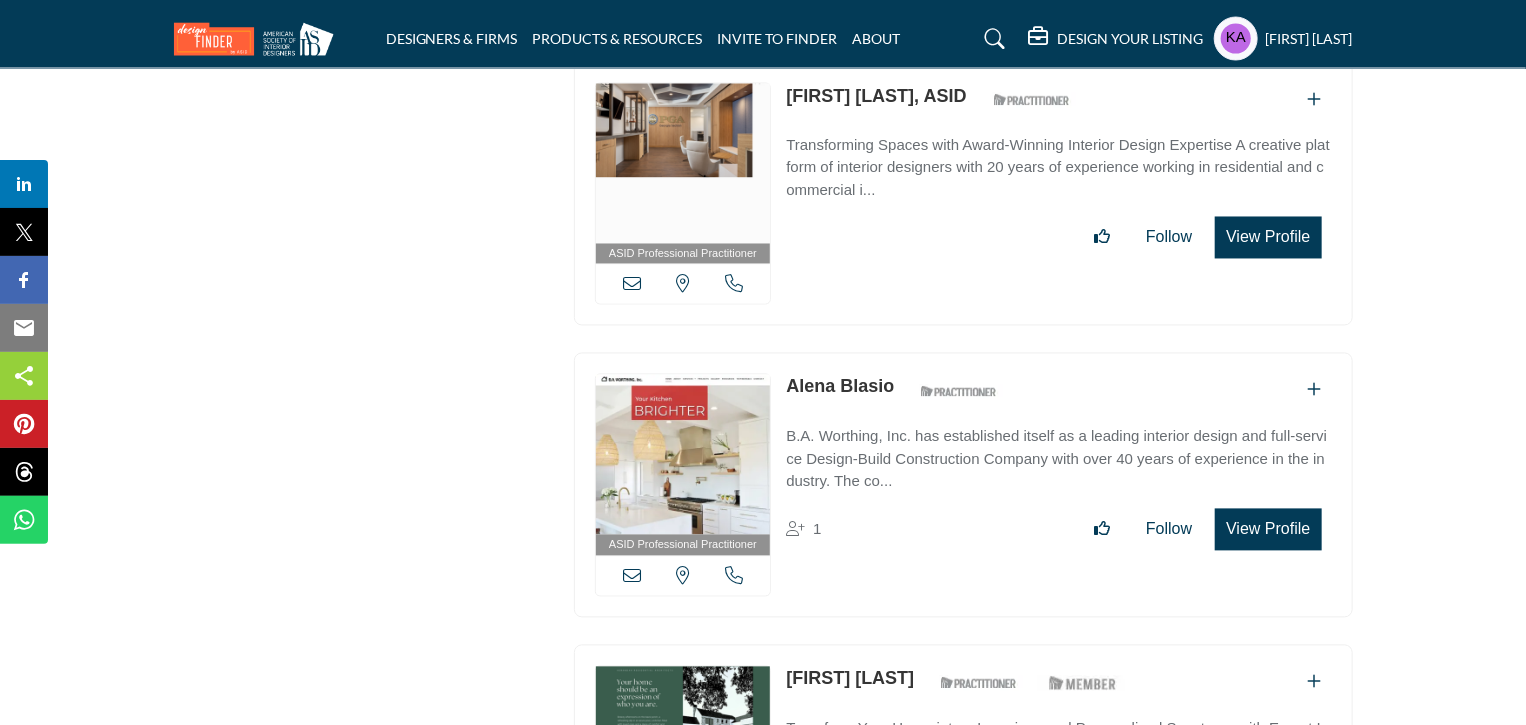 scroll, scrollTop: 5717, scrollLeft: 0, axis: vertical 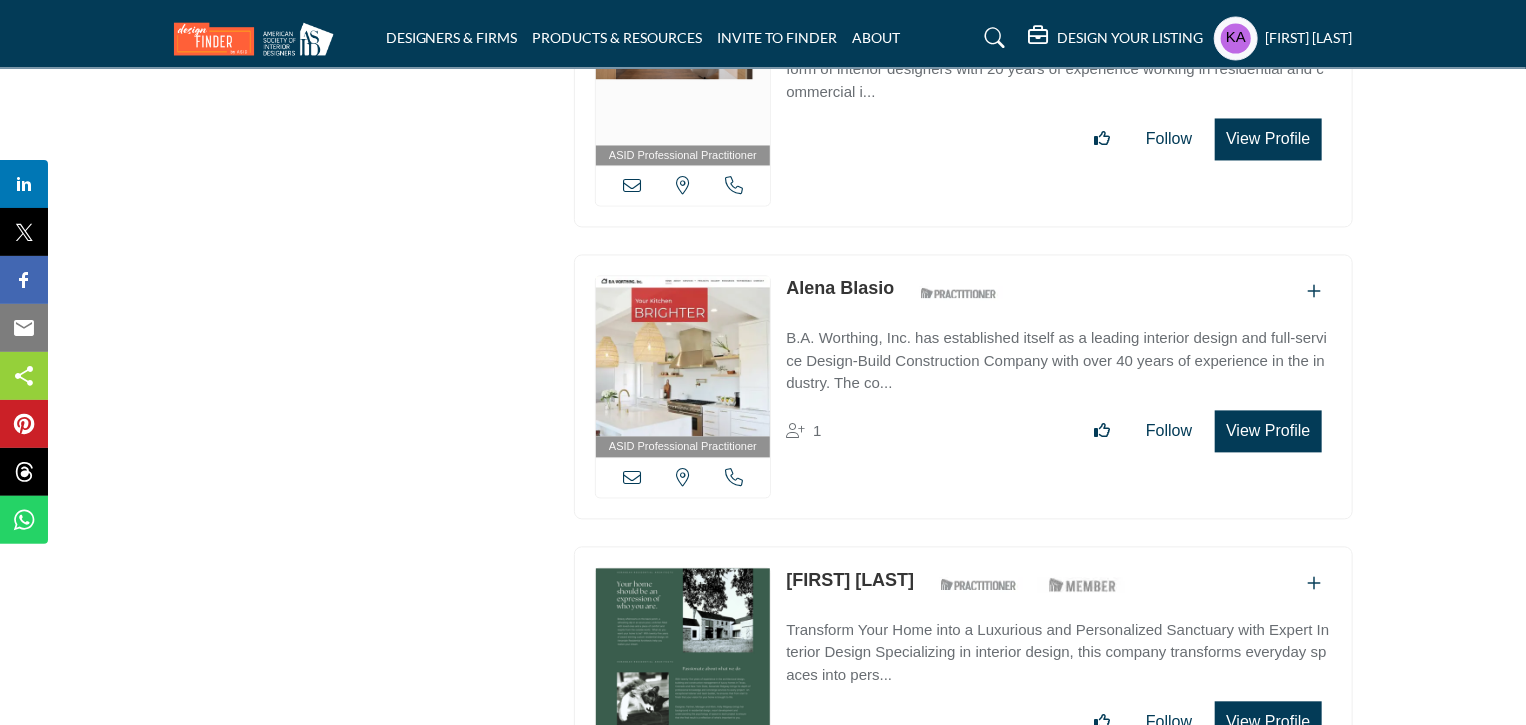 click on "[STATE], USA" at bounding box center (683, 478) 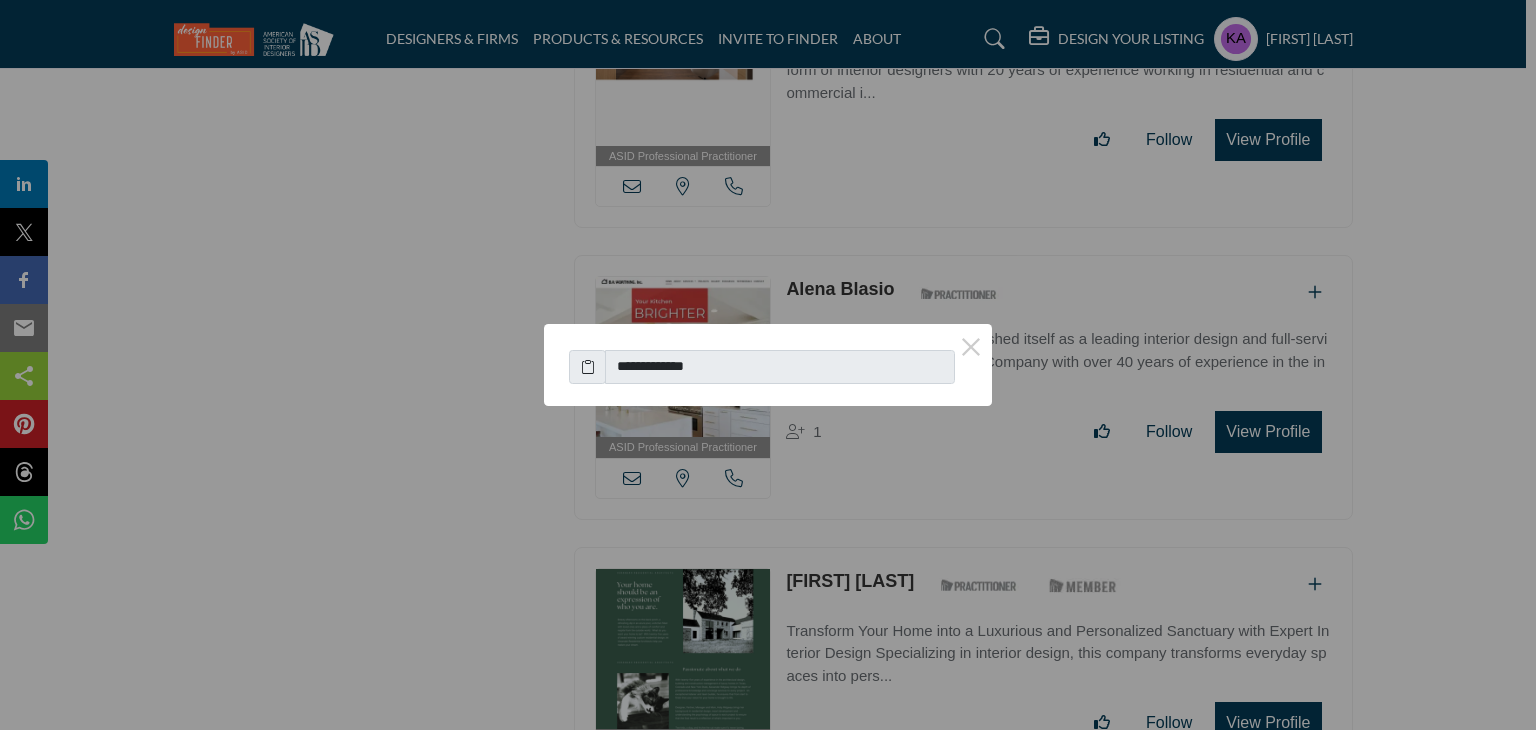 drag, startPoint x: 612, startPoint y: 347, endPoint x: 628, endPoint y: 350, distance: 16.27882 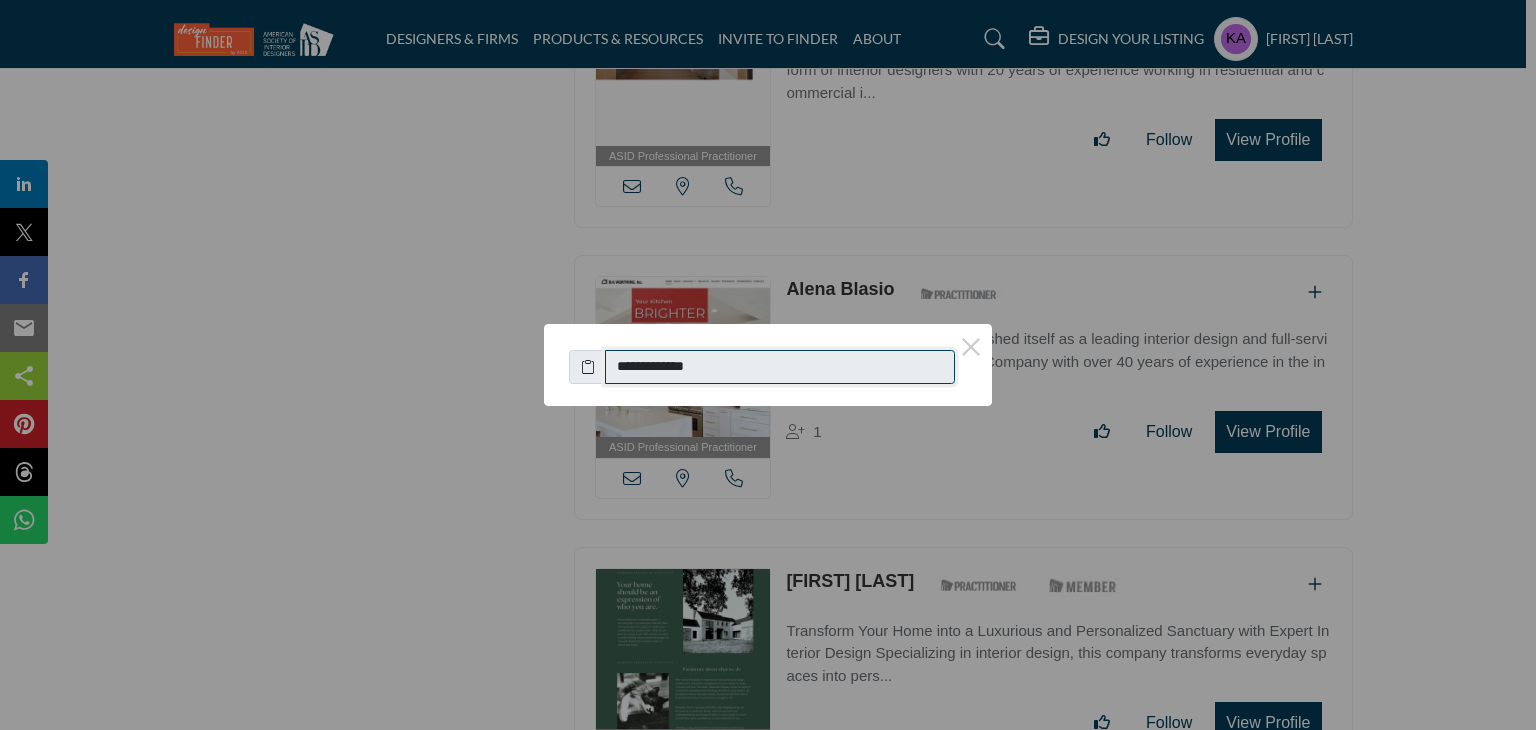 click on "**********" at bounding box center [780, 367] 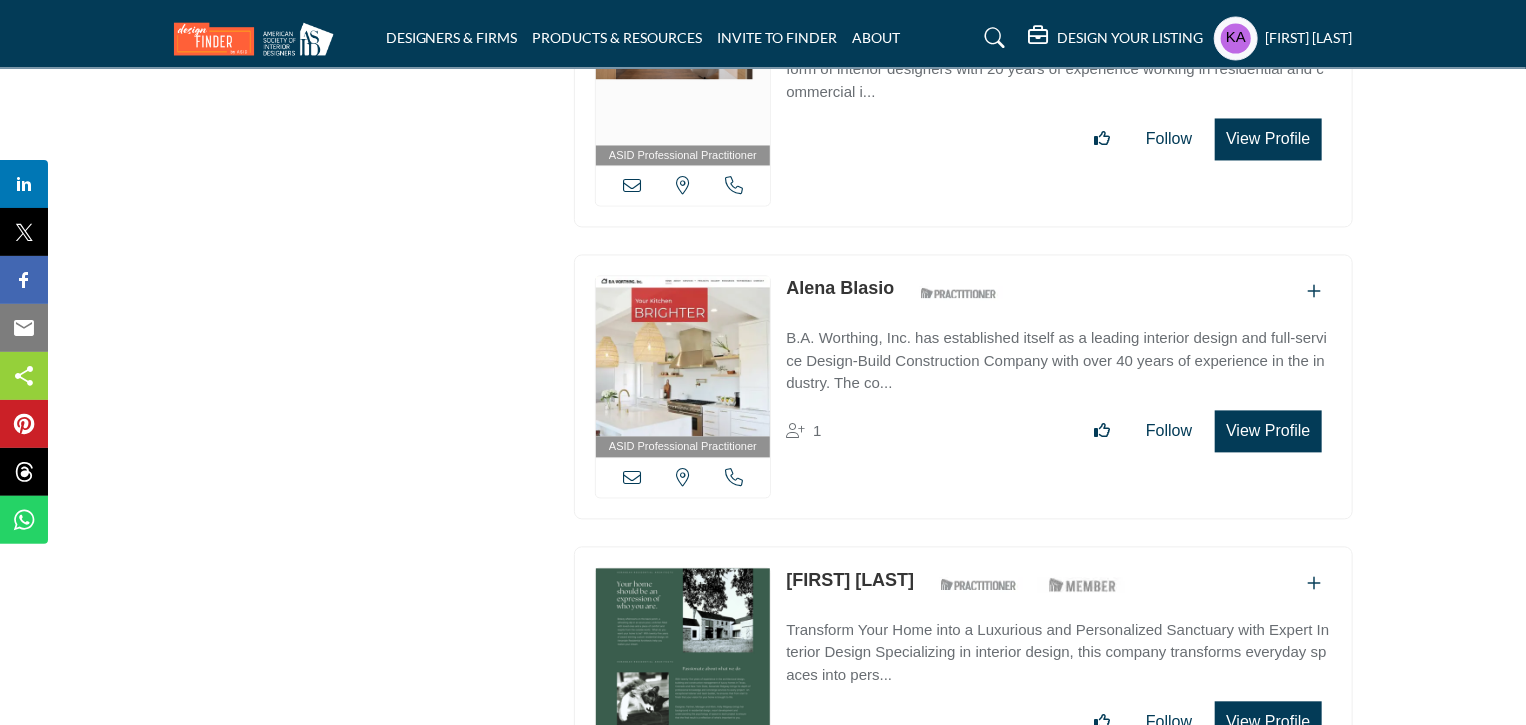 click at bounding box center [632, 478] 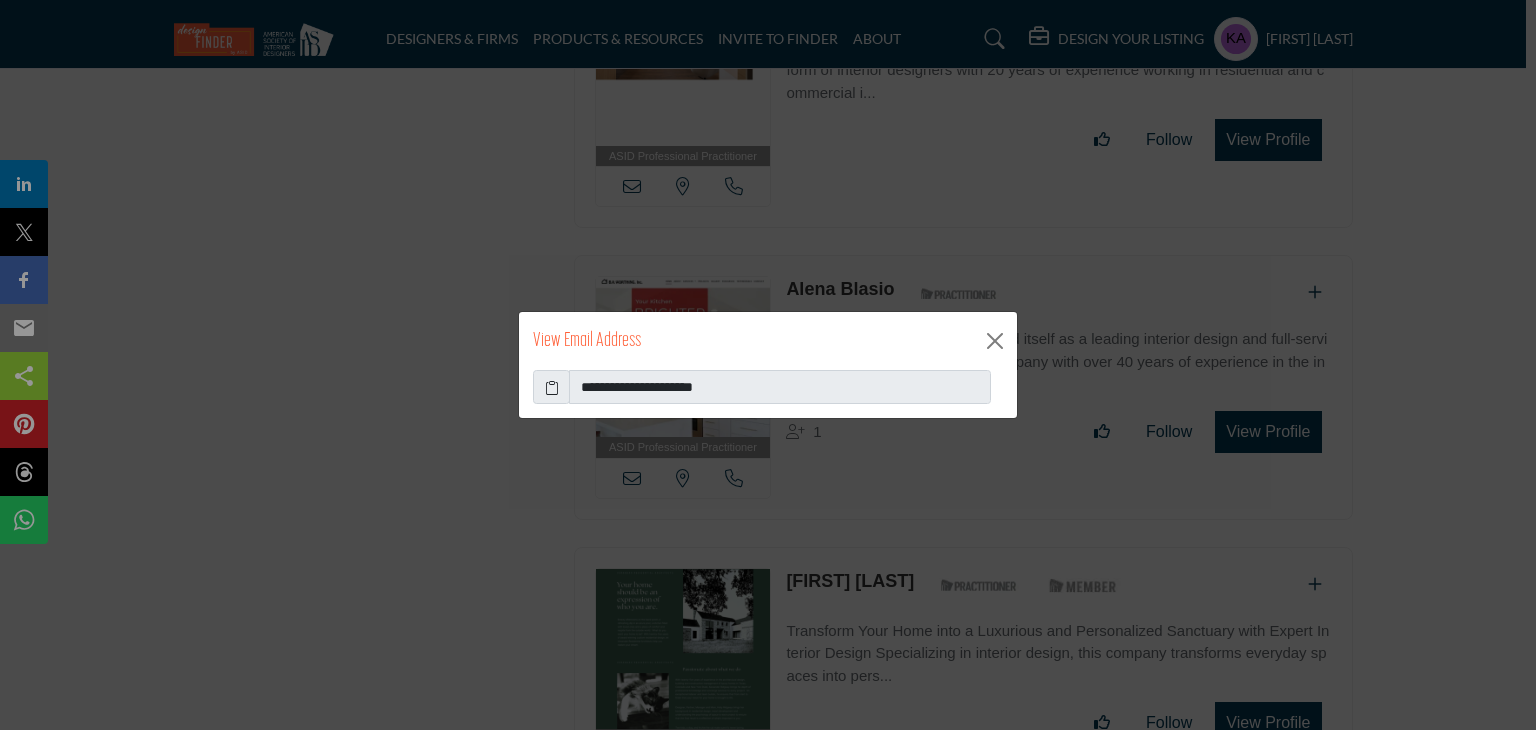 click on "**********" at bounding box center [768, 394] 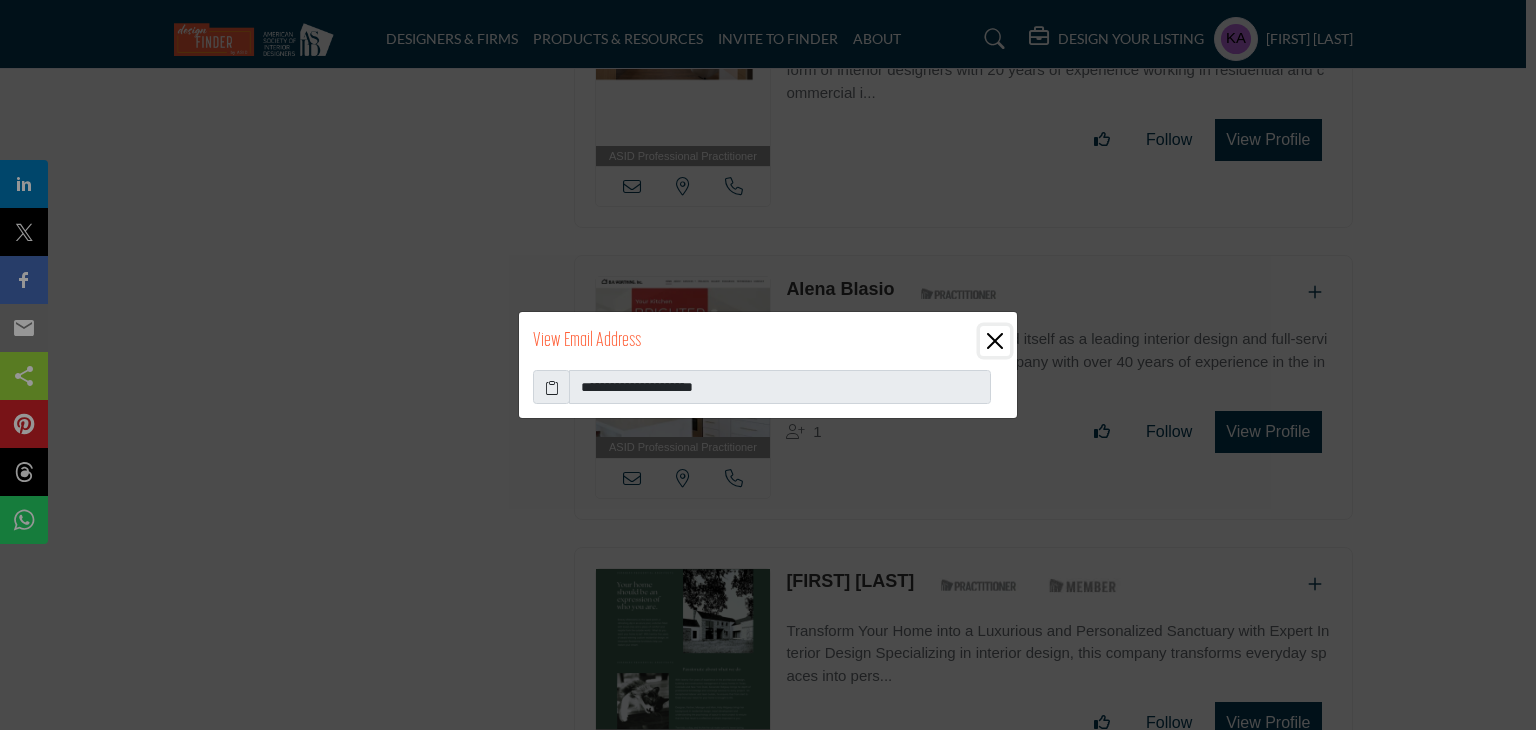 click at bounding box center [995, 341] 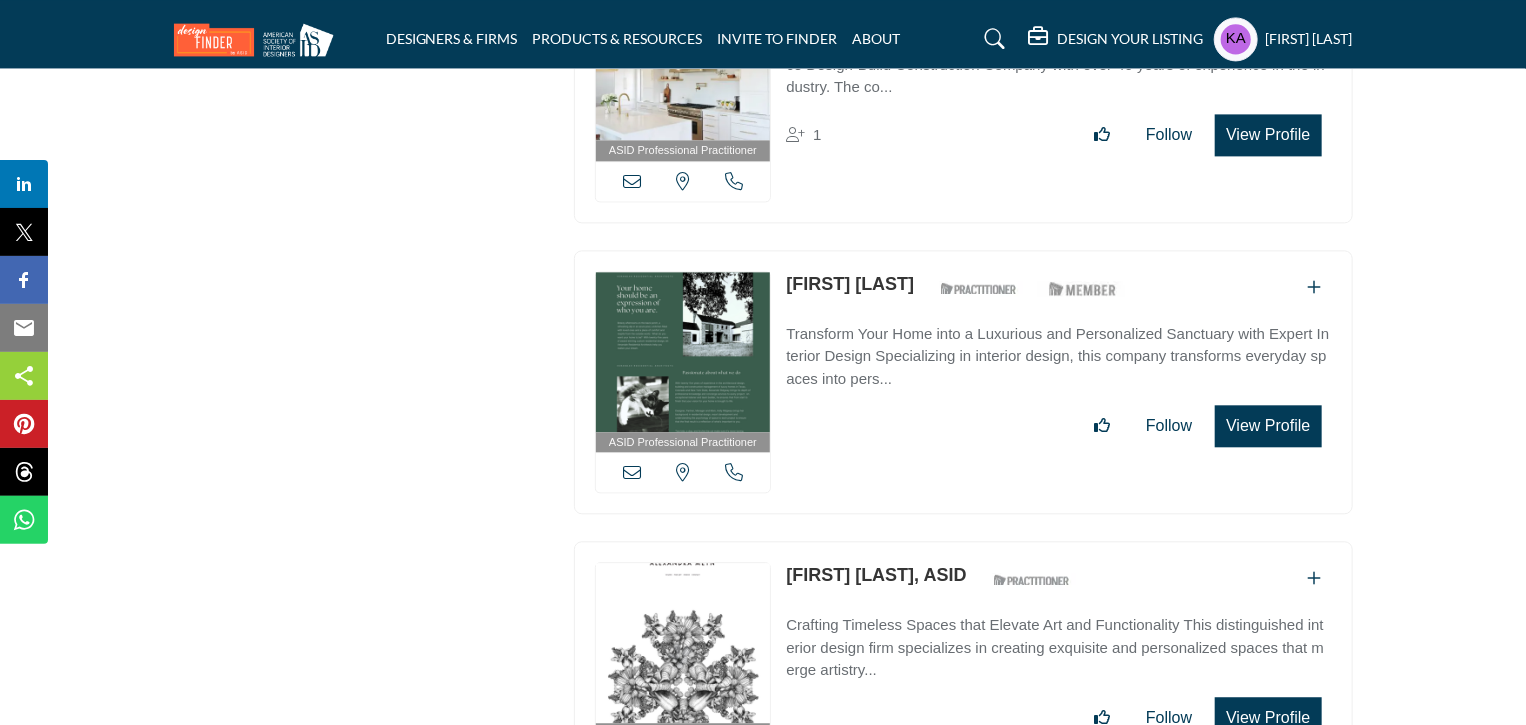 scroll, scrollTop: 6017, scrollLeft: 0, axis: vertical 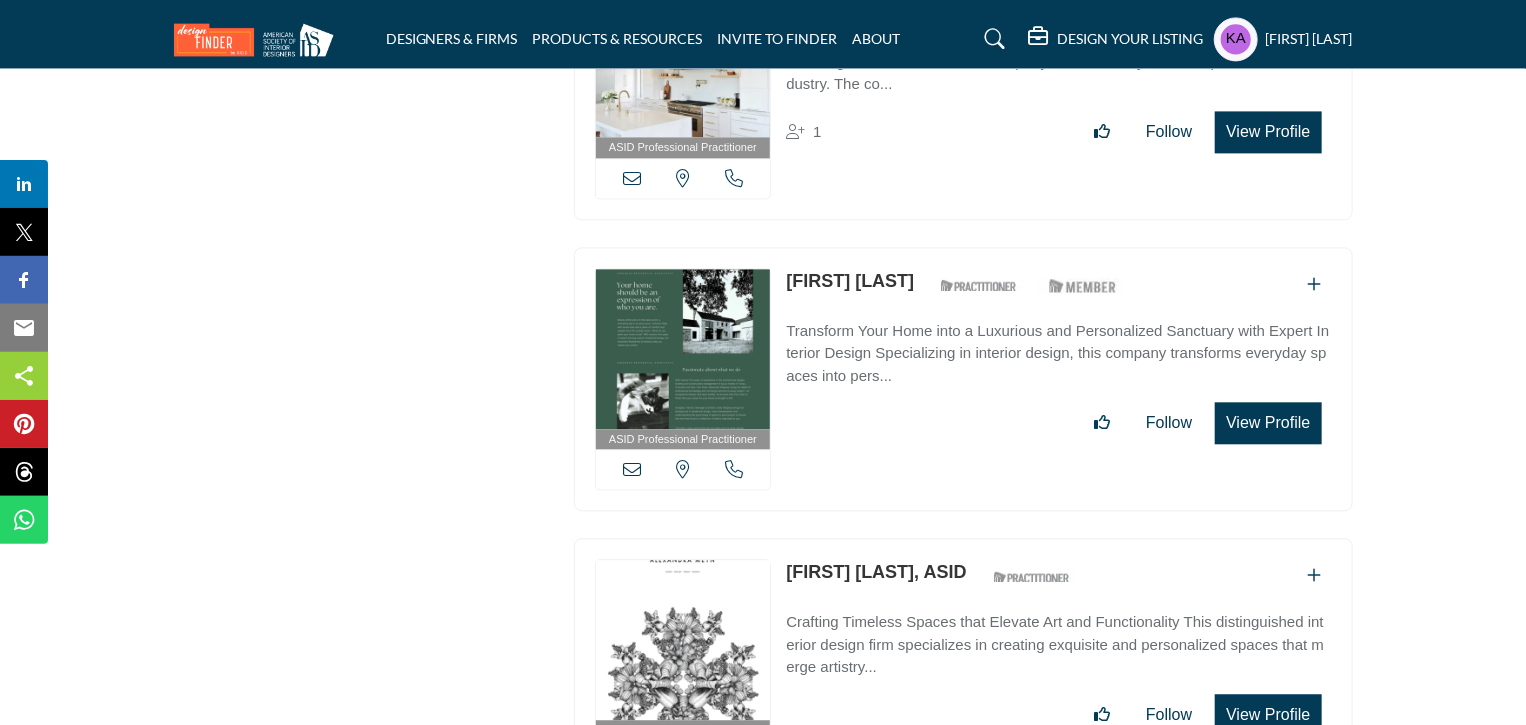 click at bounding box center [734, 469] 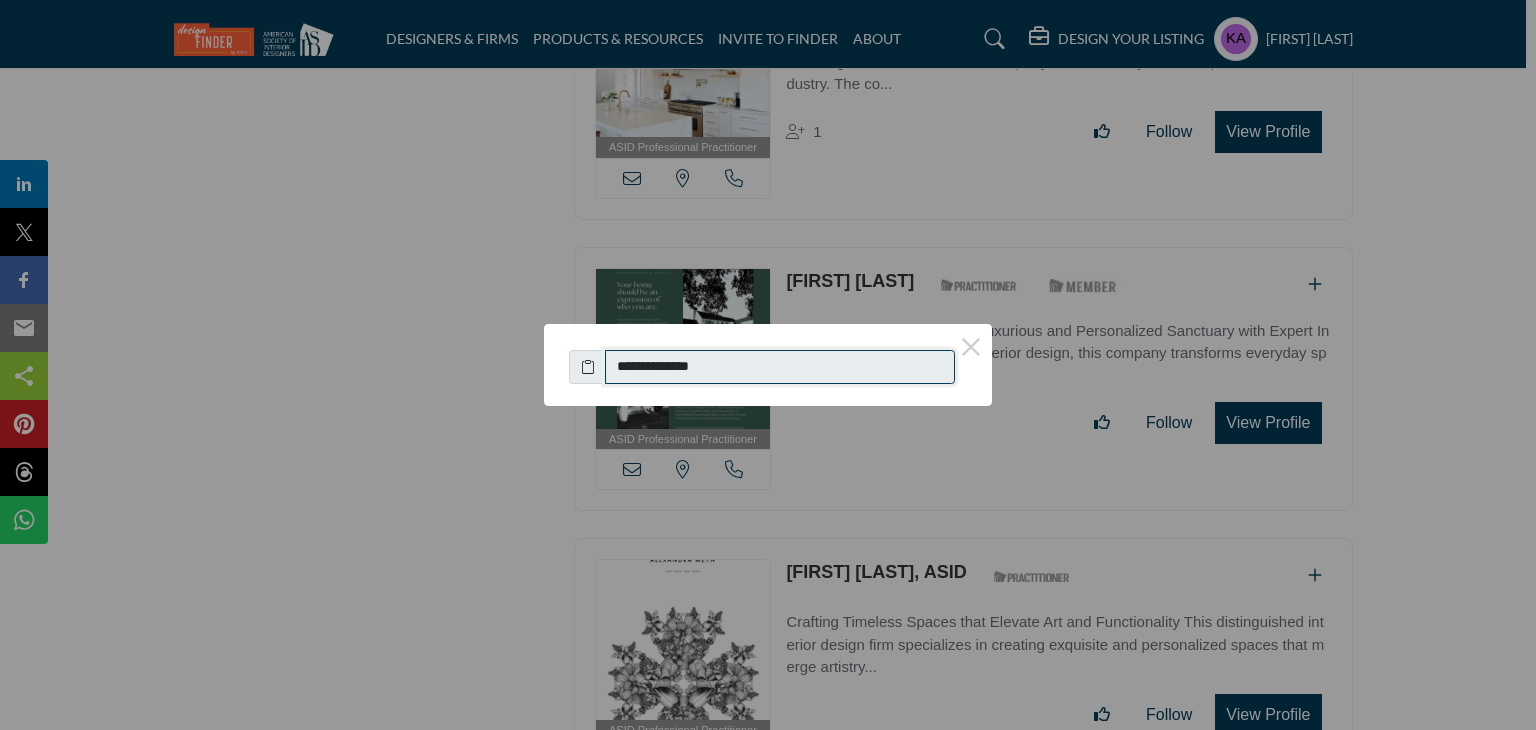 click on "**********" at bounding box center (780, 367) 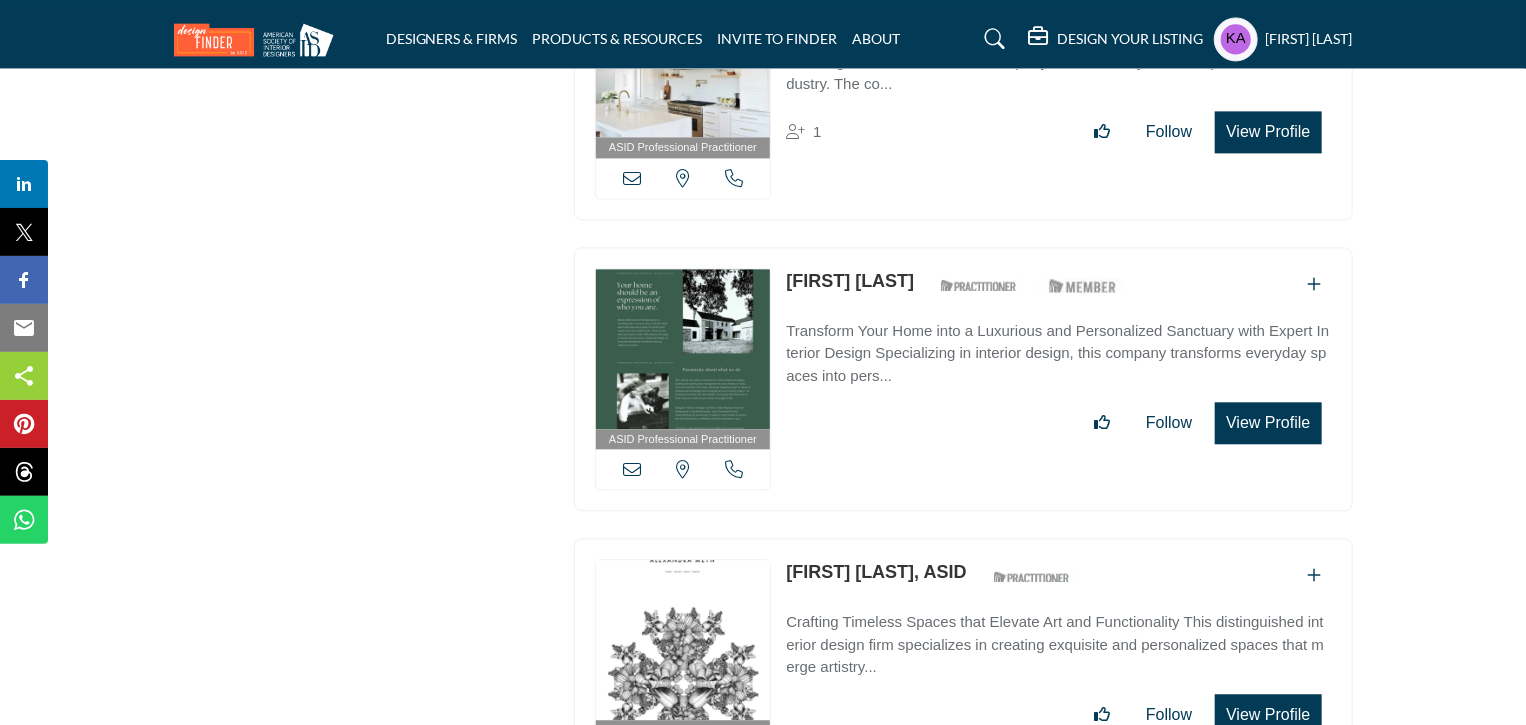 click at bounding box center (632, 469) 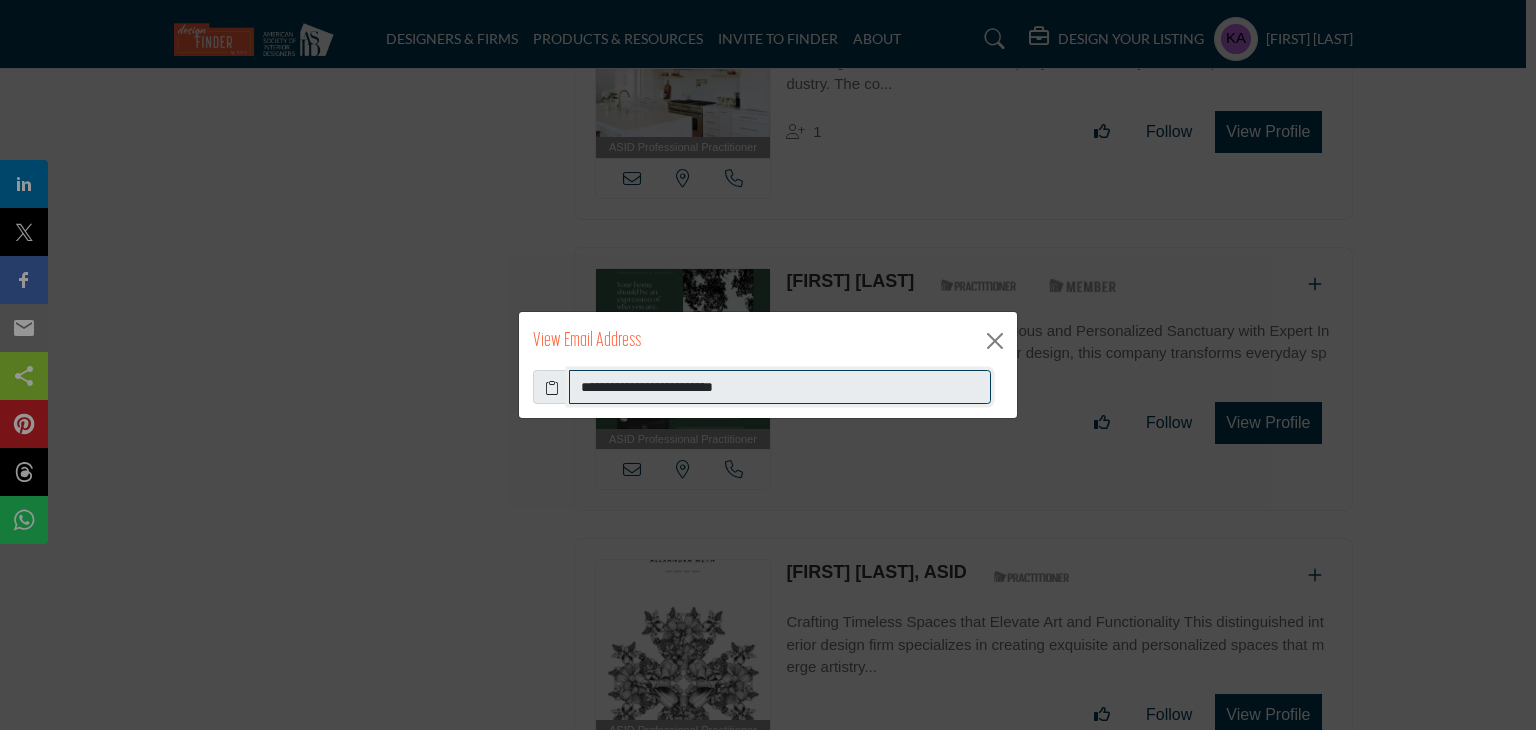 click on "**********" at bounding box center (780, 387) 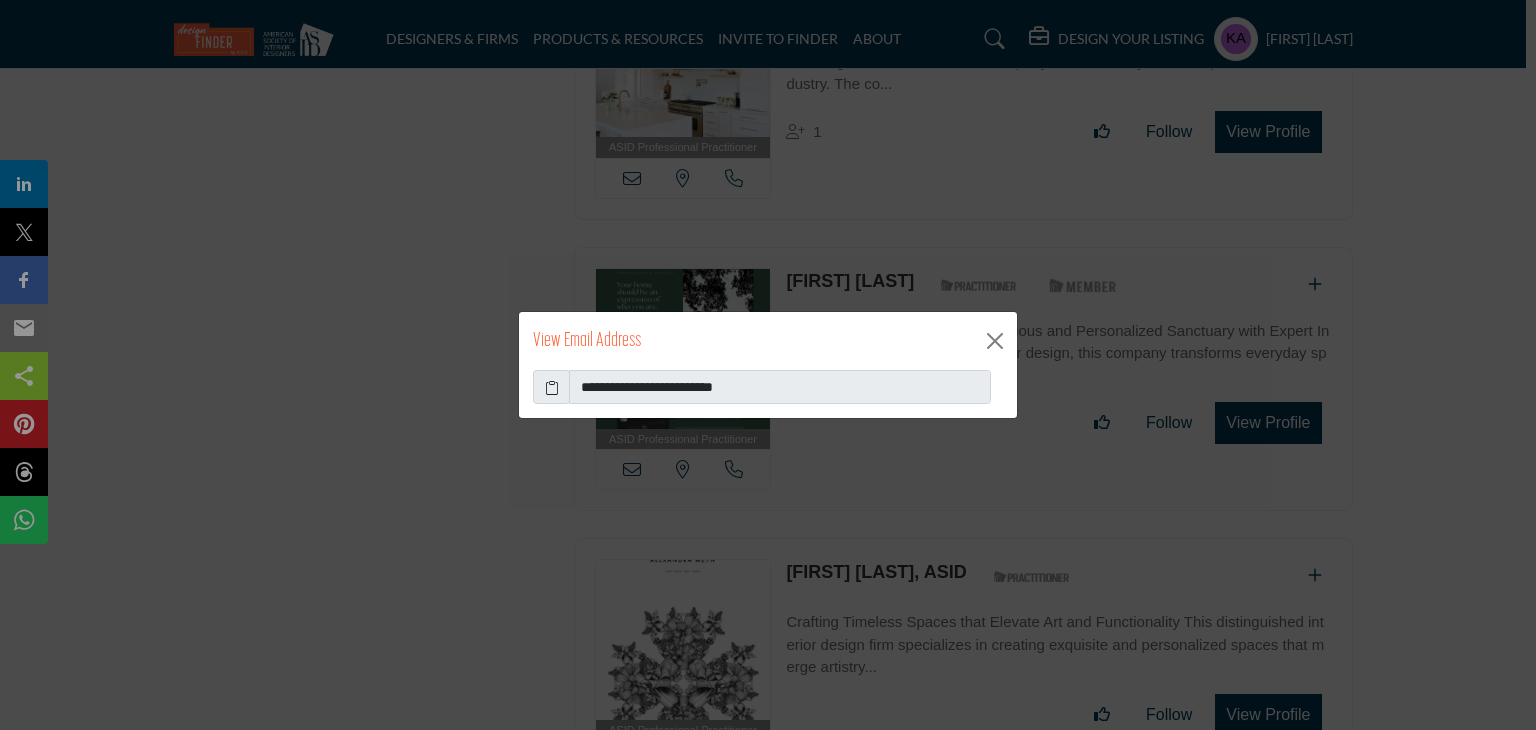 click on "**********" at bounding box center [768, 365] 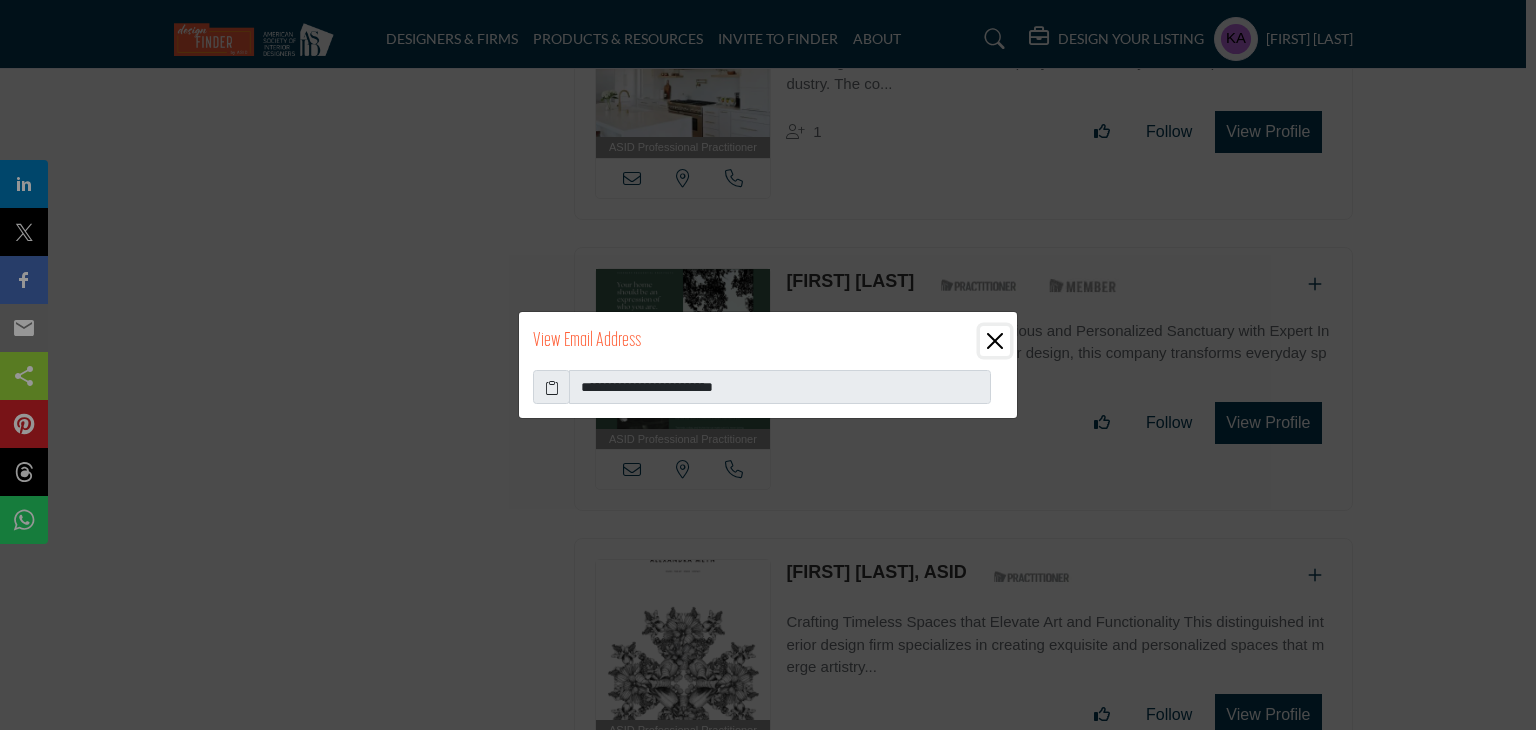 click at bounding box center (995, 341) 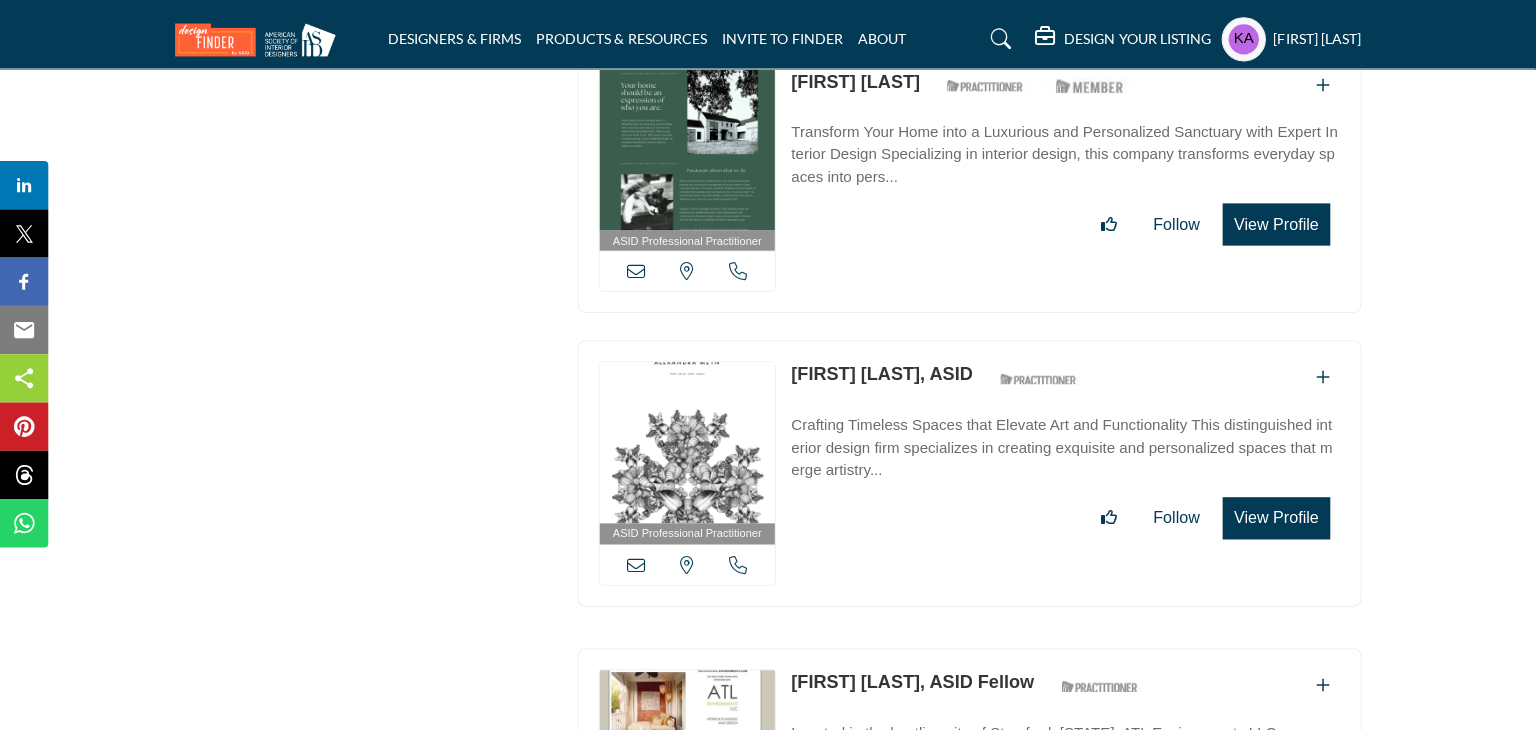 scroll, scrollTop: 6317, scrollLeft: 0, axis: vertical 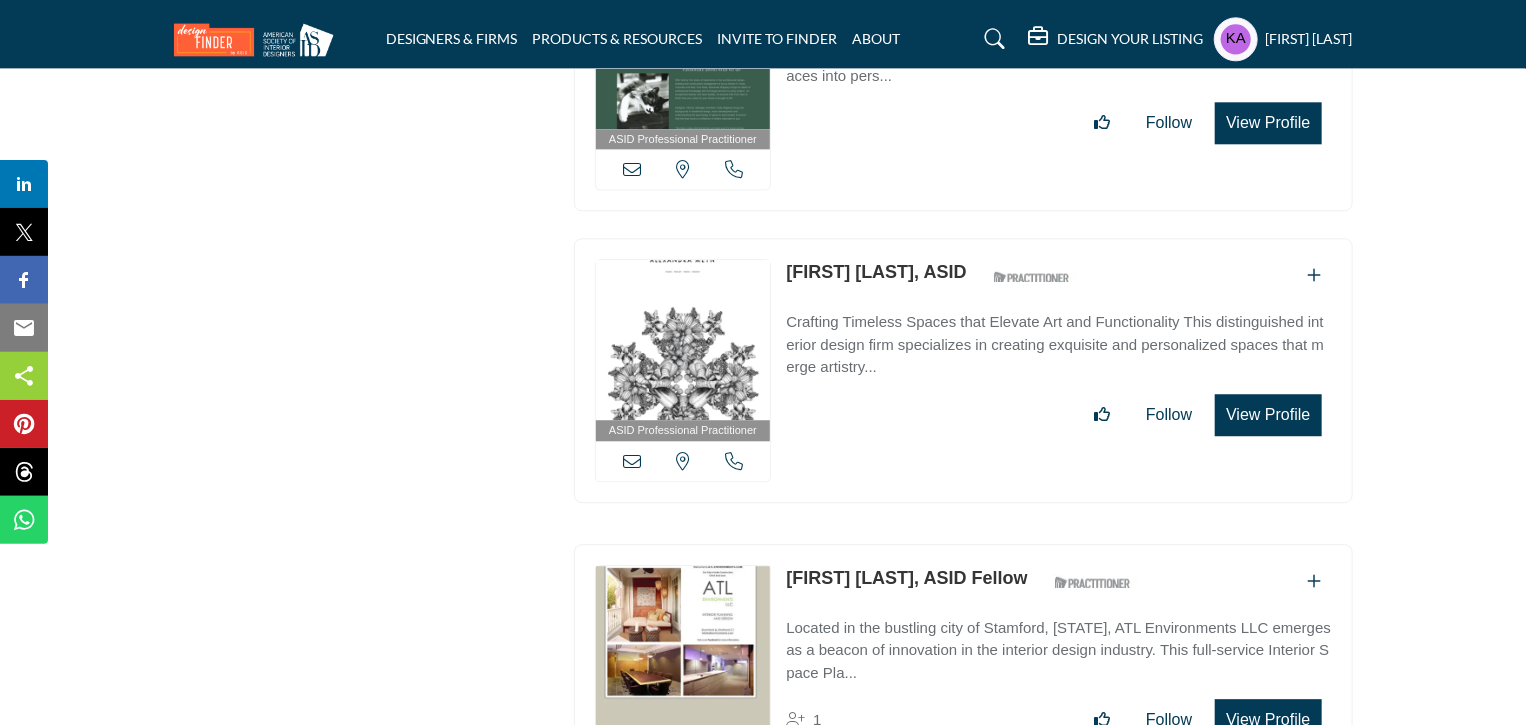 click at bounding box center (734, 461) 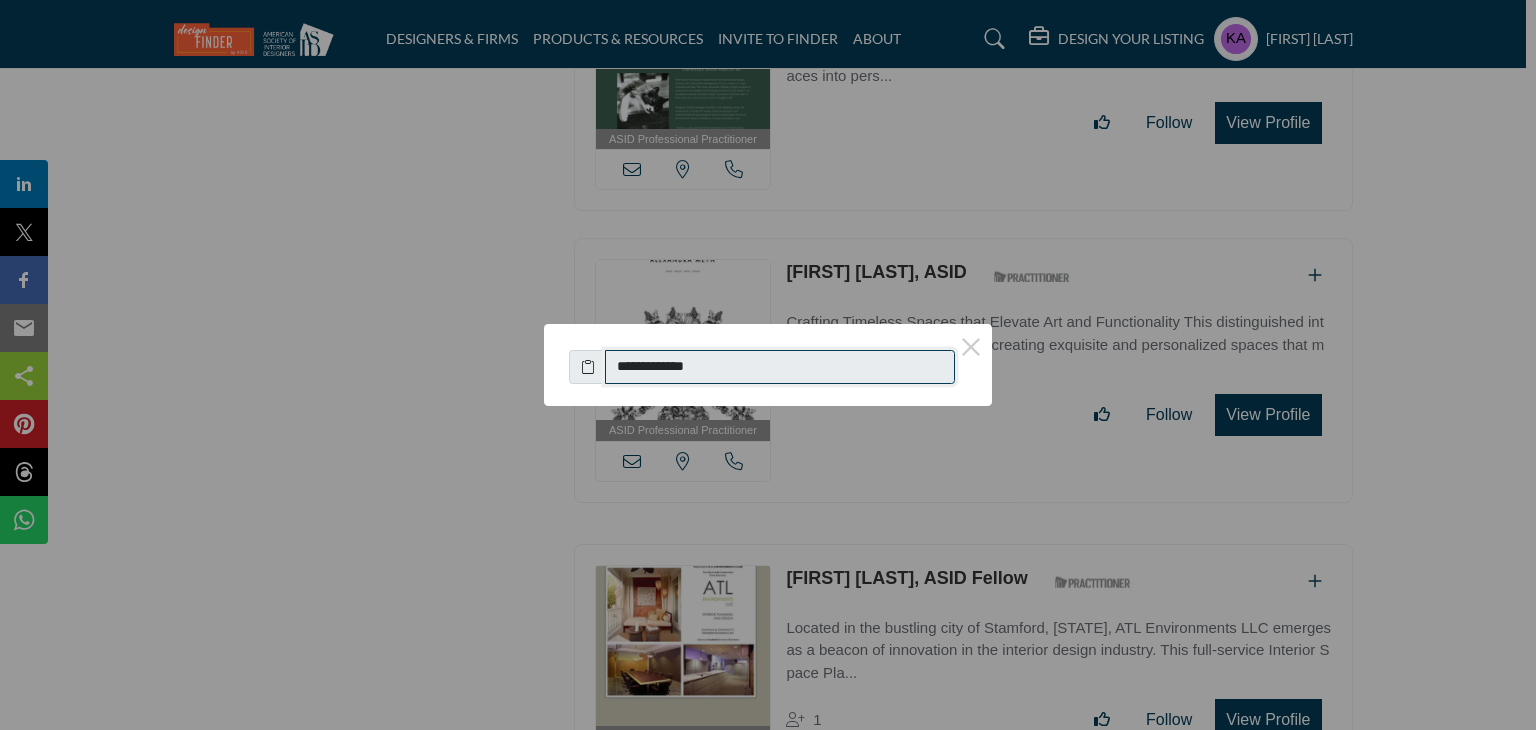 drag, startPoint x: 623, startPoint y: 365, endPoint x: 760, endPoint y: 367, distance: 137.0146 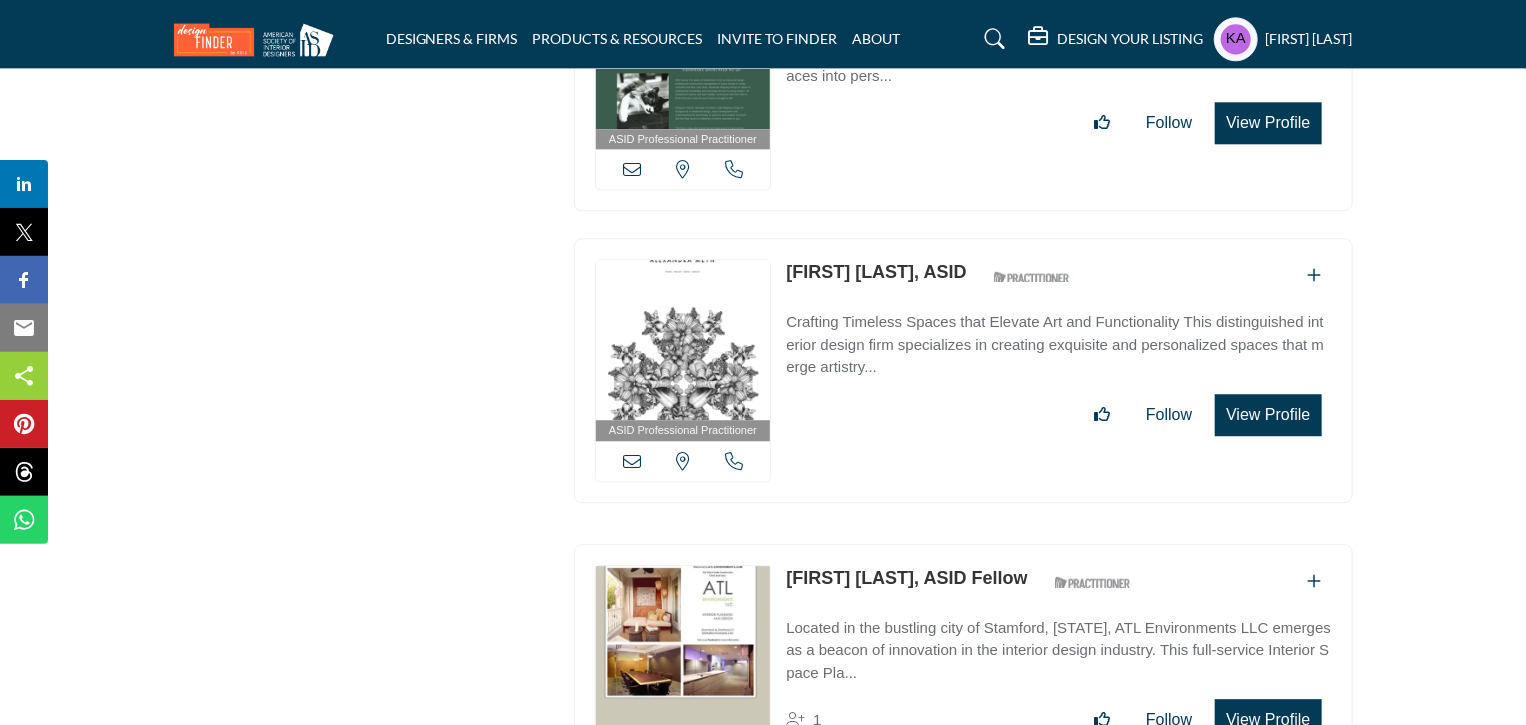 click at bounding box center [632, 461] 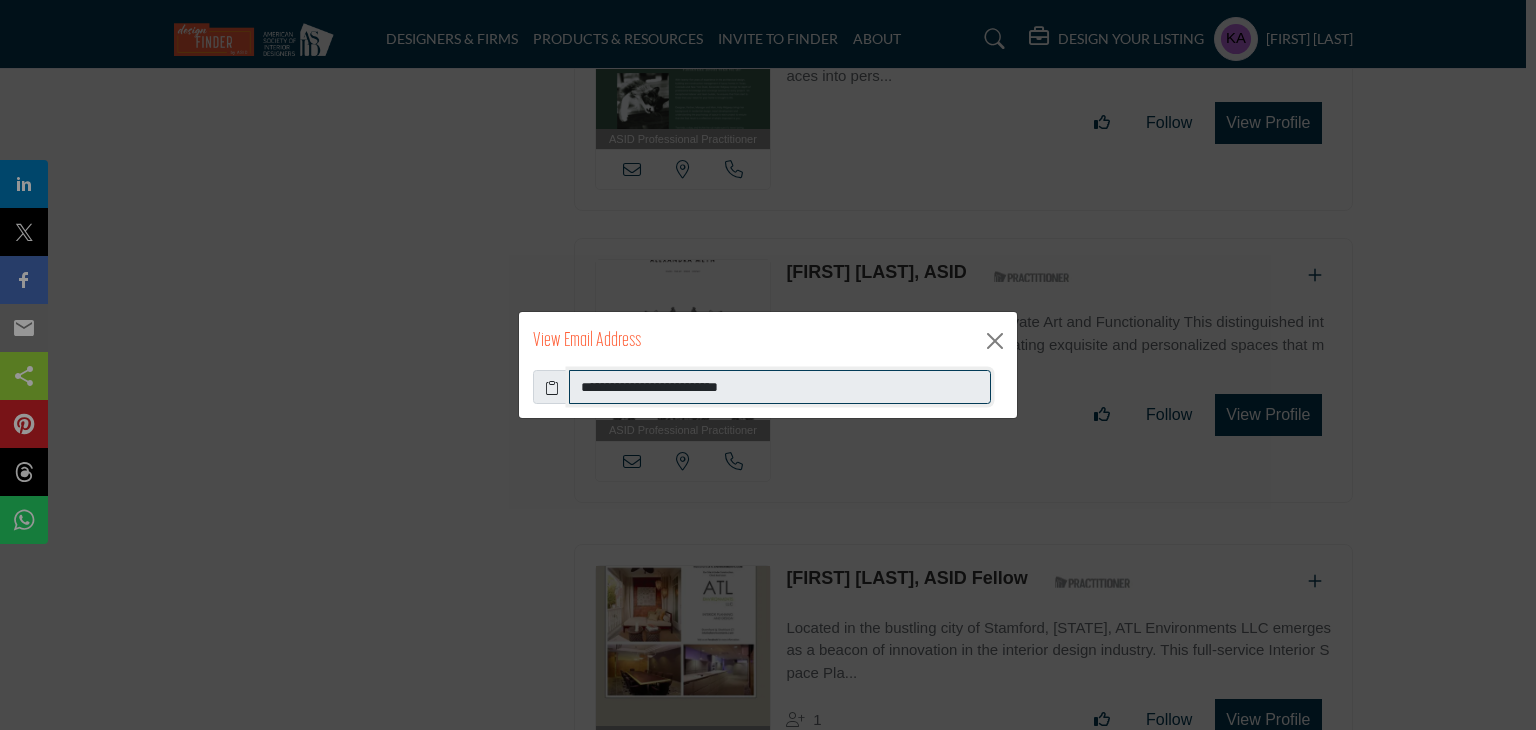 click on "**********" at bounding box center (780, 387) 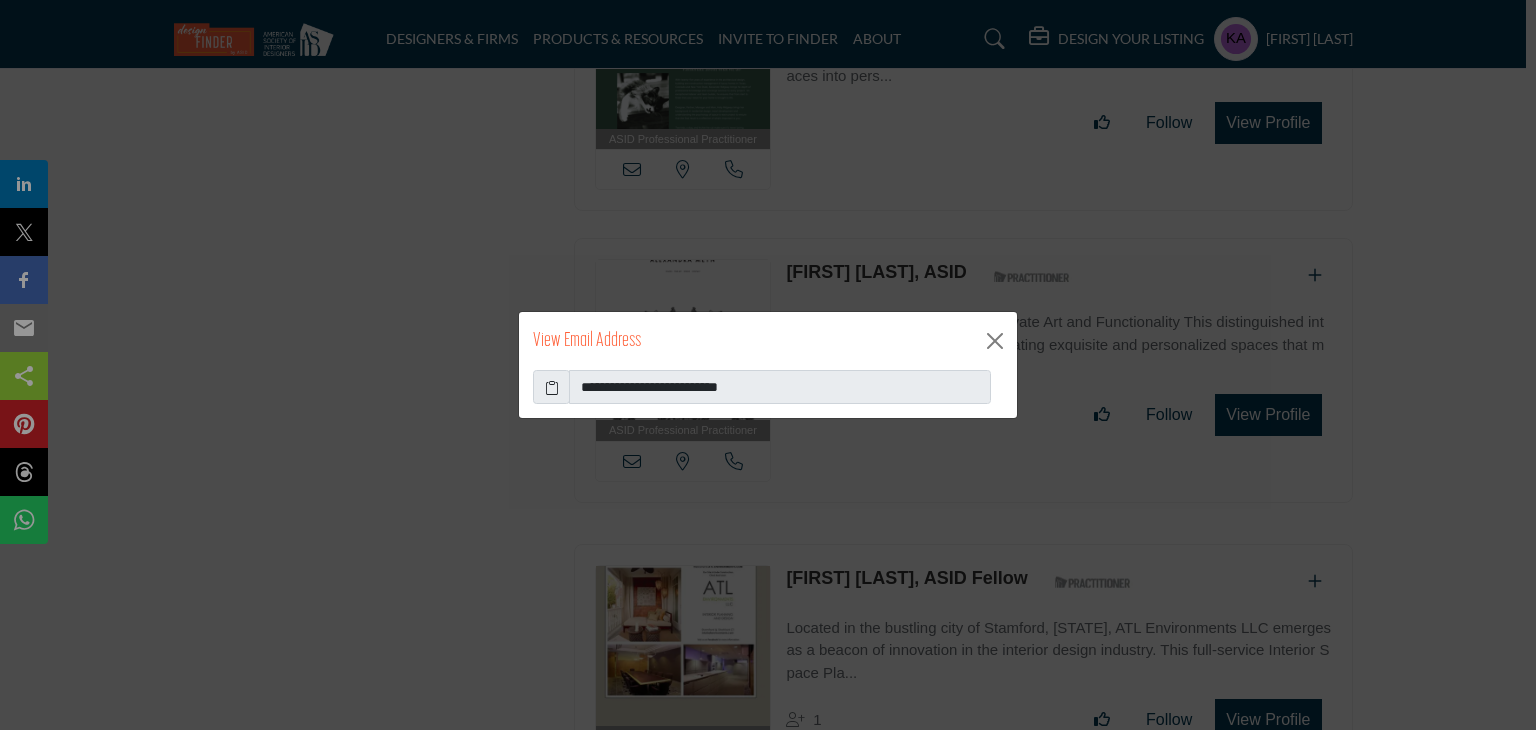 click on "**********" at bounding box center (768, 365) 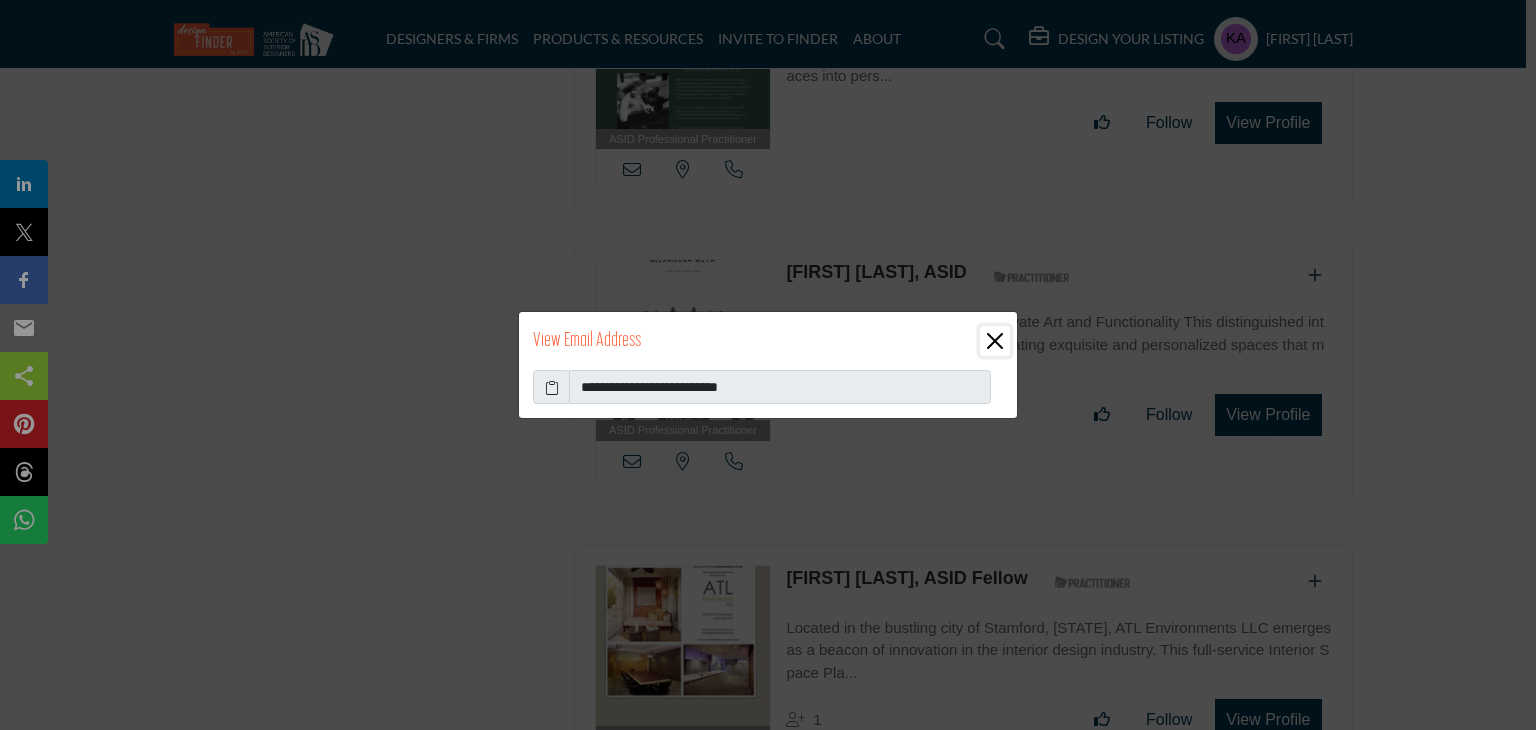 click at bounding box center [995, 341] 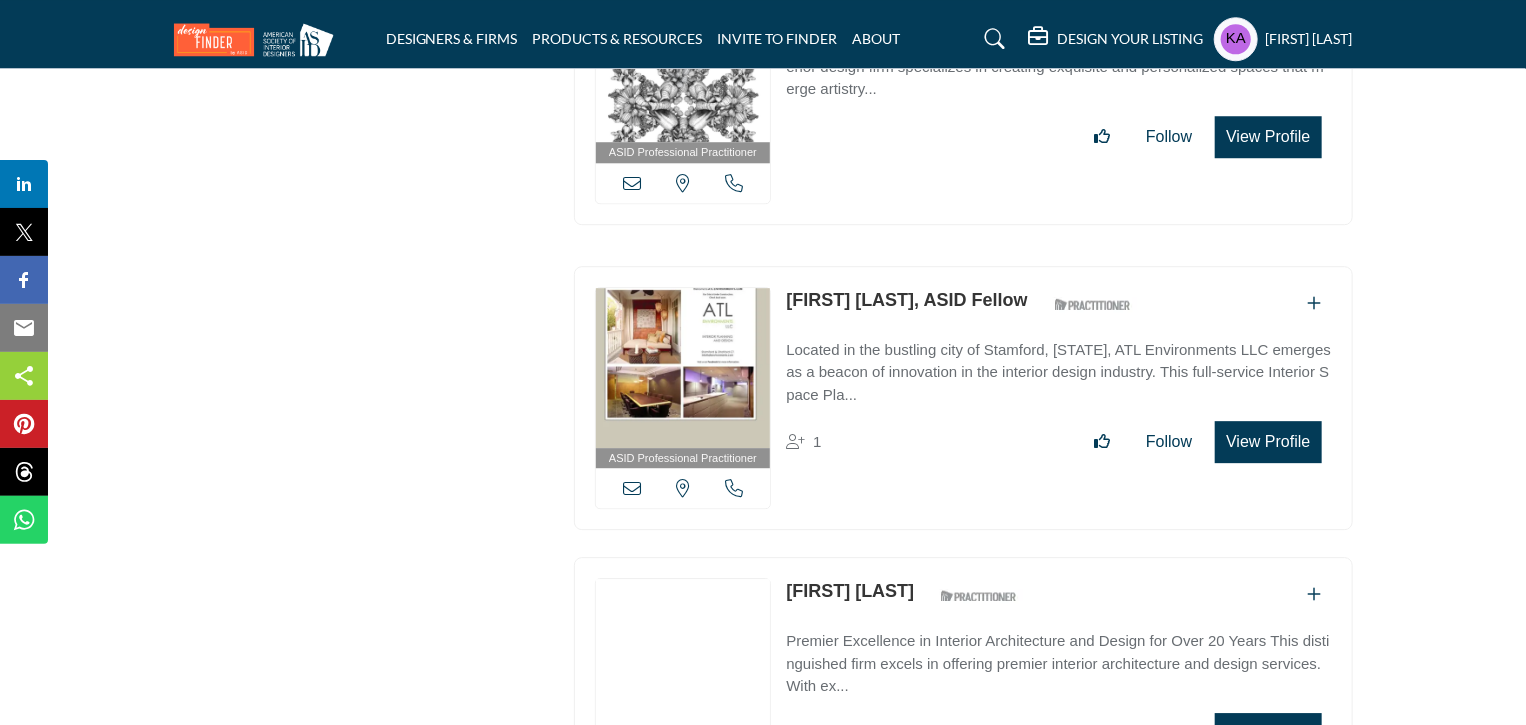 scroll, scrollTop: 6617, scrollLeft: 0, axis: vertical 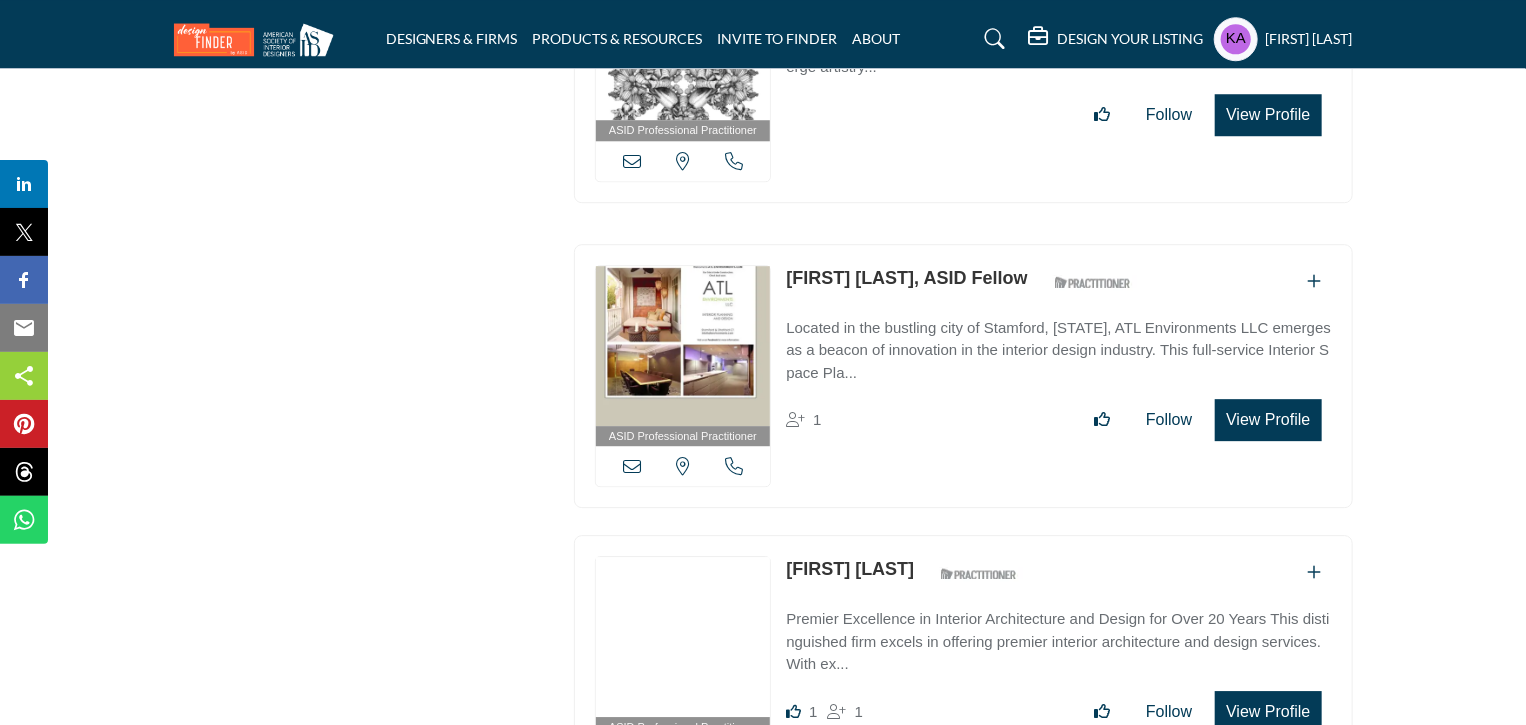 click on "Connecticut, USA" at bounding box center [683, 466] 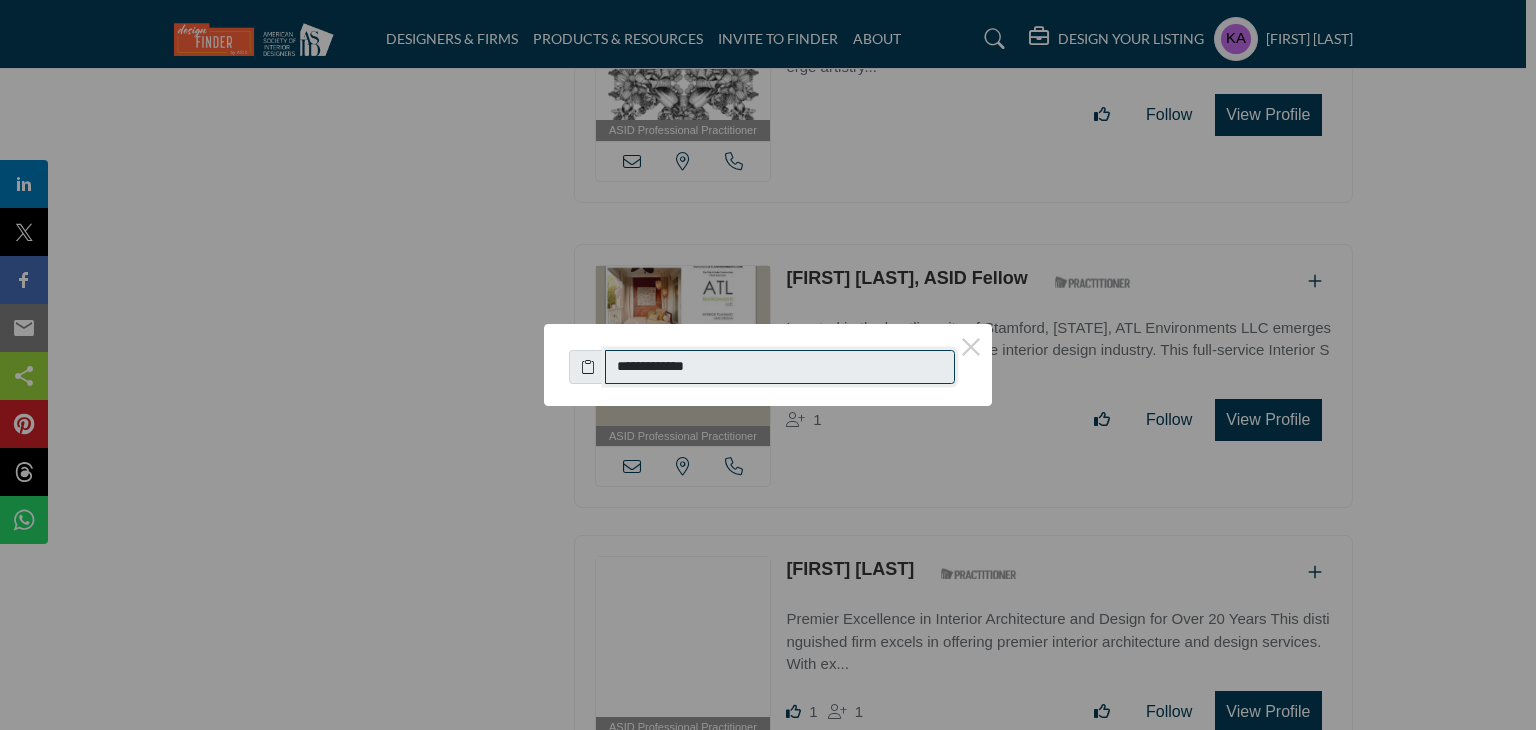drag, startPoint x: 626, startPoint y: 365, endPoint x: 777, endPoint y: 349, distance: 151.84532 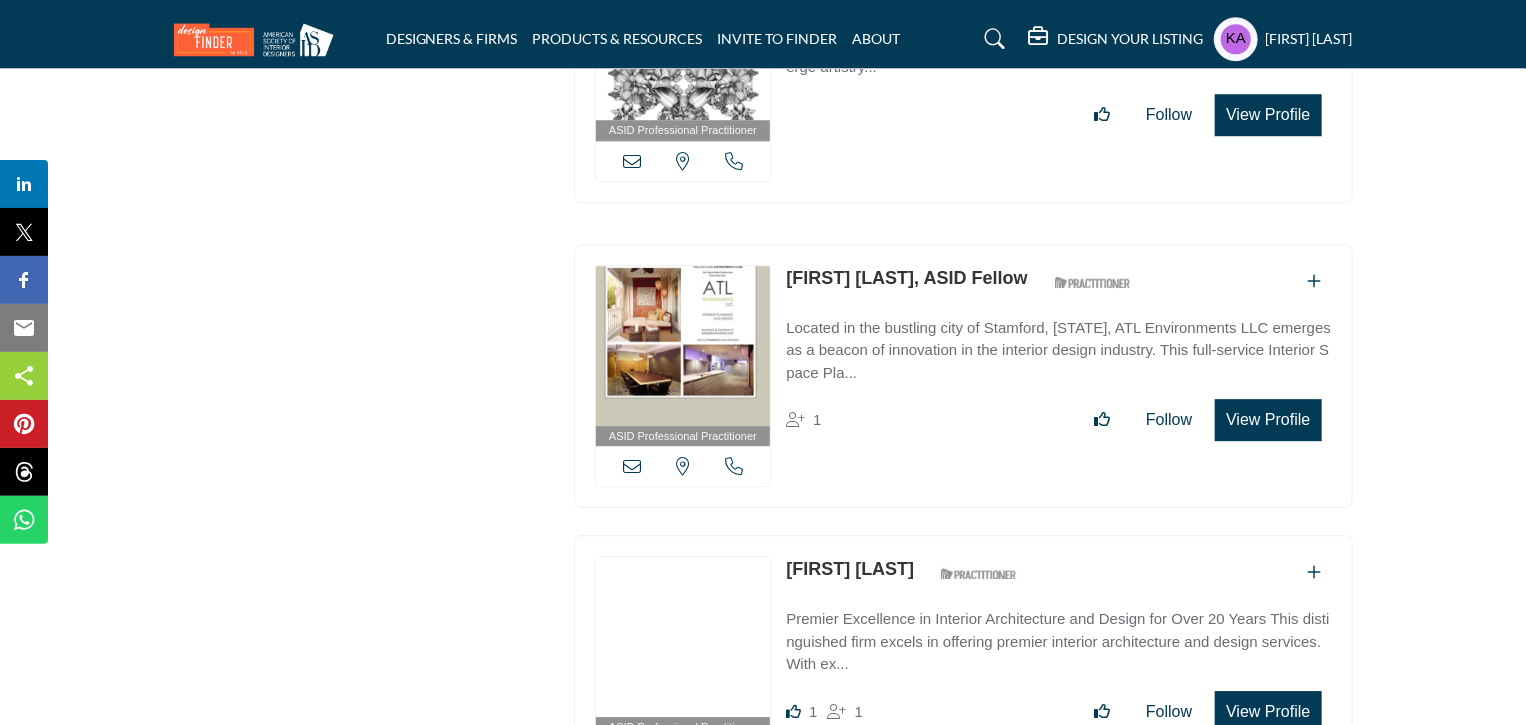 click at bounding box center [632, 466] 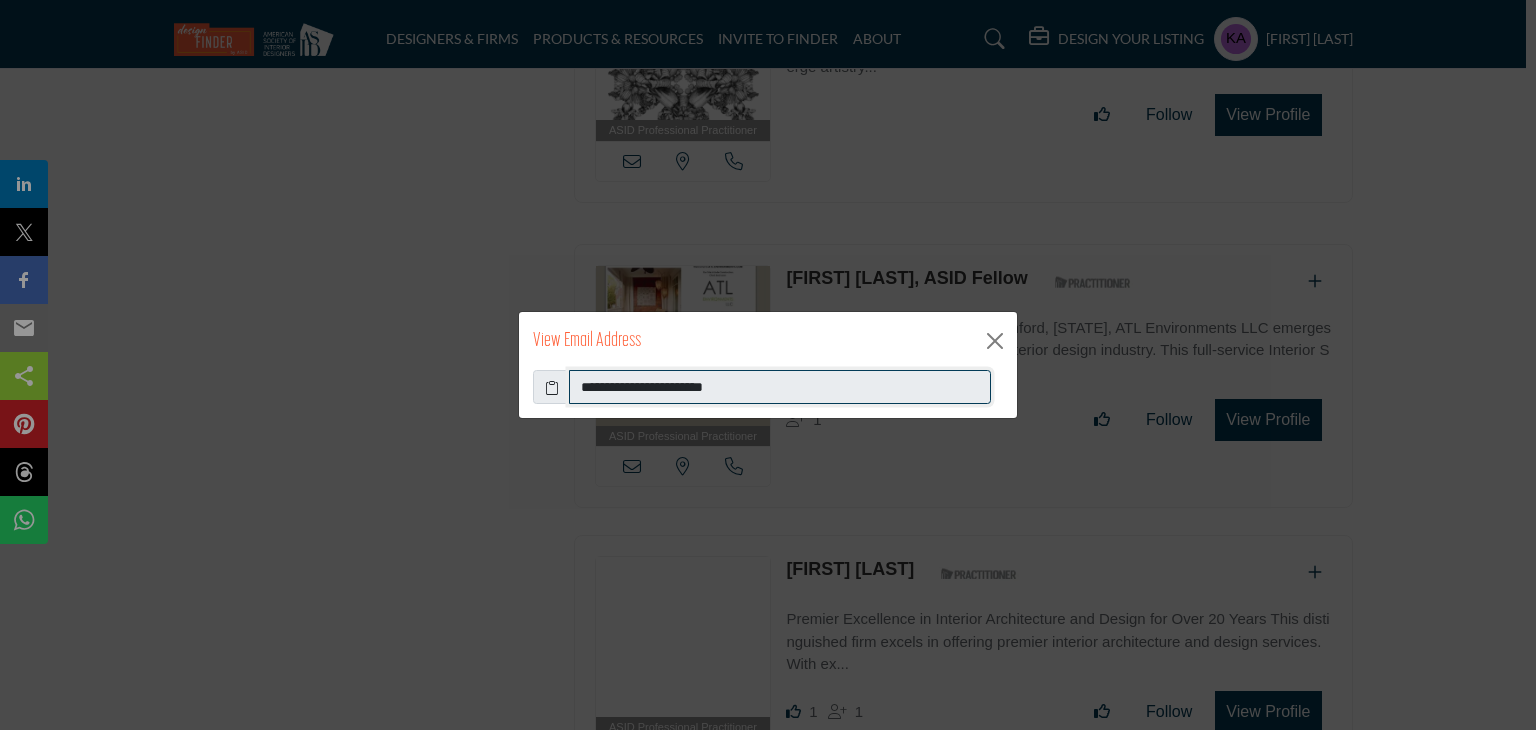 click on "**********" at bounding box center (780, 387) 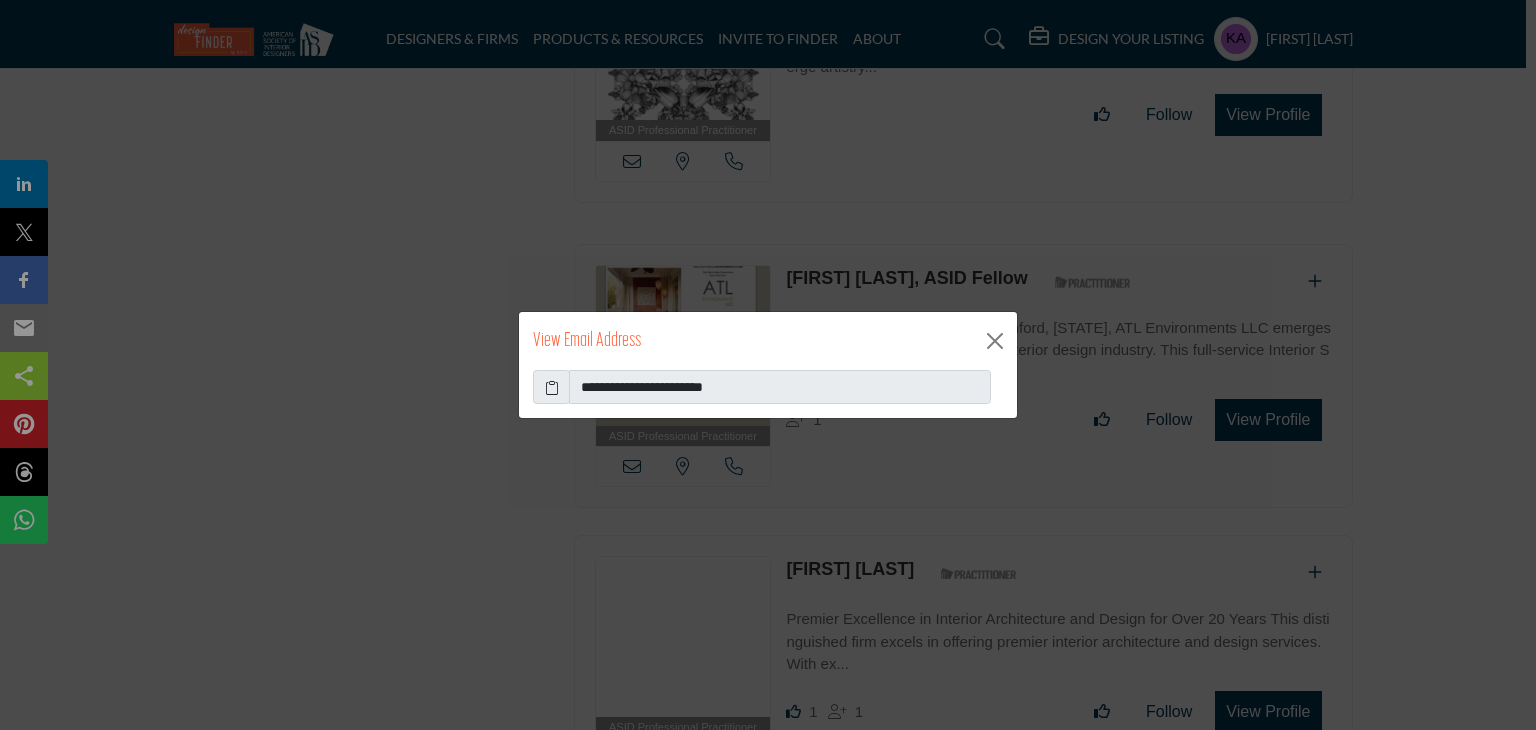 click on "**********" at bounding box center [768, 365] 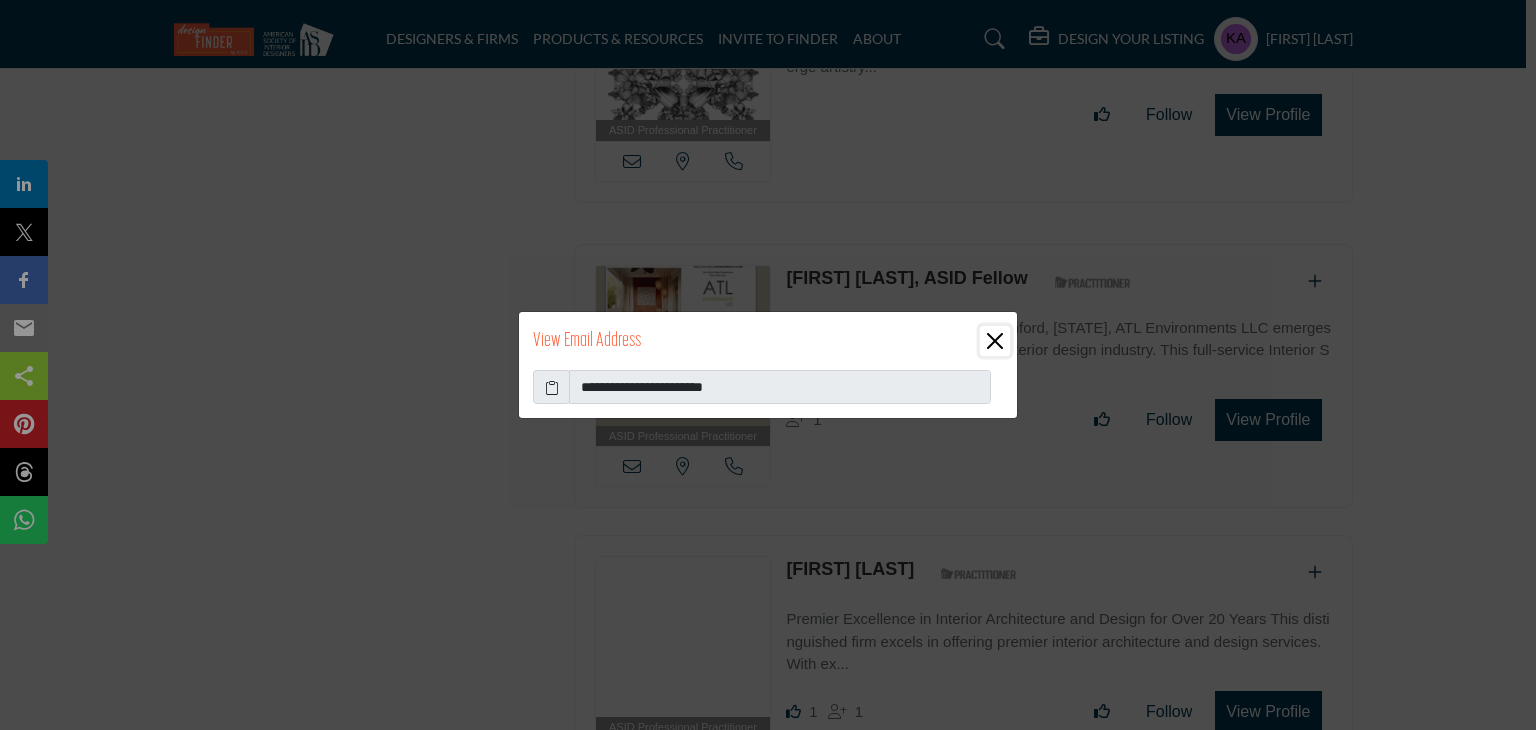 drag, startPoint x: 995, startPoint y: 341, endPoint x: 972, endPoint y: 346, distance: 23.537205 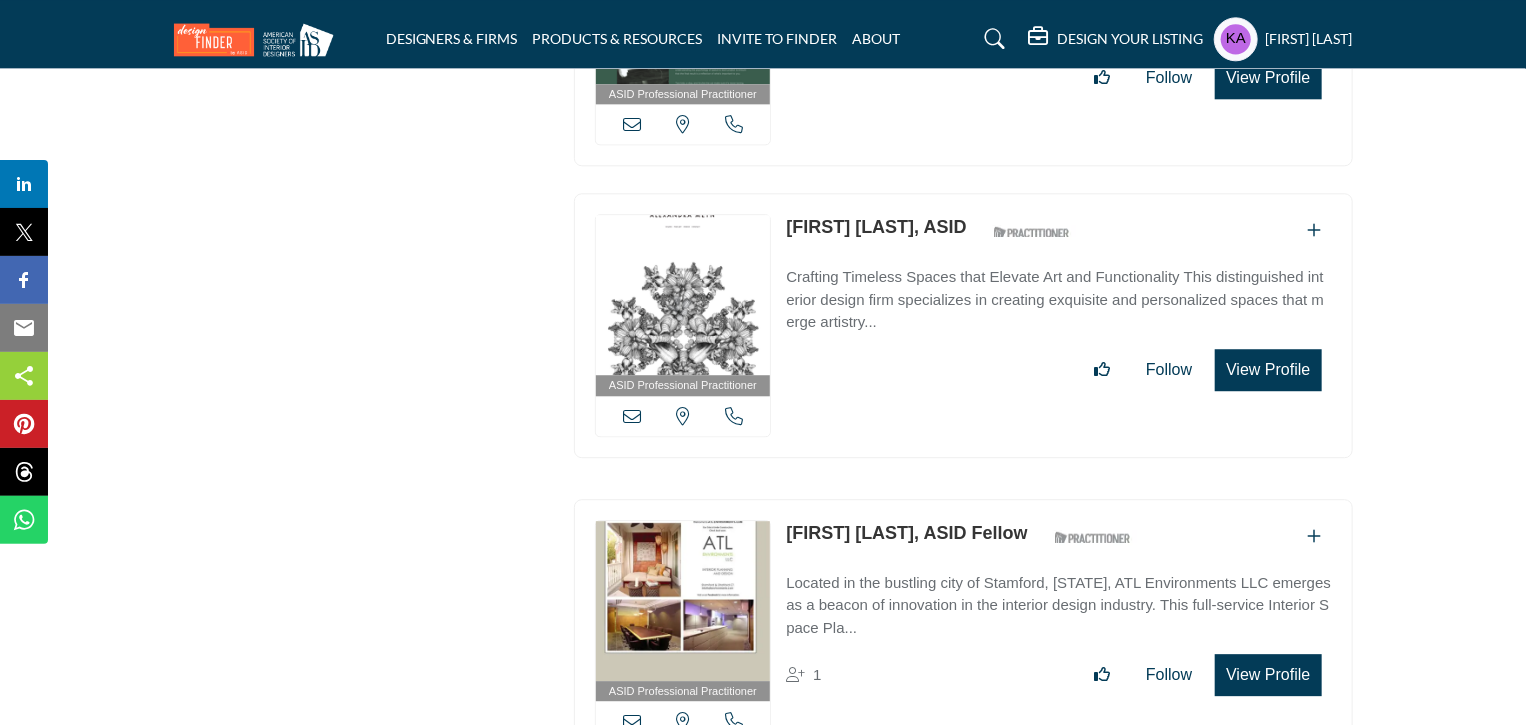 scroll, scrollTop: 6317, scrollLeft: 0, axis: vertical 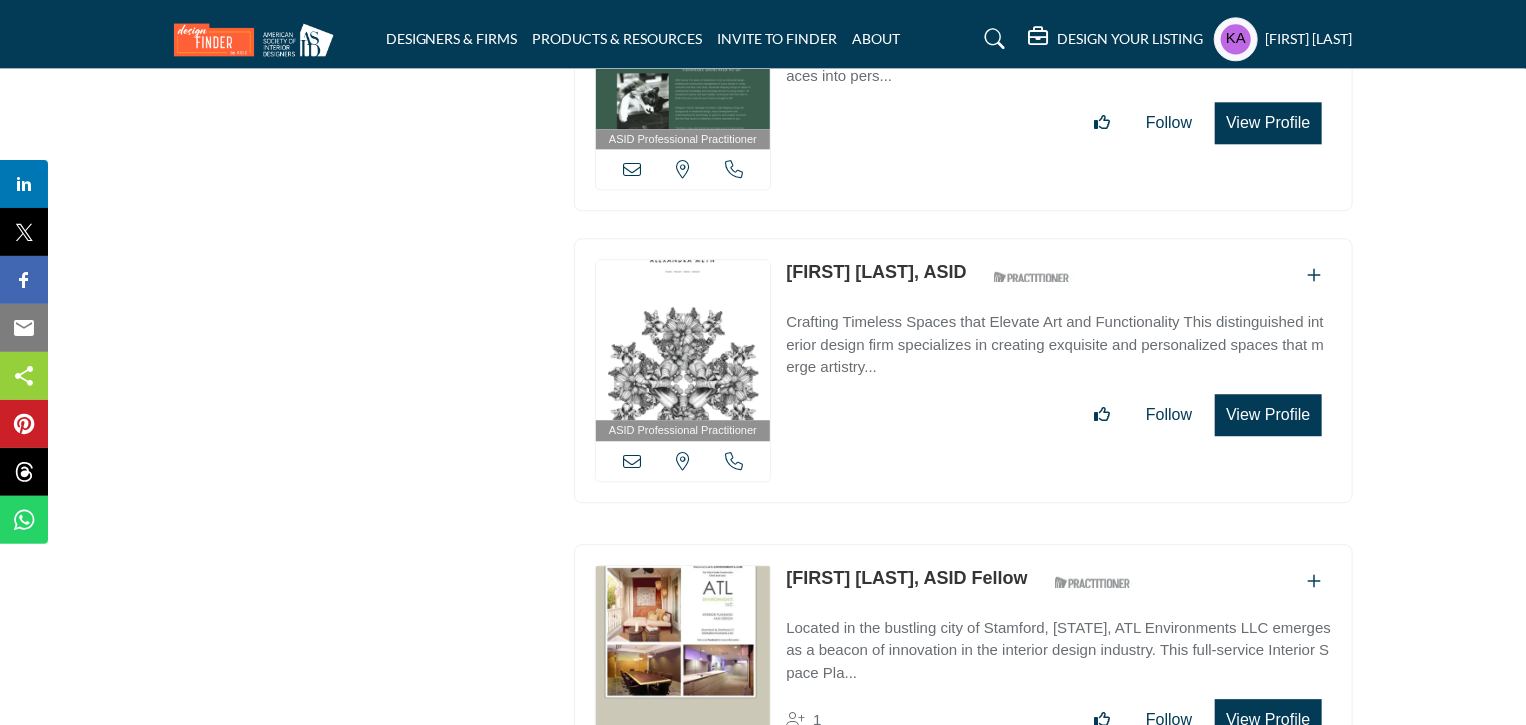 click at bounding box center [632, 461] 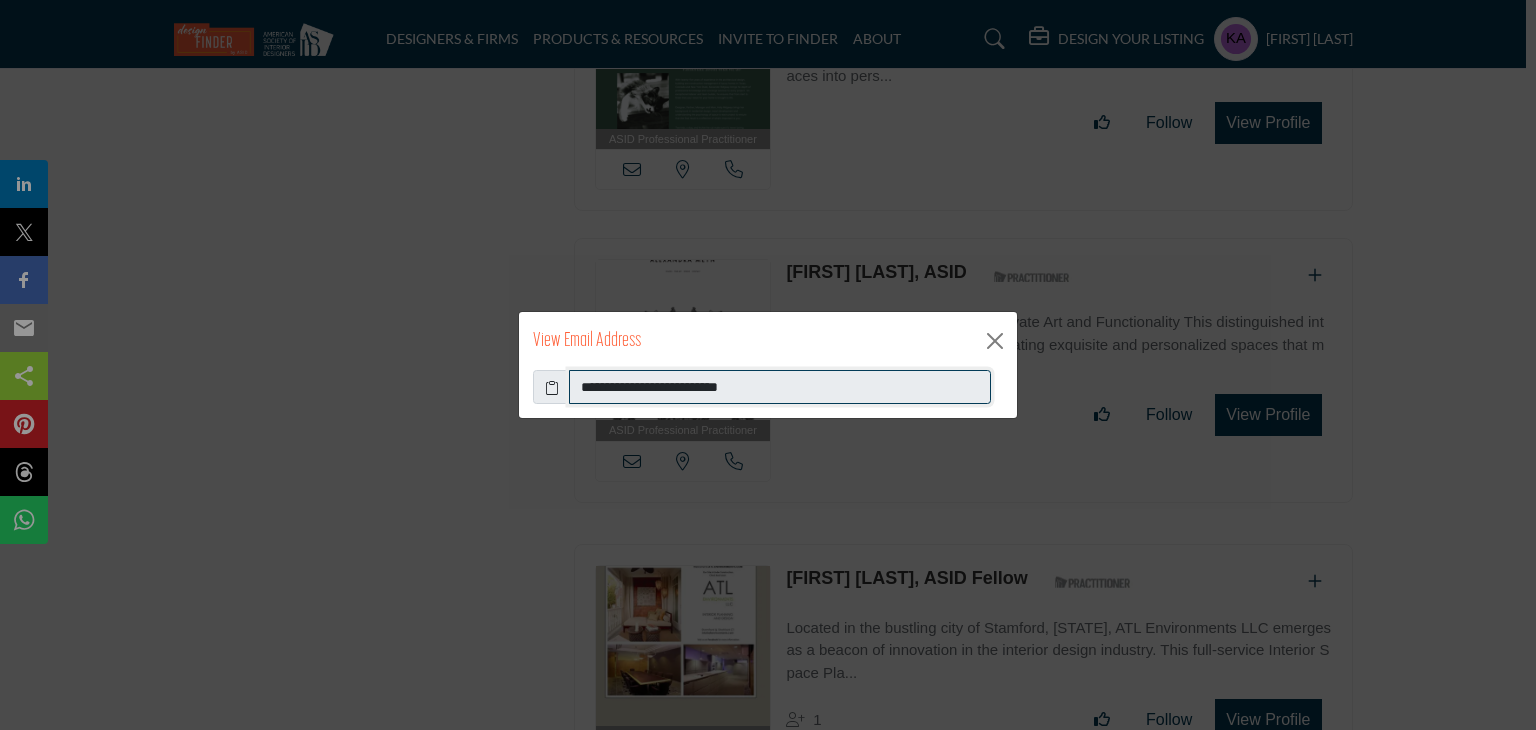 click on "**********" at bounding box center (780, 387) 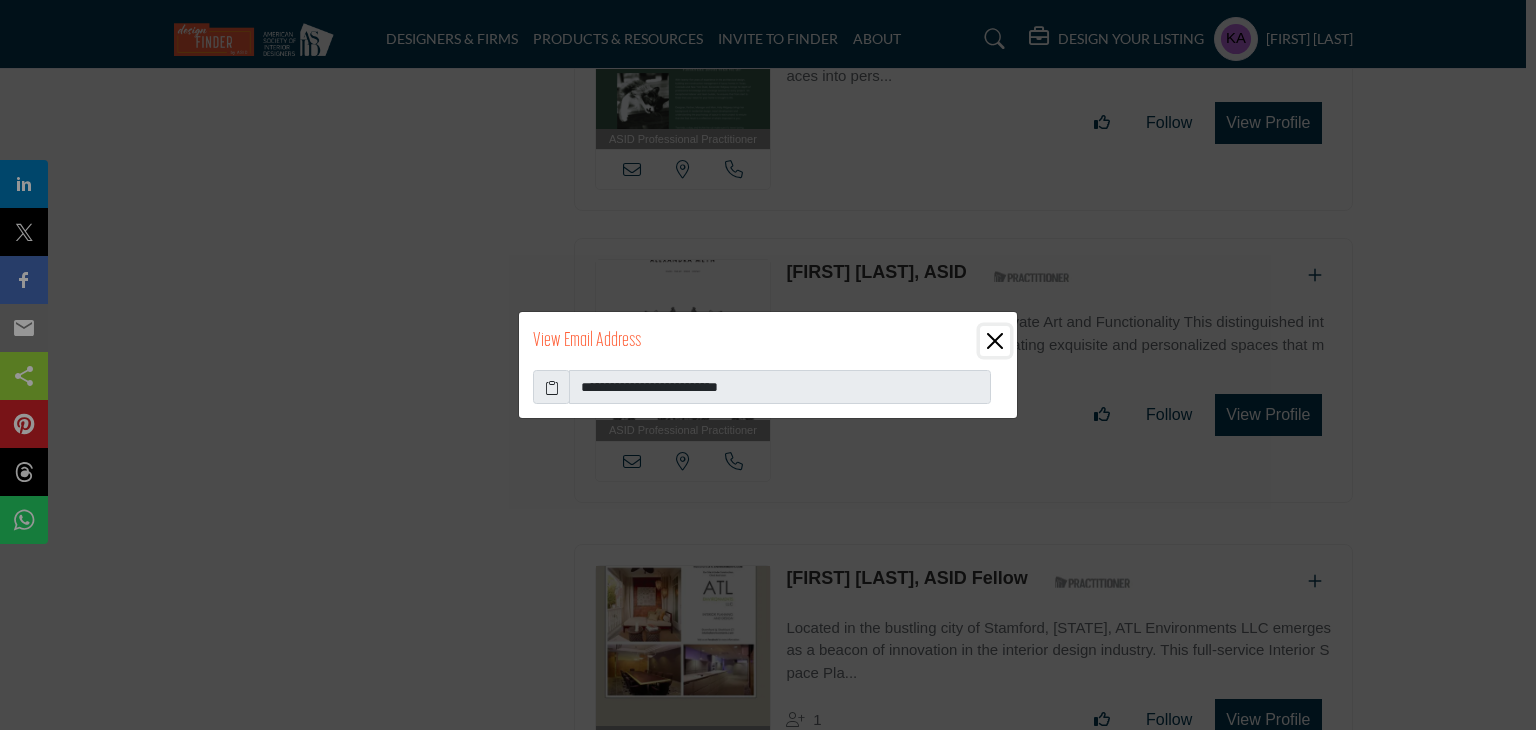 click at bounding box center (995, 341) 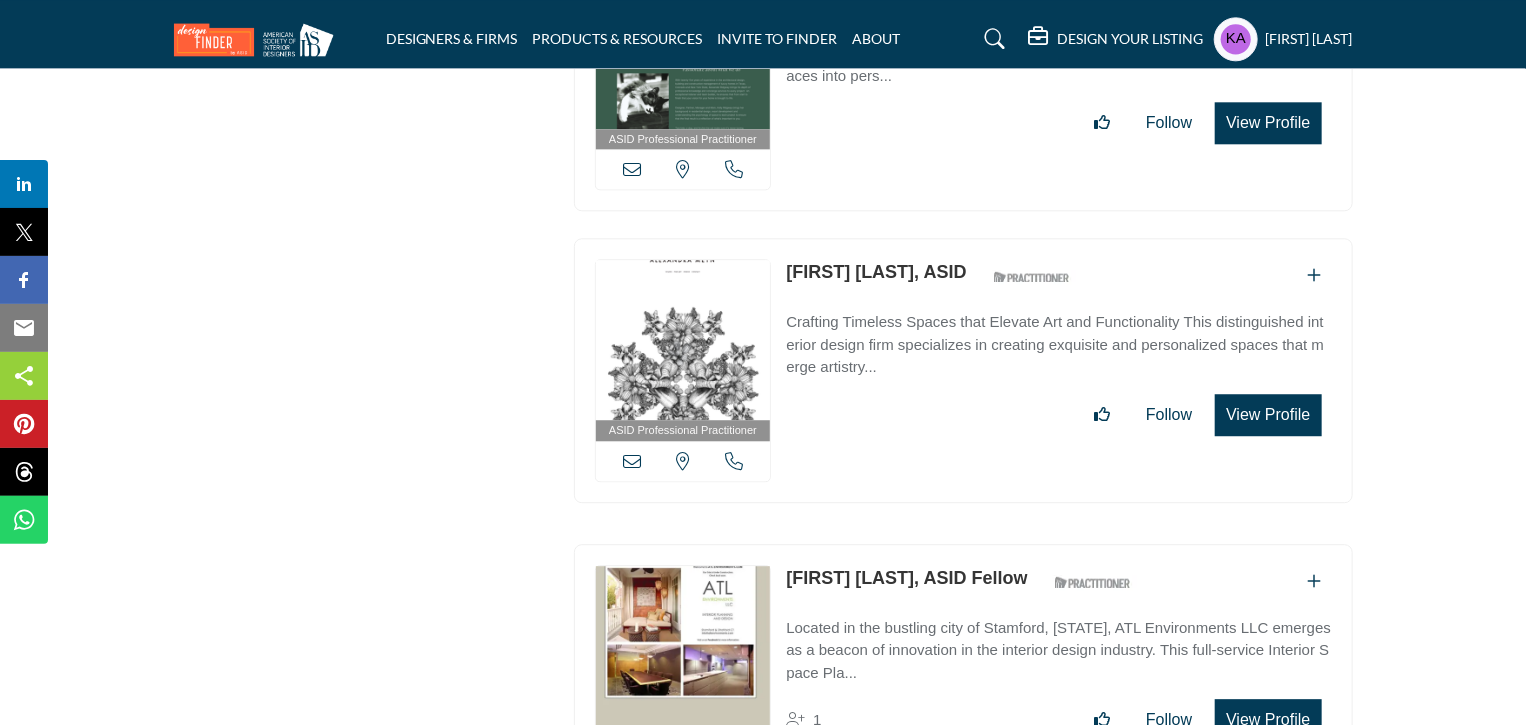 click on "[STATE], USA" at bounding box center (683, 461) 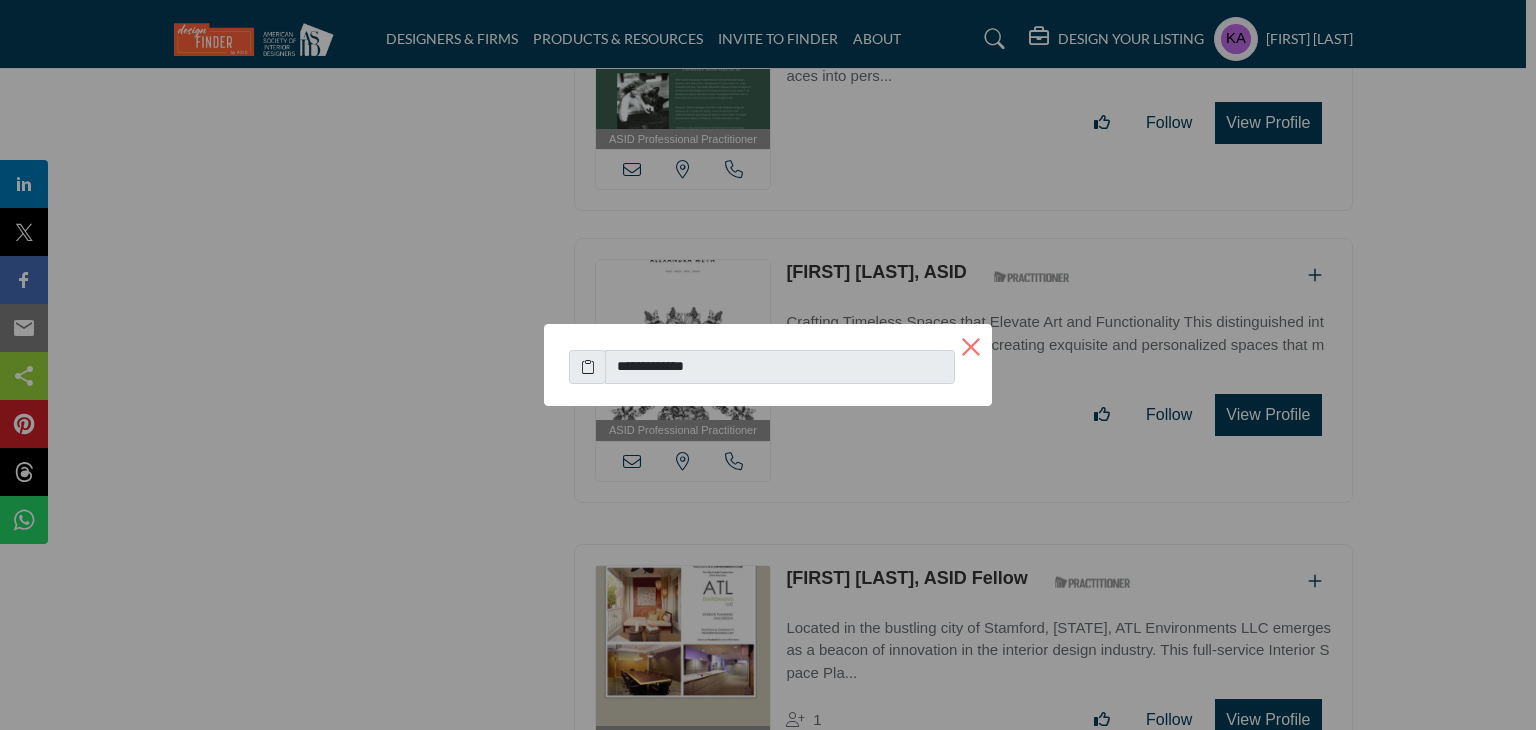 click on "×" at bounding box center (971, 345) 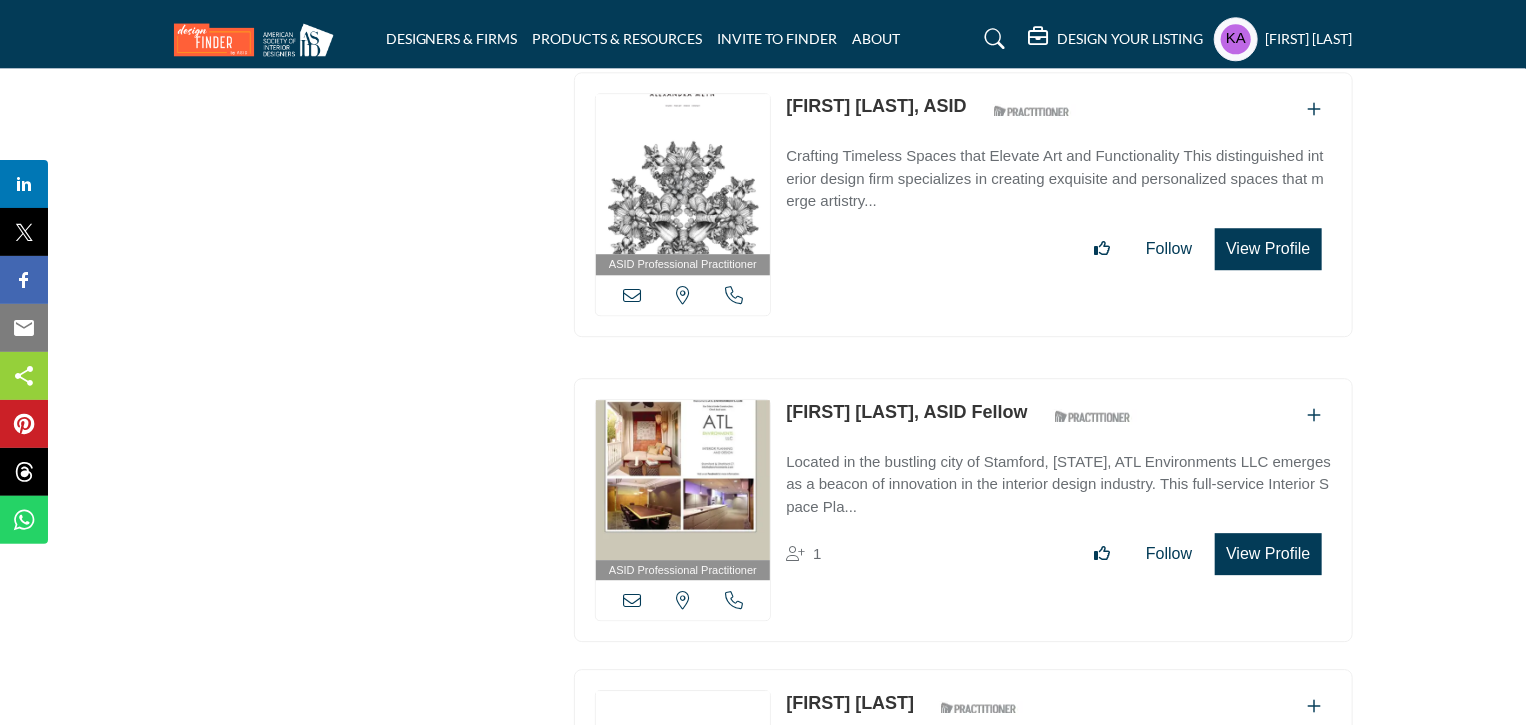 scroll, scrollTop: 6517, scrollLeft: 0, axis: vertical 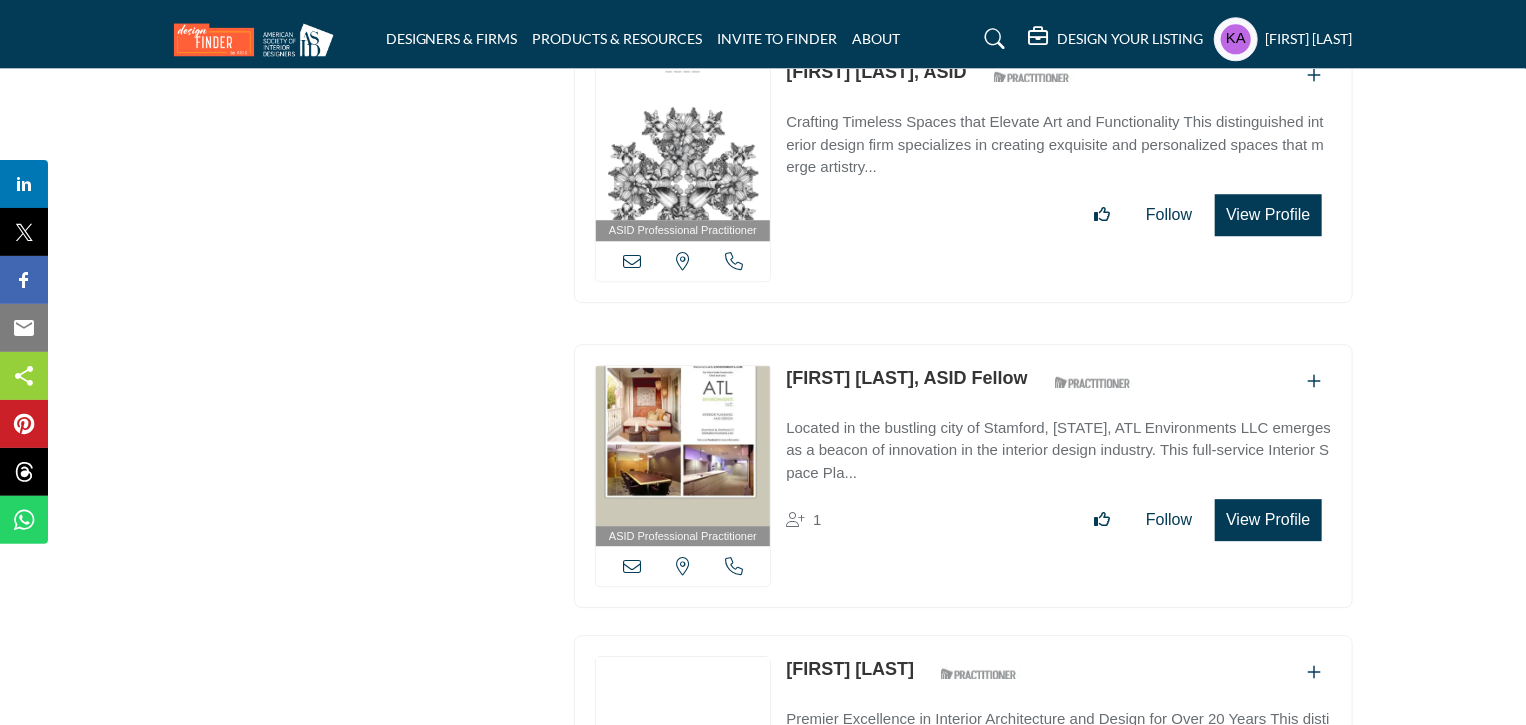 click at bounding box center [734, 566] 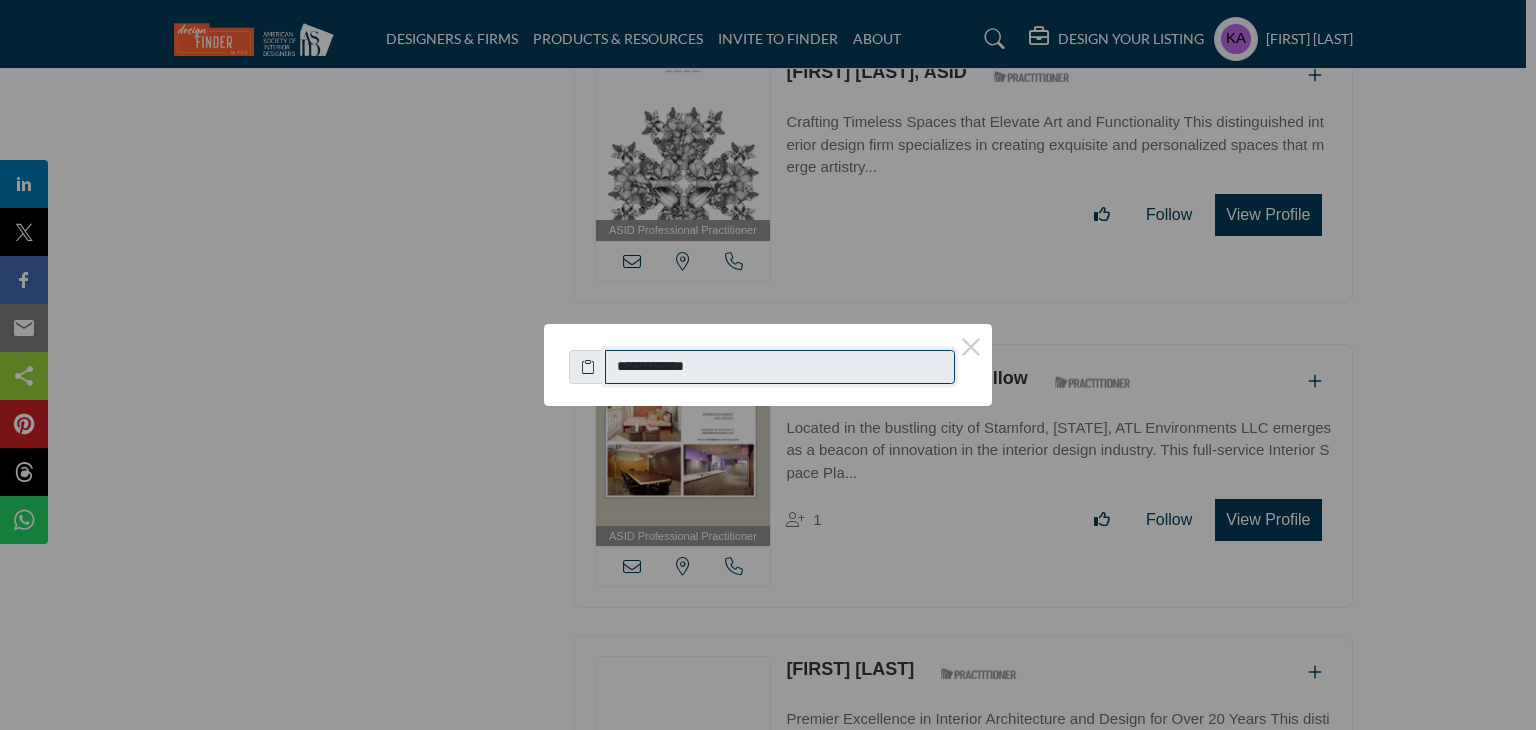 drag, startPoint x: 621, startPoint y: 370, endPoint x: 729, endPoint y: 366, distance: 108.07405 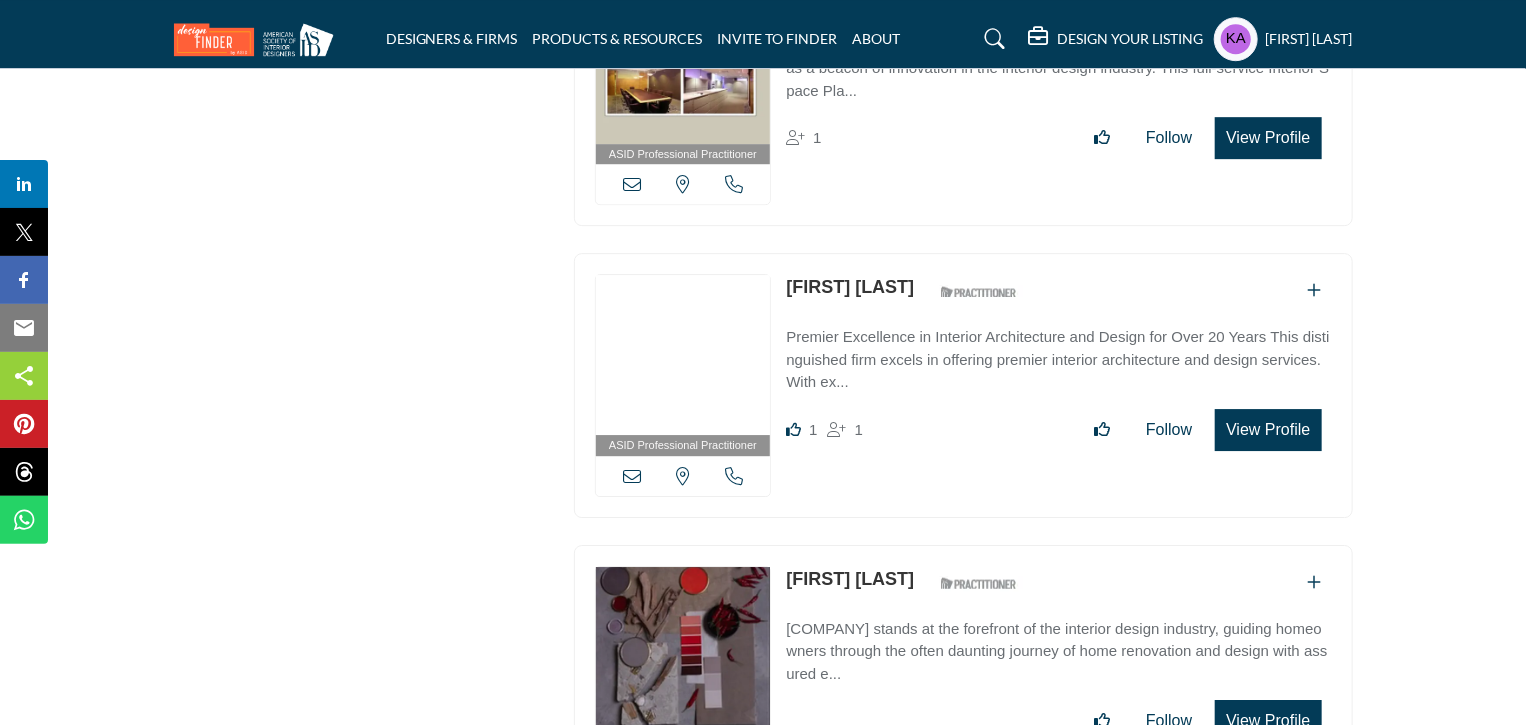 scroll, scrollTop: 7017, scrollLeft: 0, axis: vertical 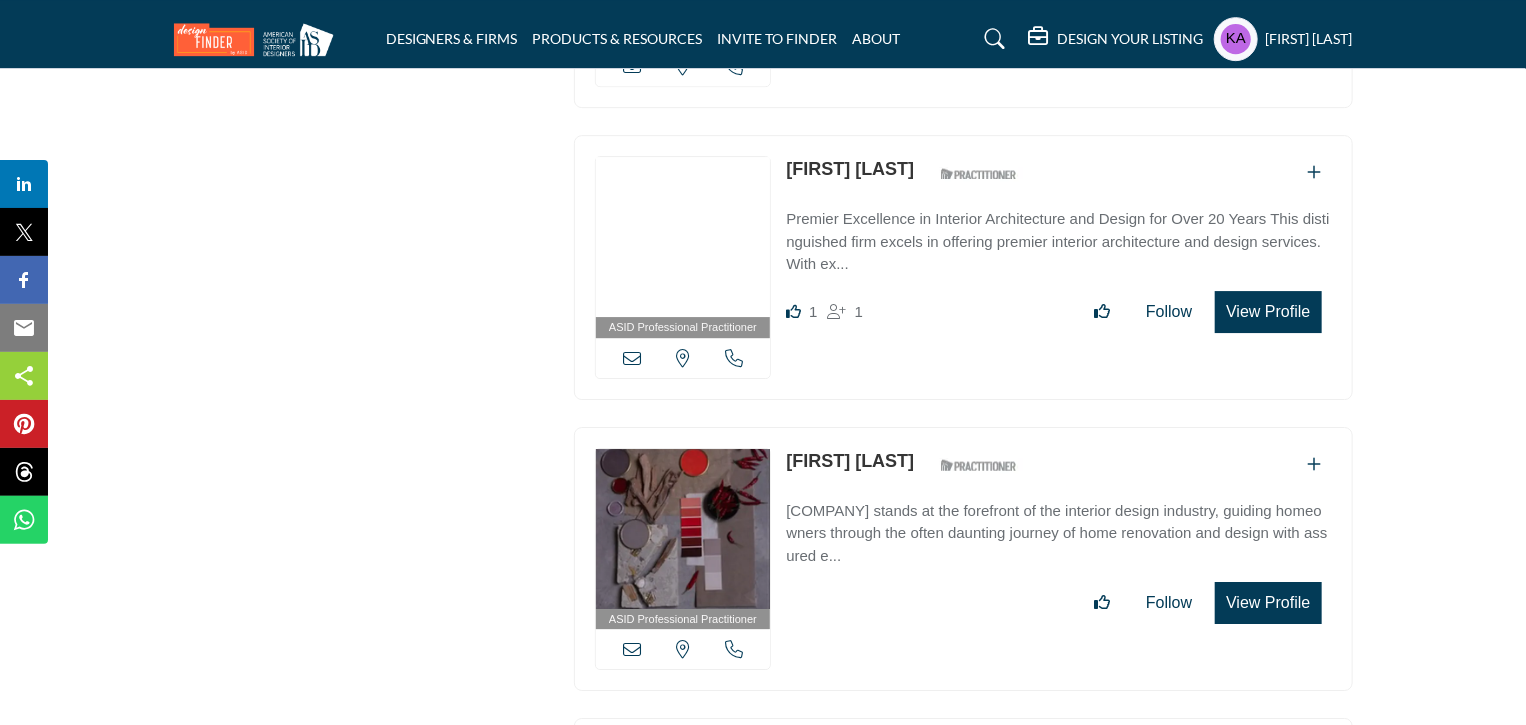 click on "Florida, USA" at bounding box center [683, 358] 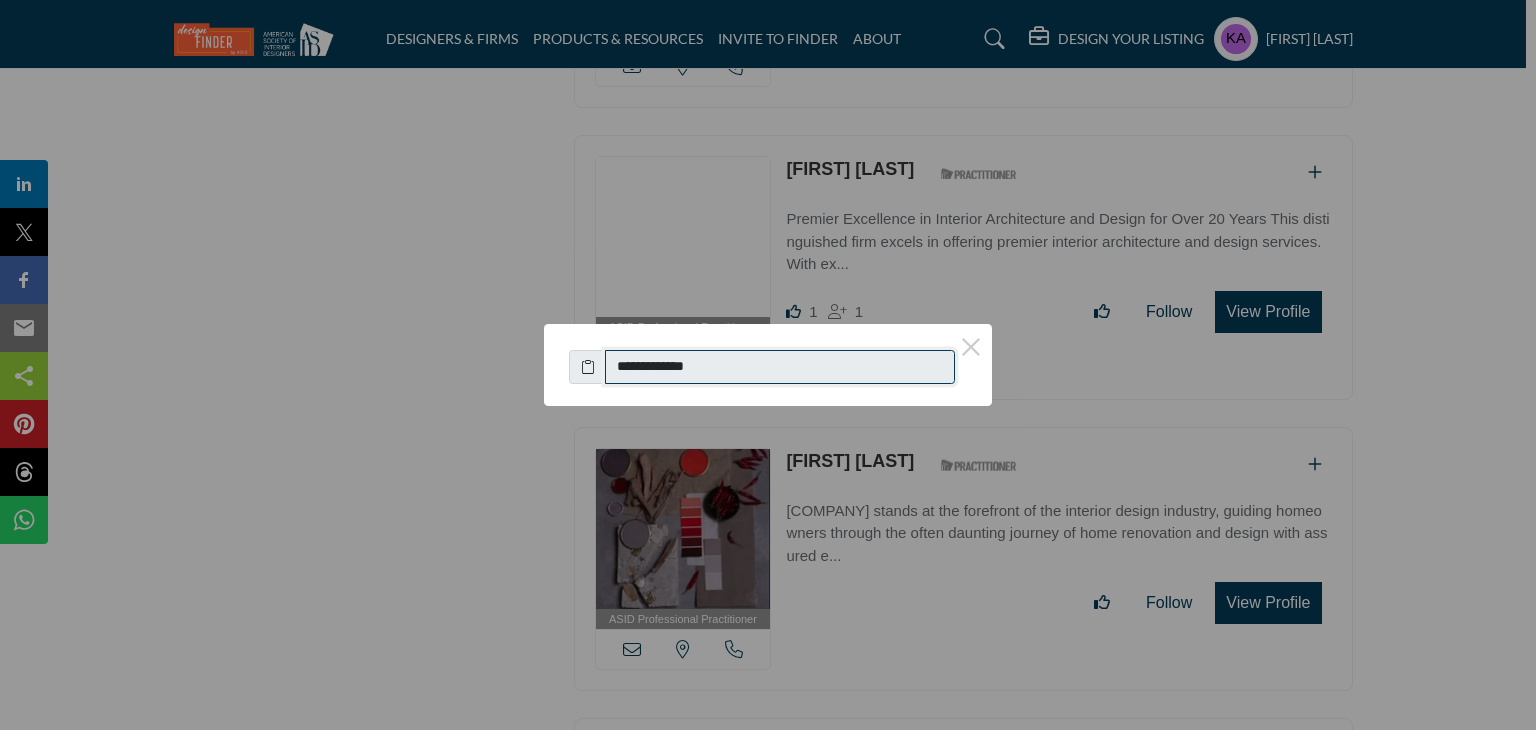 drag, startPoint x: 624, startPoint y: 359, endPoint x: 769, endPoint y: 364, distance: 145.08618 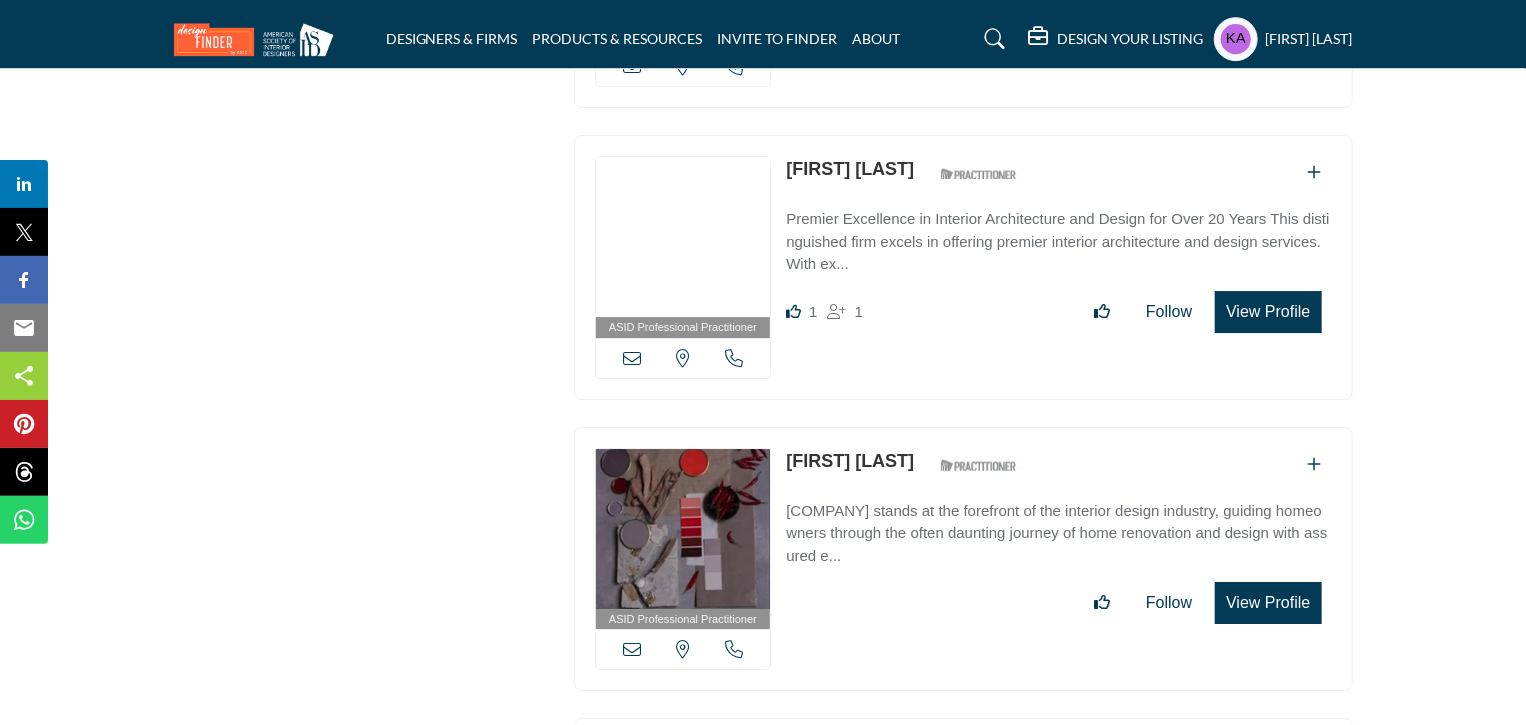 click at bounding box center (632, 358) 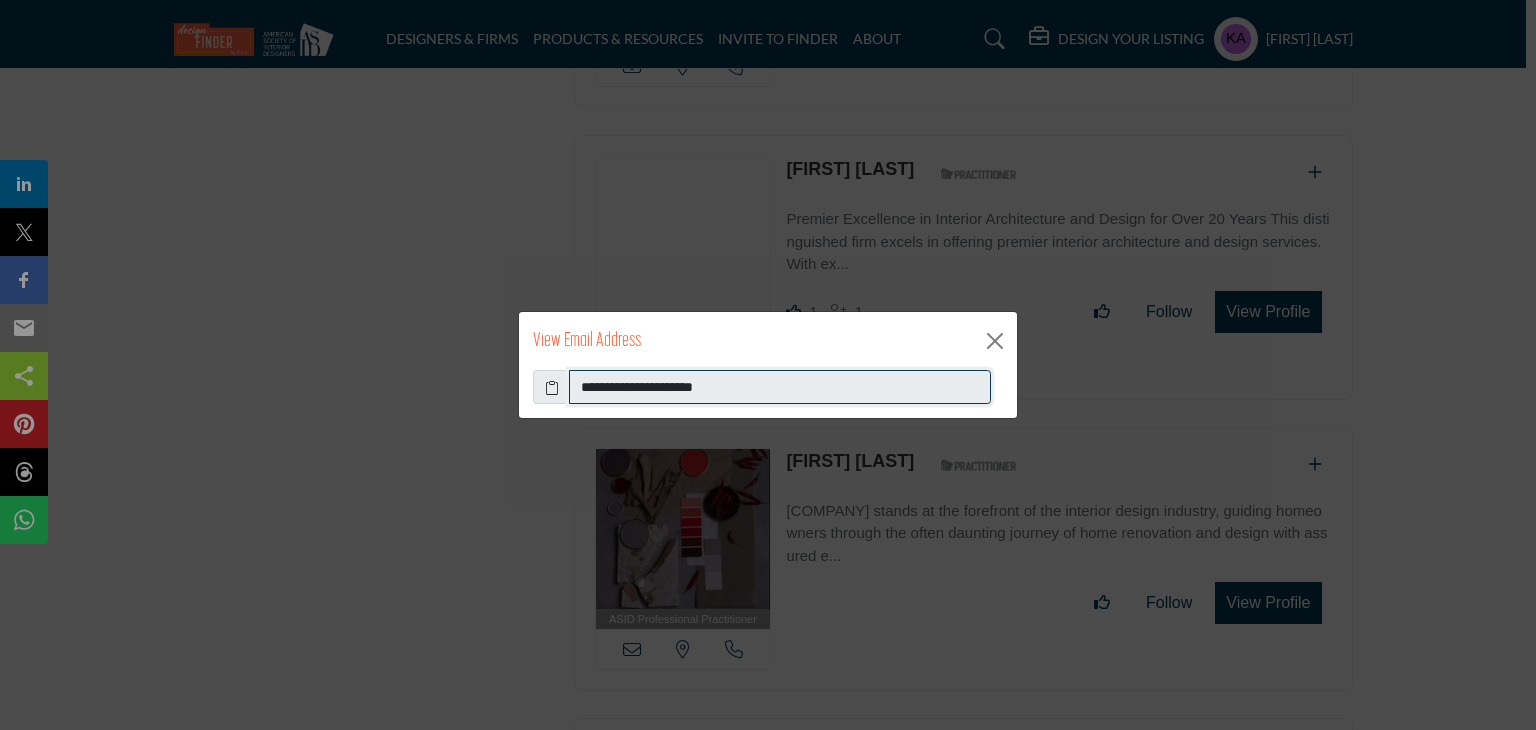 click on "**********" at bounding box center (780, 387) 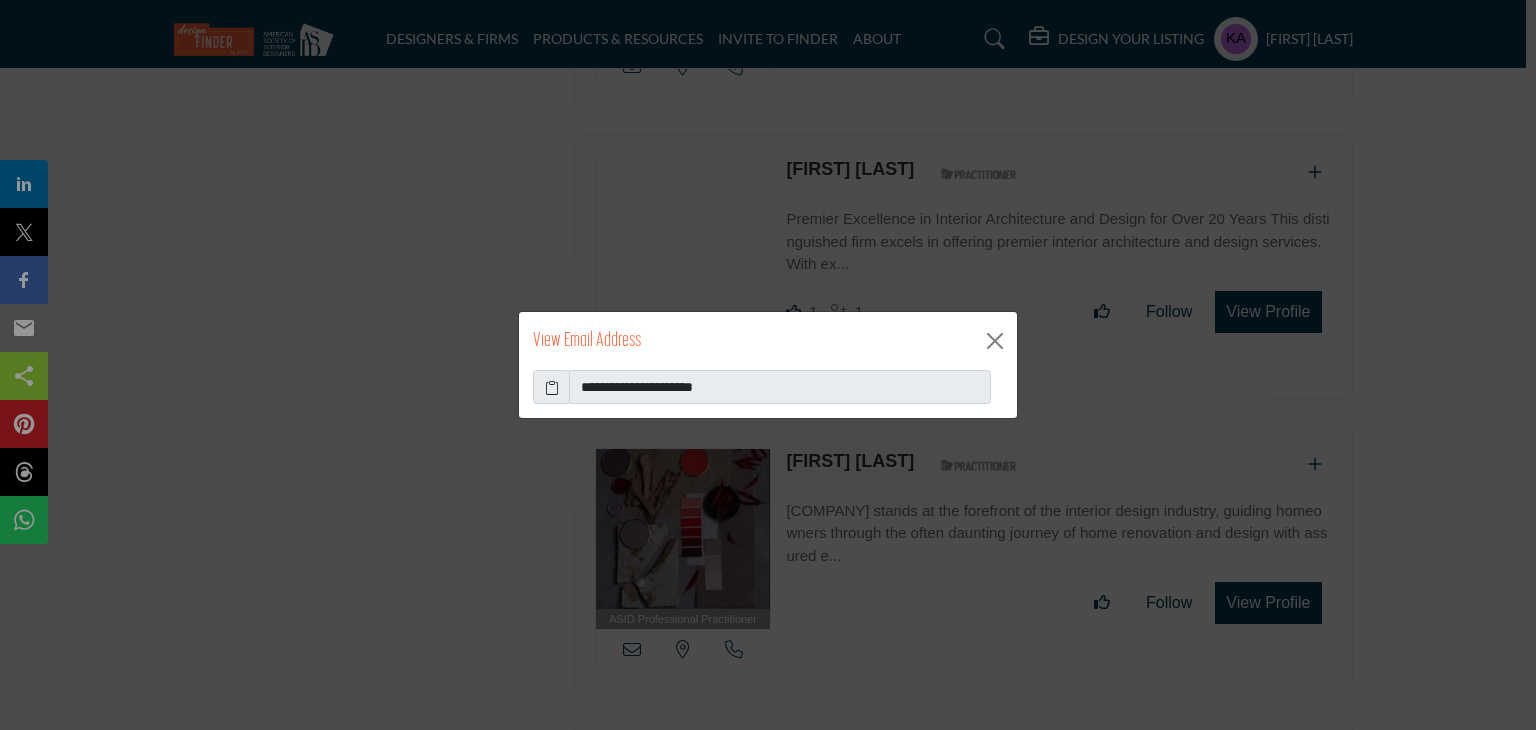 click on "**********" at bounding box center [768, 365] 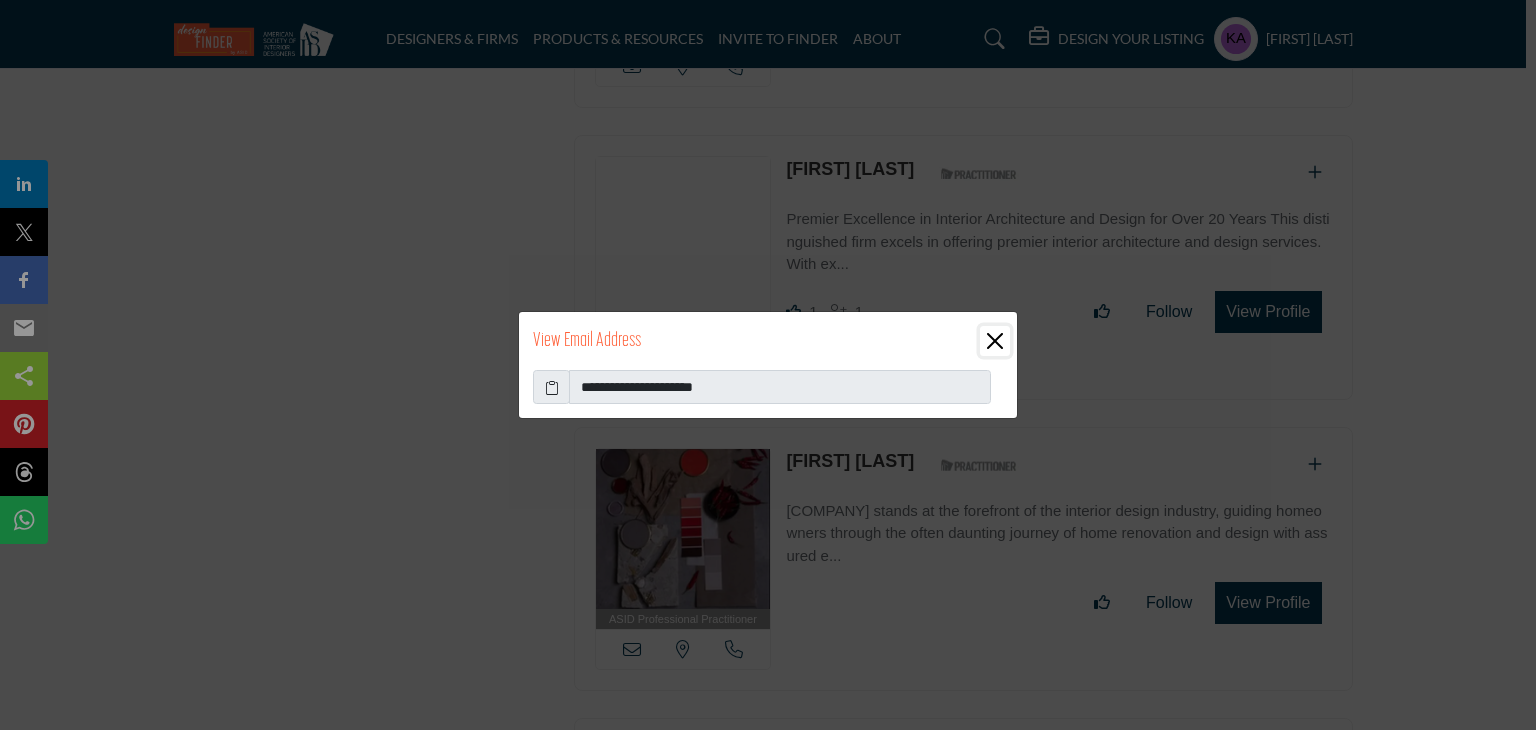 click at bounding box center [995, 341] 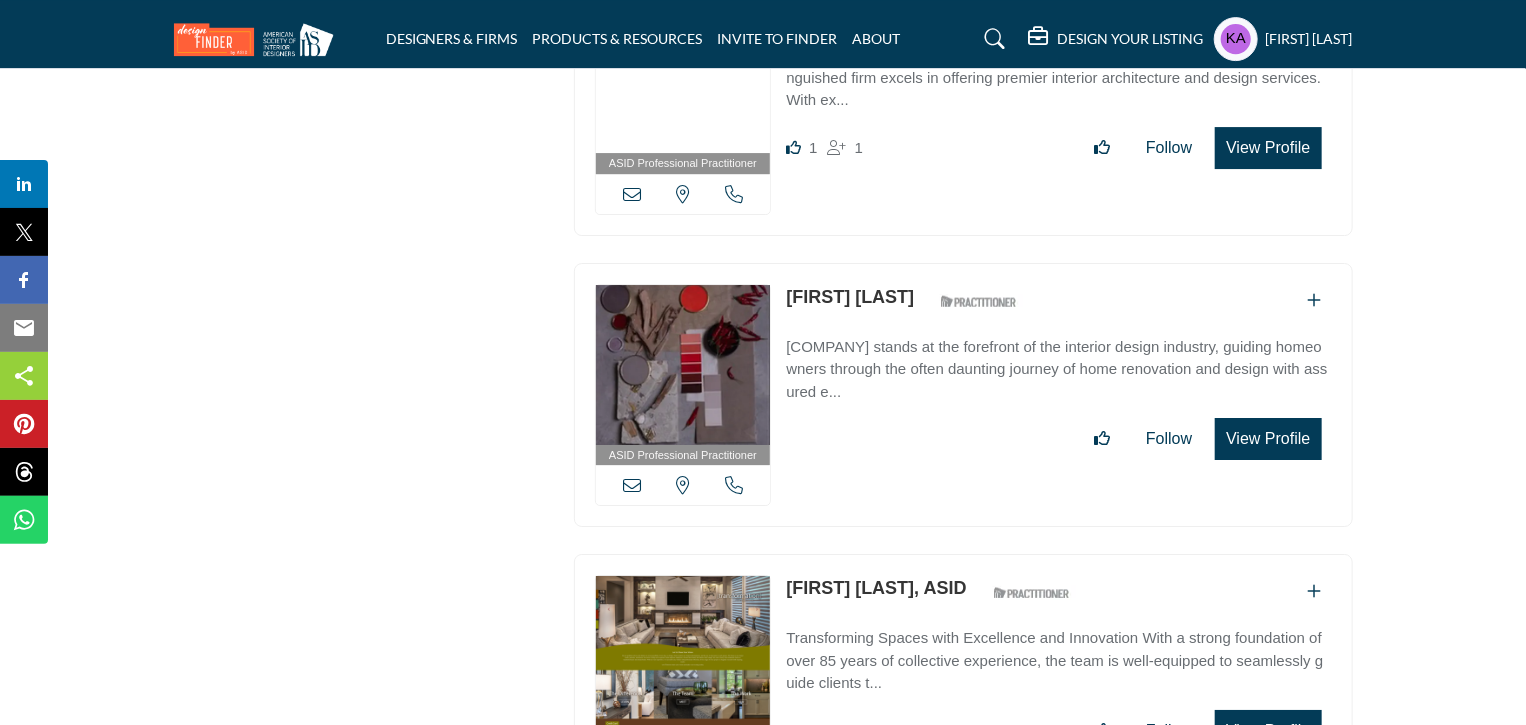 scroll, scrollTop: 7217, scrollLeft: 0, axis: vertical 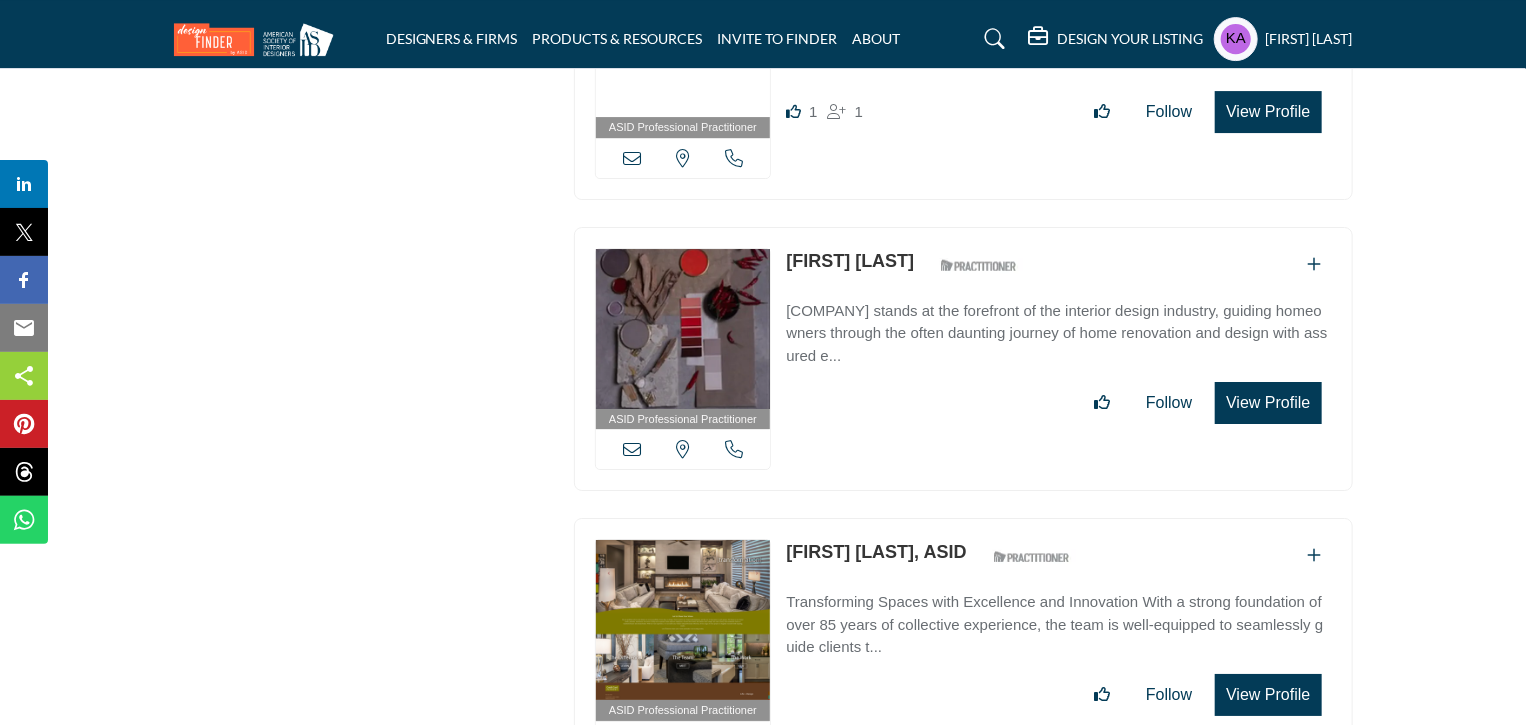 click at bounding box center (734, 449) 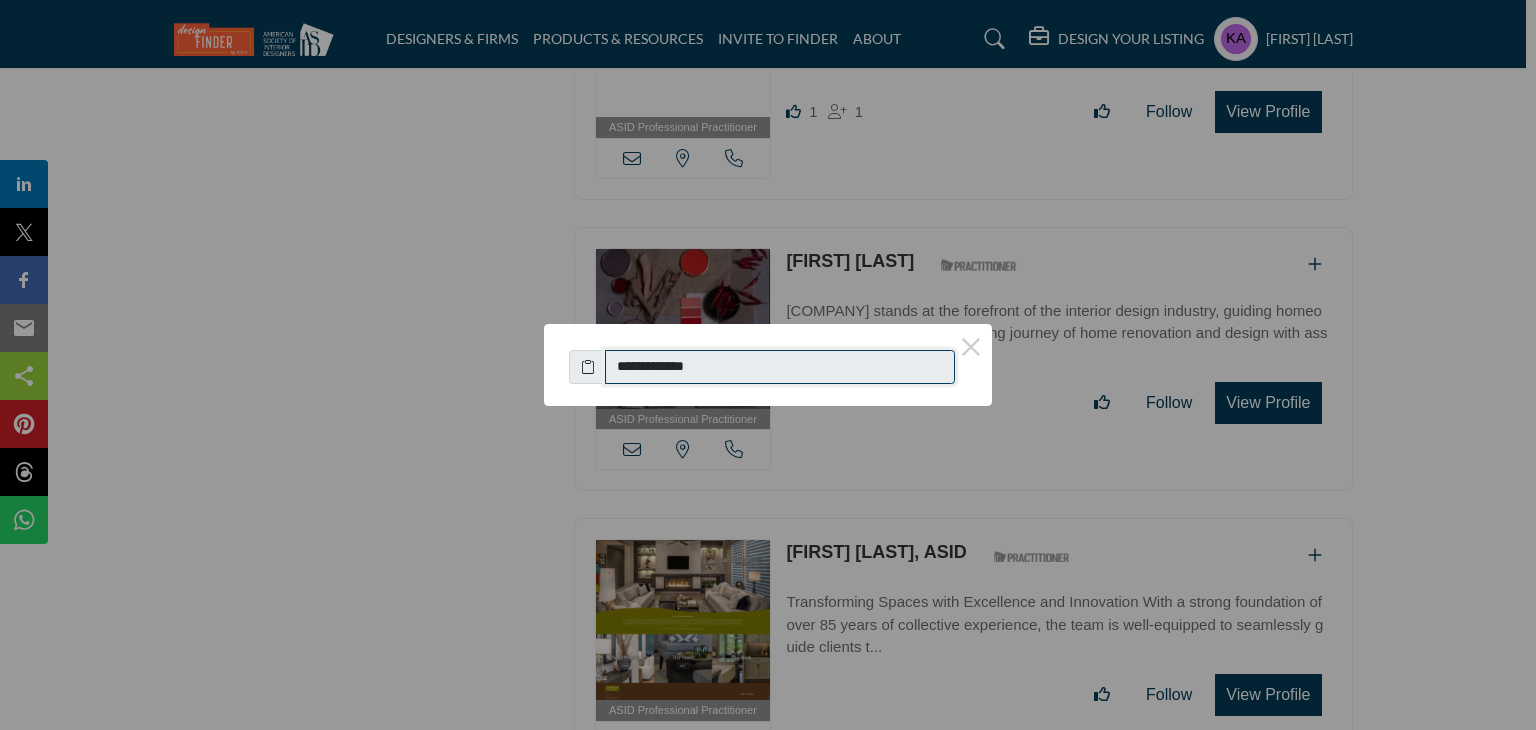drag, startPoint x: 621, startPoint y: 366, endPoint x: 729, endPoint y: 379, distance: 108.779594 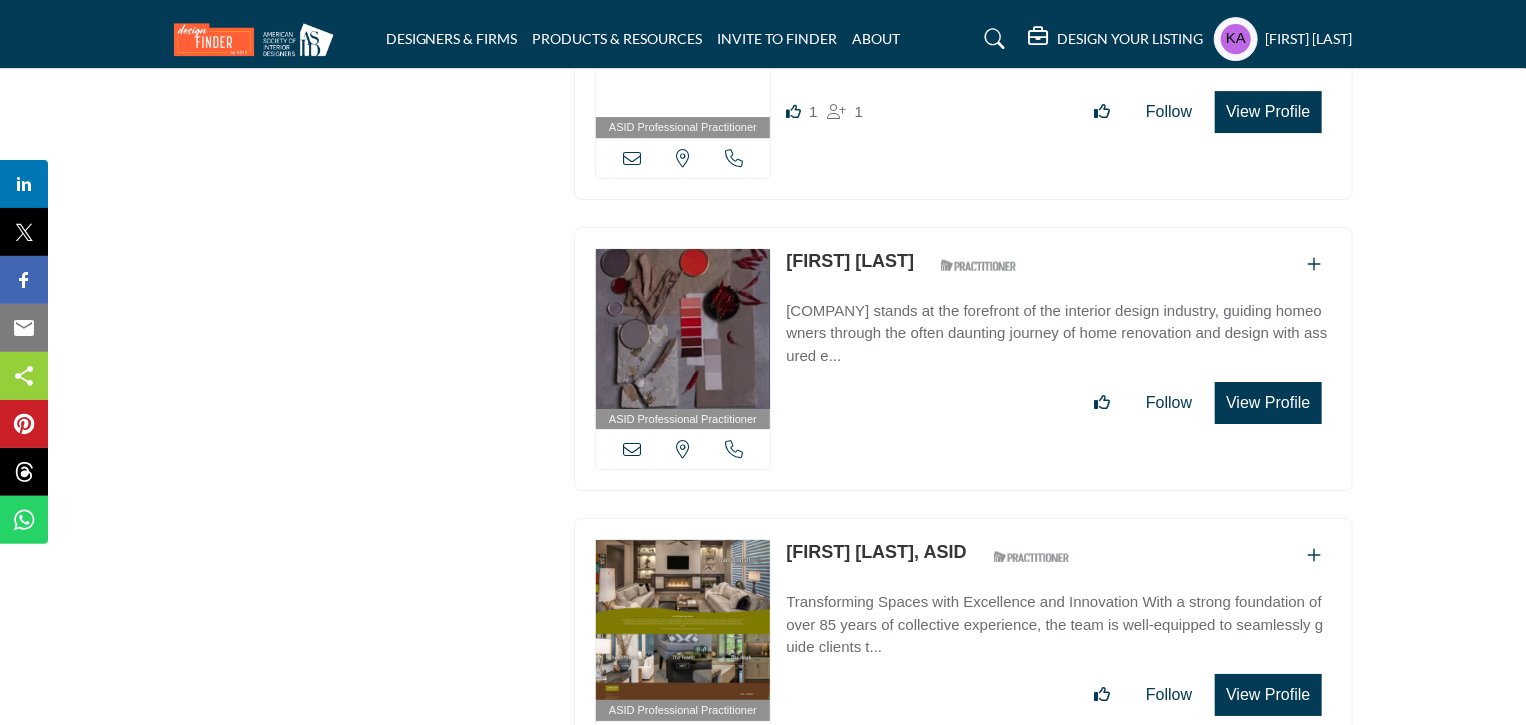 click at bounding box center [632, 449] 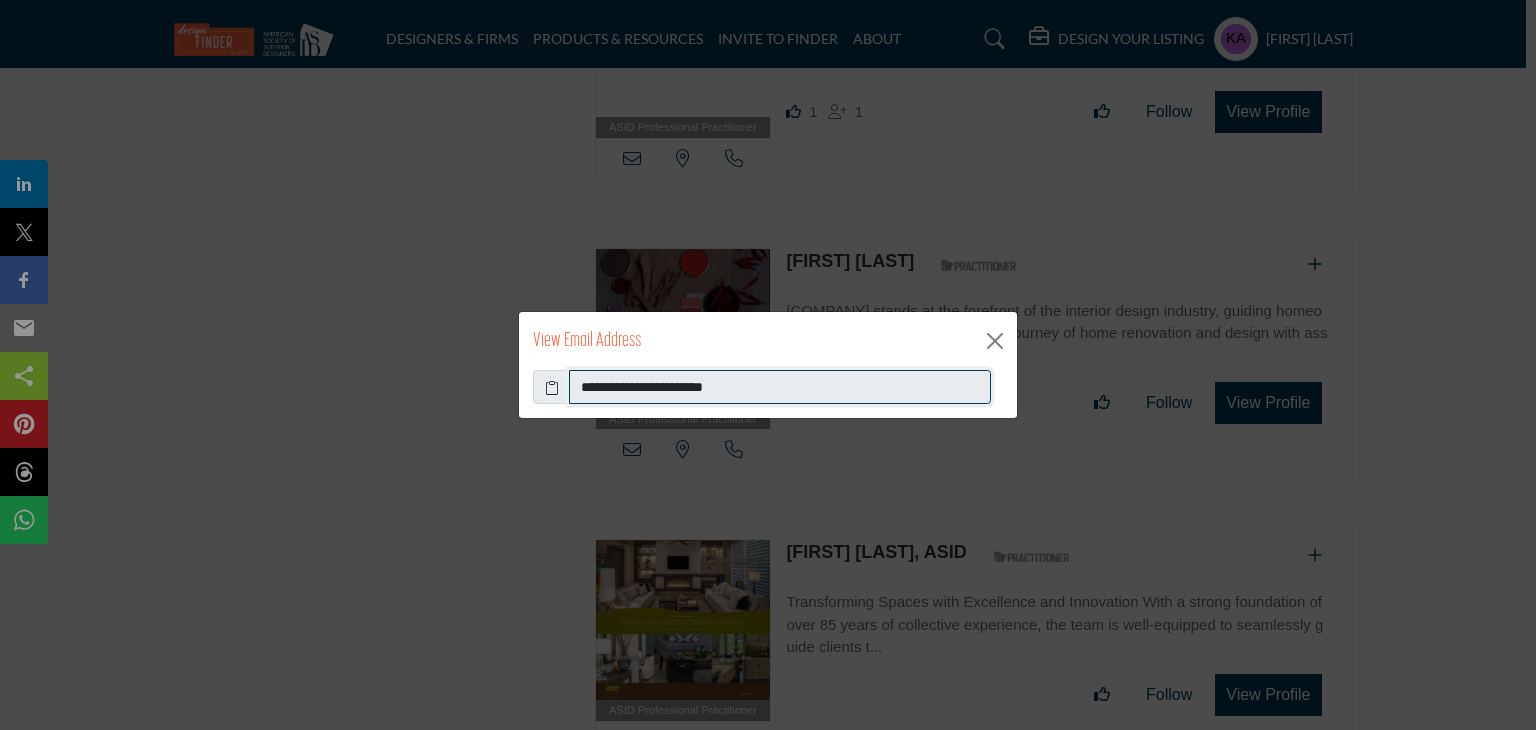click on "**********" at bounding box center (780, 387) 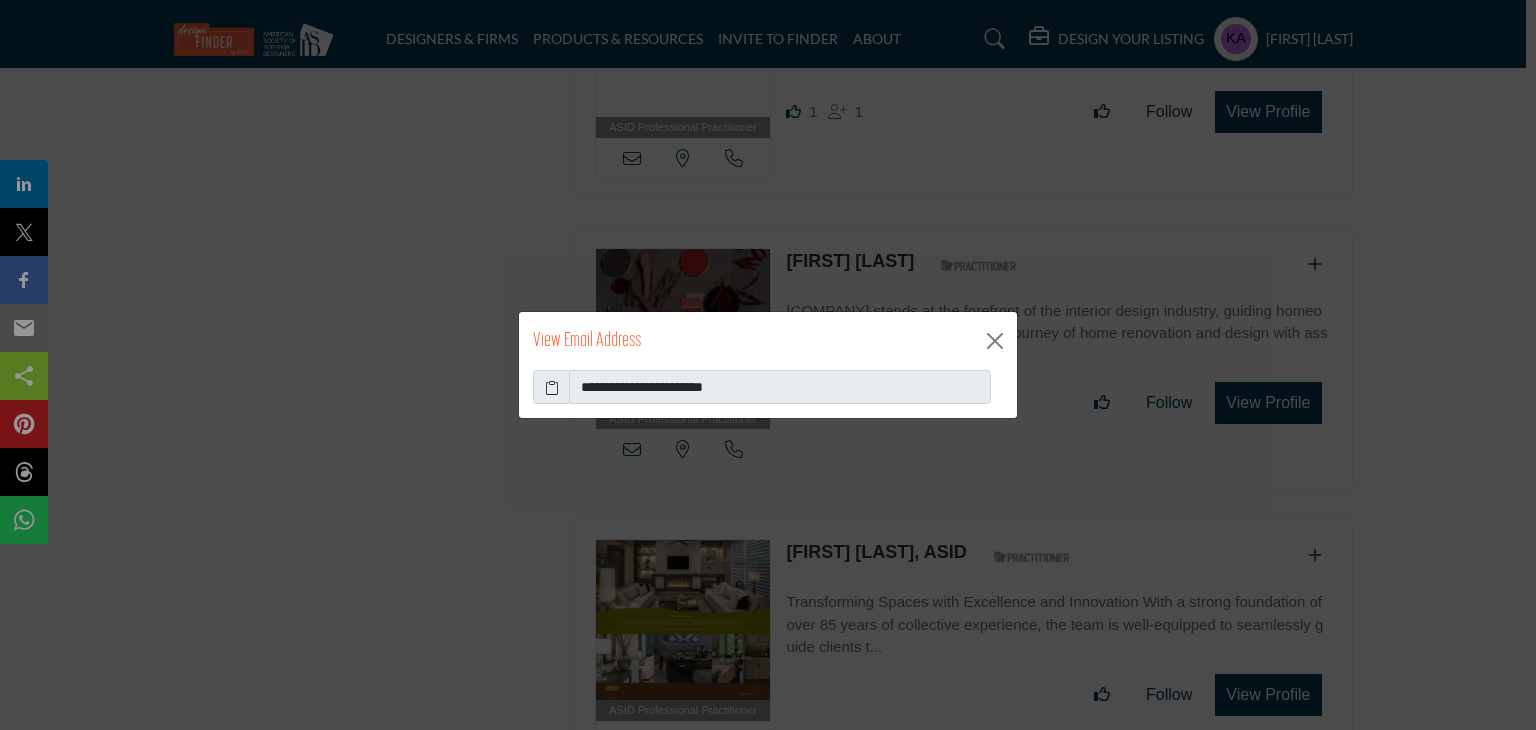 click on "**********" at bounding box center (768, 365) 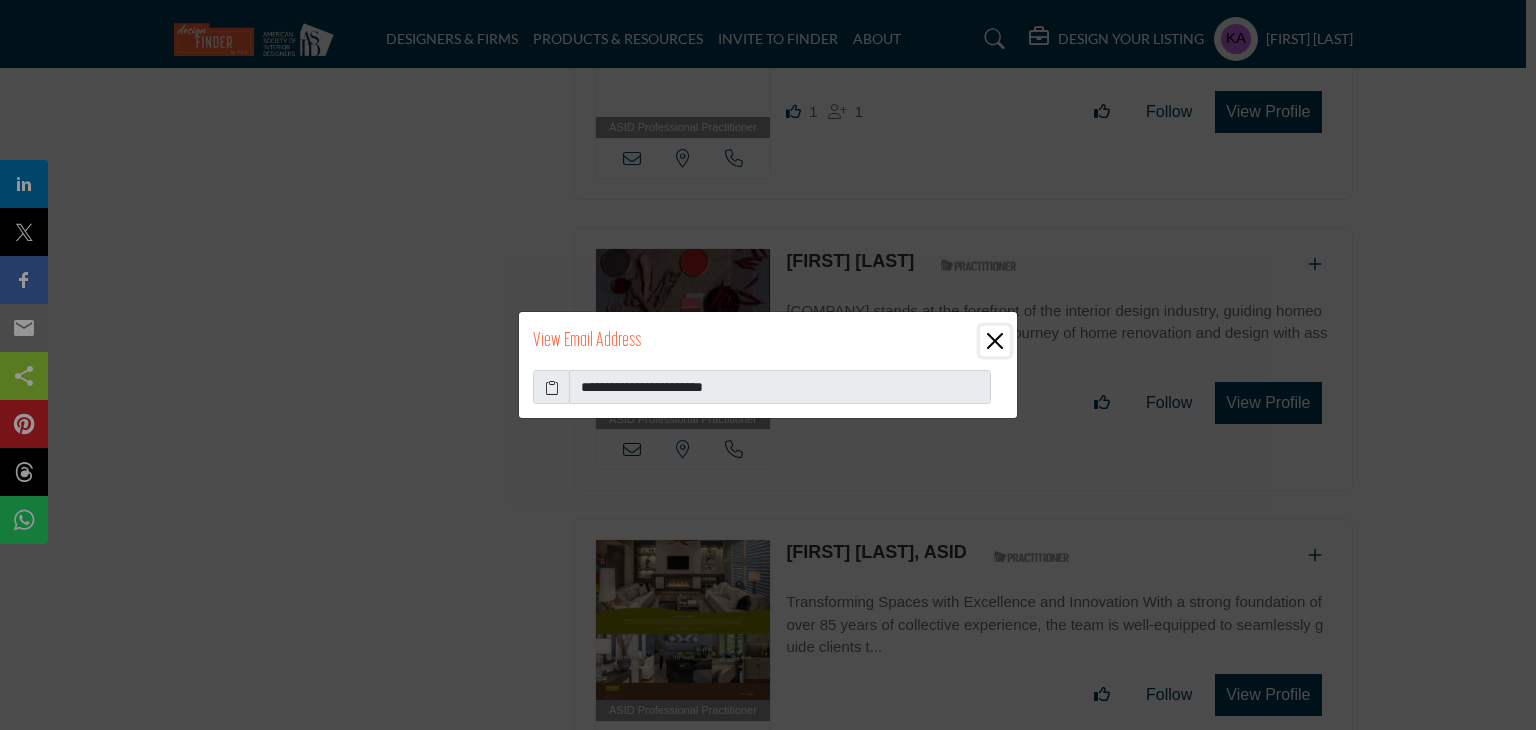click at bounding box center (995, 341) 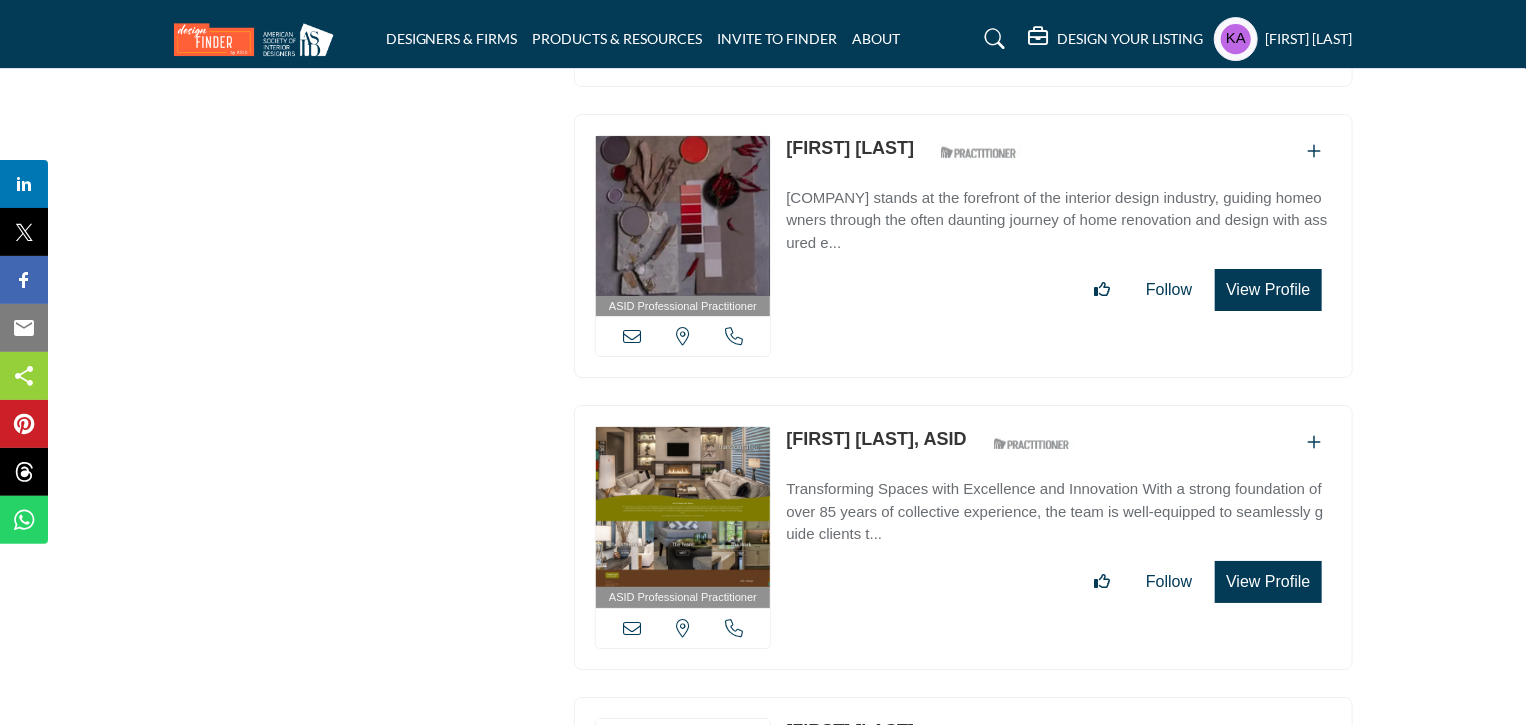 scroll, scrollTop: 7317, scrollLeft: 0, axis: vertical 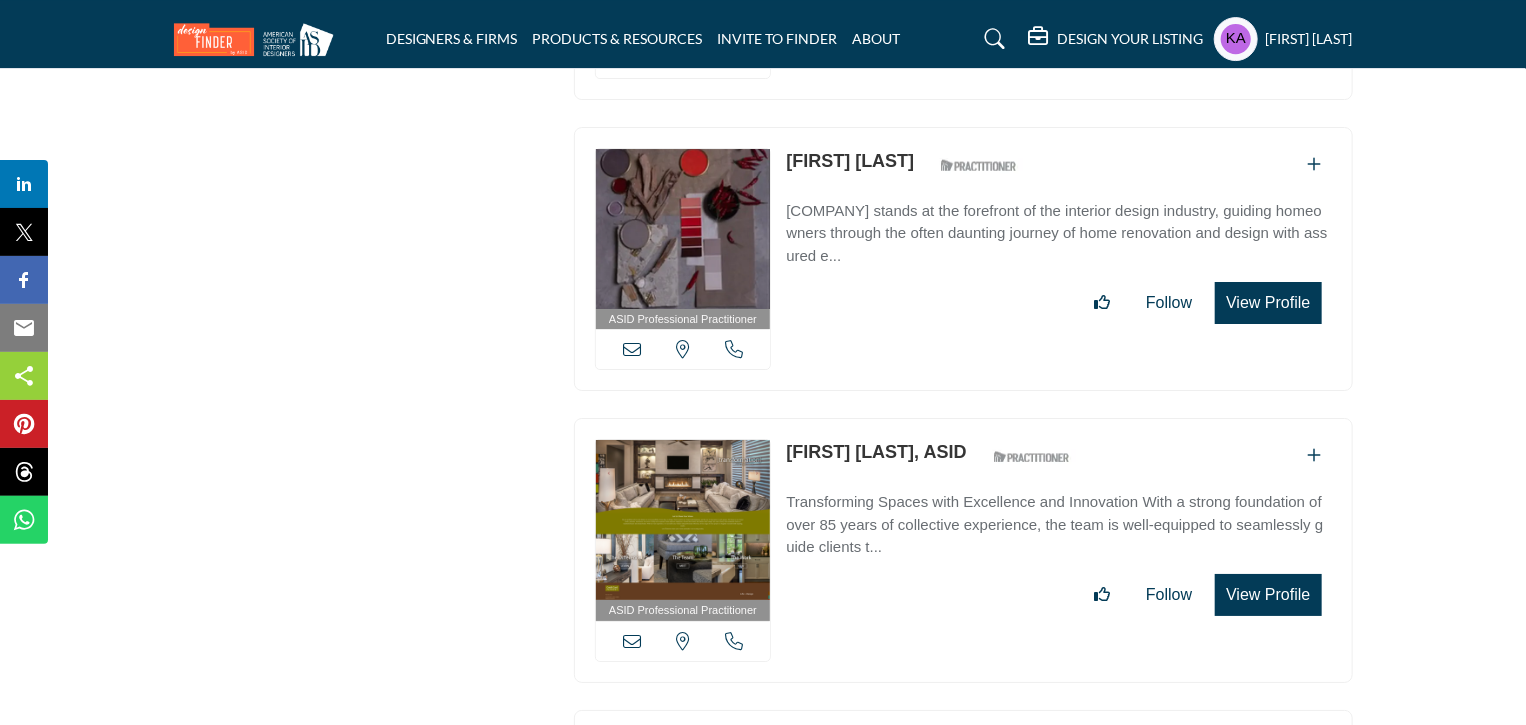 click at bounding box center [632, 349] 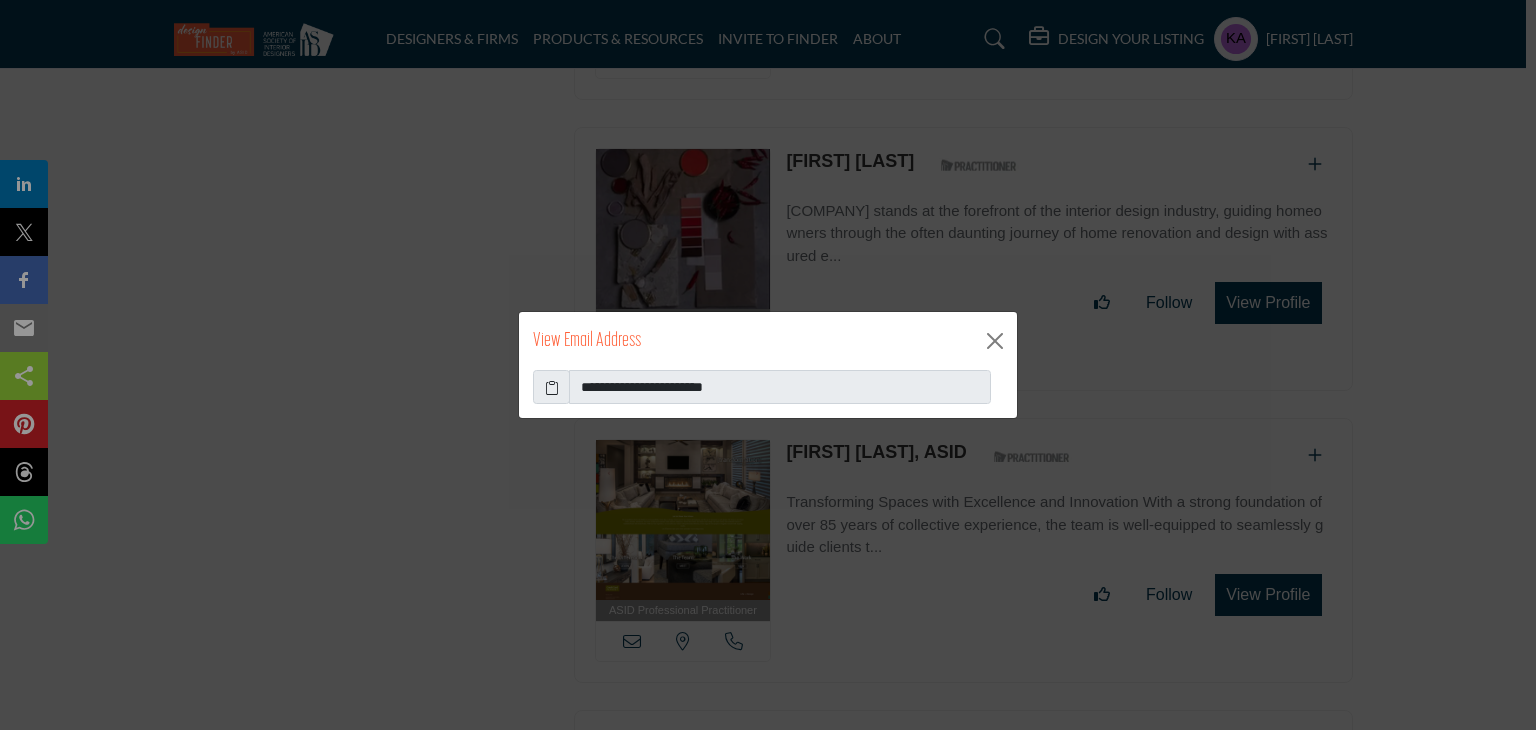 click on "View Email Address" at bounding box center [768, 341] 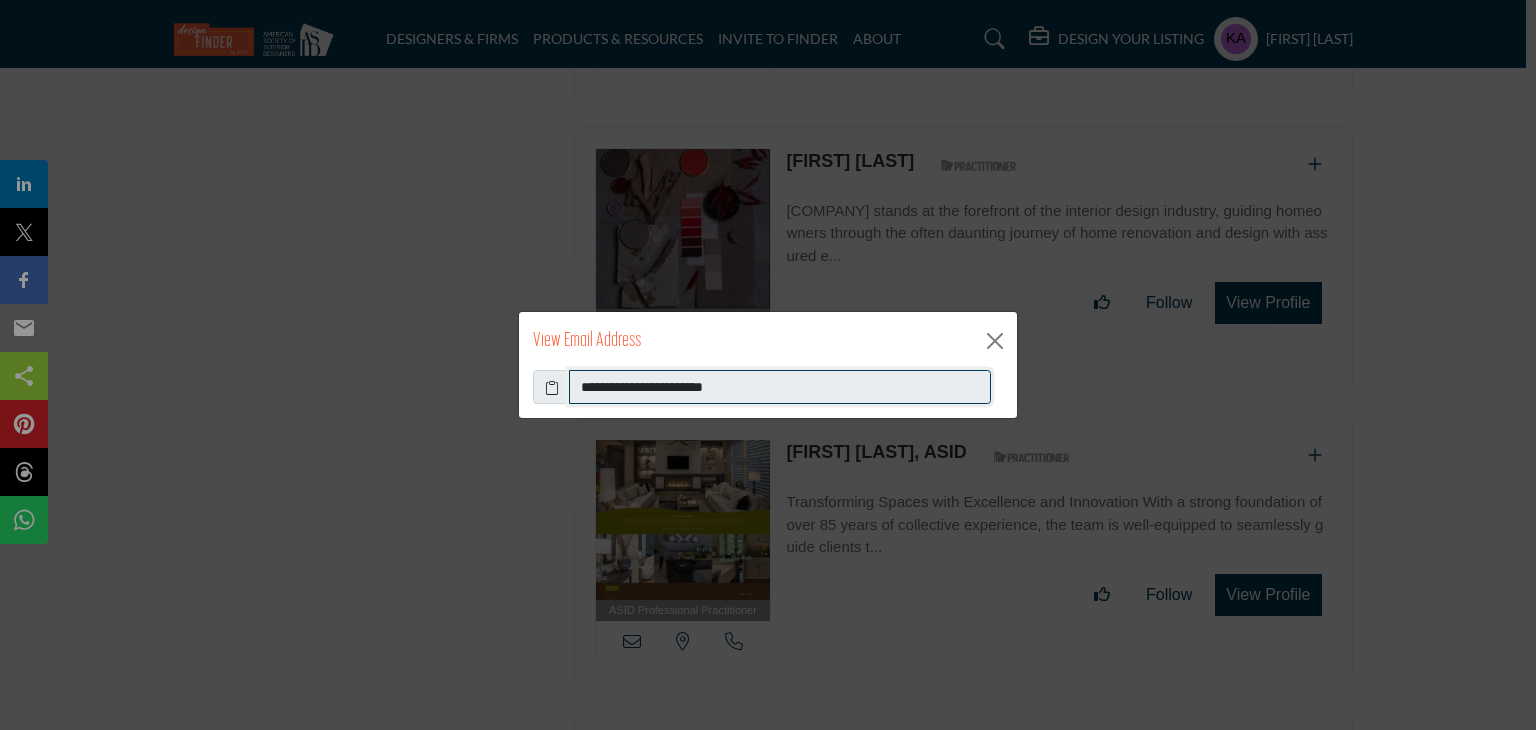 click on "**********" at bounding box center (780, 387) 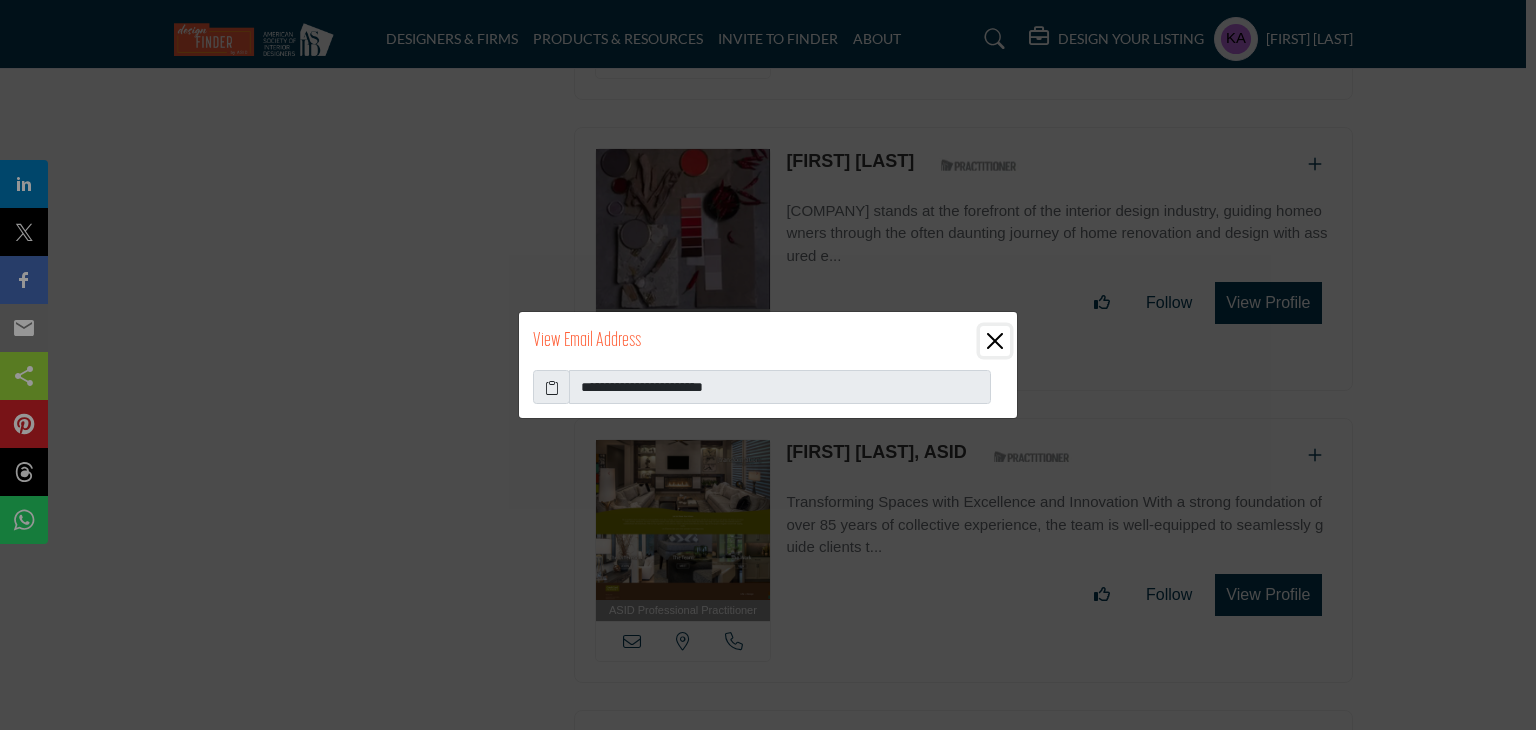click at bounding box center [995, 341] 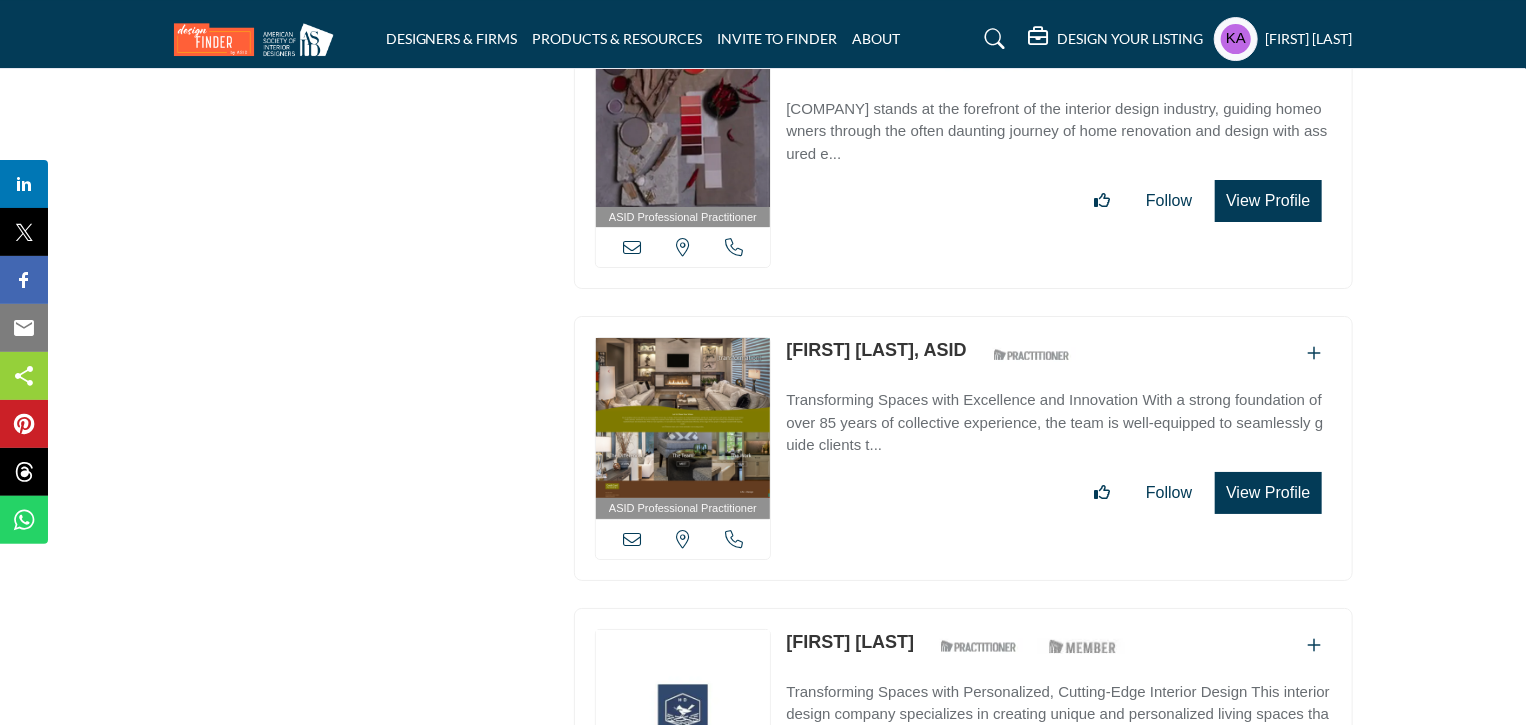 scroll, scrollTop: 7517, scrollLeft: 0, axis: vertical 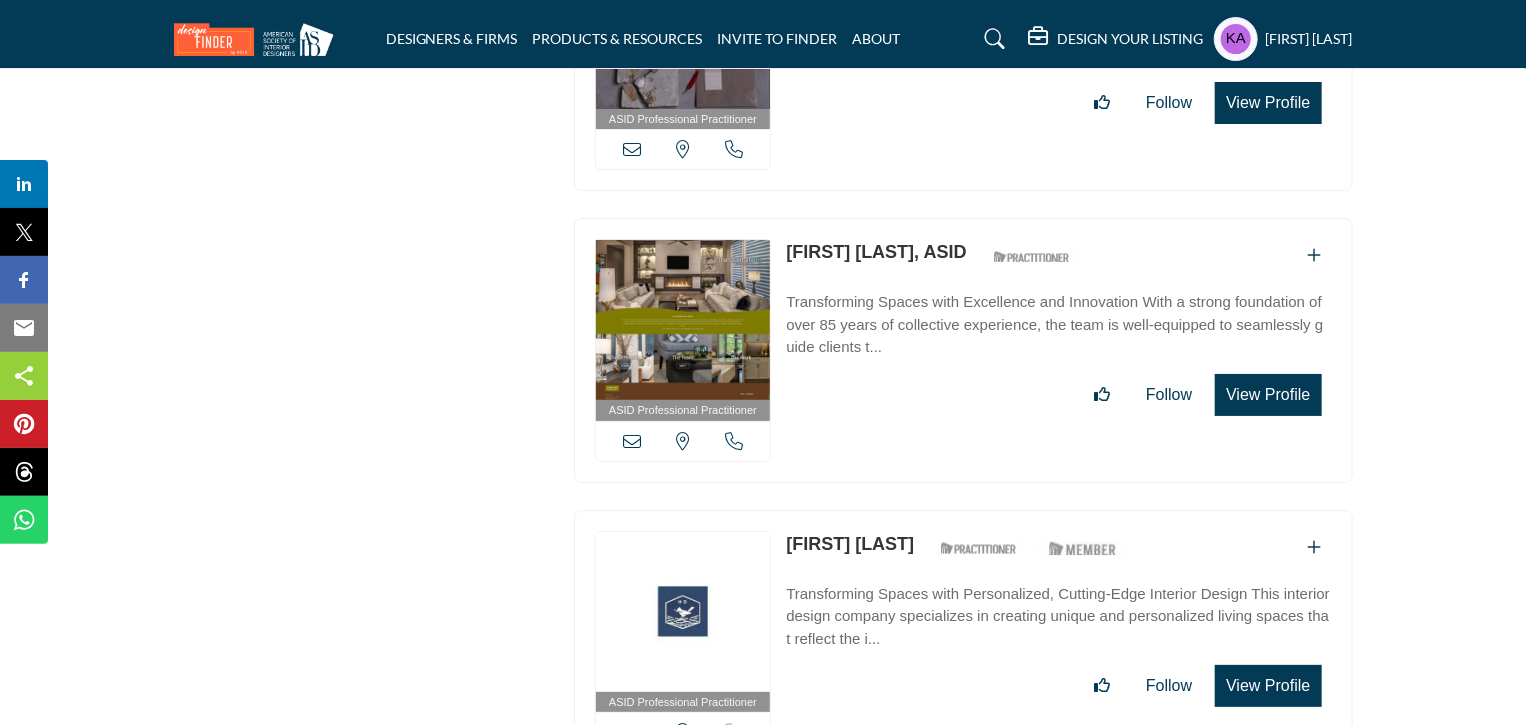 click at bounding box center [734, 441] 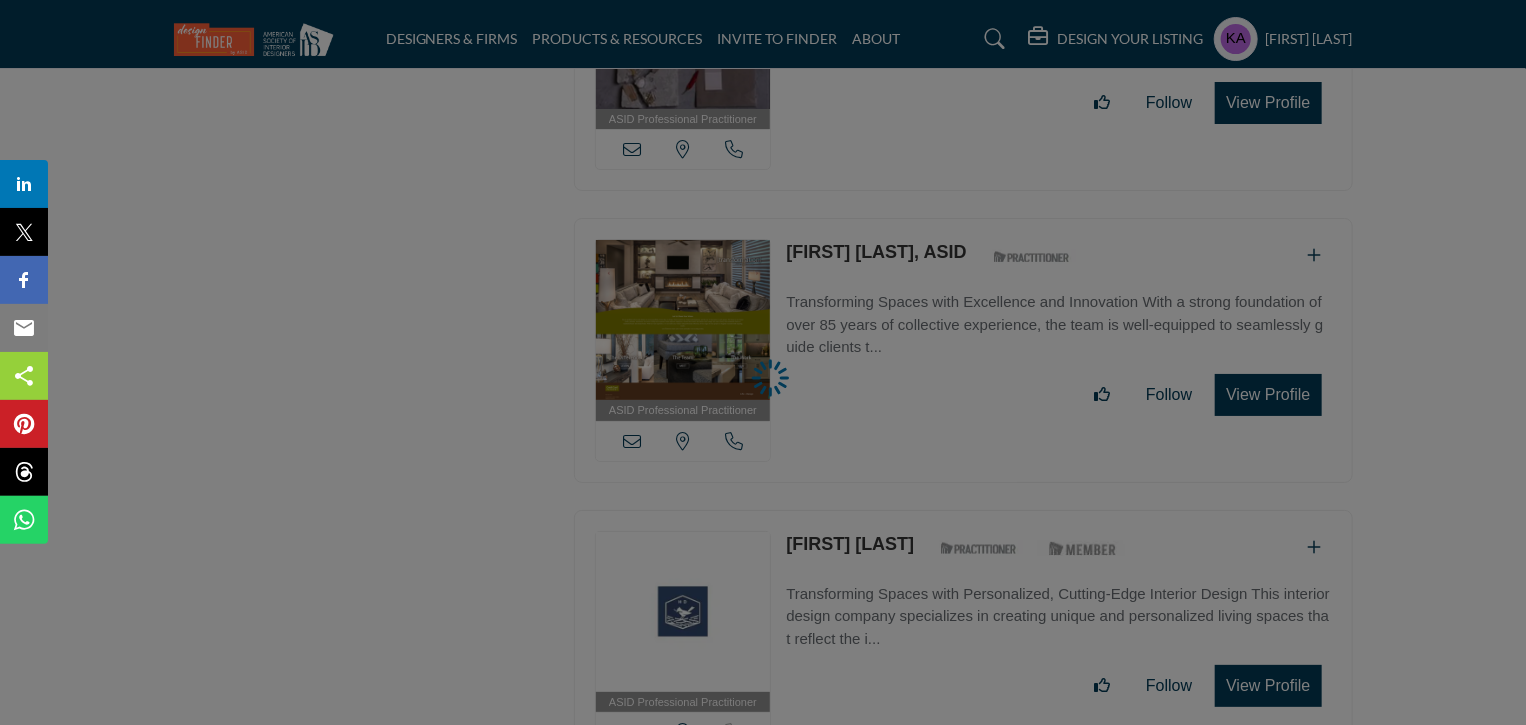 click at bounding box center [763, 362] 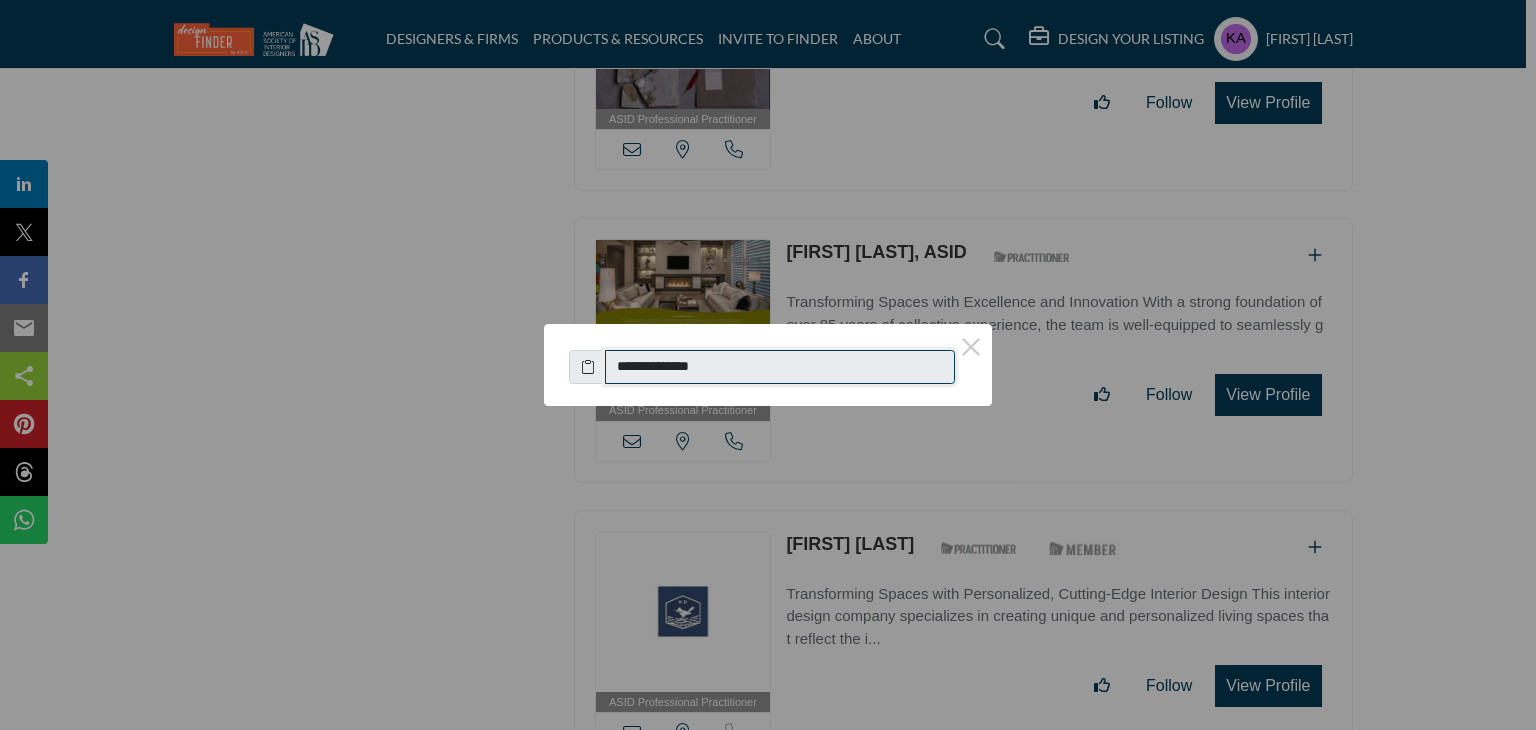 click on "**********" at bounding box center (780, 367) 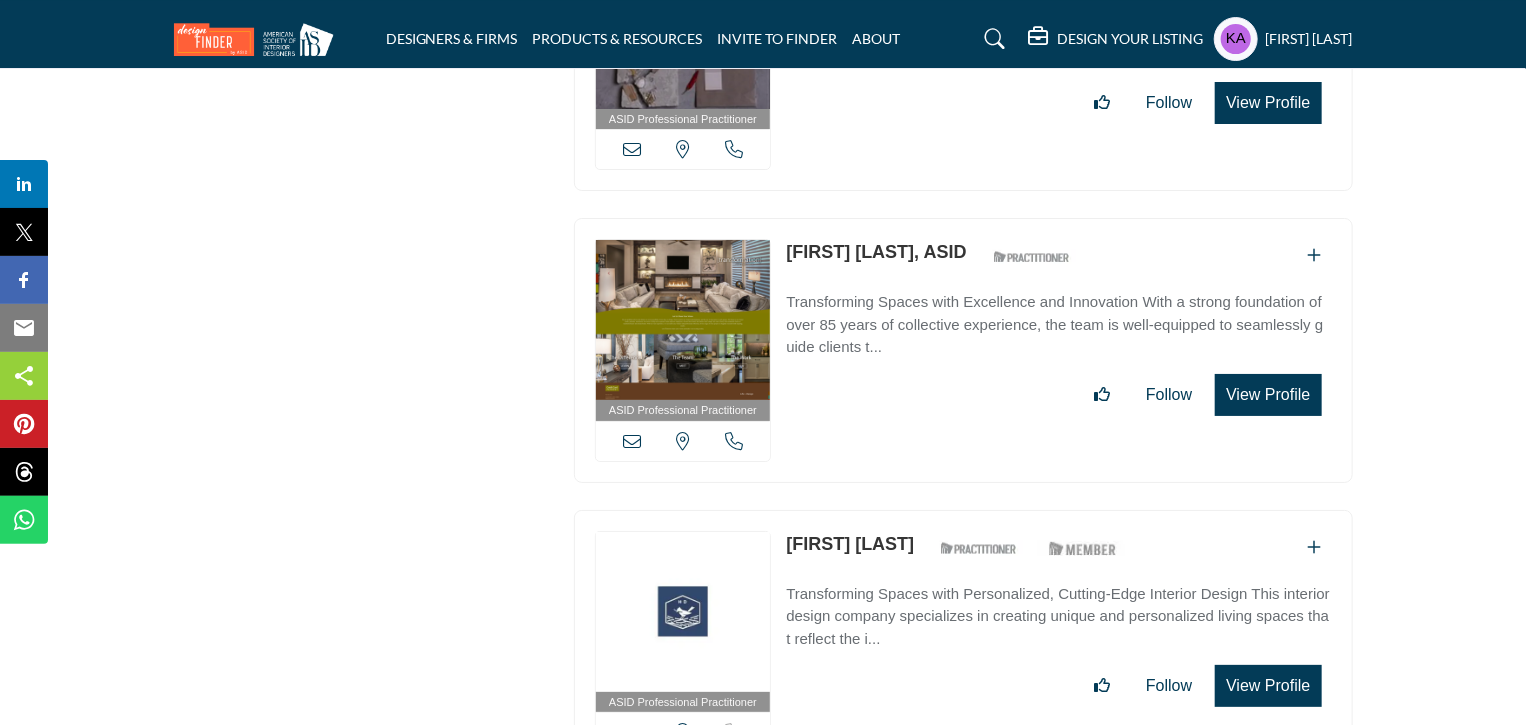 click at bounding box center (632, 441) 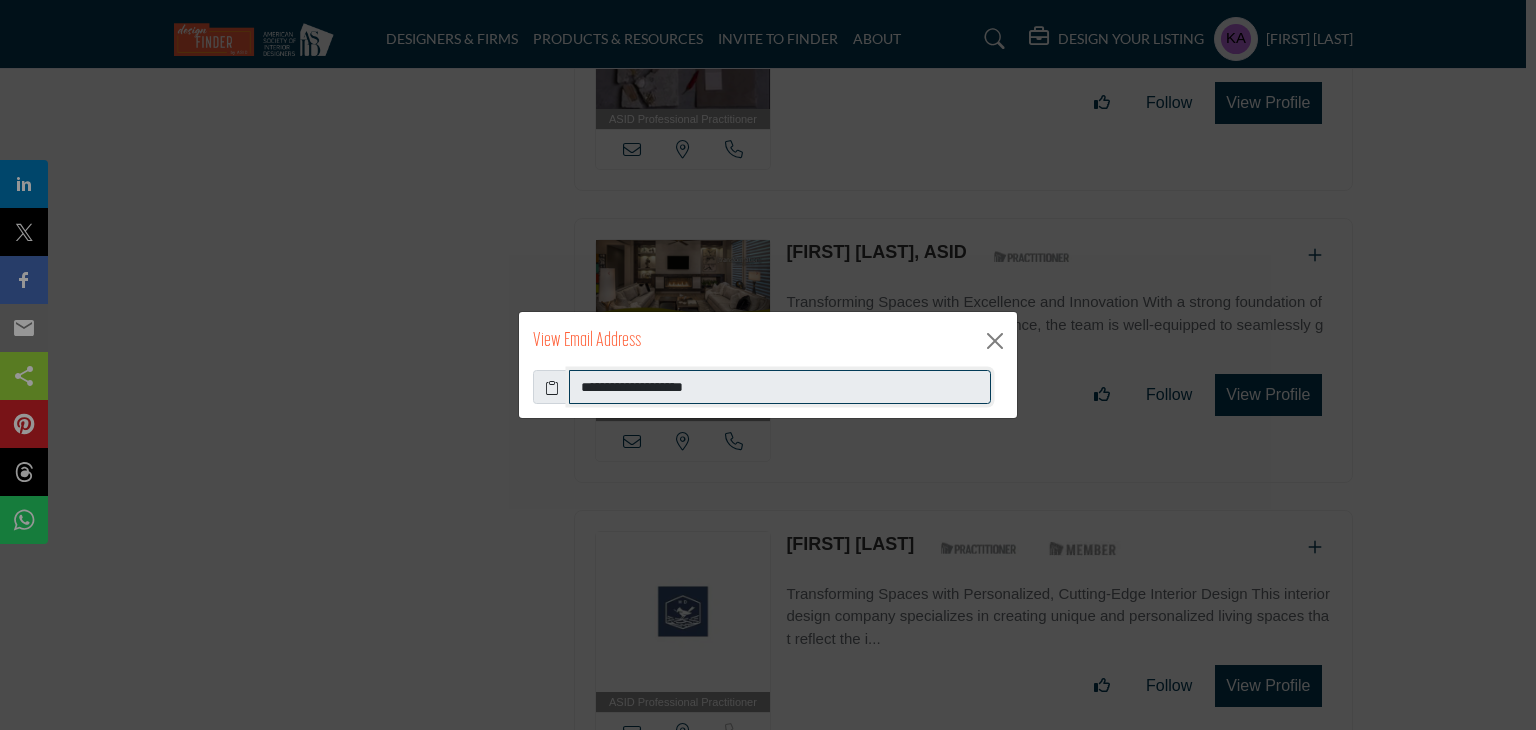 click on "**********" at bounding box center (780, 387) 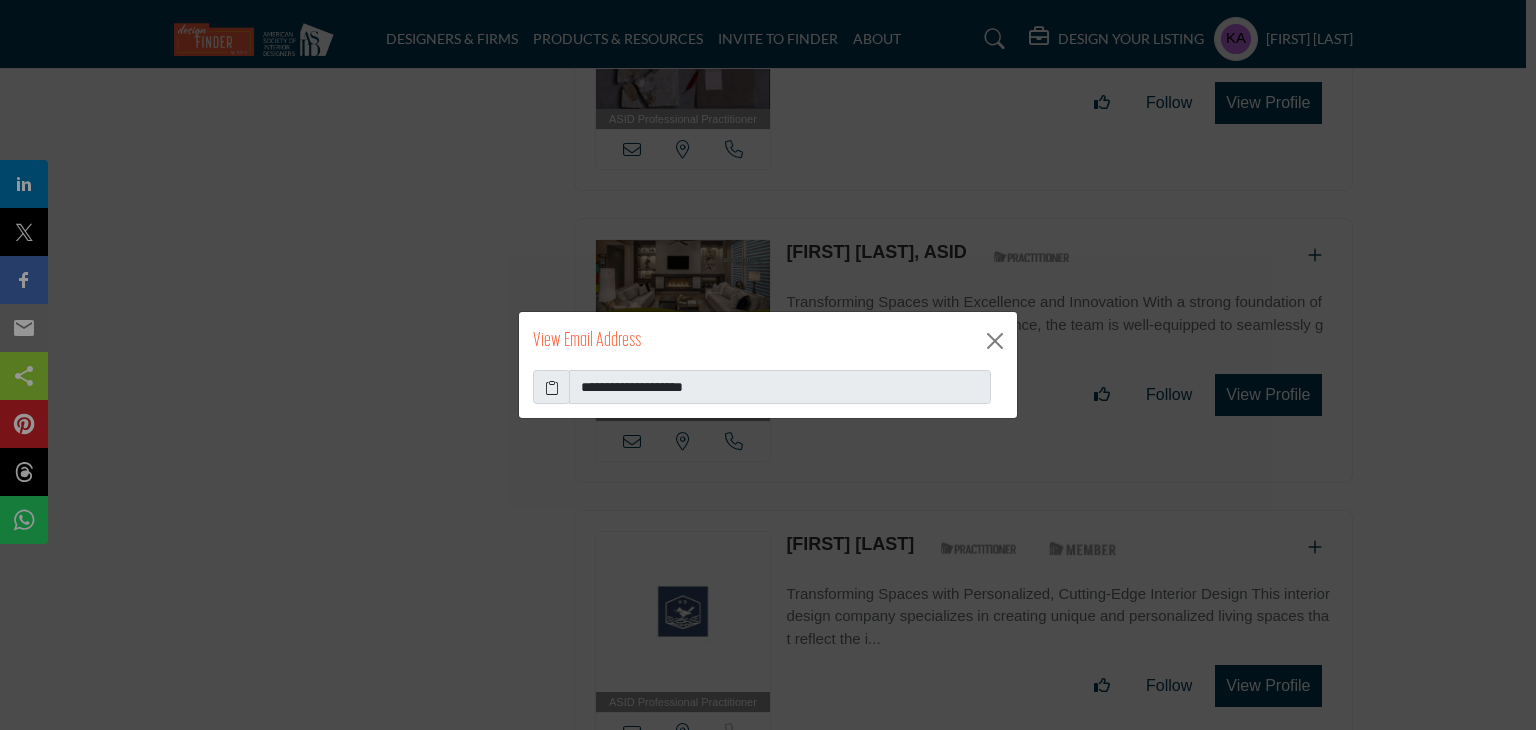 click on "**********" at bounding box center [768, 365] 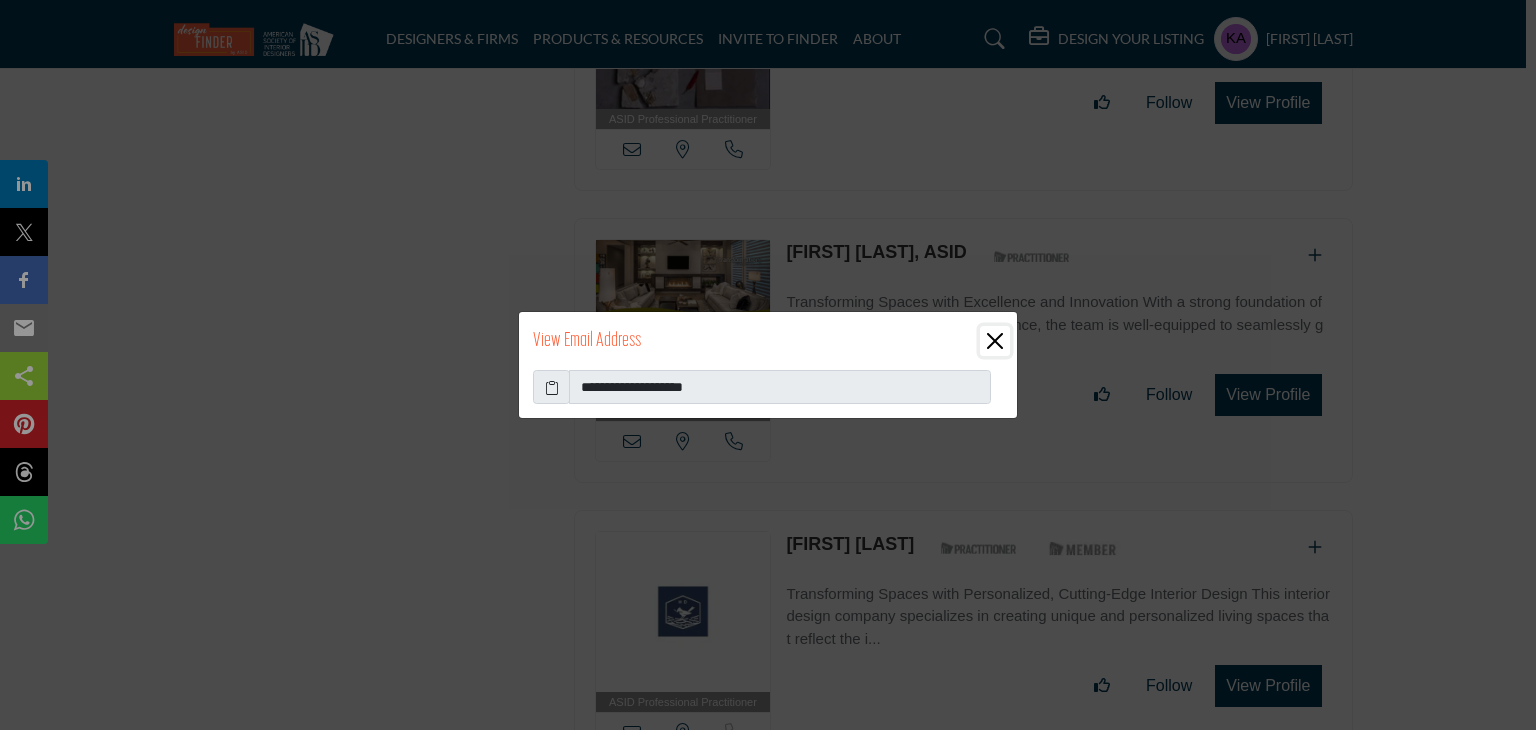 click at bounding box center [995, 341] 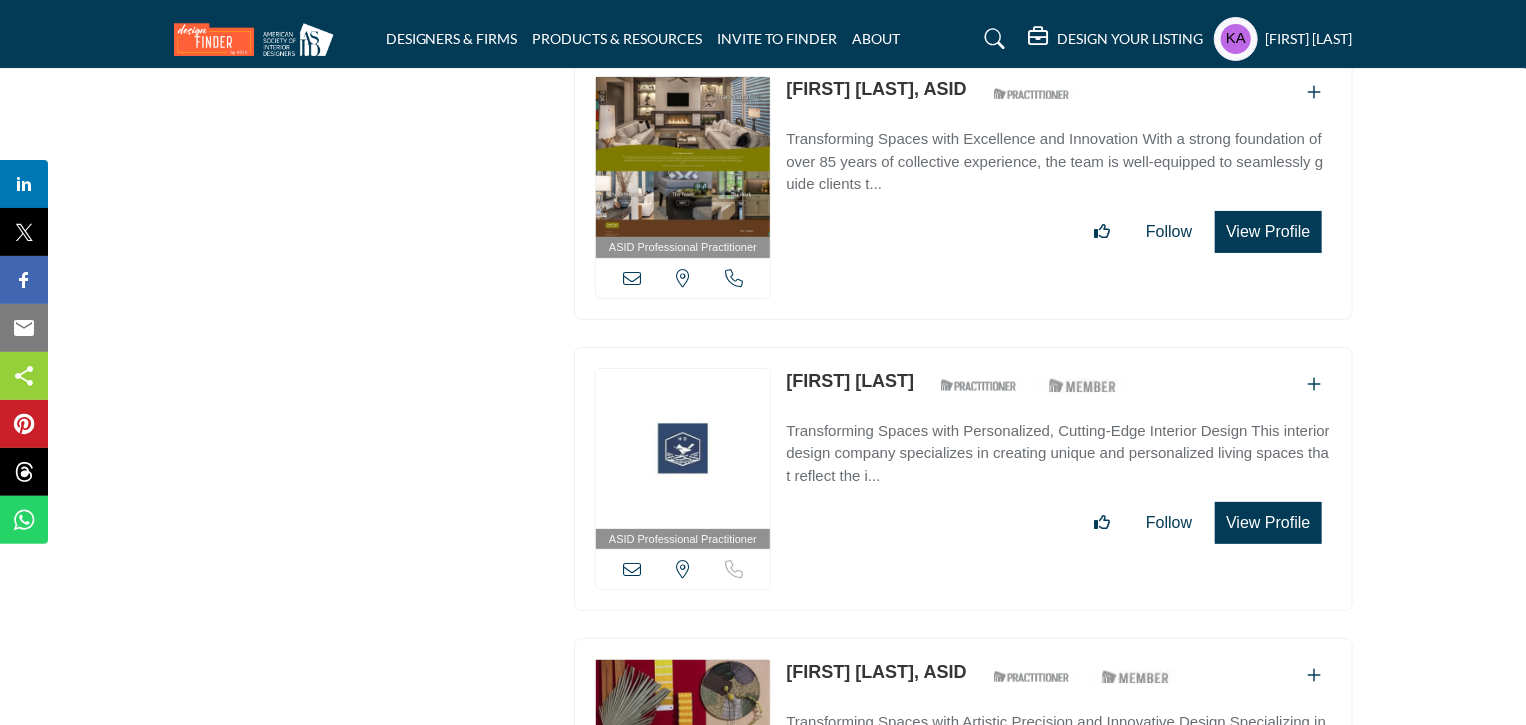scroll, scrollTop: 7717, scrollLeft: 0, axis: vertical 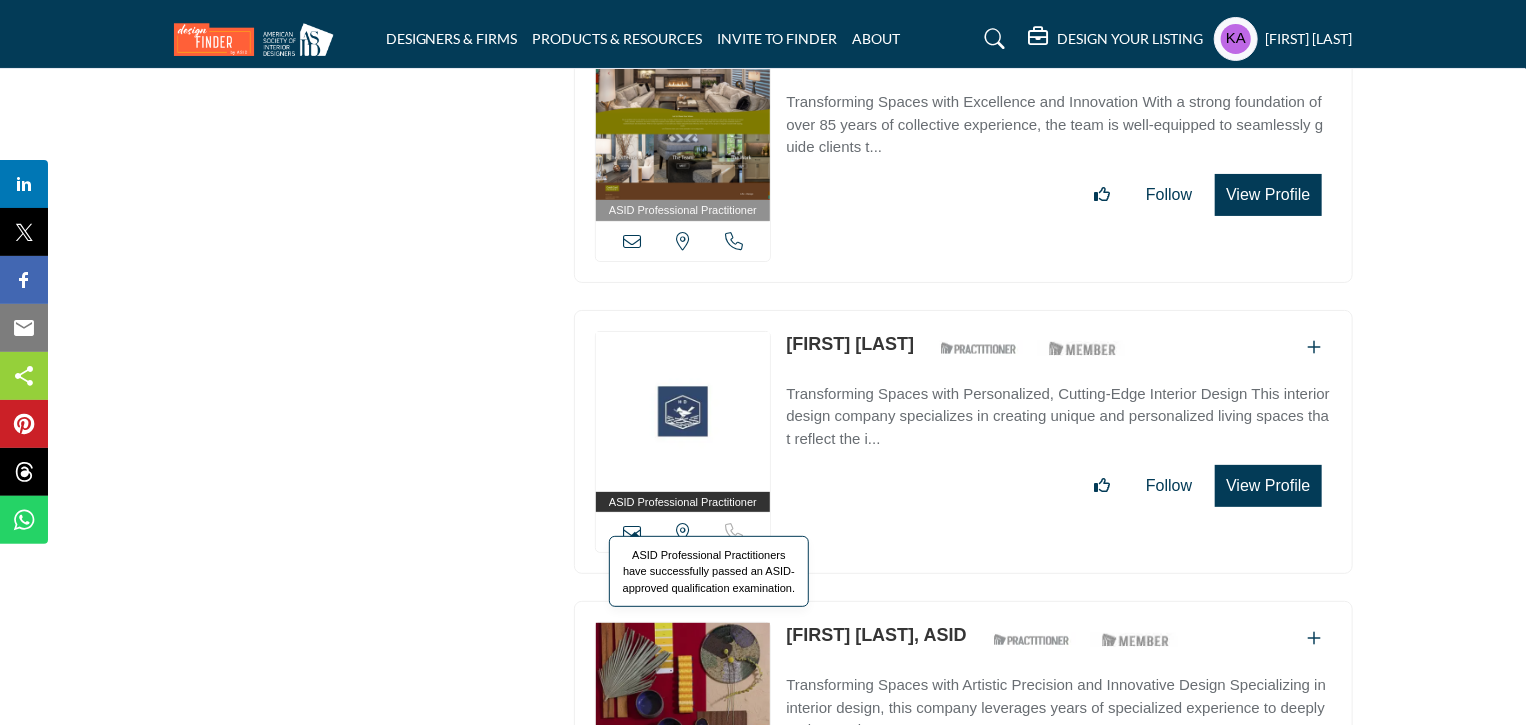click on "ASID Professional Practitioners have successfully passed an ASID-approved qualification examination." at bounding box center (709, 572) 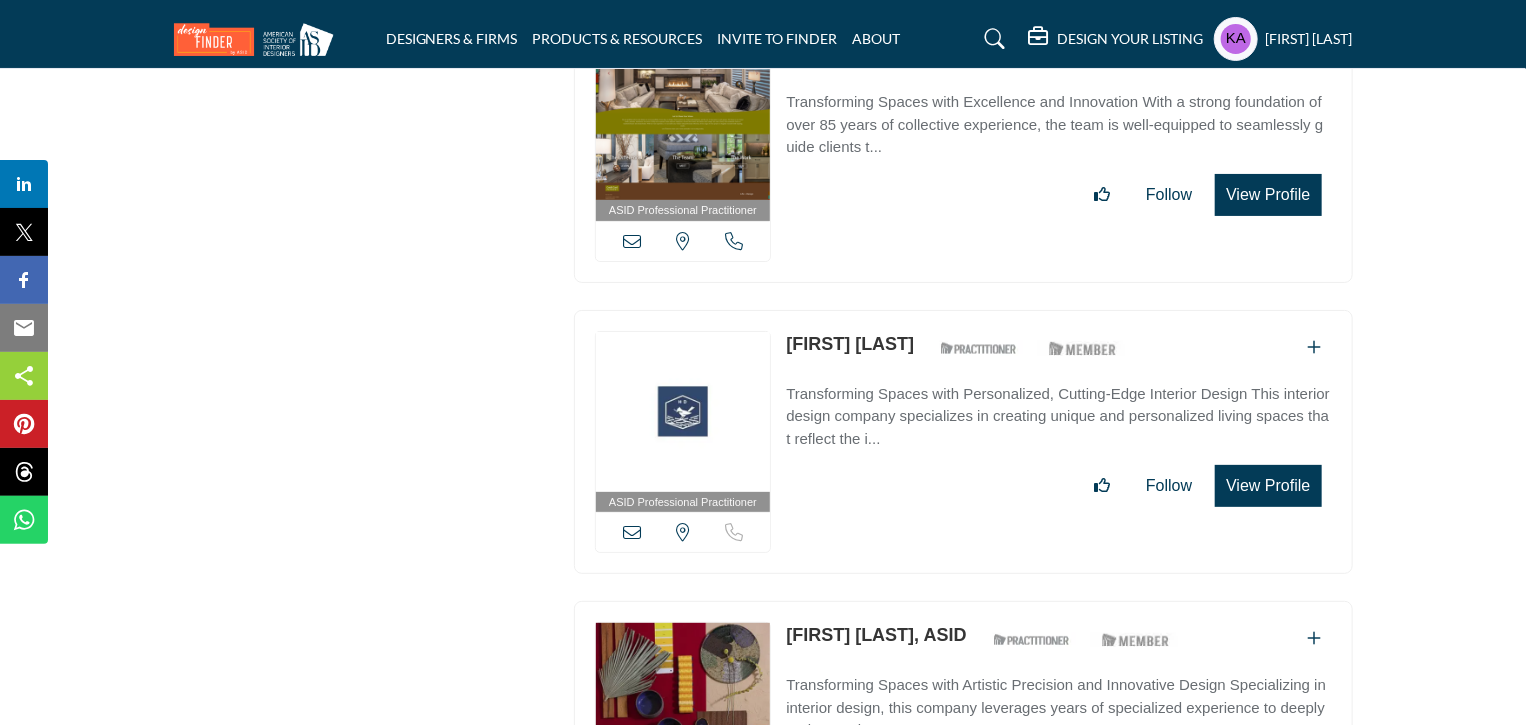 click at bounding box center (632, 532) 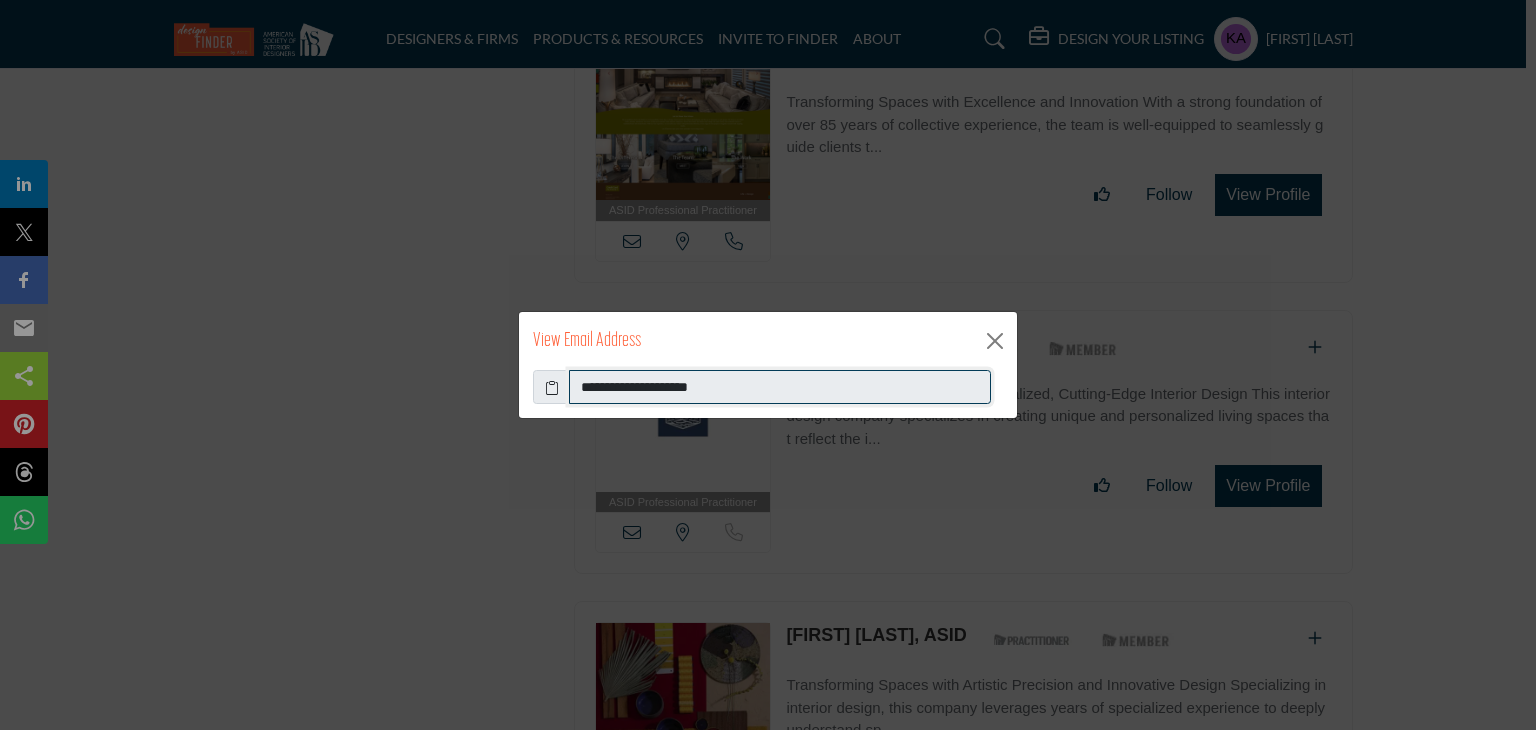 click on "**********" at bounding box center [780, 387] 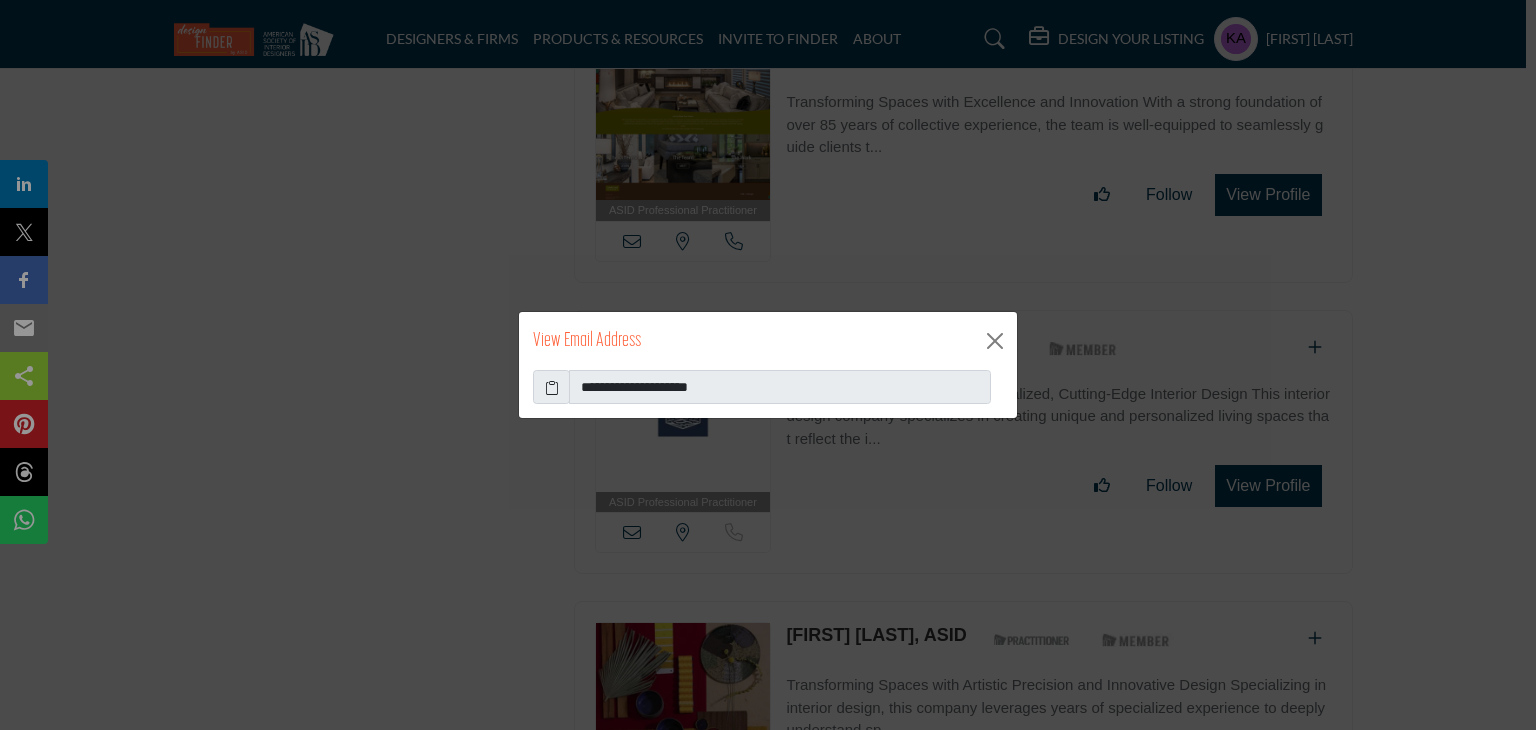 click on "**********" at bounding box center [768, 365] 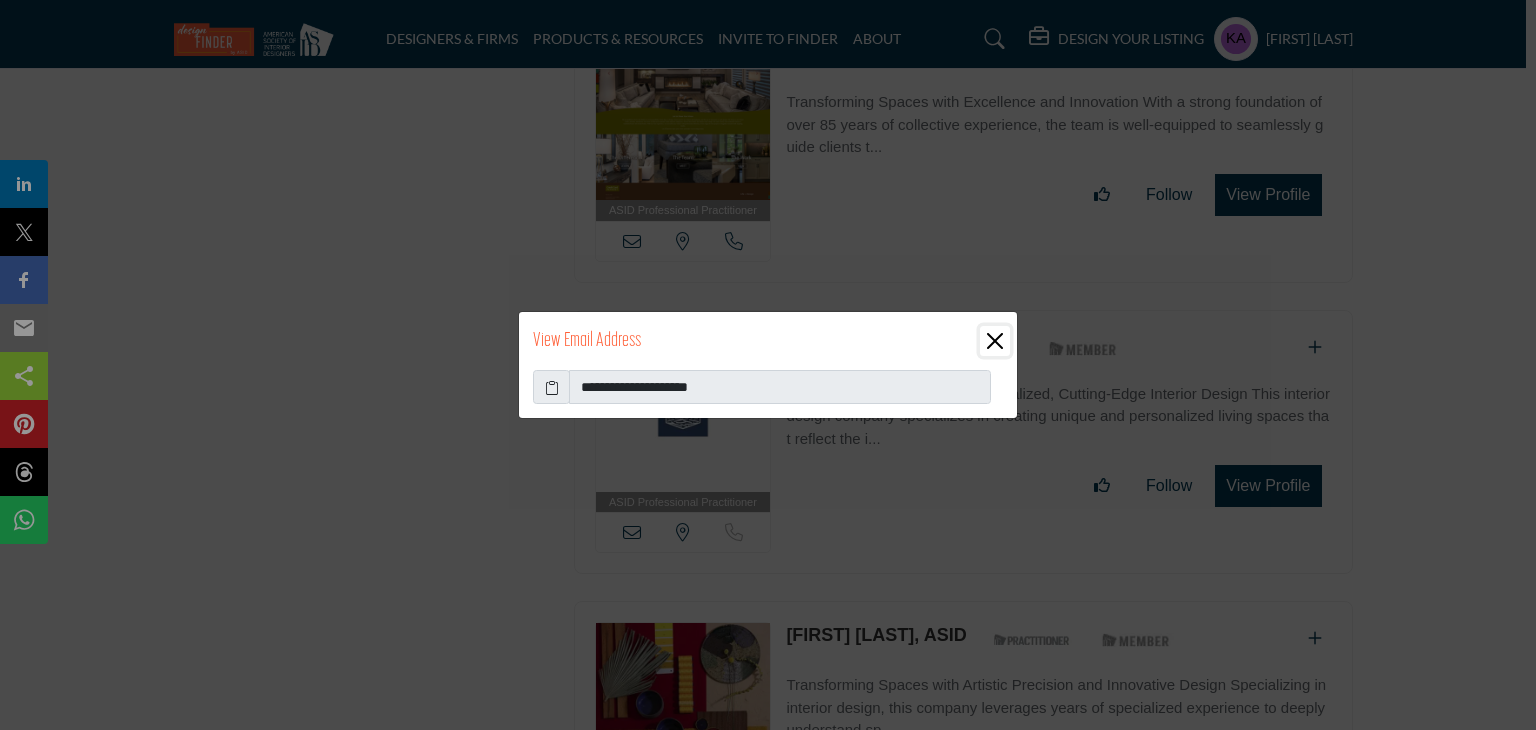 click at bounding box center (995, 341) 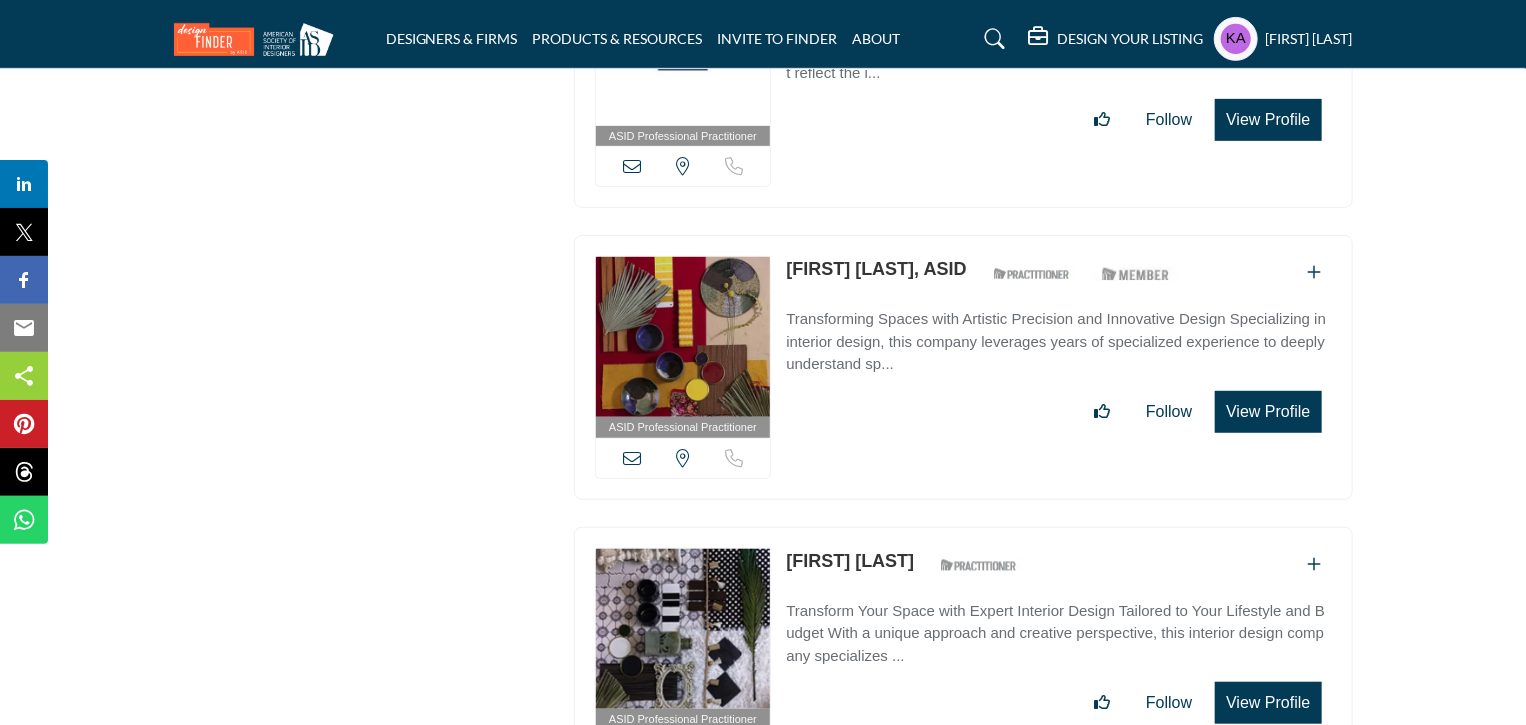 scroll, scrollTop: 8117, scrollLeft: 0, axis: vertical 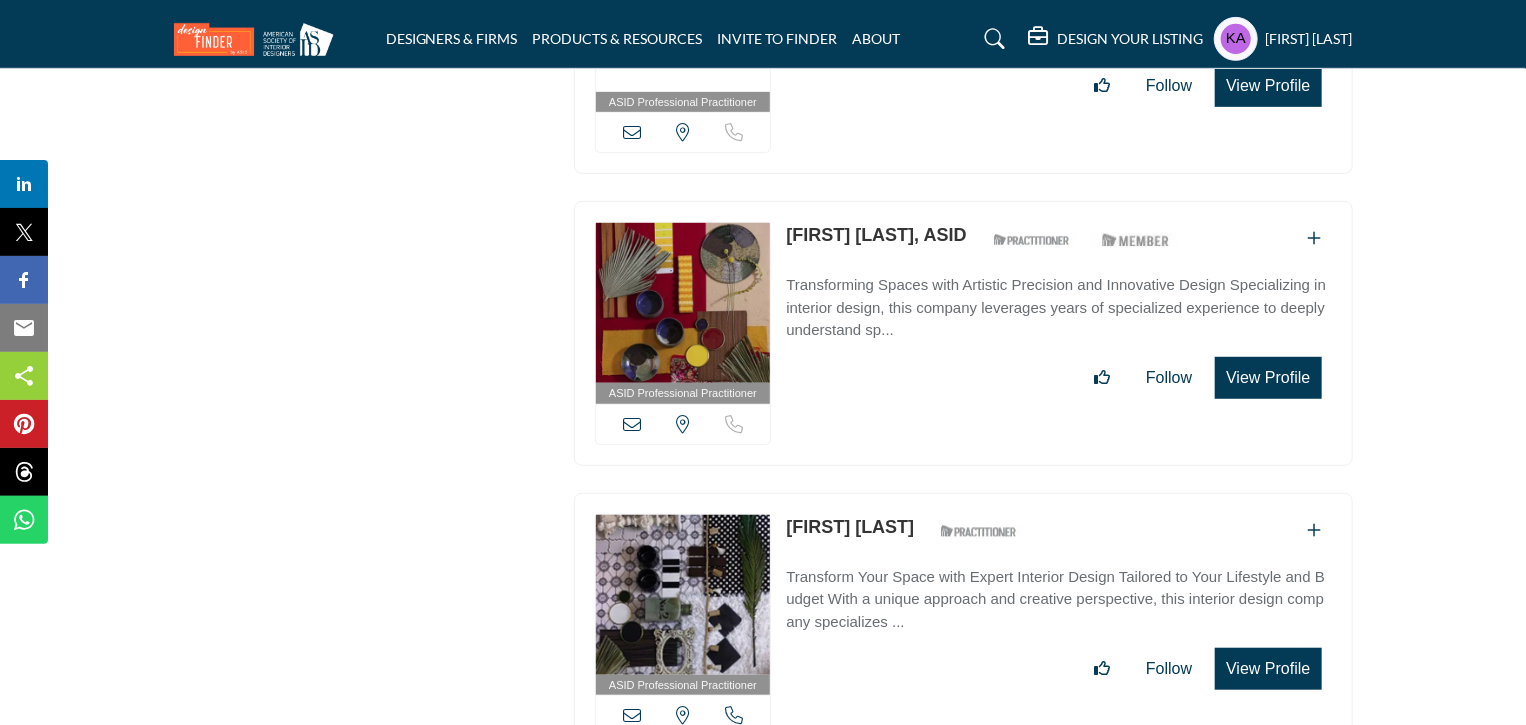 click at bounding box center [632, 424] 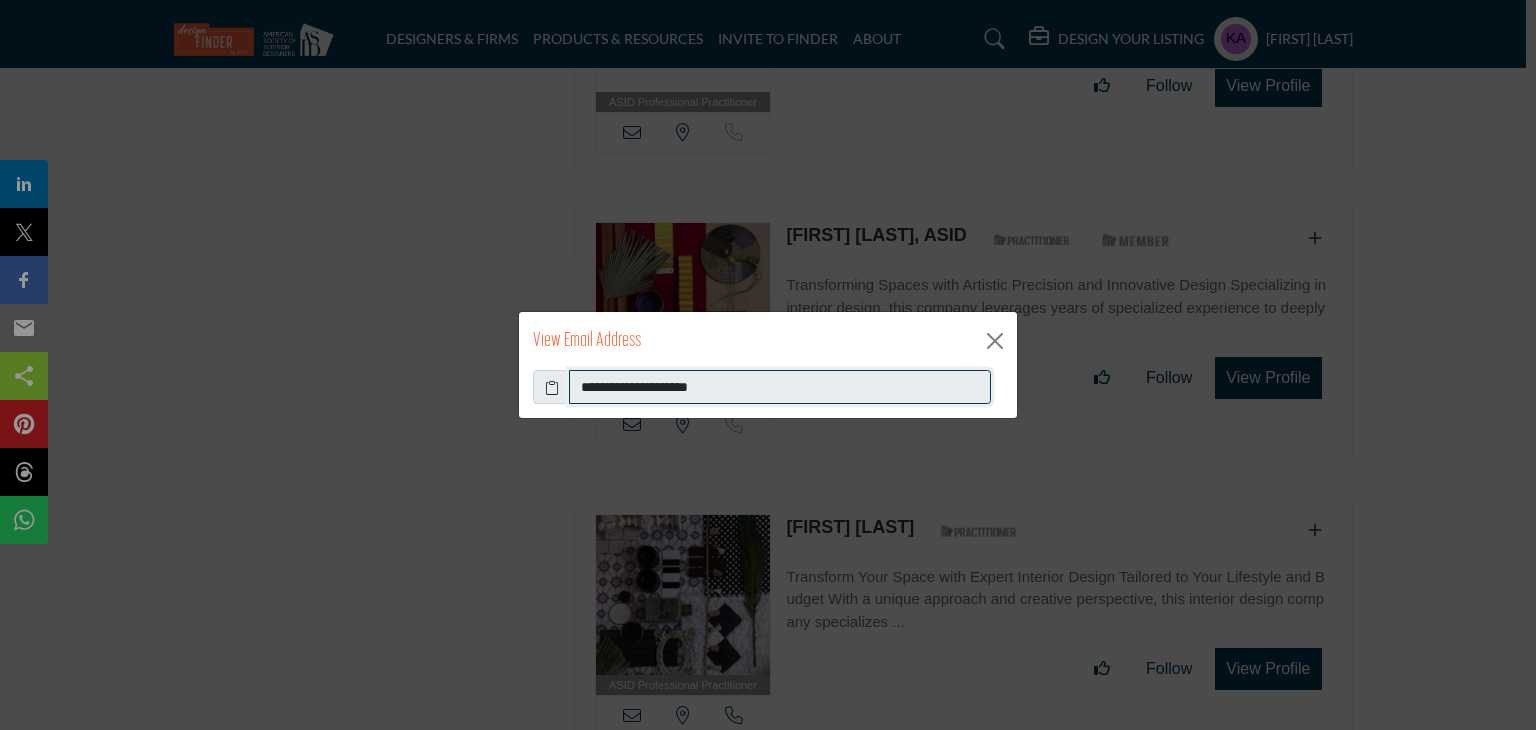 click on "**********" at bounding box center [780, 387] 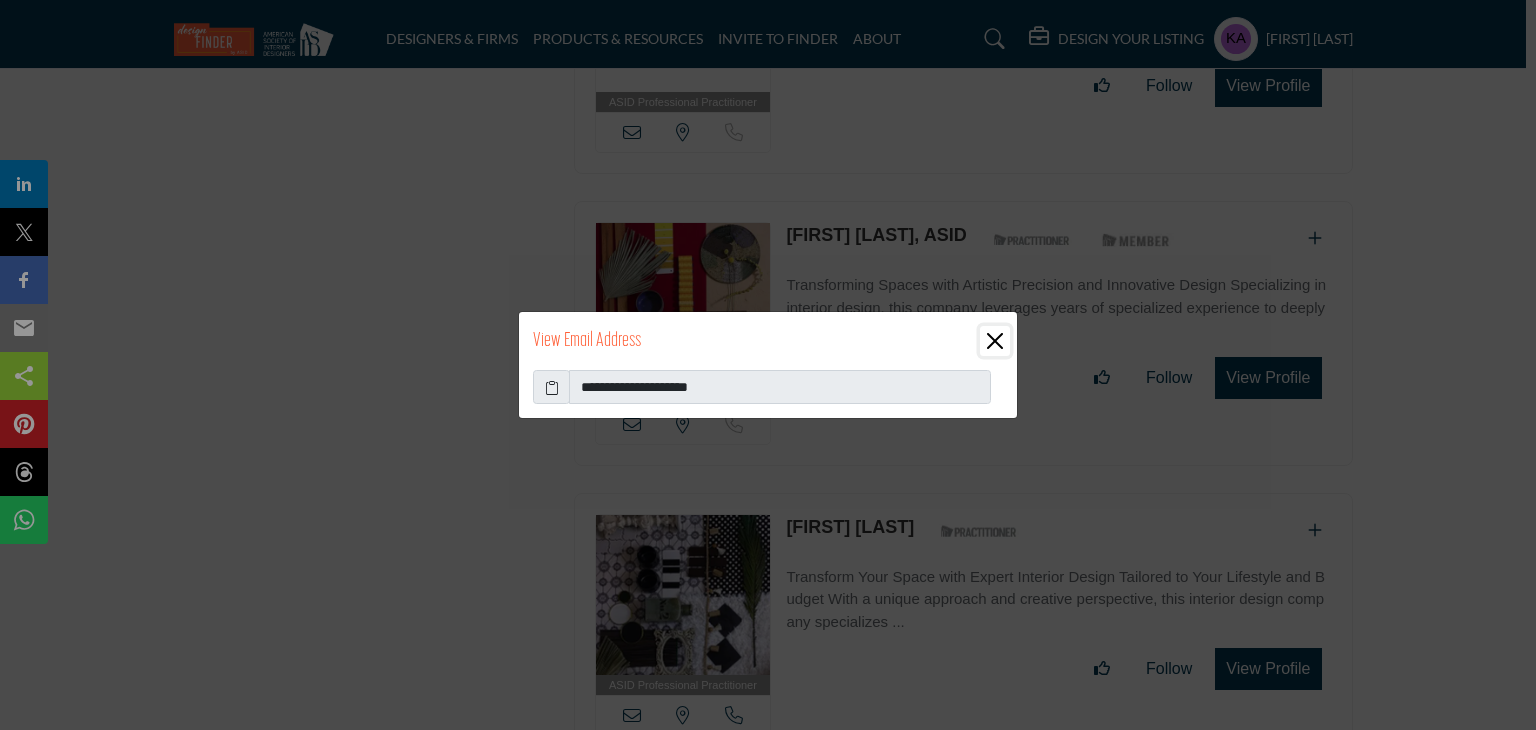click at bounding box center [995, 341] 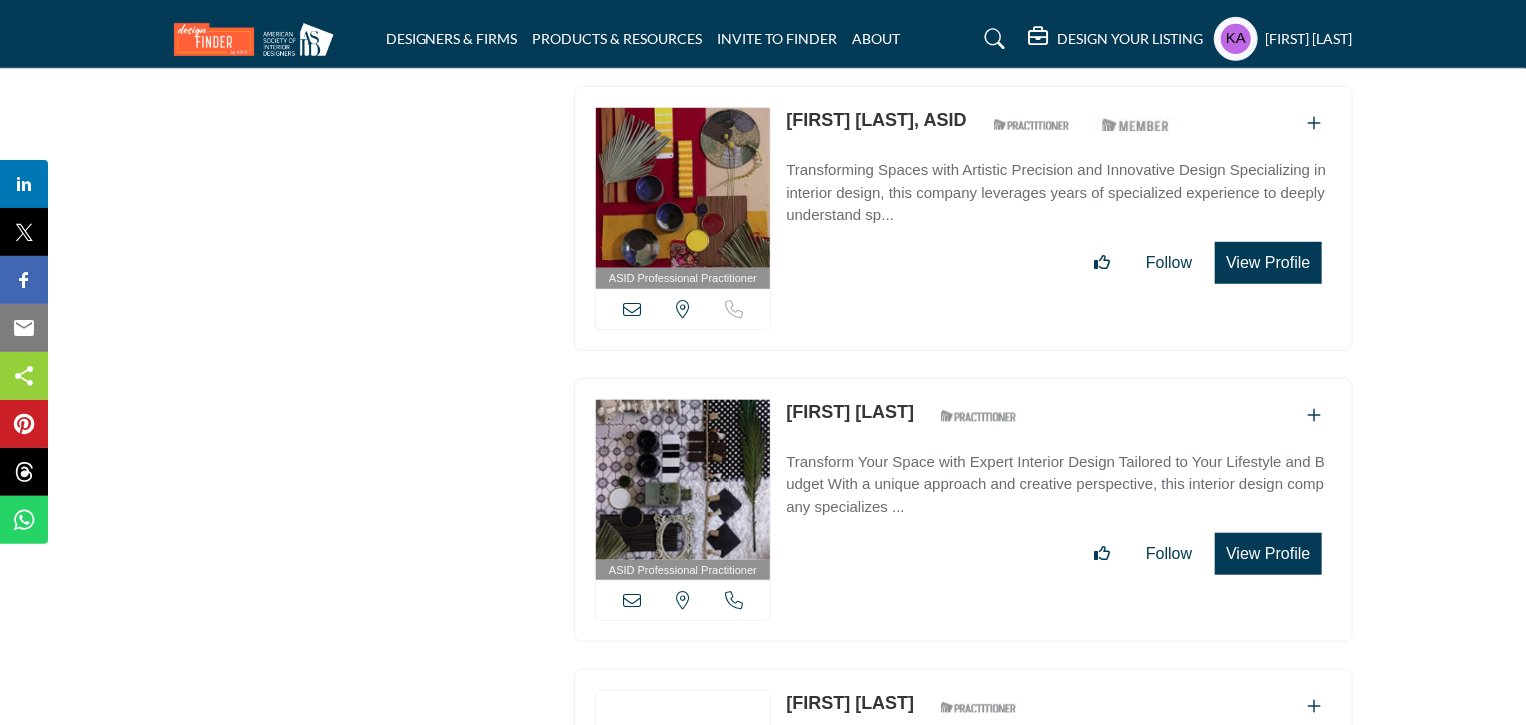 scroll, scrollTop: 8317, scrollLeft: 0, axis: vertical 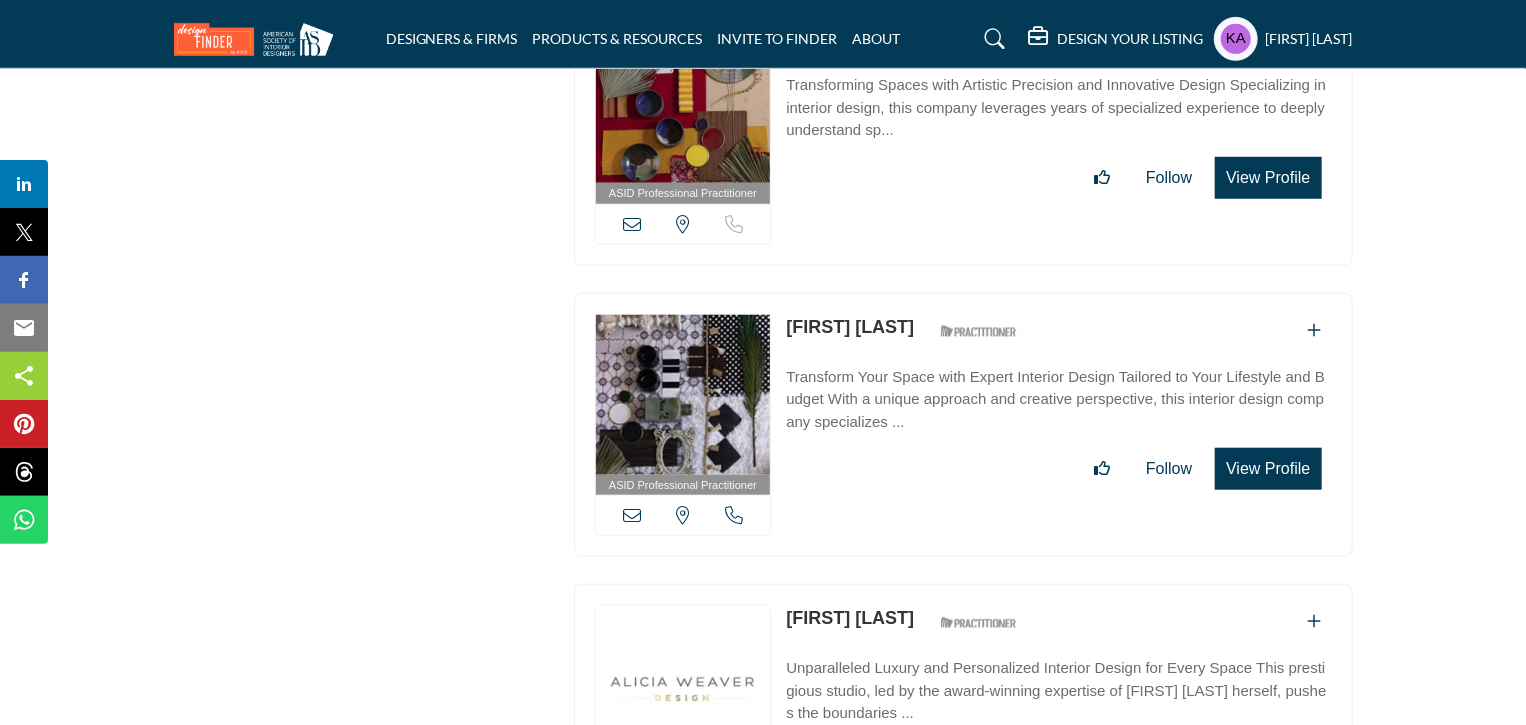 click at bounding box center (734, 515) 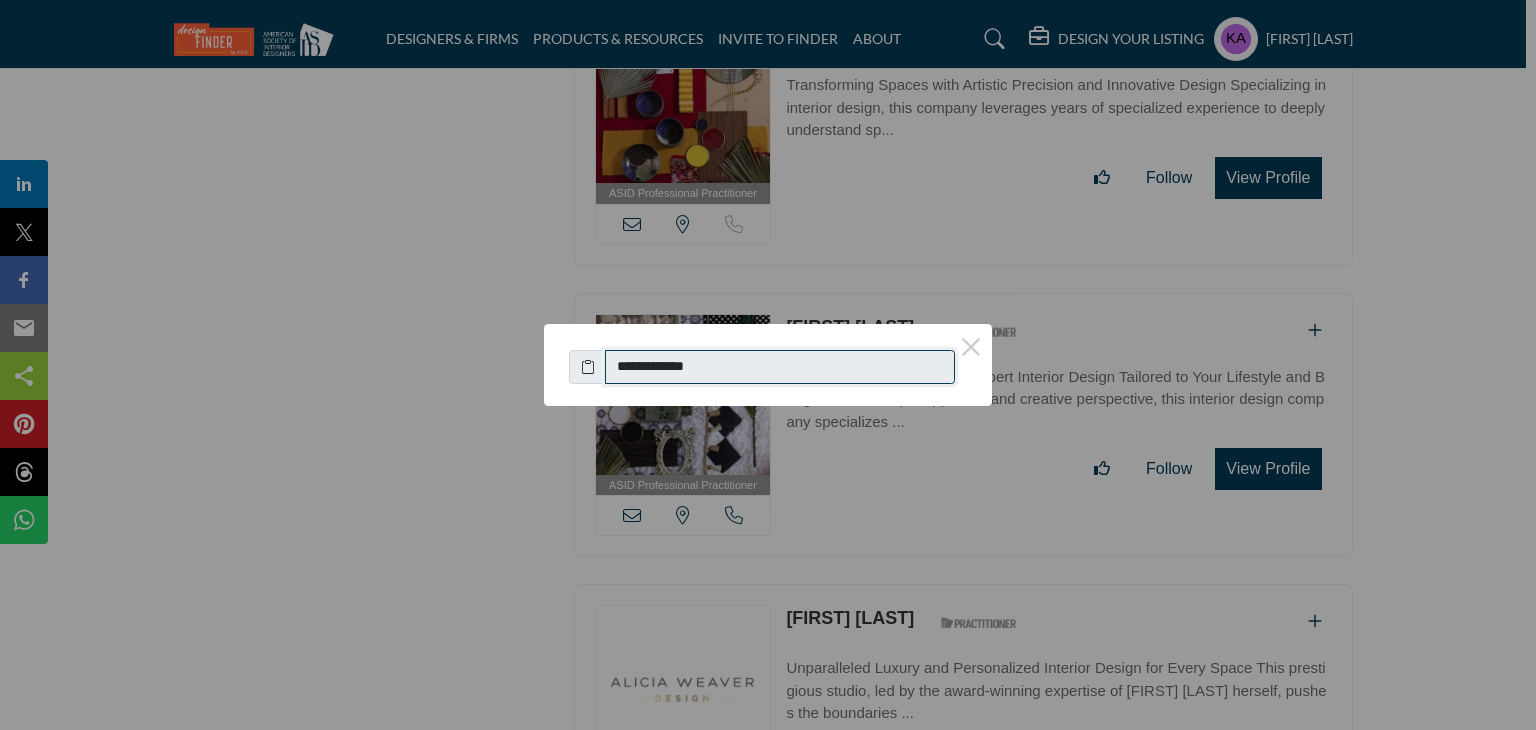 drag, startPoint x: 624, startPoint y: 364, endPoint x: 758, endPoint y: 365, distance: 134.00374 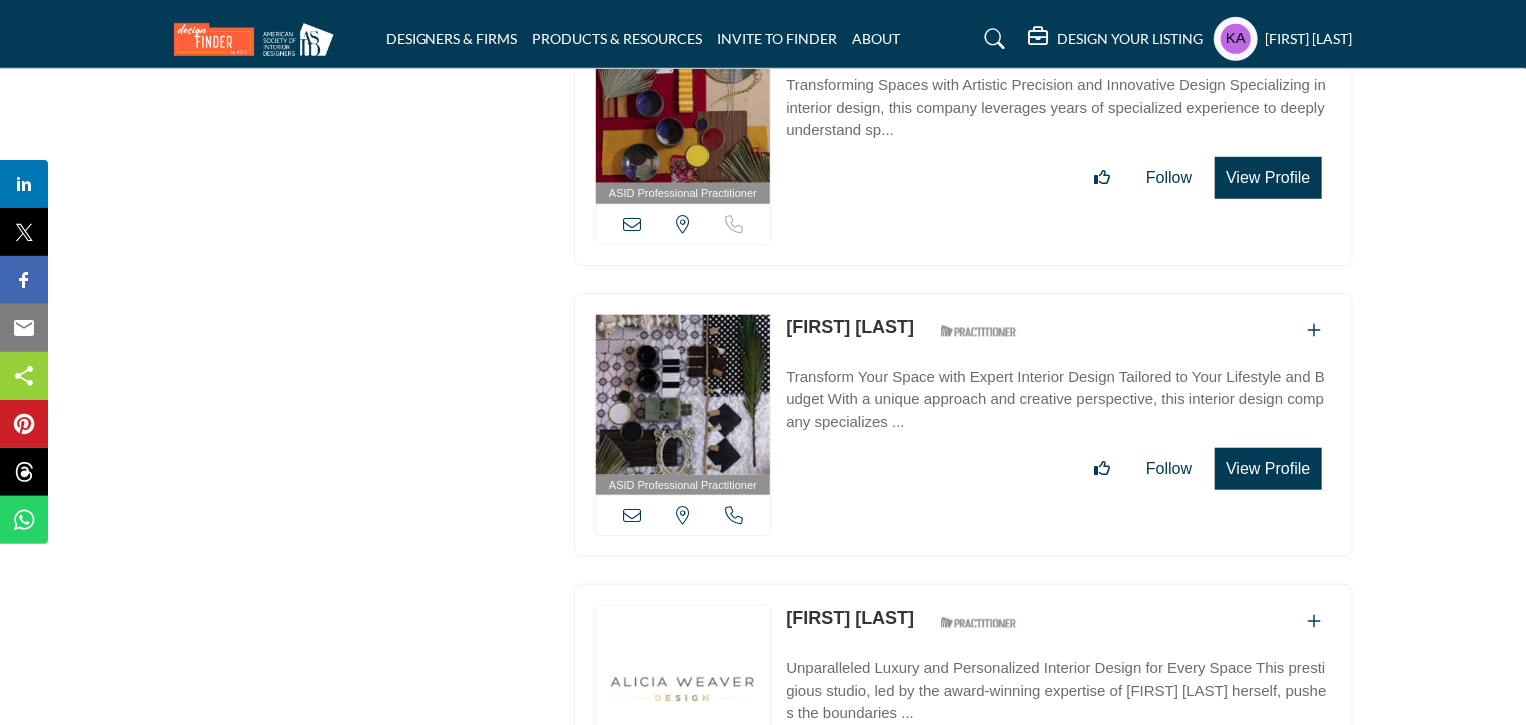 click on "Florida, USA" at bounding box center (683, 515) 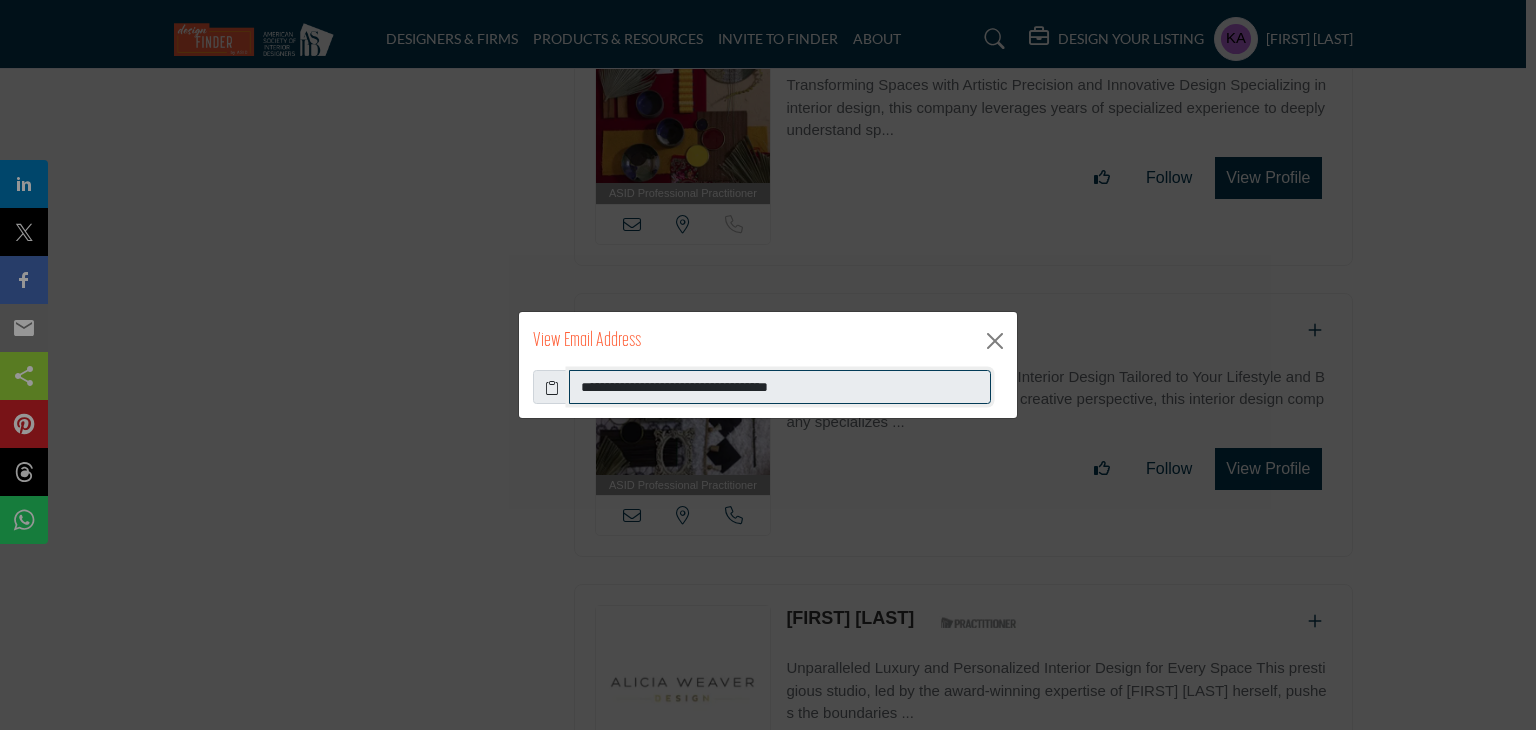 click on "**********" at bounding box center (780, 387) 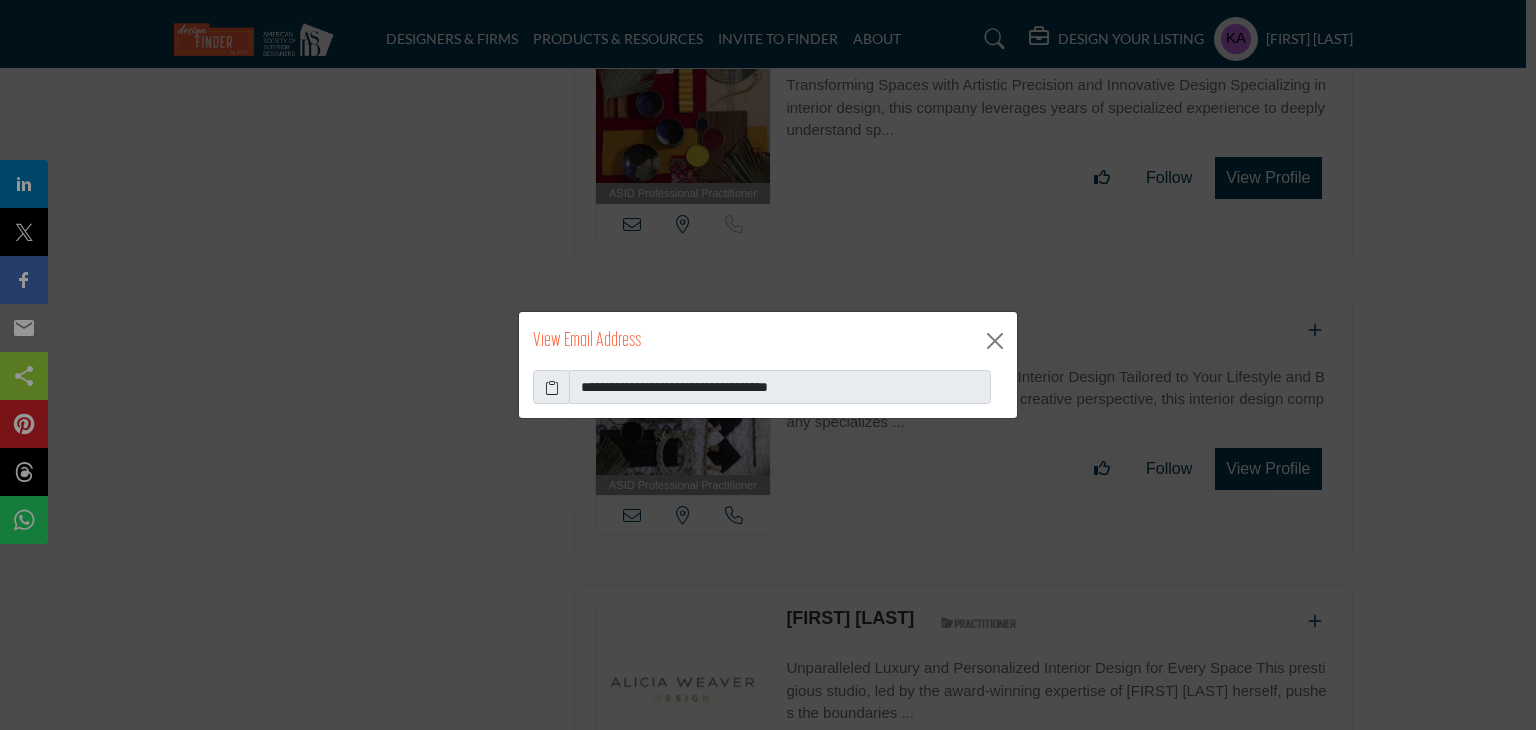 click on "**********" at bounding box center (768, 365) 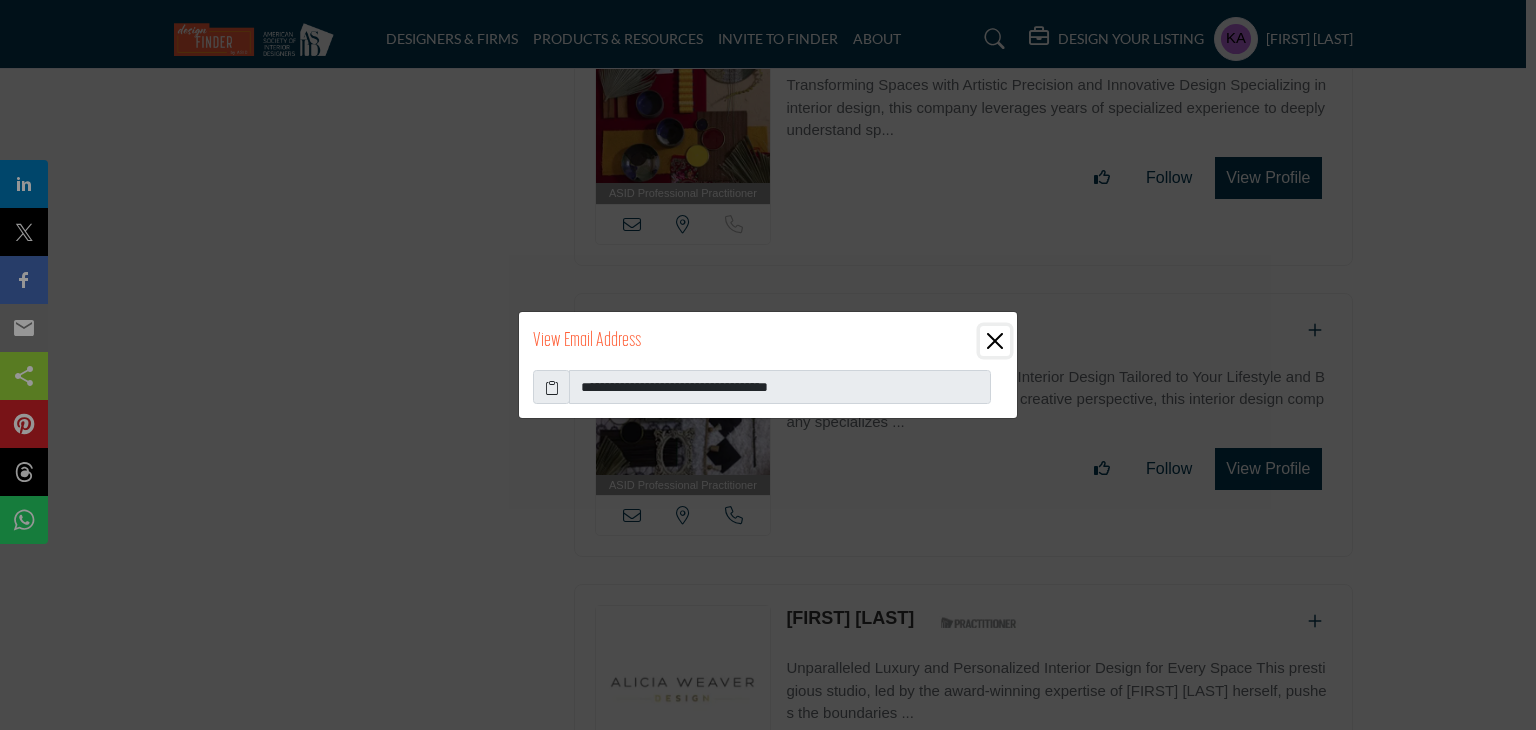 click at bounding box center (995, 341) 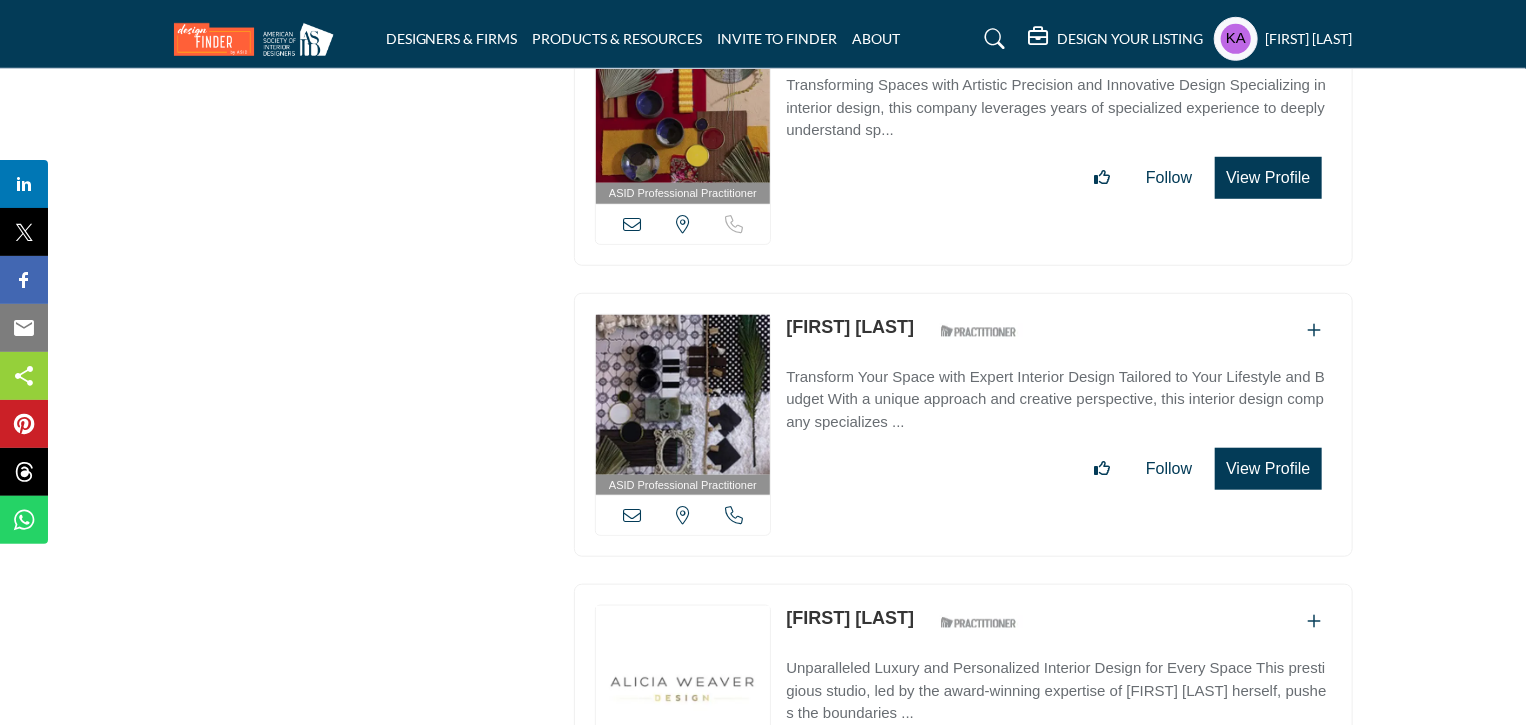 click at bounding box center (734, 515) 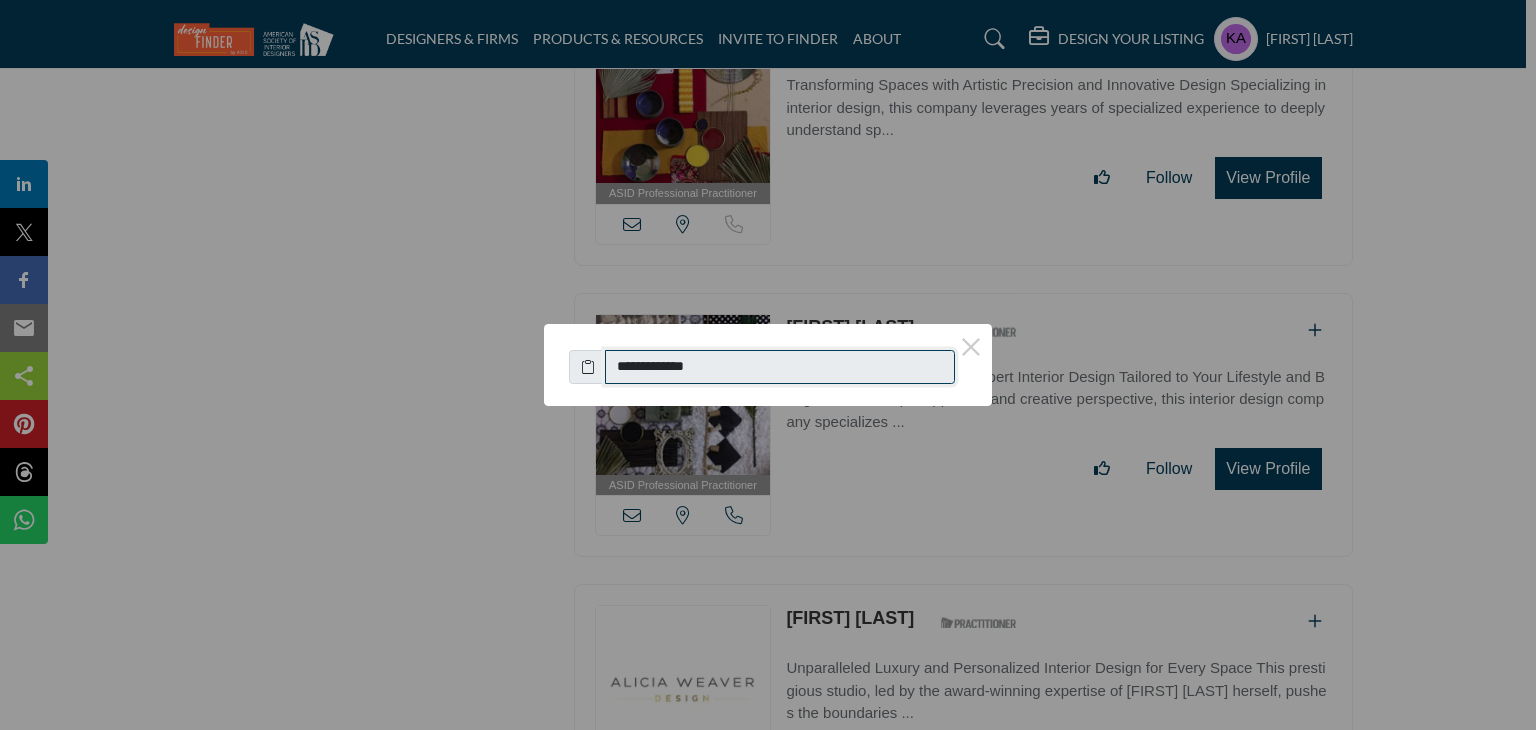 drag, startPoint x: 625, startPoint y: 365, endPoint x: 798, endPoint y: 371, distance: 173.10402 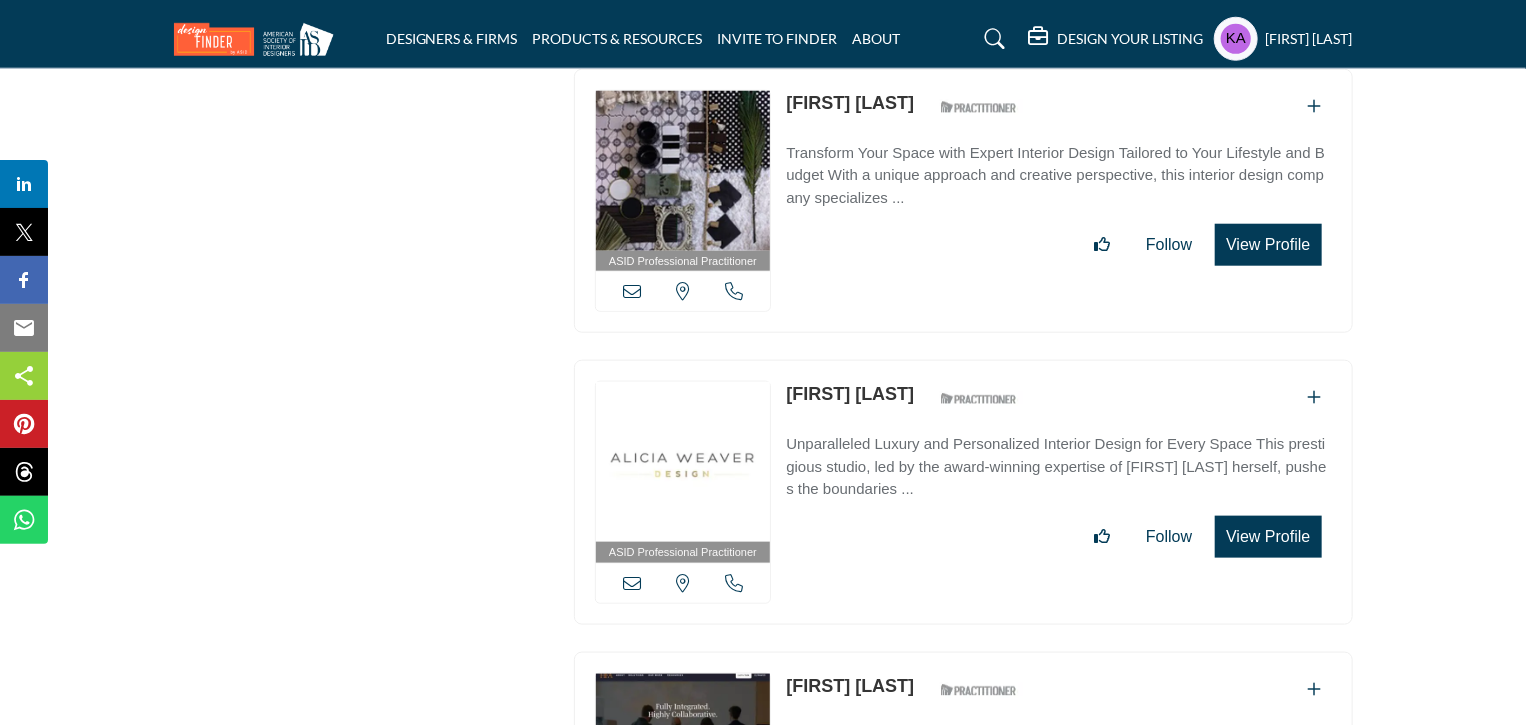 scroll, scrollTop: 8617, scrollLeft: 0, axis: vertical 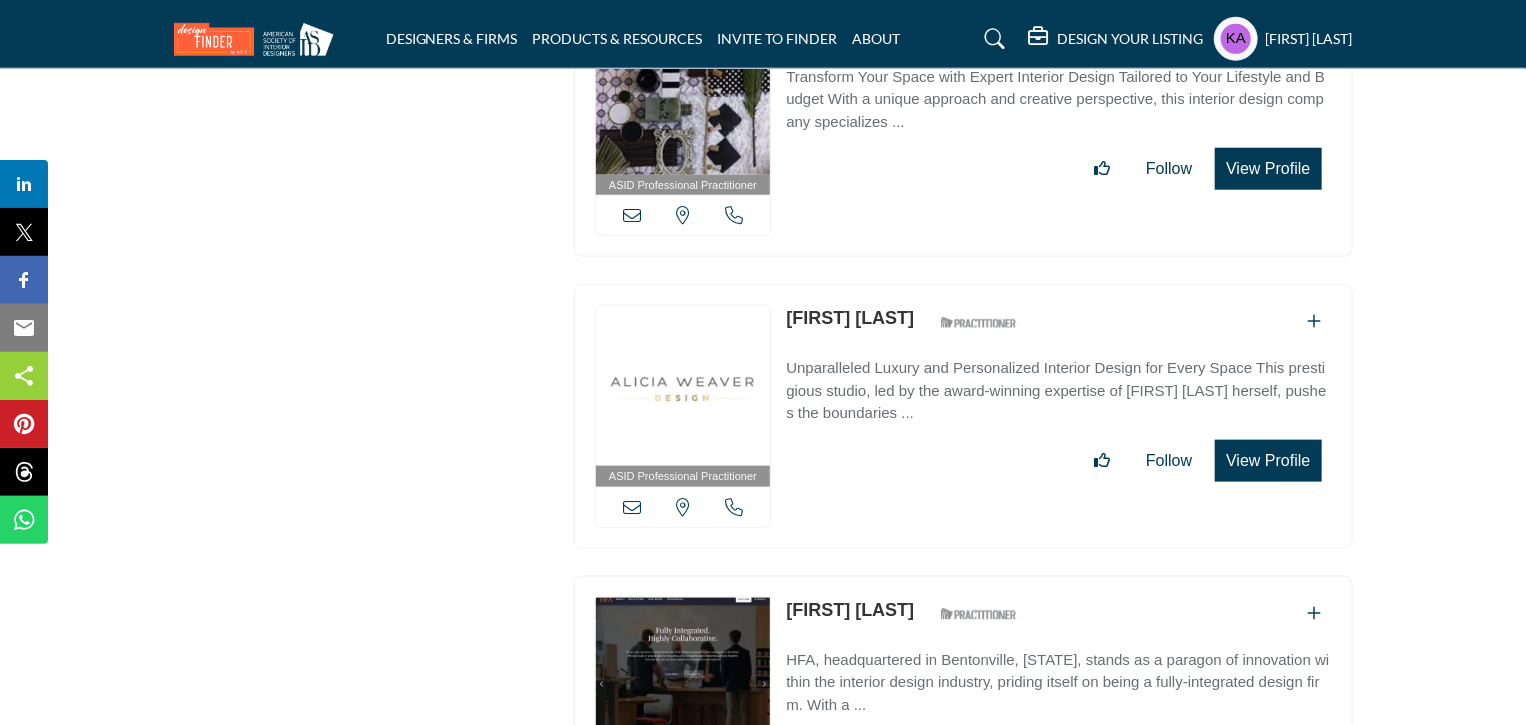 click at bounding box center (734, 507) 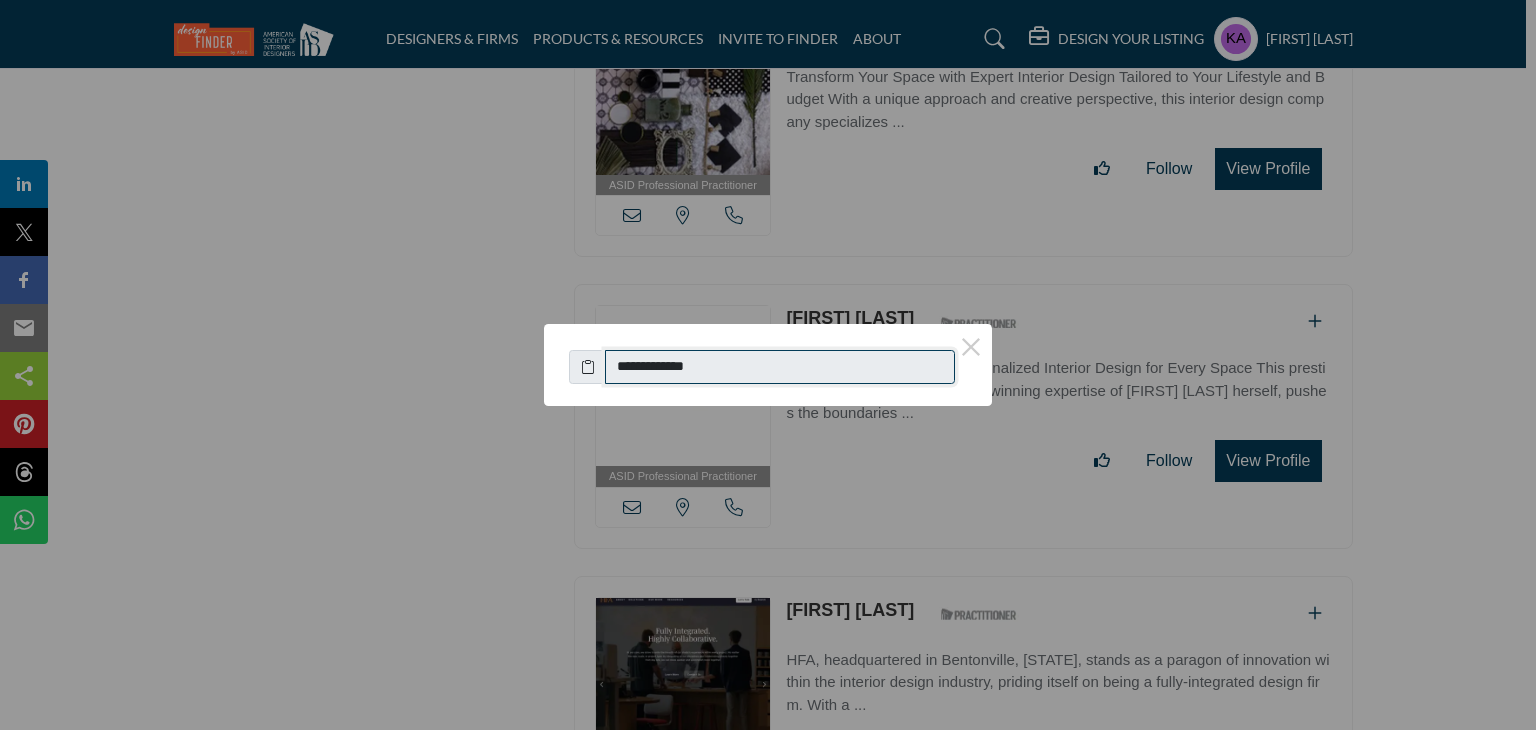 drag, startPoint x: 626, startPoint y: 372, endPoint x: 755, endPoint y: 374, distance: 129.0155 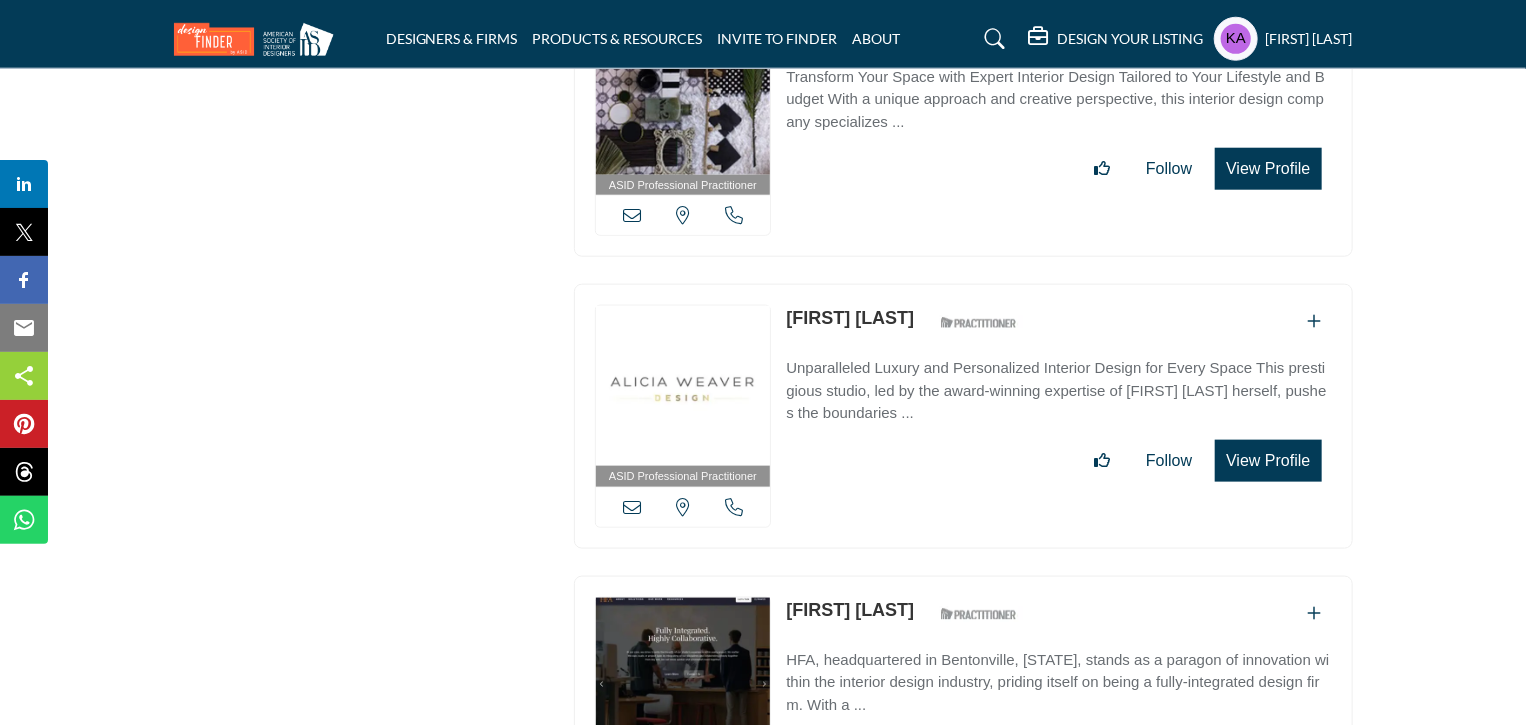 click at bounding box center [632, 507] 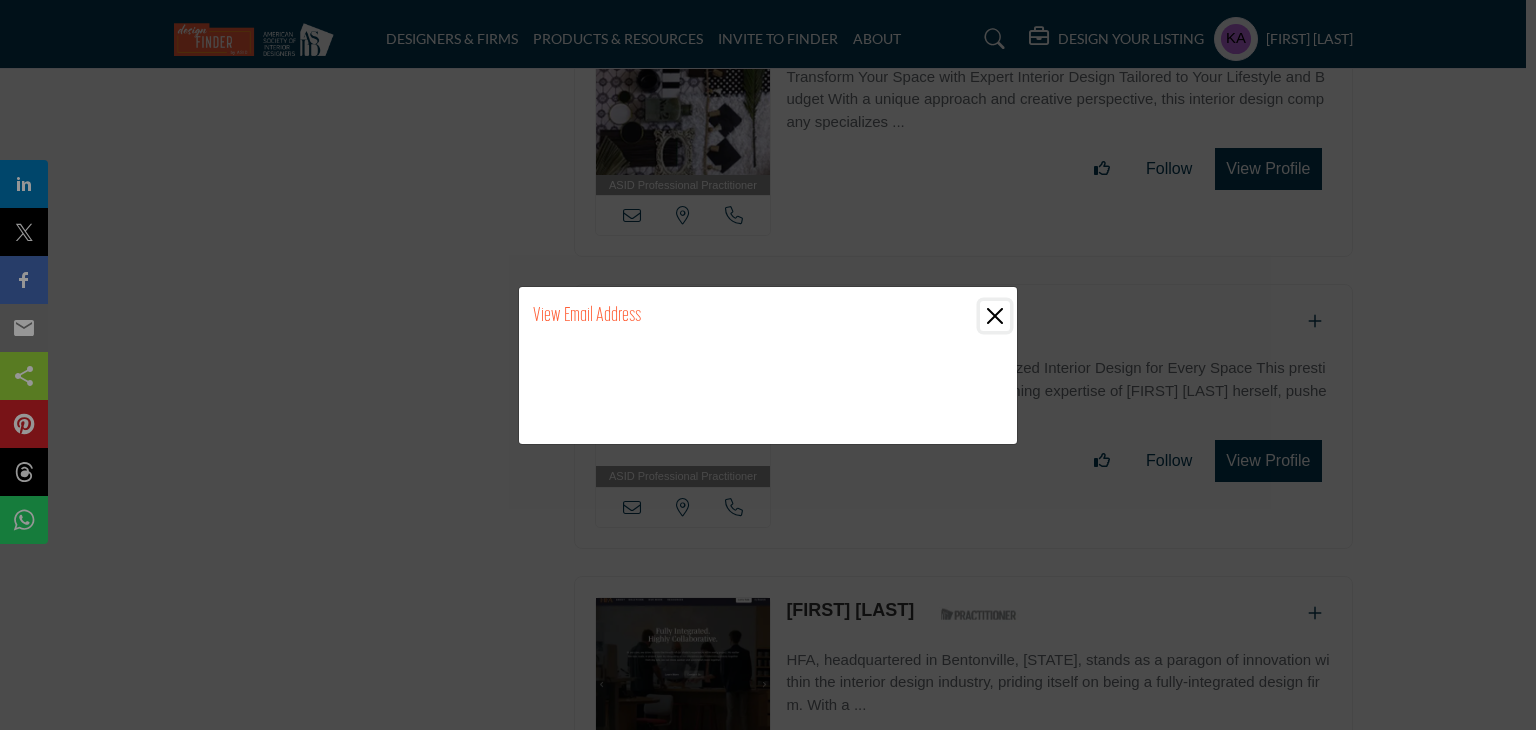 click at bounding box center (995, 316) 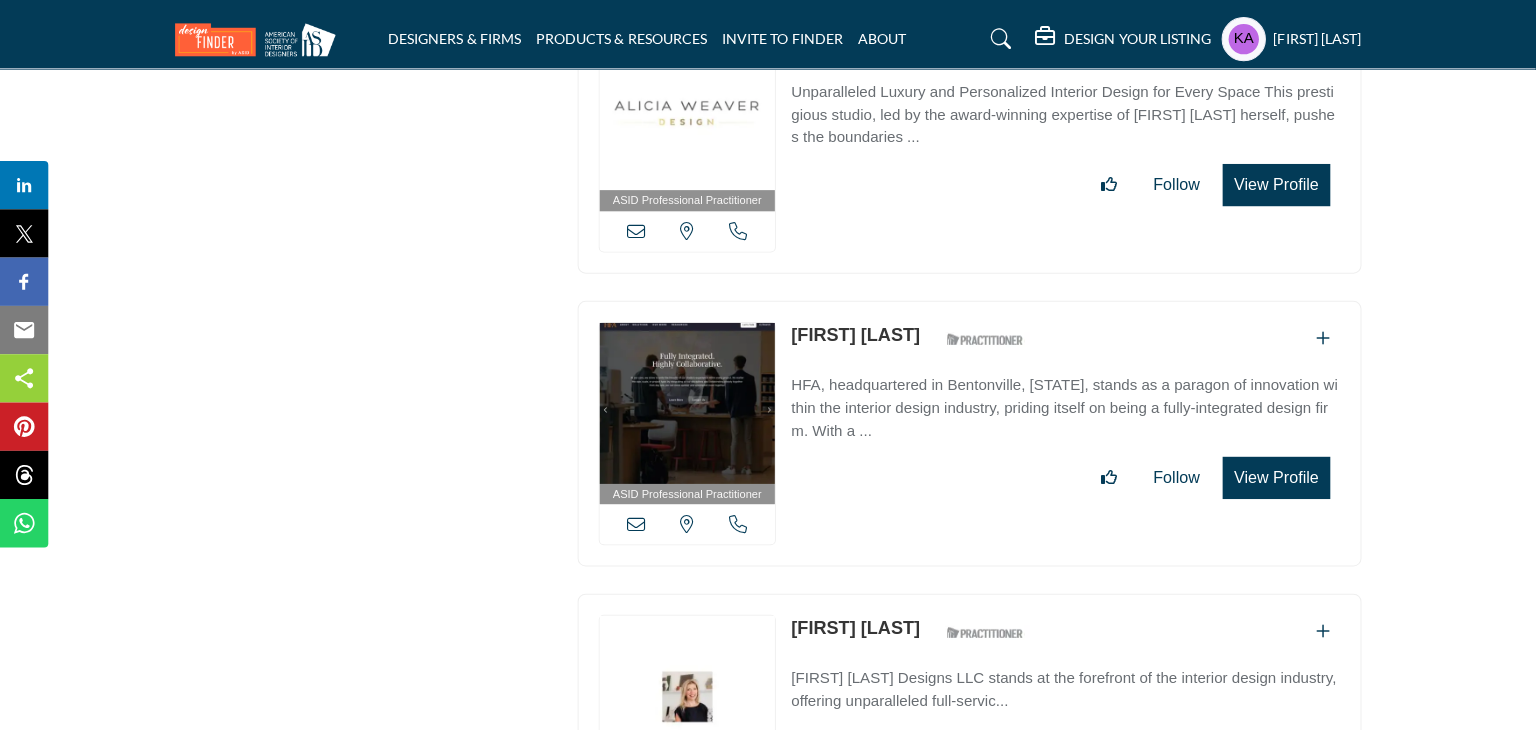 scroll, scrollTop: 9017, scrollLeft: 0, axis: vertical 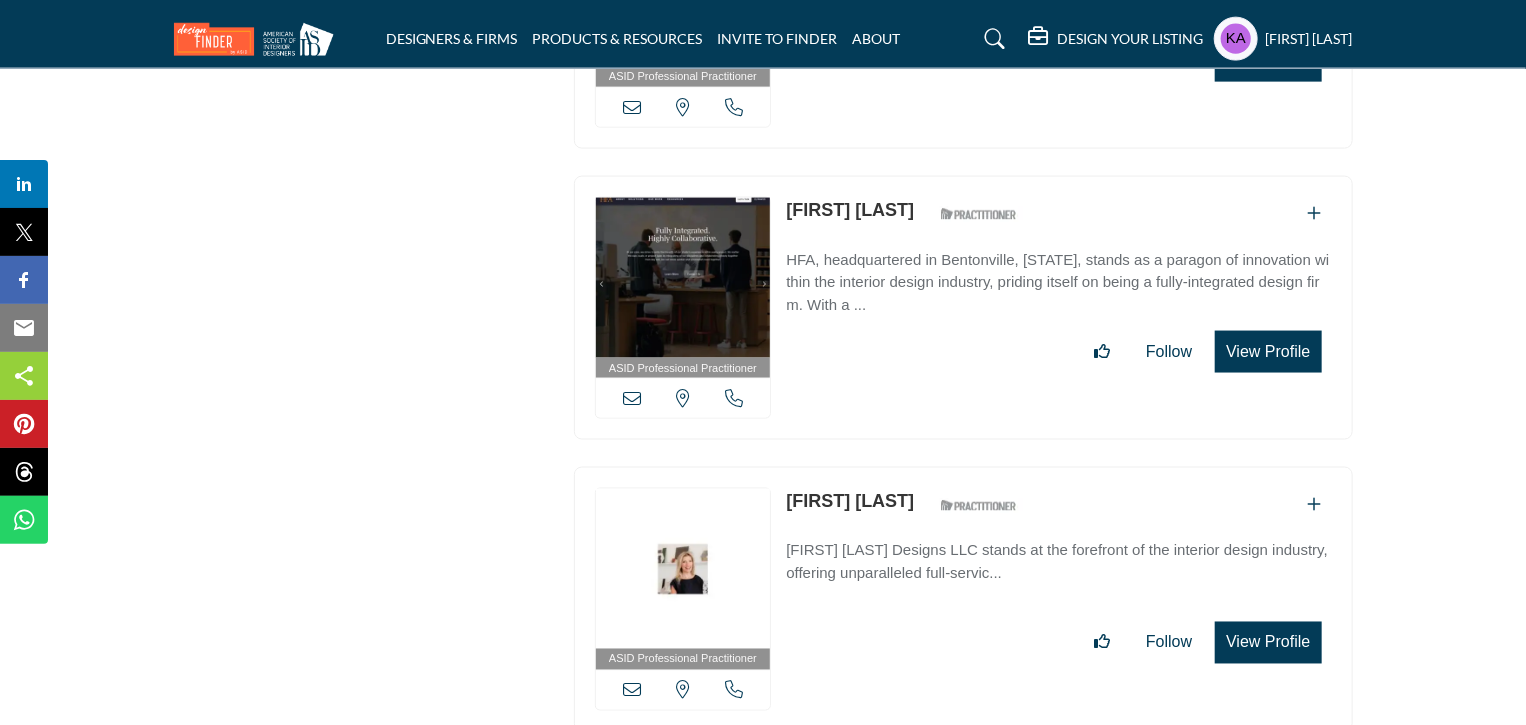 click at bounding box center (734, 398) 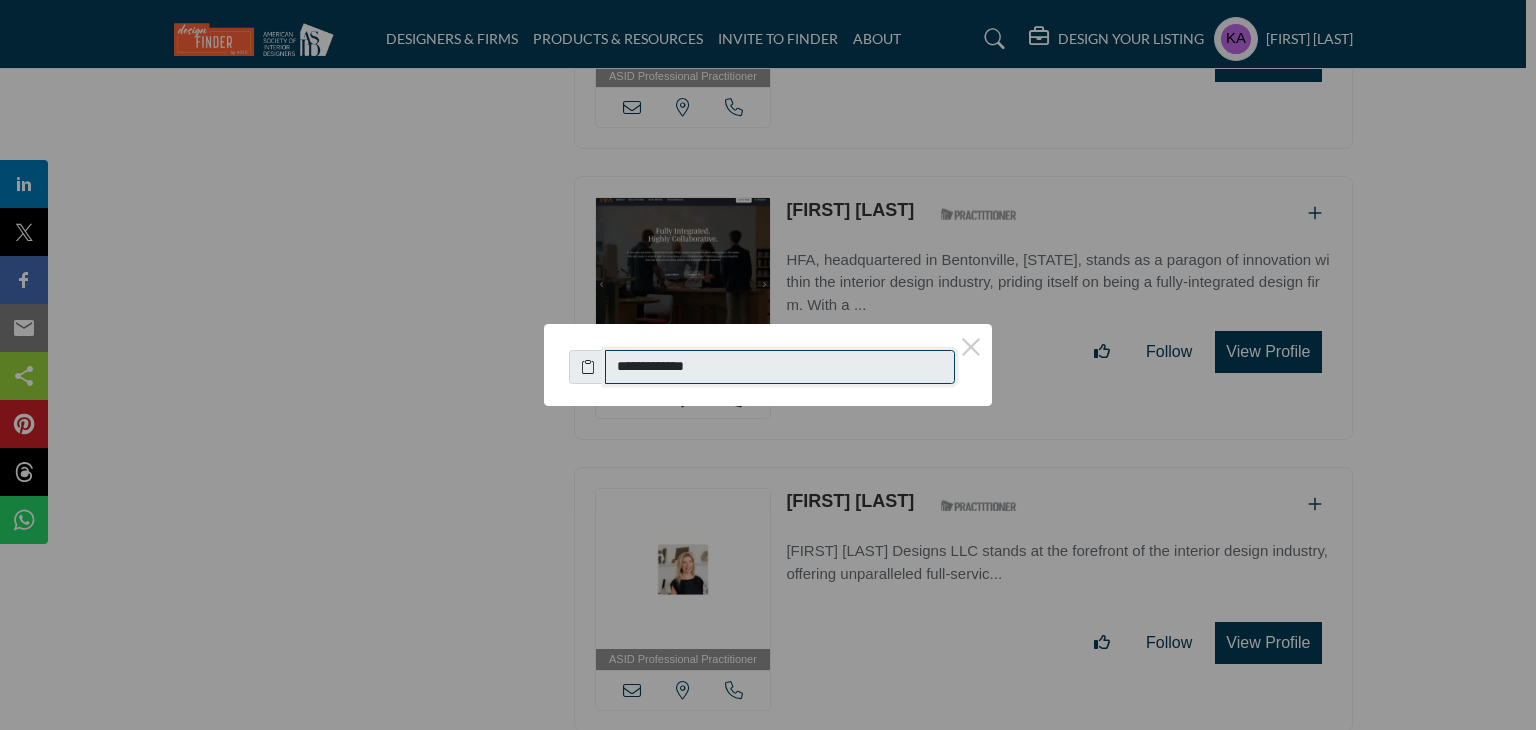 drag, startPoint x: 624, startPoint y: 357, endPoint x: 812, endPoint y: 357, distance: 188 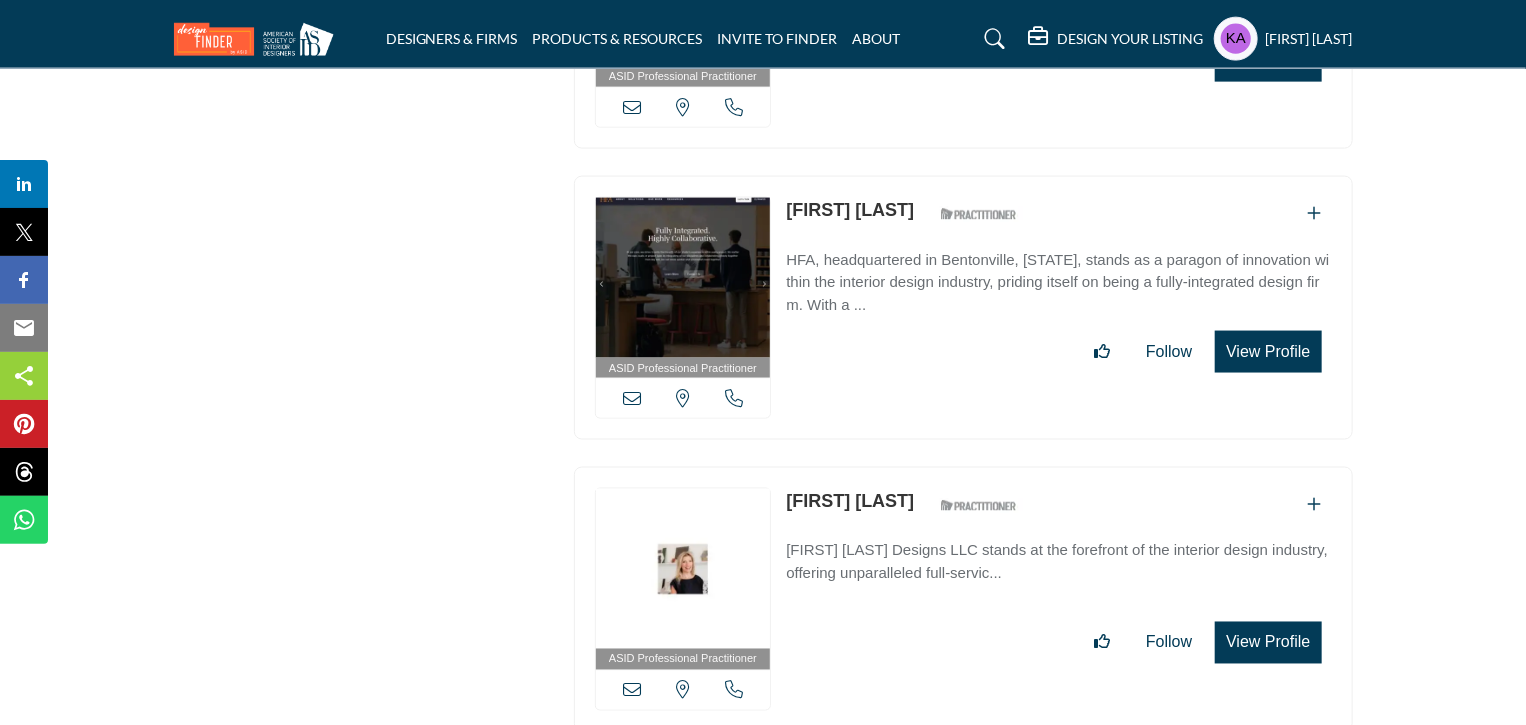 click on "Arkansas, USA" at bounding box center [683, 398] 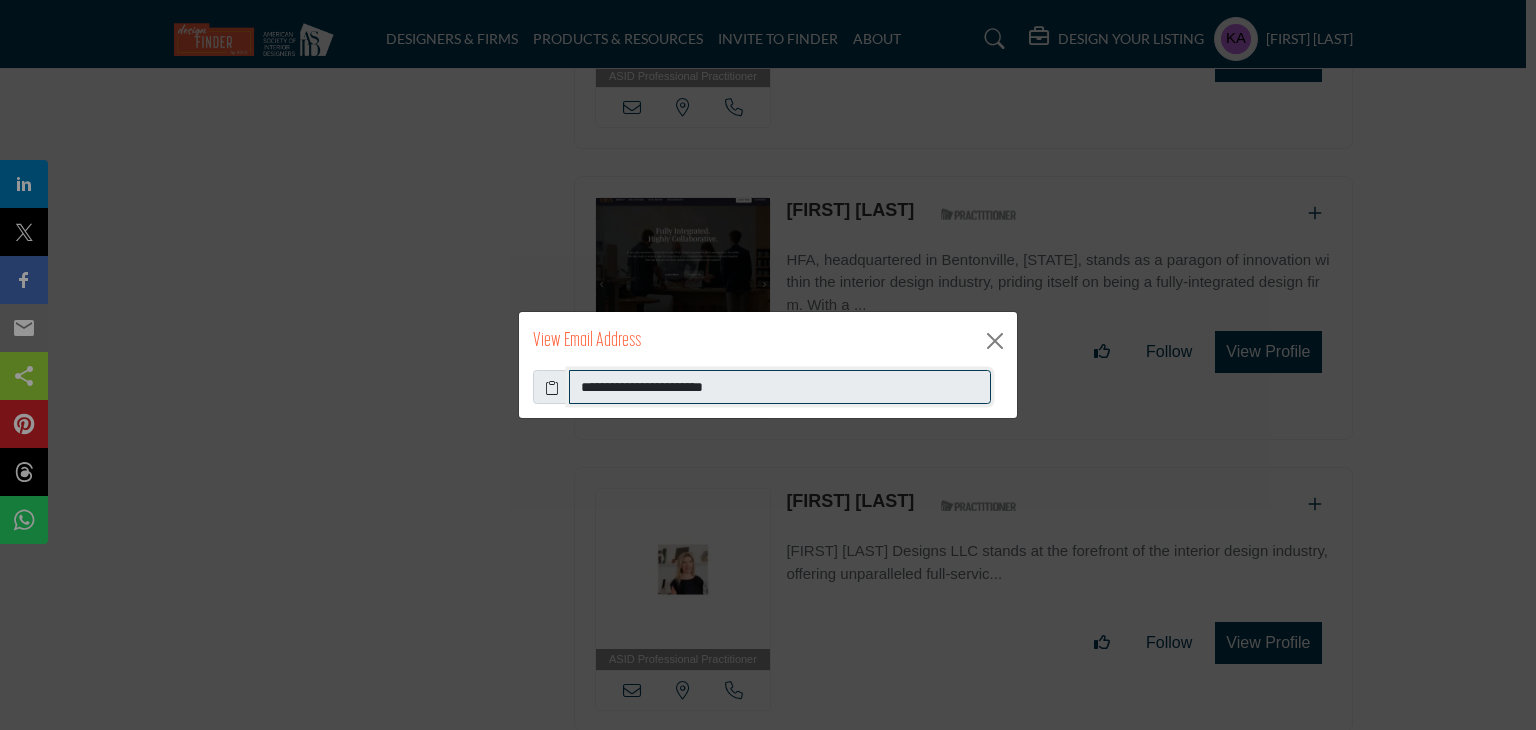 click on "**********" at bounding box center (780, 387) 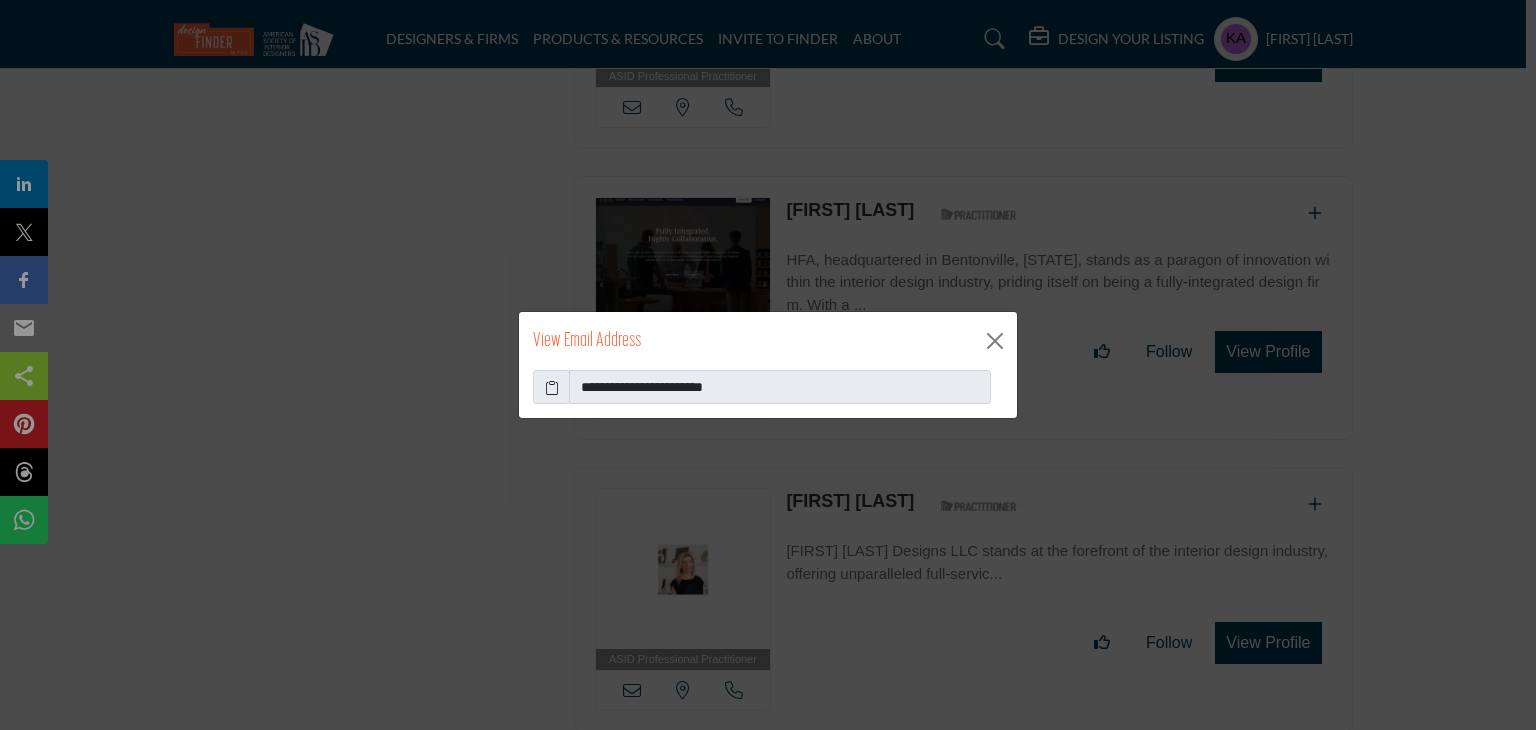 click on "**********" at bounding box center [768, 365] 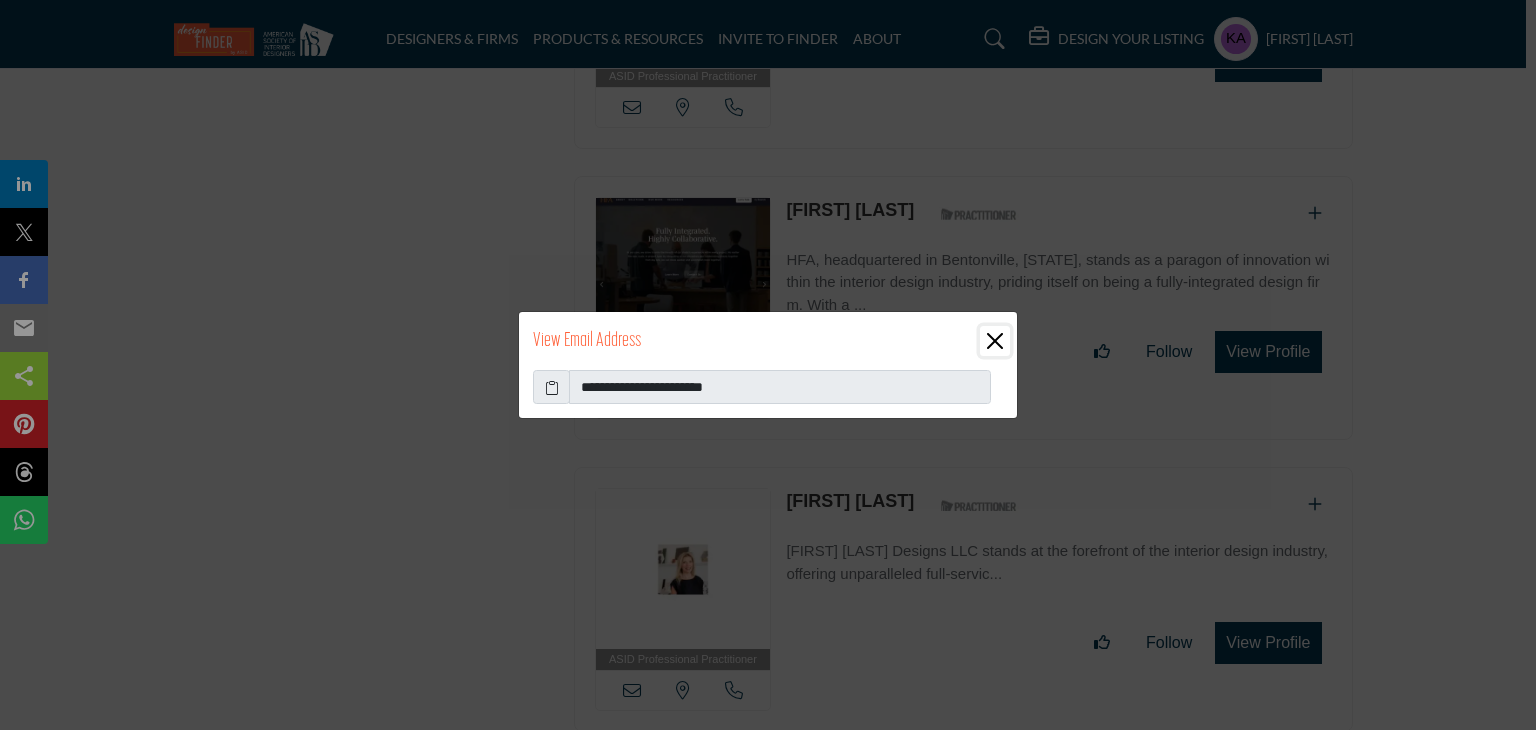 click at bounding box center (995, 341) 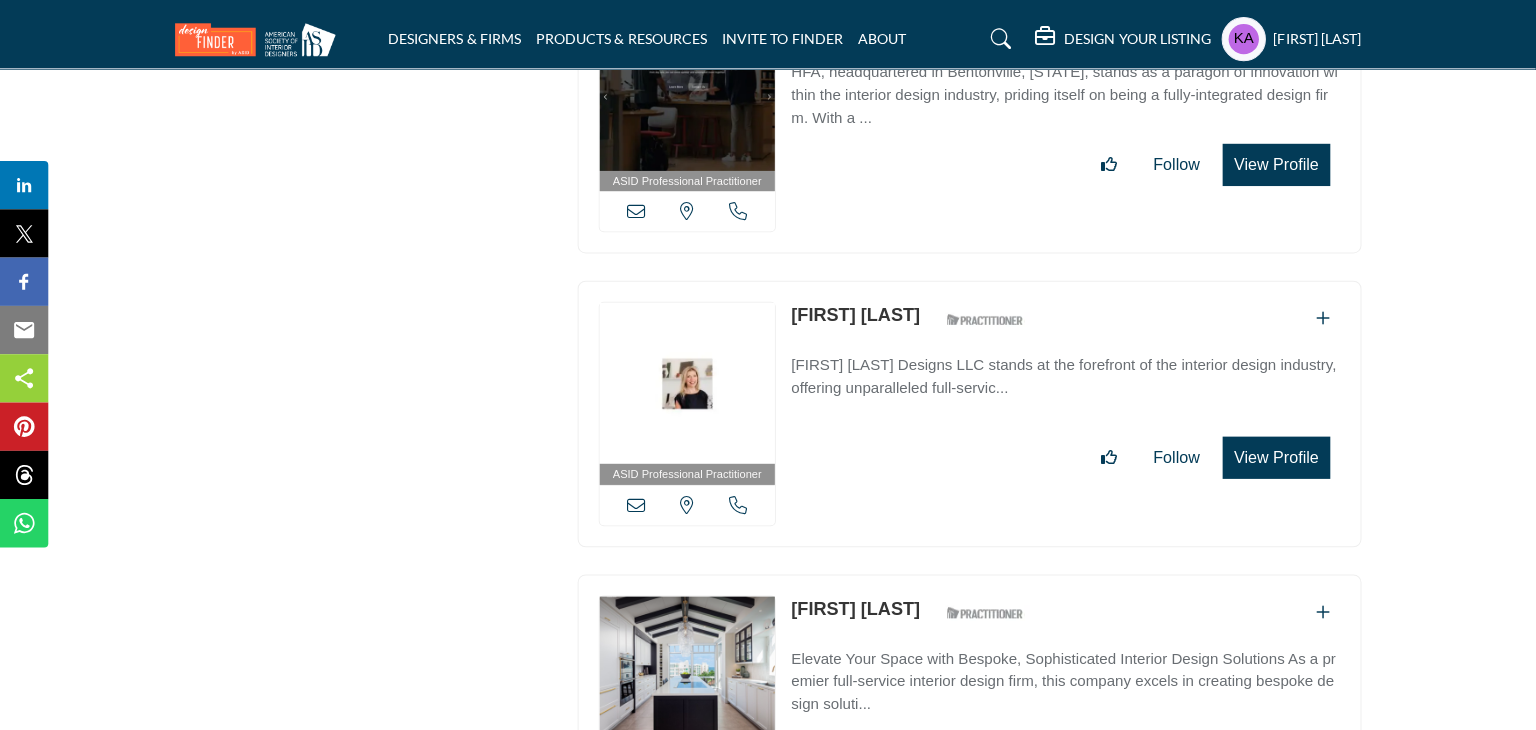 scroll, scrollTop: 9217, scrollLeft: 0, axis: vertical 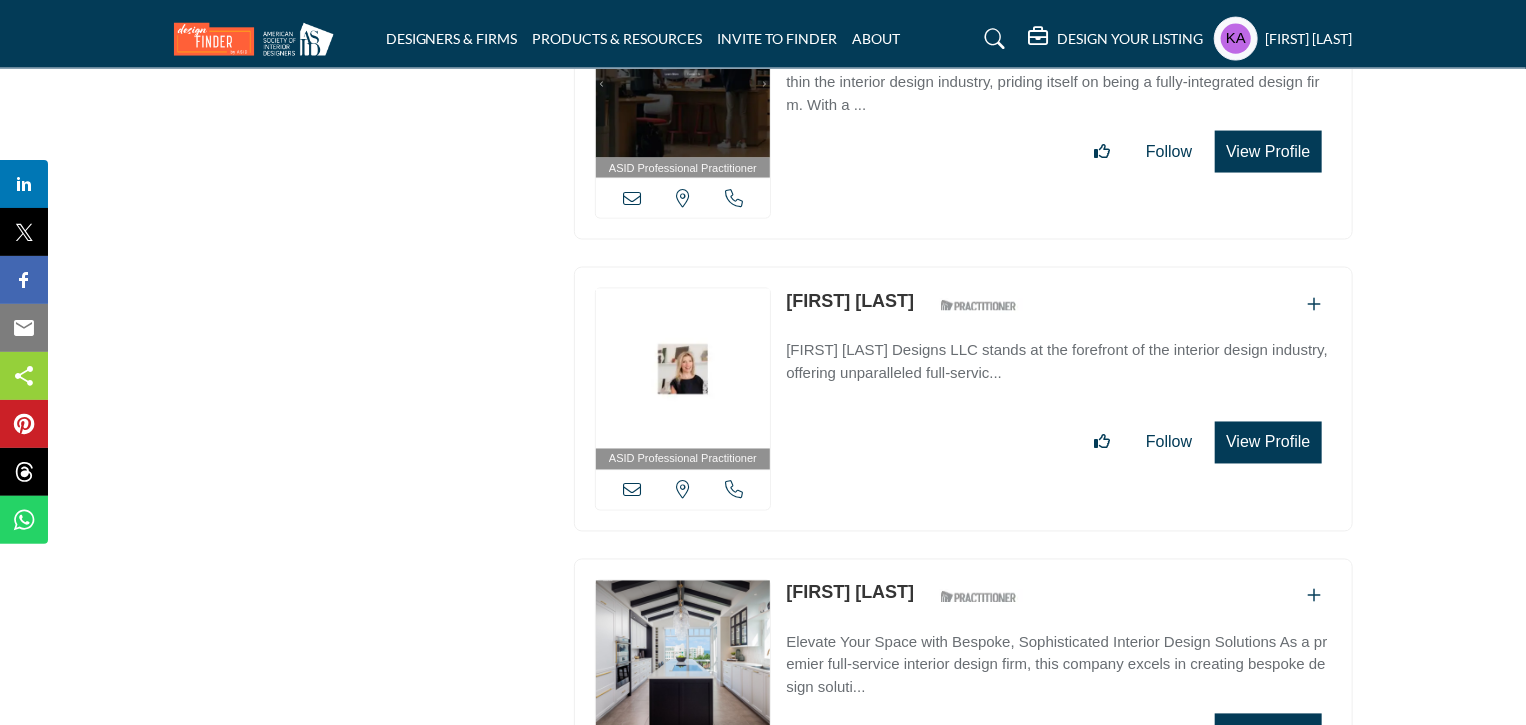 click at bounding box center [734, 490] 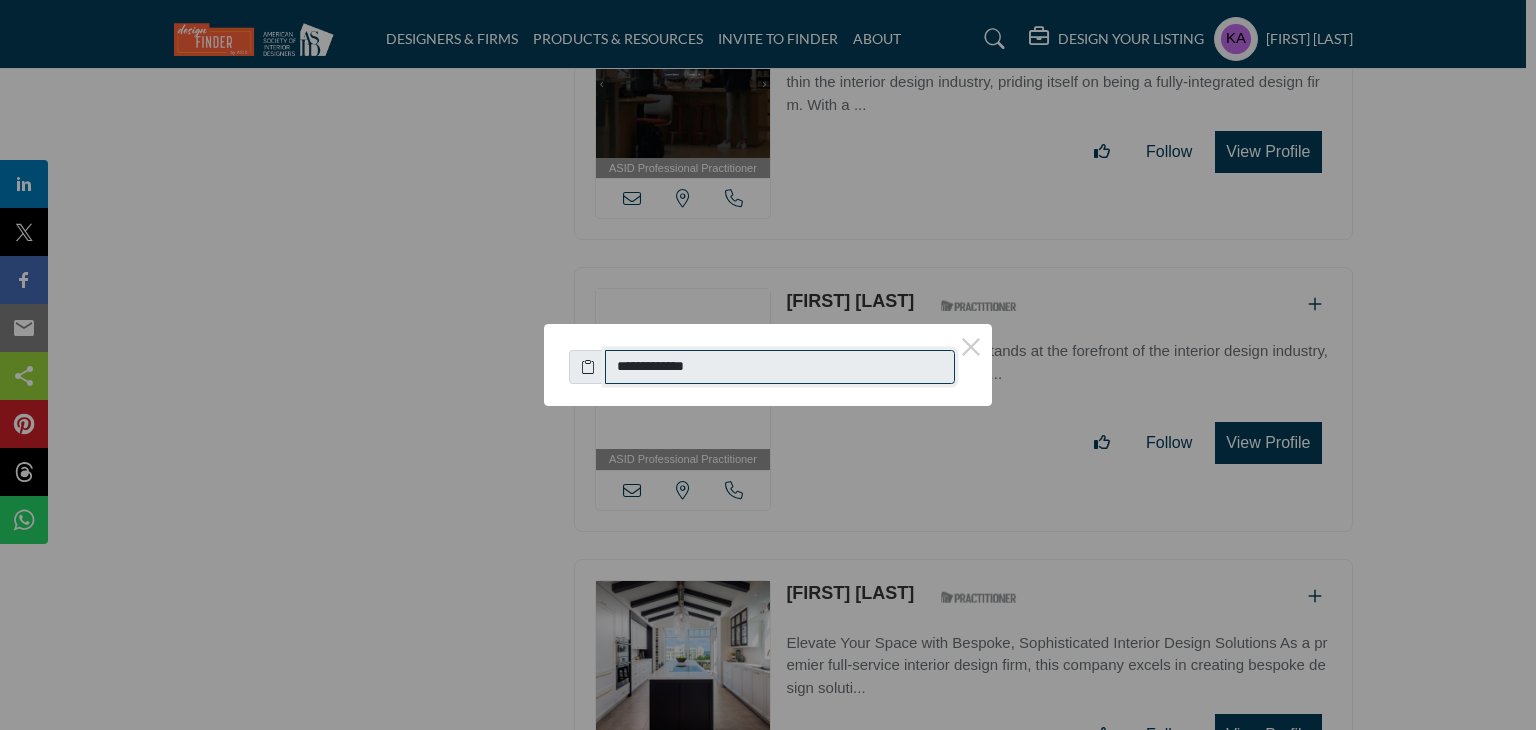 drag, startPoint x: 628, startPoint y: 368, endPoint x: 735, endPoint y: 372, distance: 107.07474 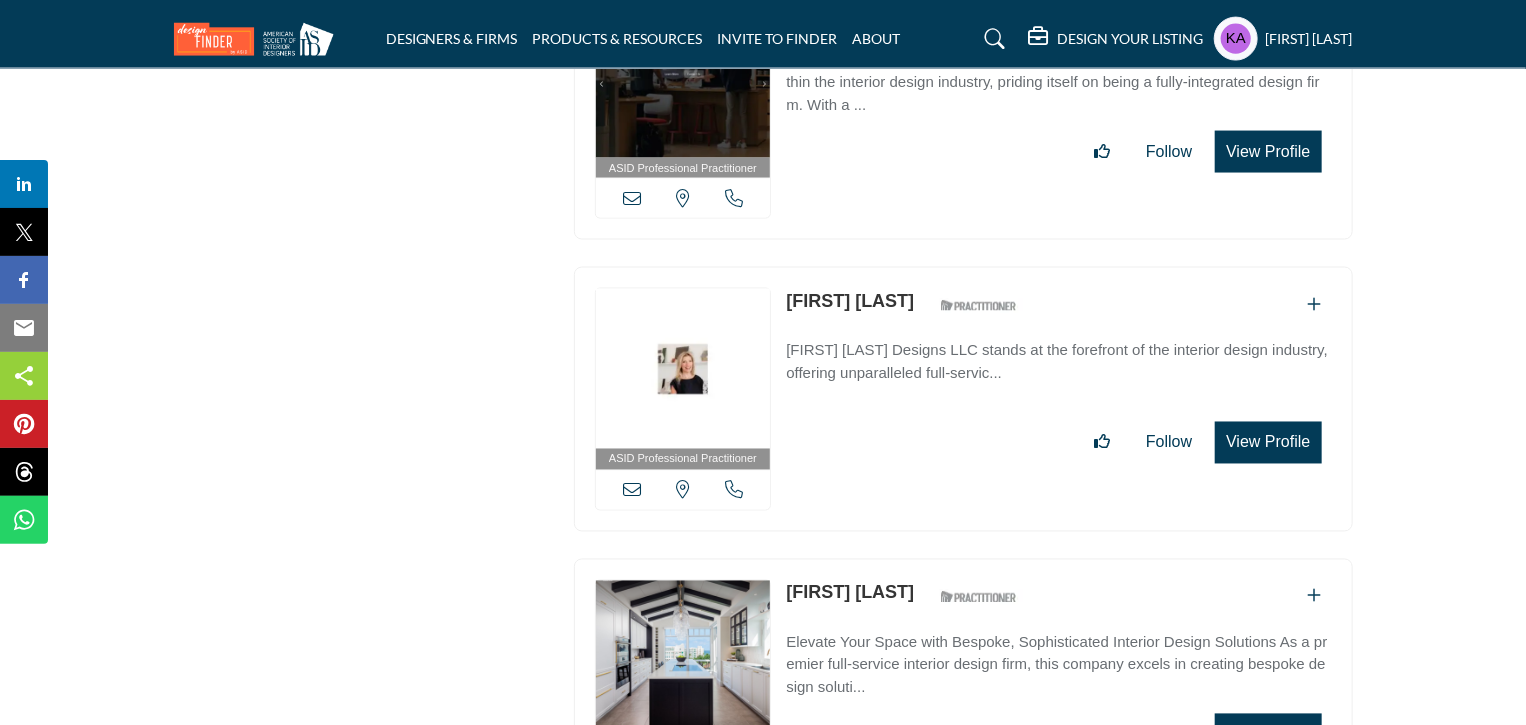 click at bounding box center [632, 490] 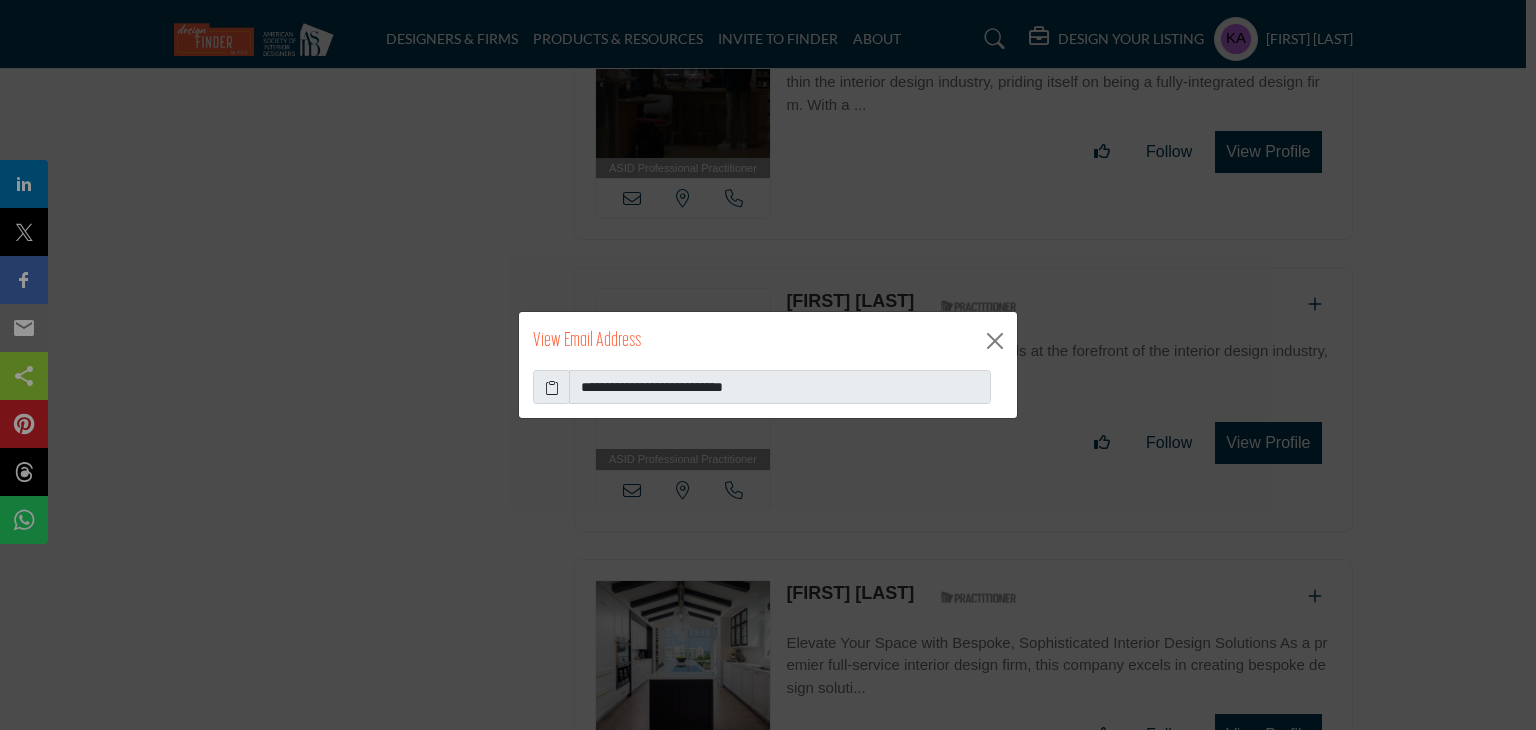 click on "**********" at bounding box center (768, 394) 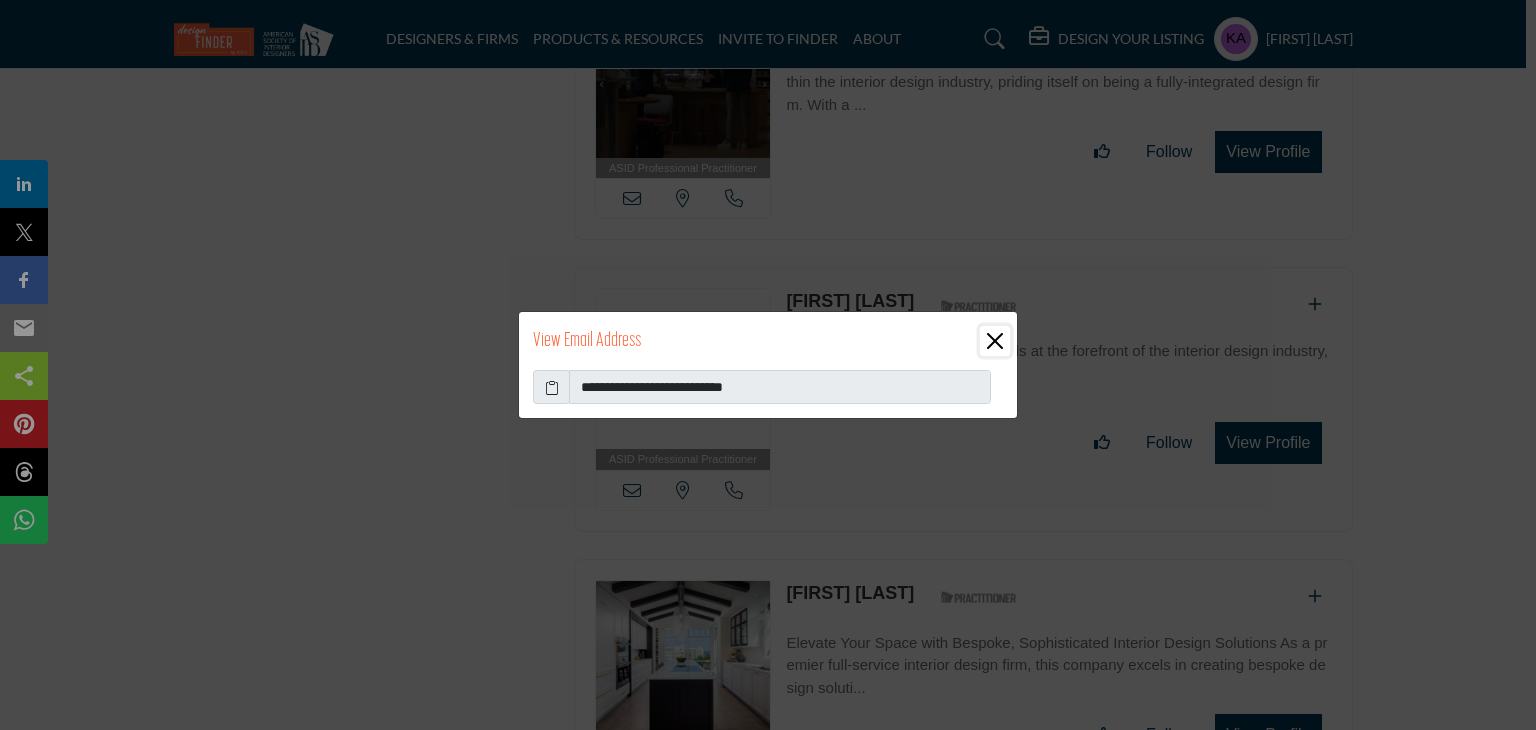 click at bounding box center (995, 341) 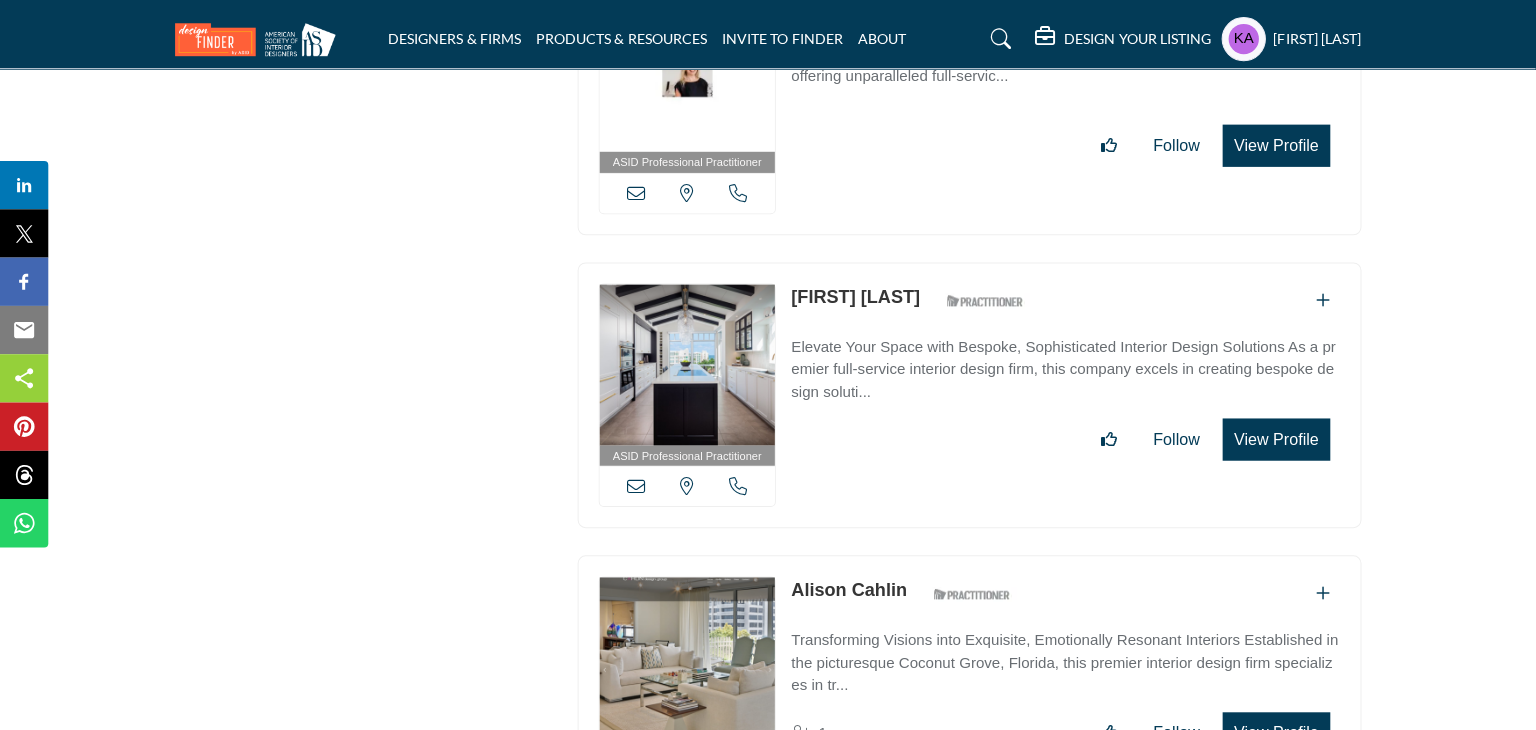 scroll, scrollTop: 9617, scrollLeft: 0, axis: vertical 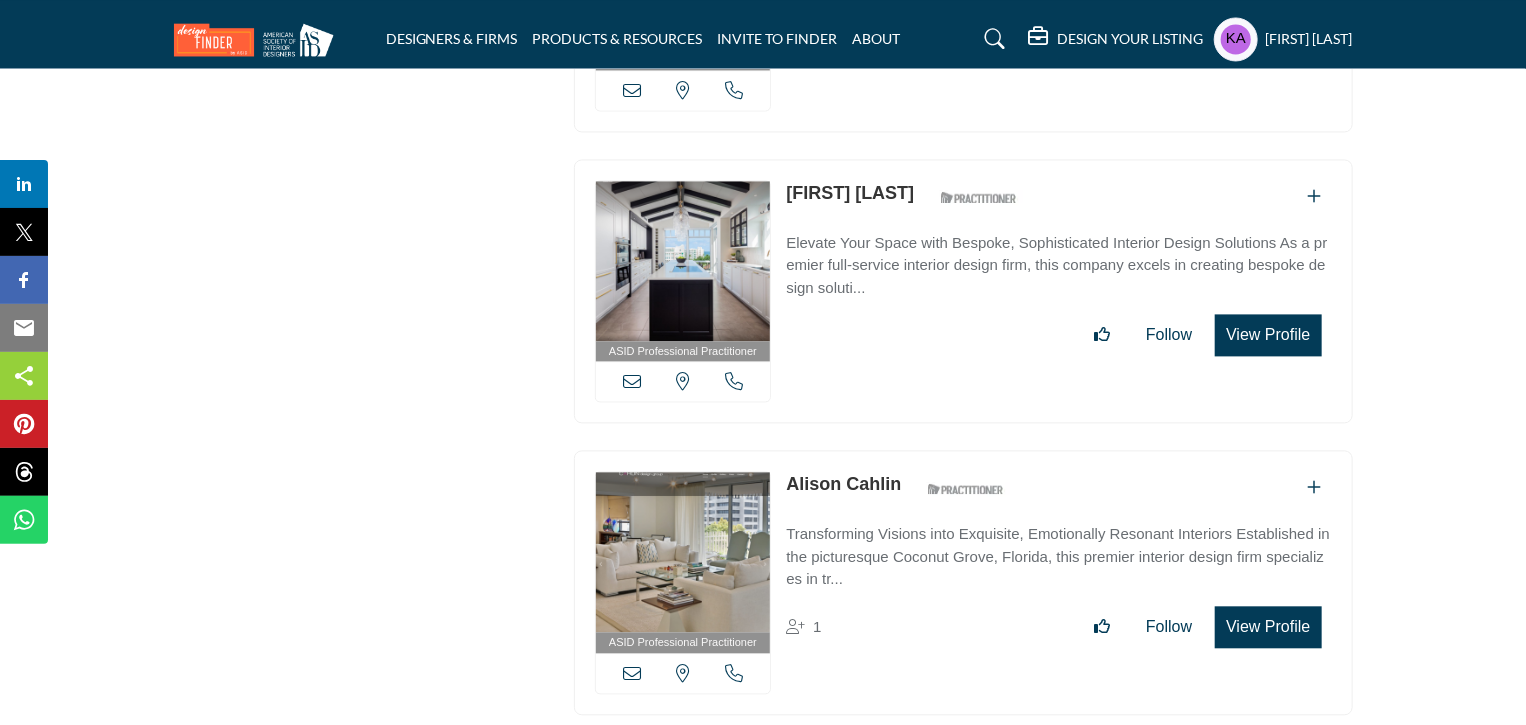 click at bounding box center (734, 381) 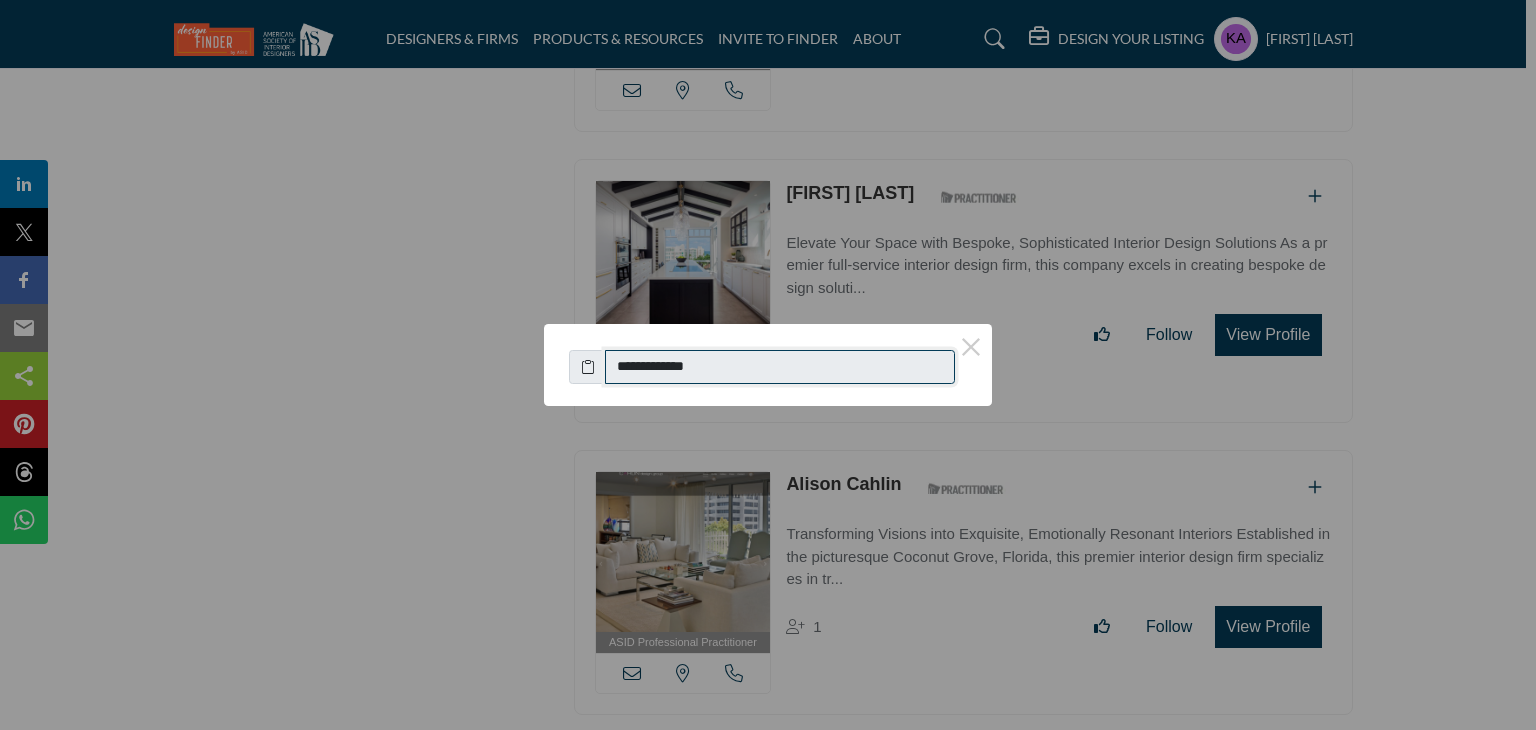 click on "**********" at bounding box center (780, 367) 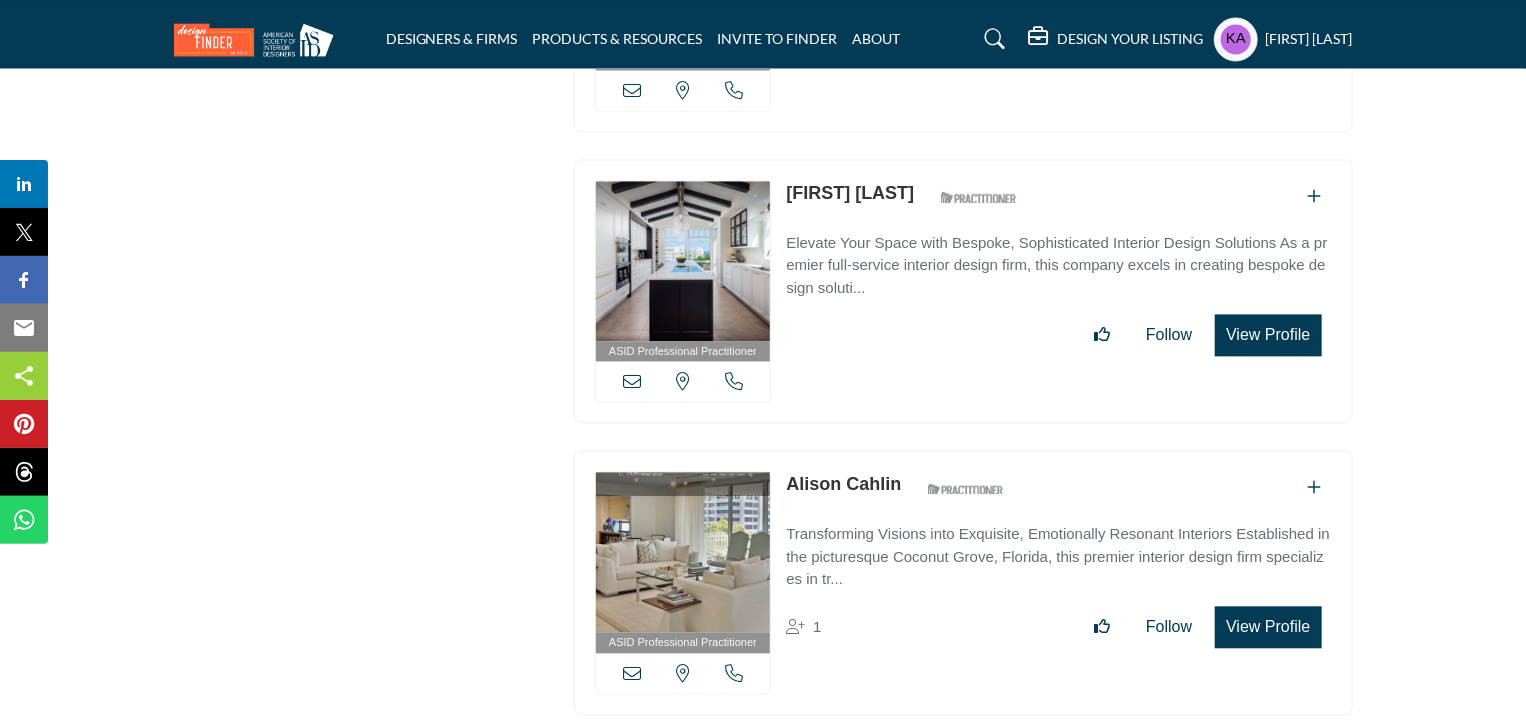 click at bounding box center [632, 381] 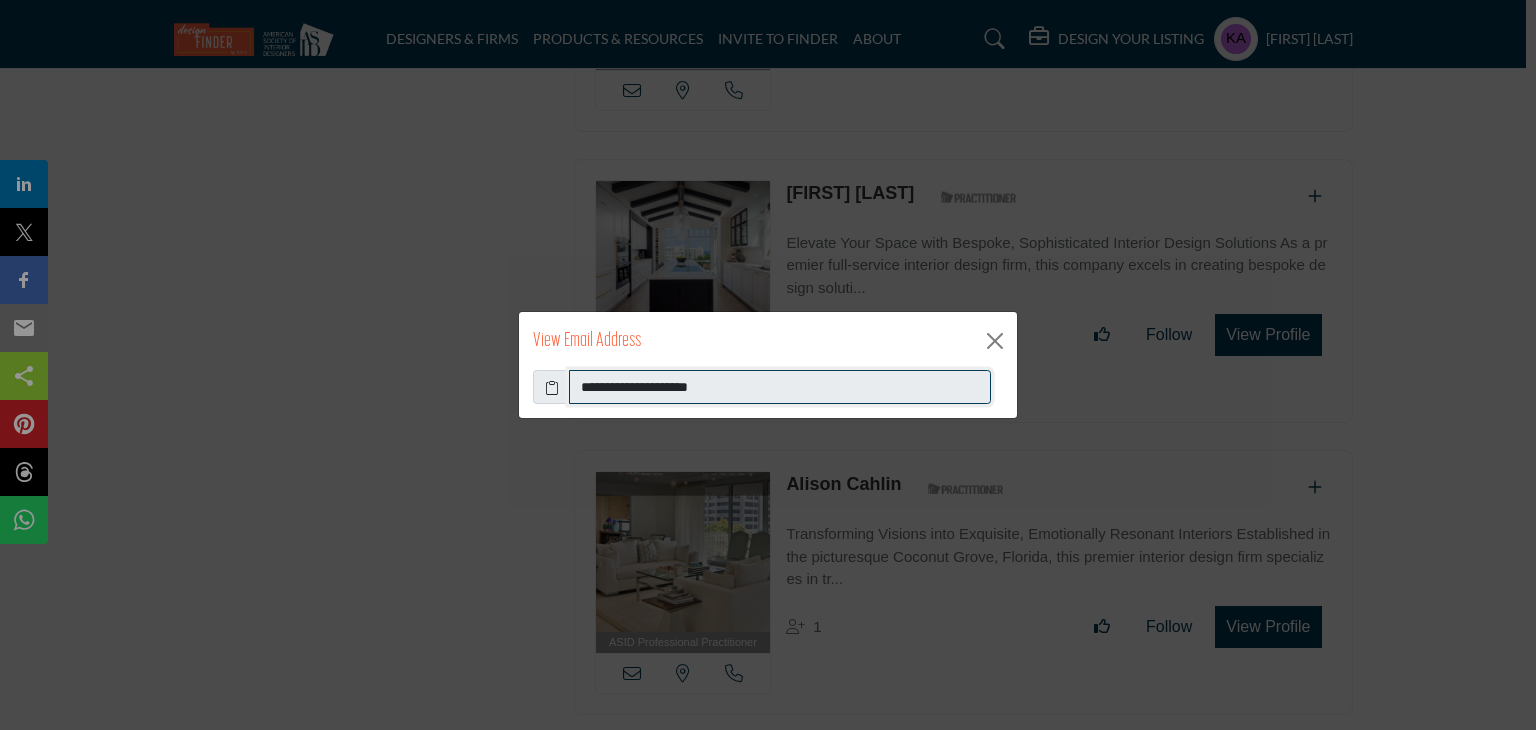 click on "**********" at bounding box center (780, 387) 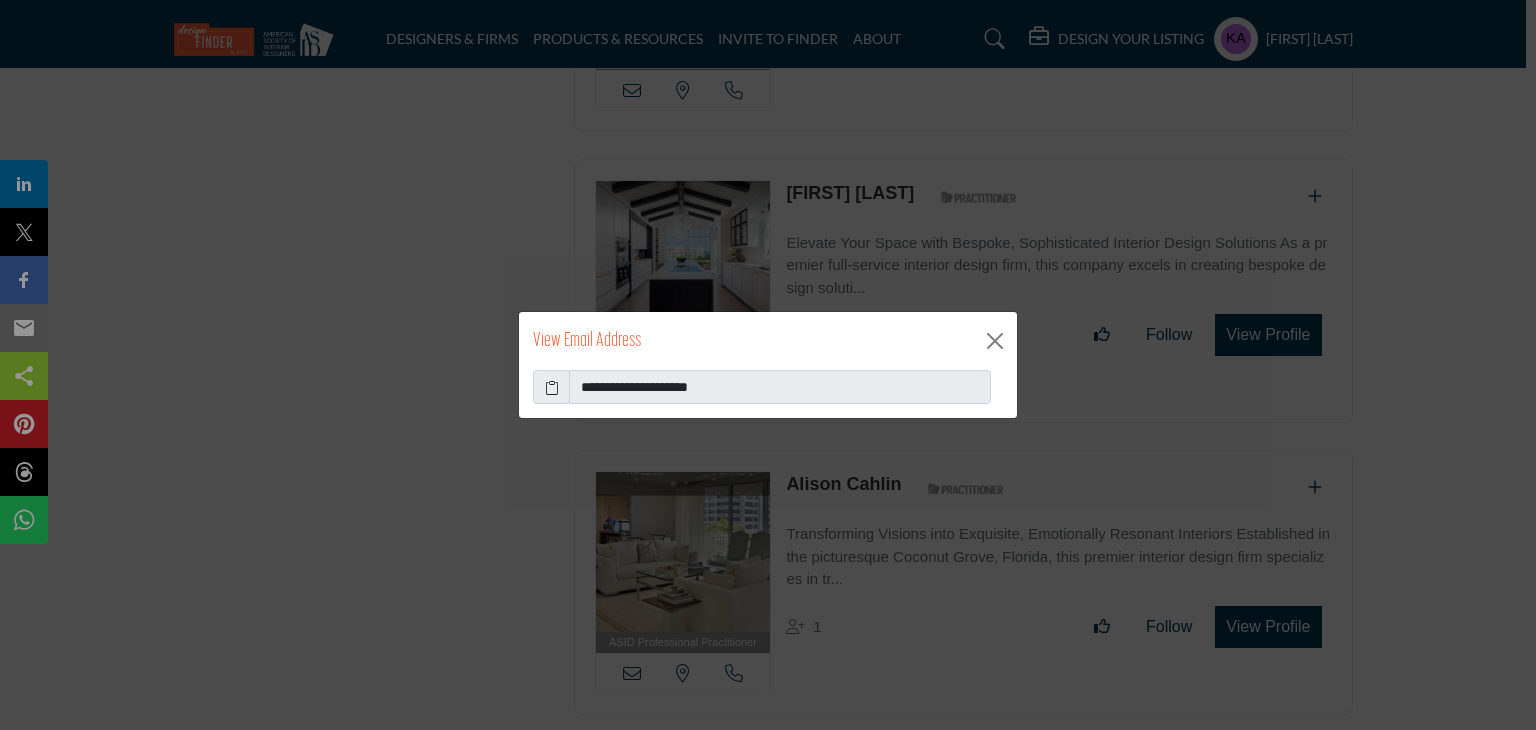click on "**********" at bounding box center (768, 365) 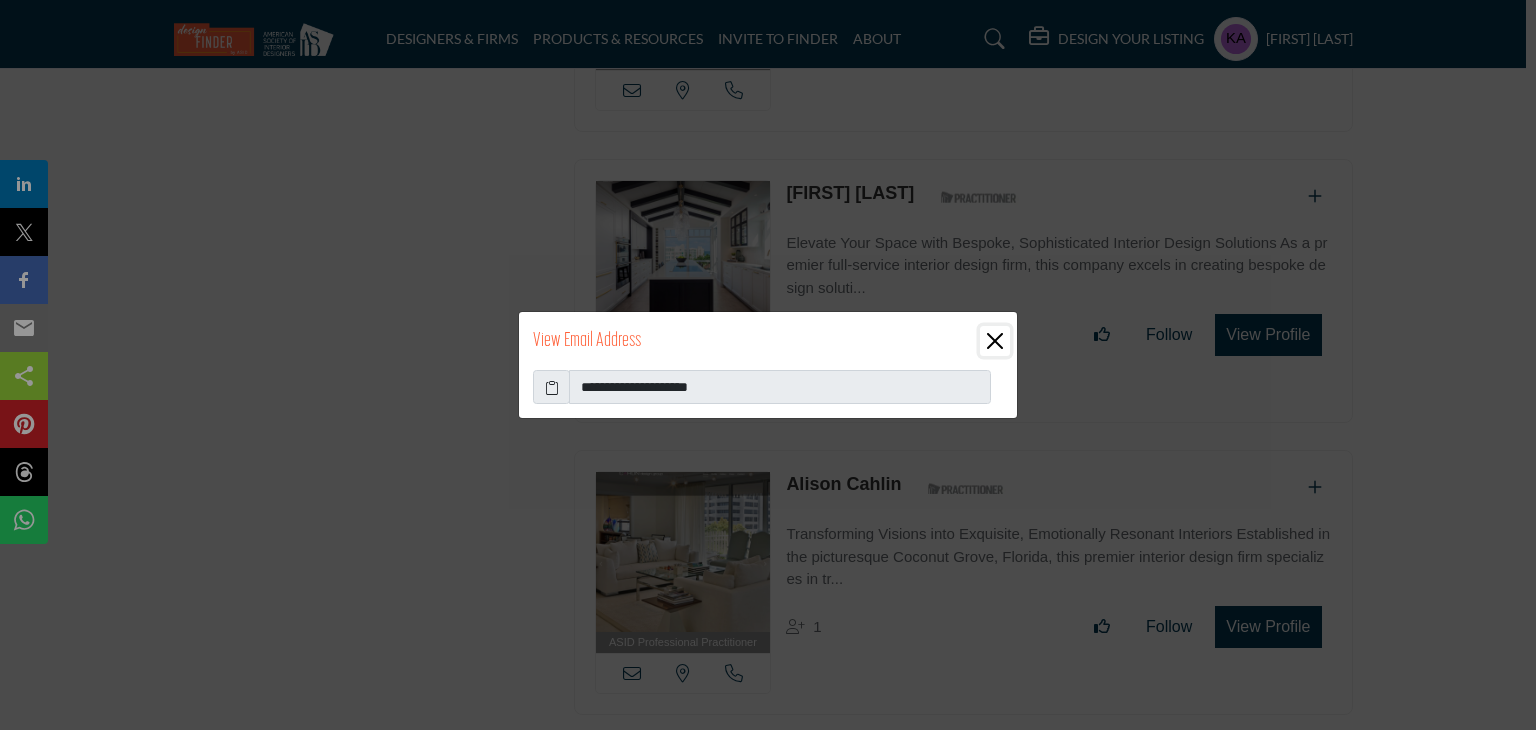 click at bounding box center [995, 341] 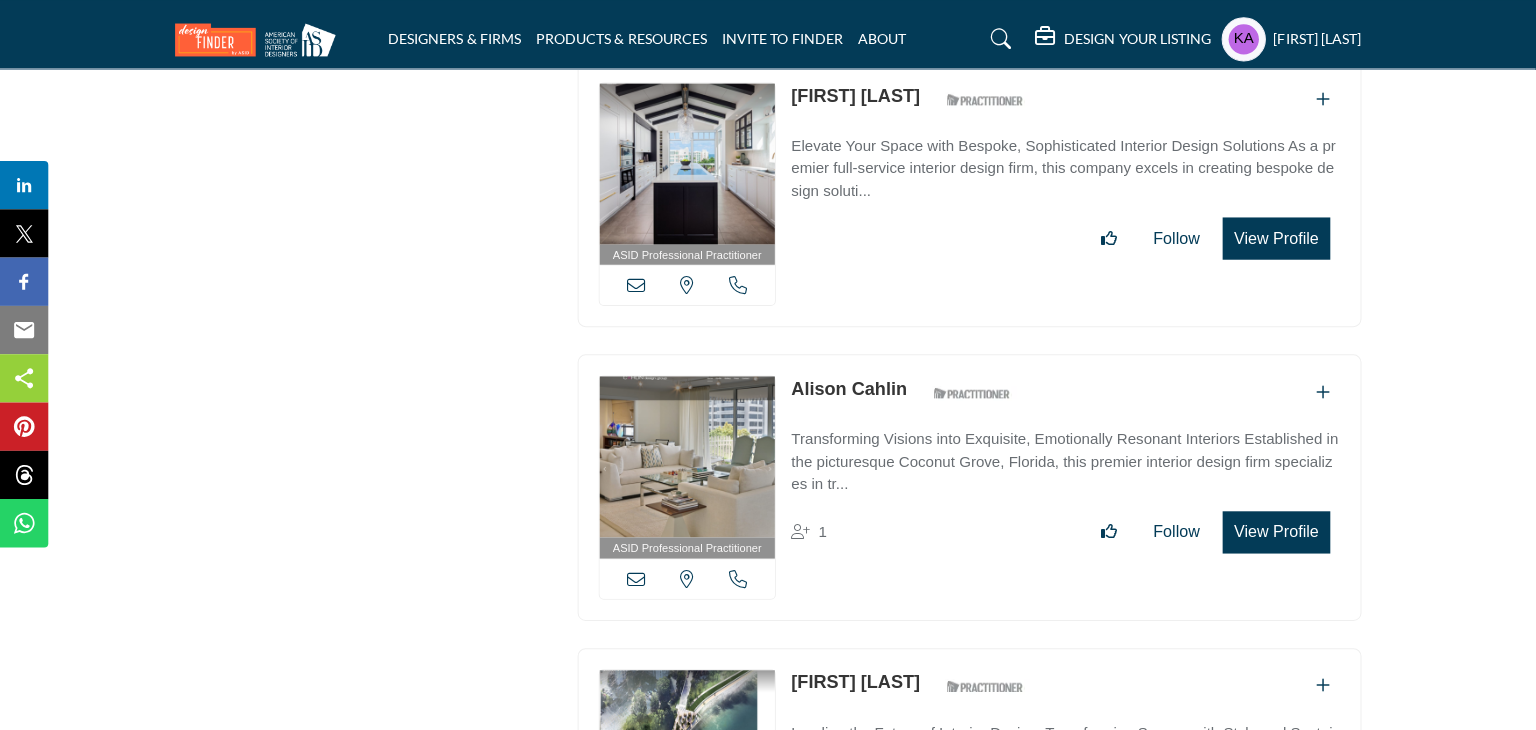 scroll, scrollTop: 9817, scrollLeft: 0, axis: vertical 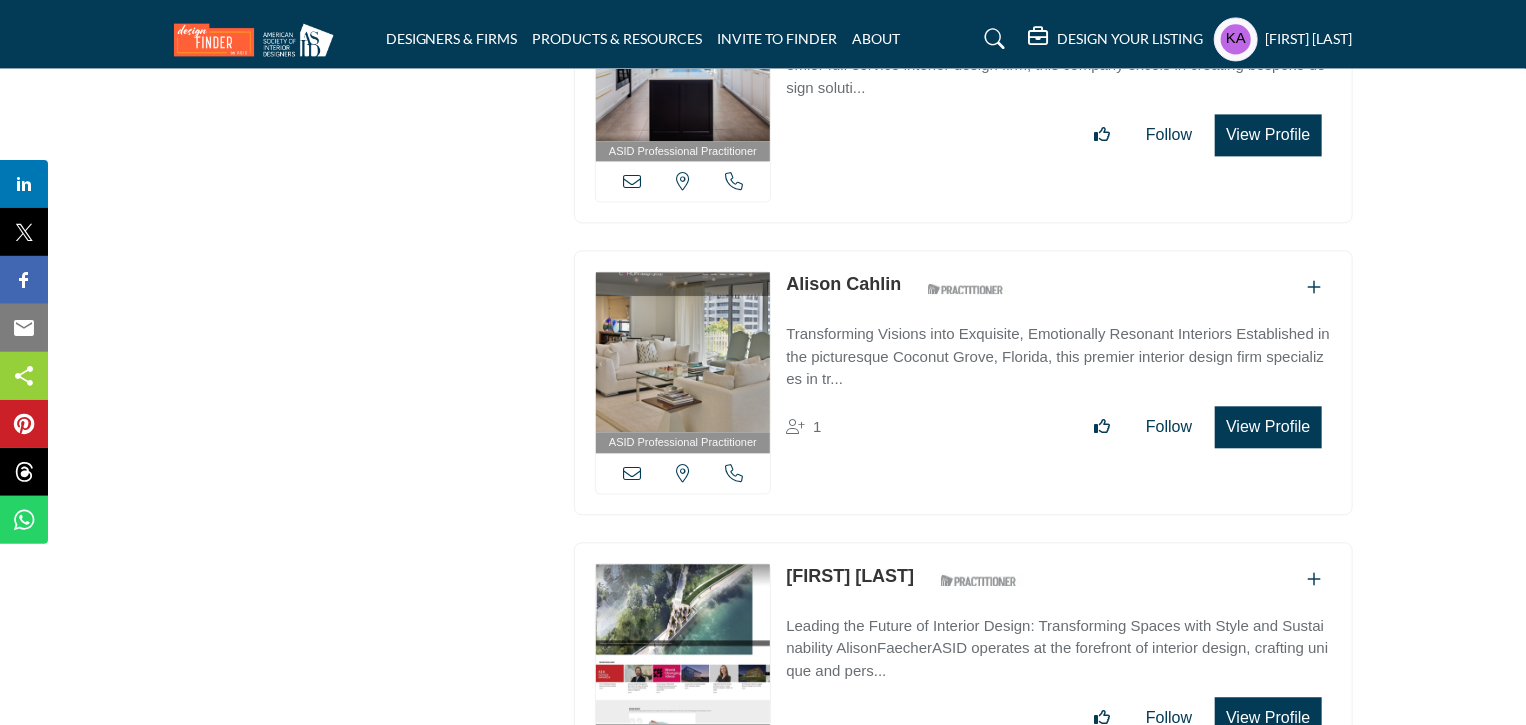 click at bounding box center (734, 473) 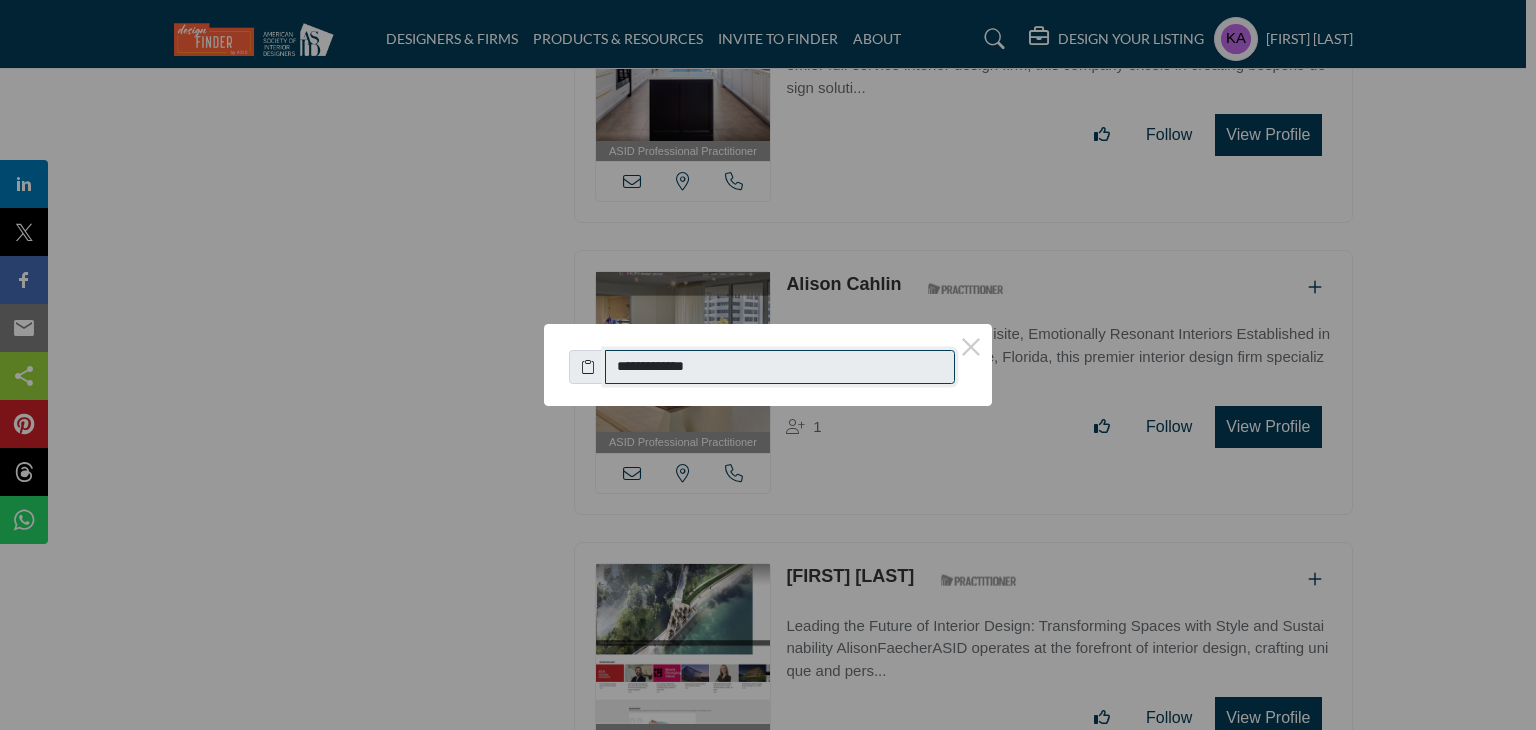 drag, startPoint x: 623, startPoint y: 365, endPoint x: 755, endPoint y: 368, distance: 132.03409 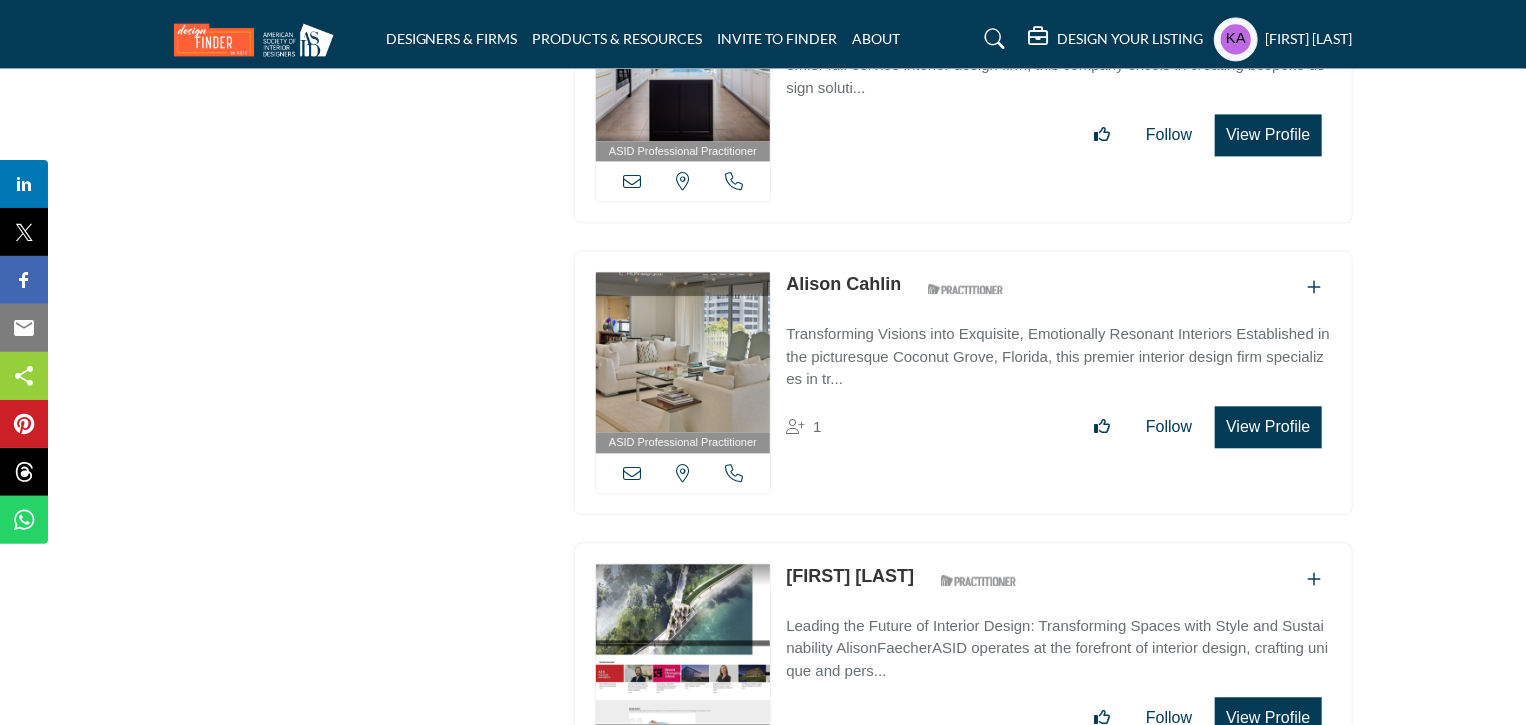 click on "Florida, USA" at bounding box center (683, 473) 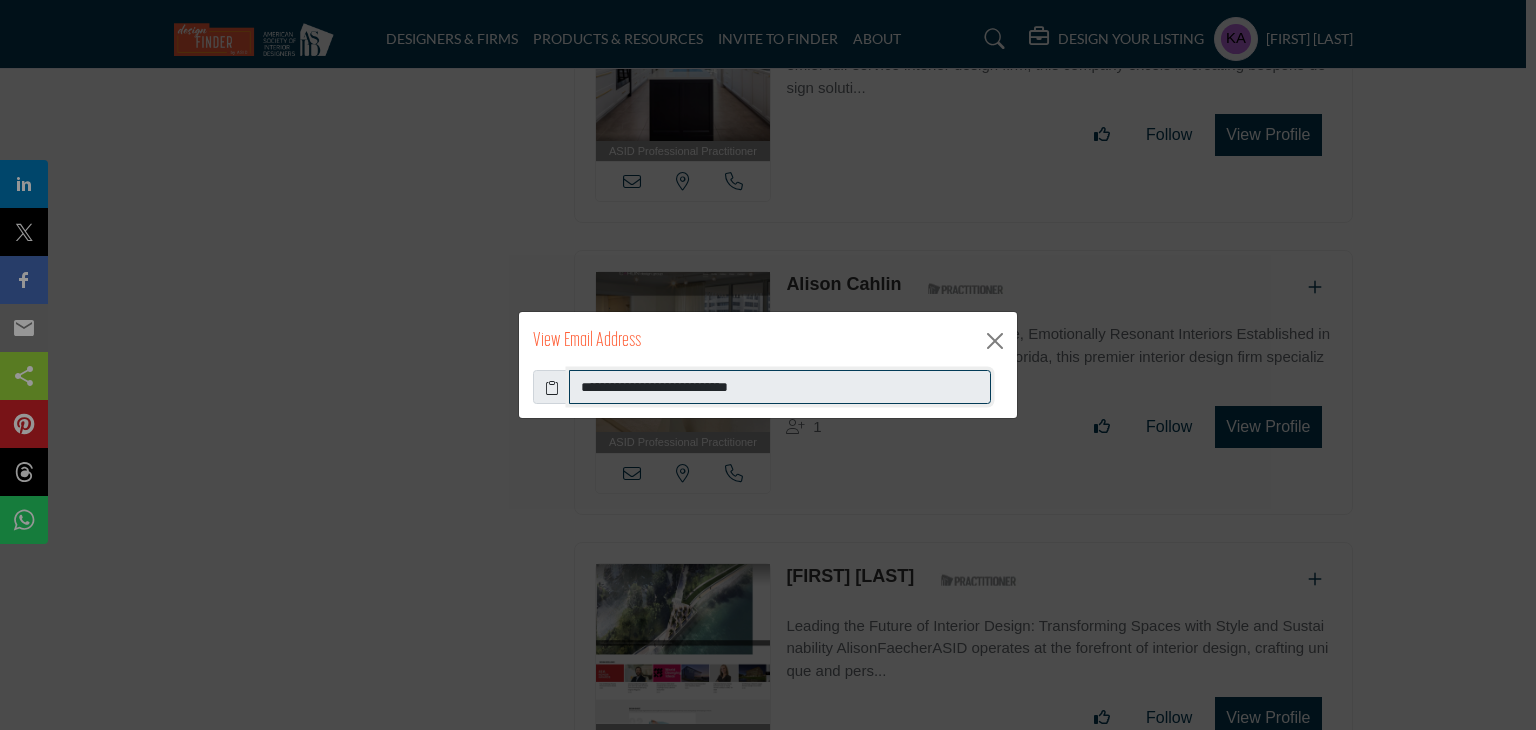 click on "**********" at bounding box center (780, 387) 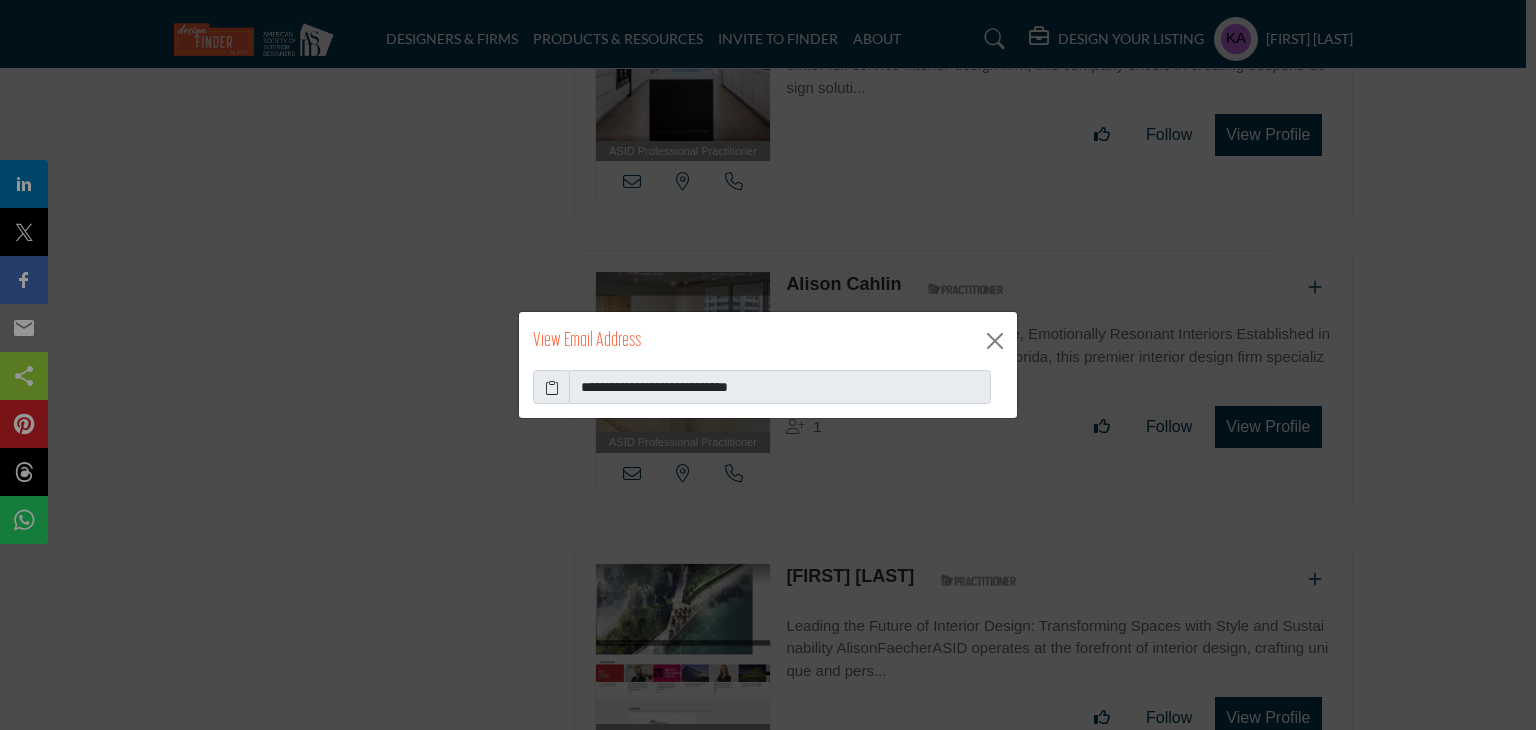 click on "**********" at bounding box center (768, 365) 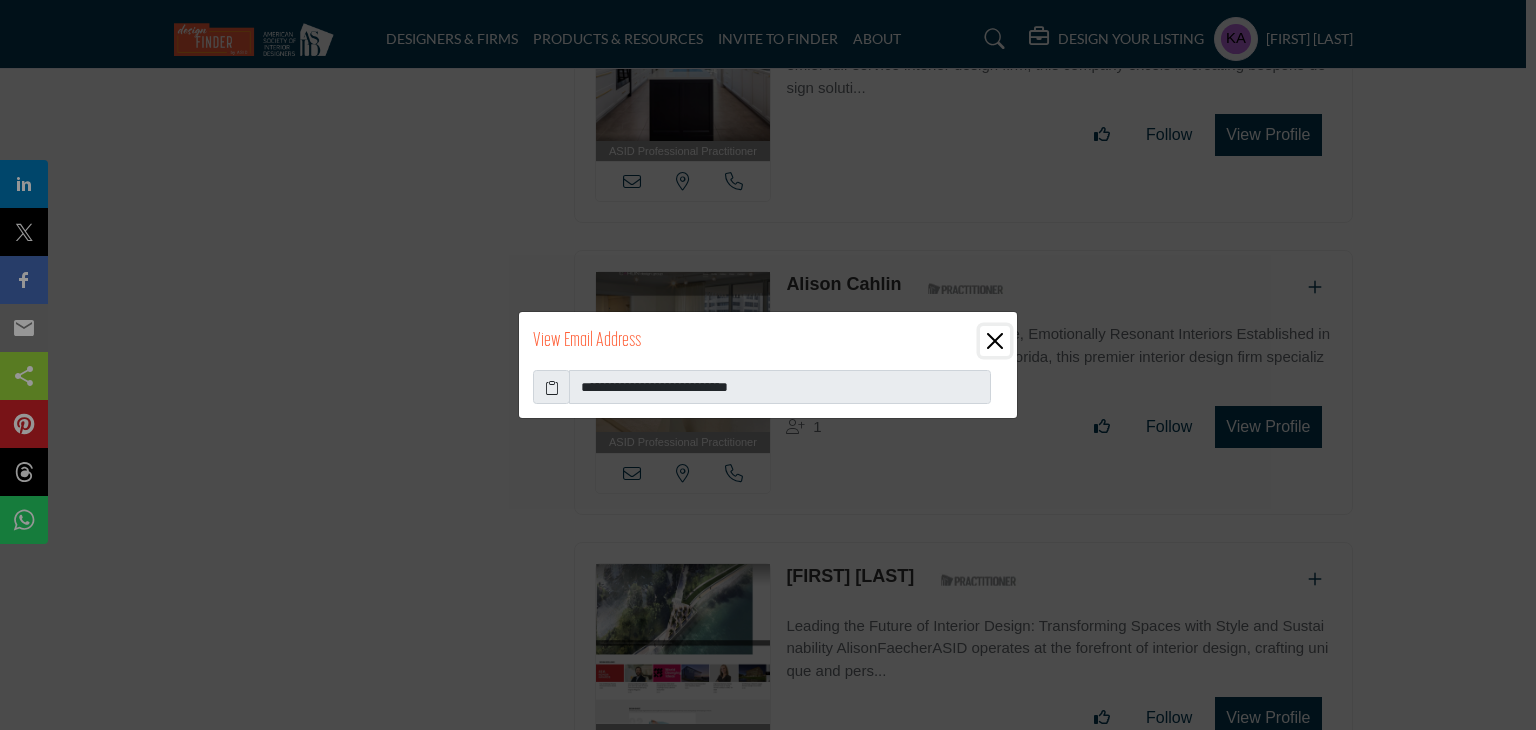 click at bounding box center (995, 341) 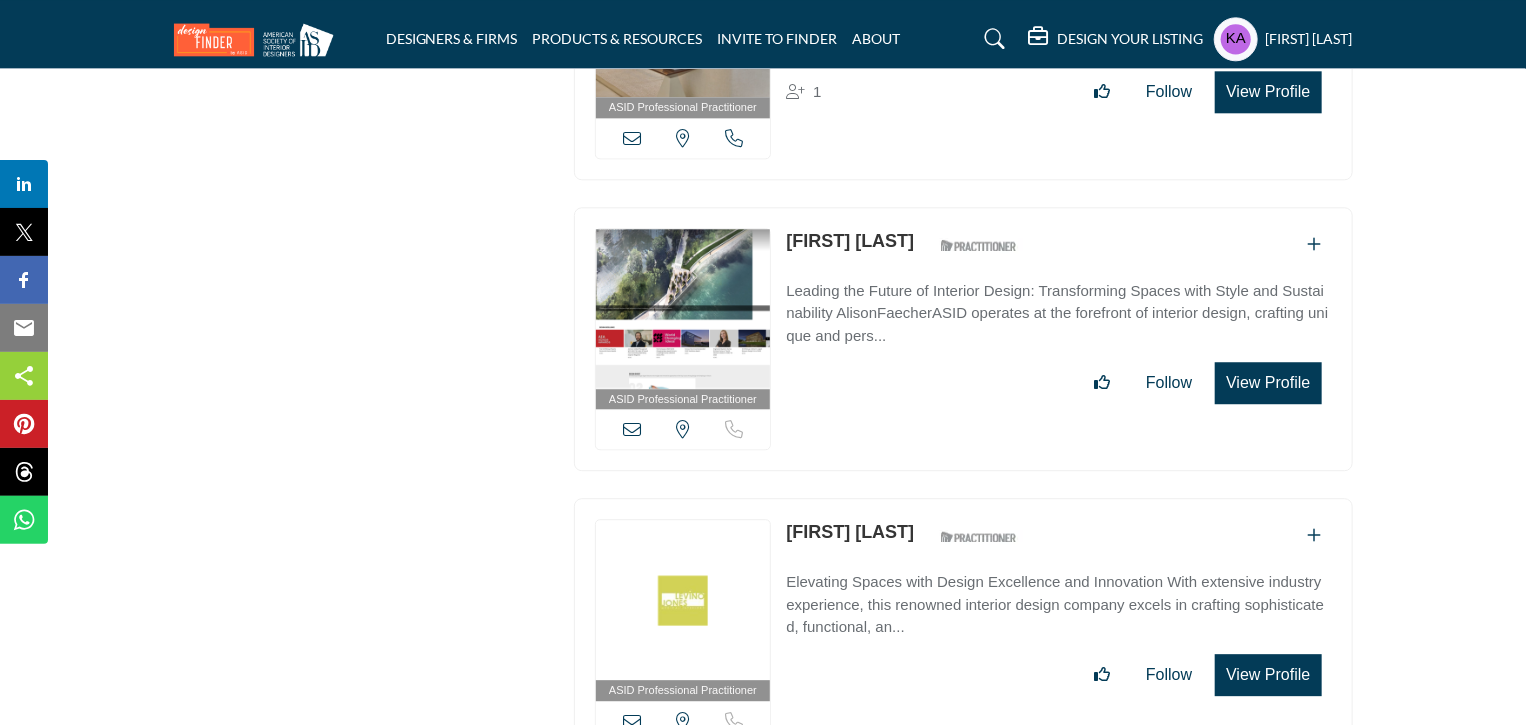 scroll, scrollTop: 10117, scrollLeft: 0, axis: vertical 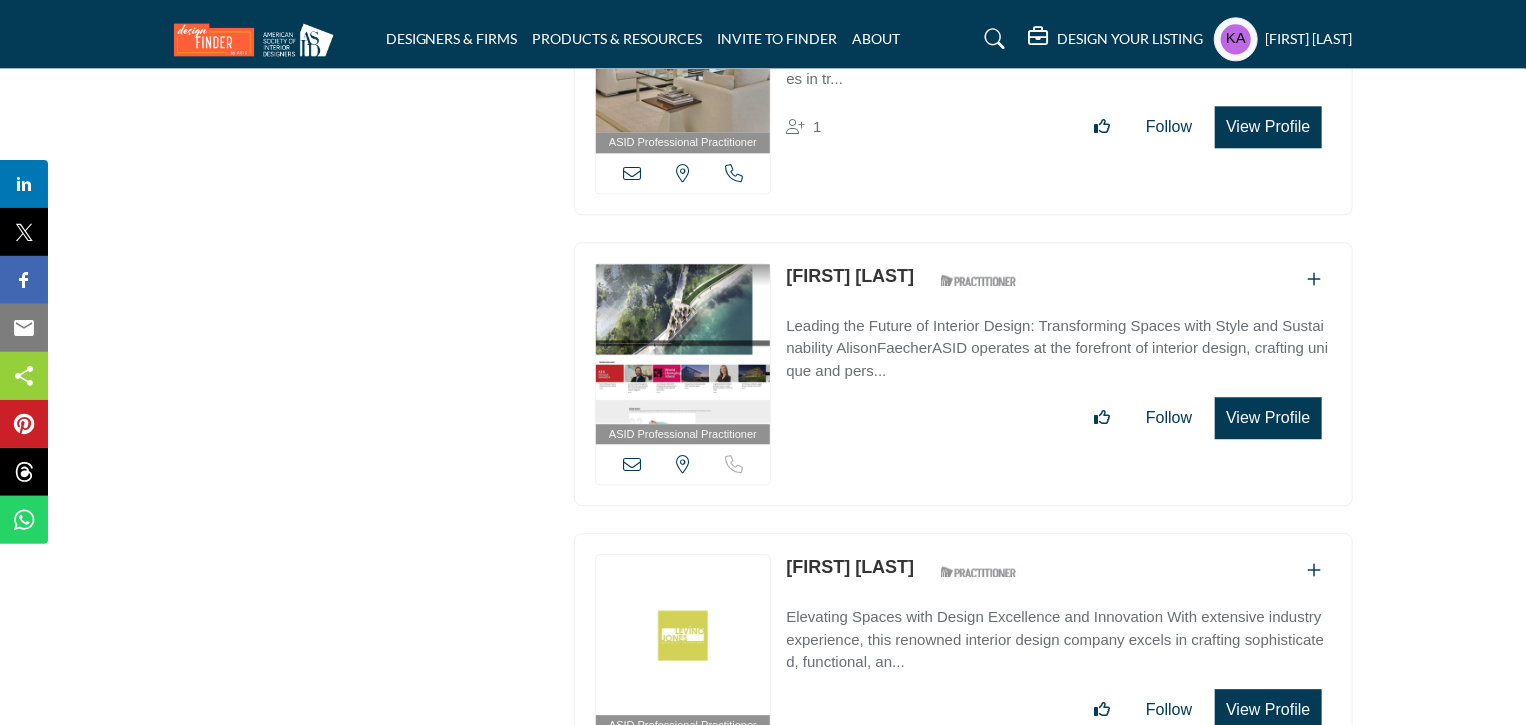 click at bounding box center [632, 464] 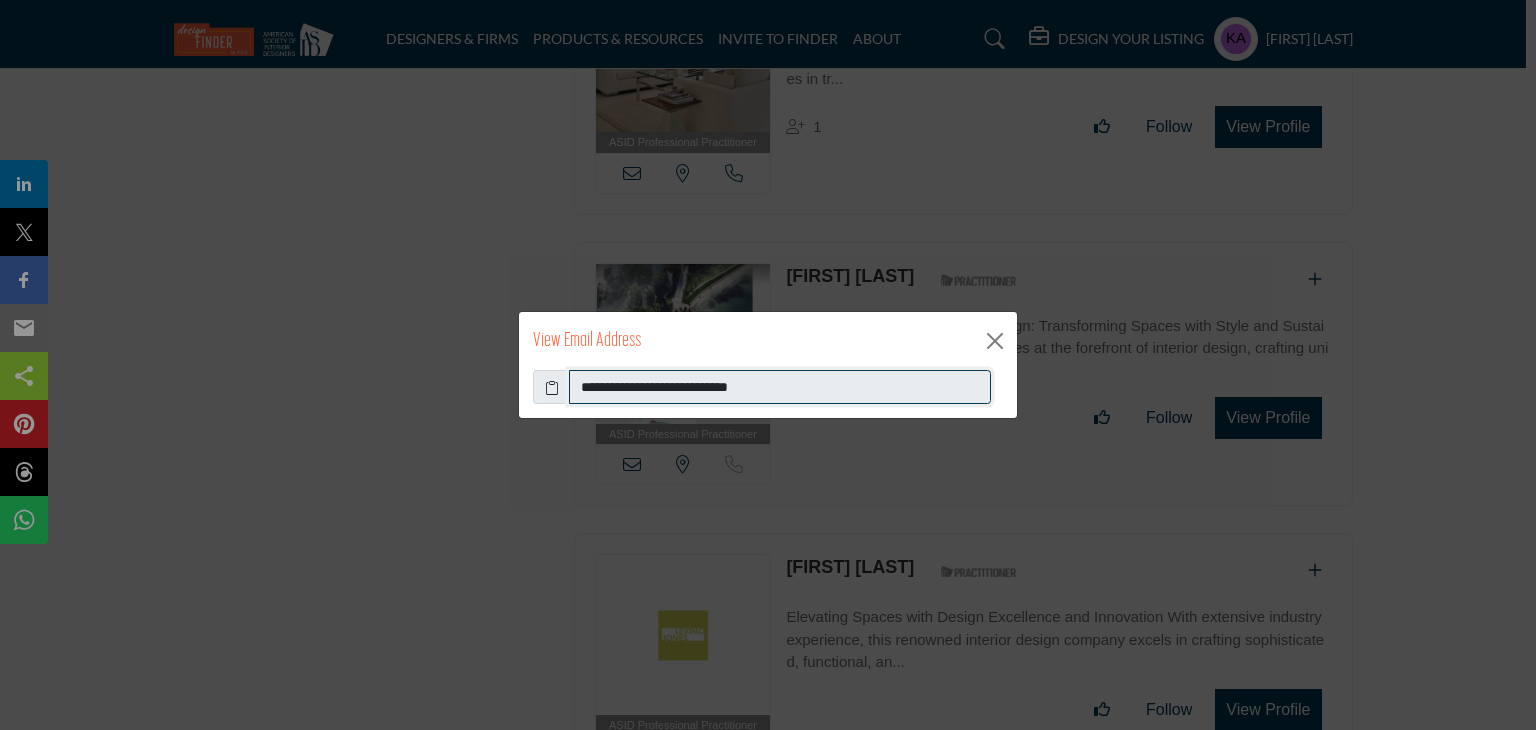 click on "**********" at bounding box center (780, 387) 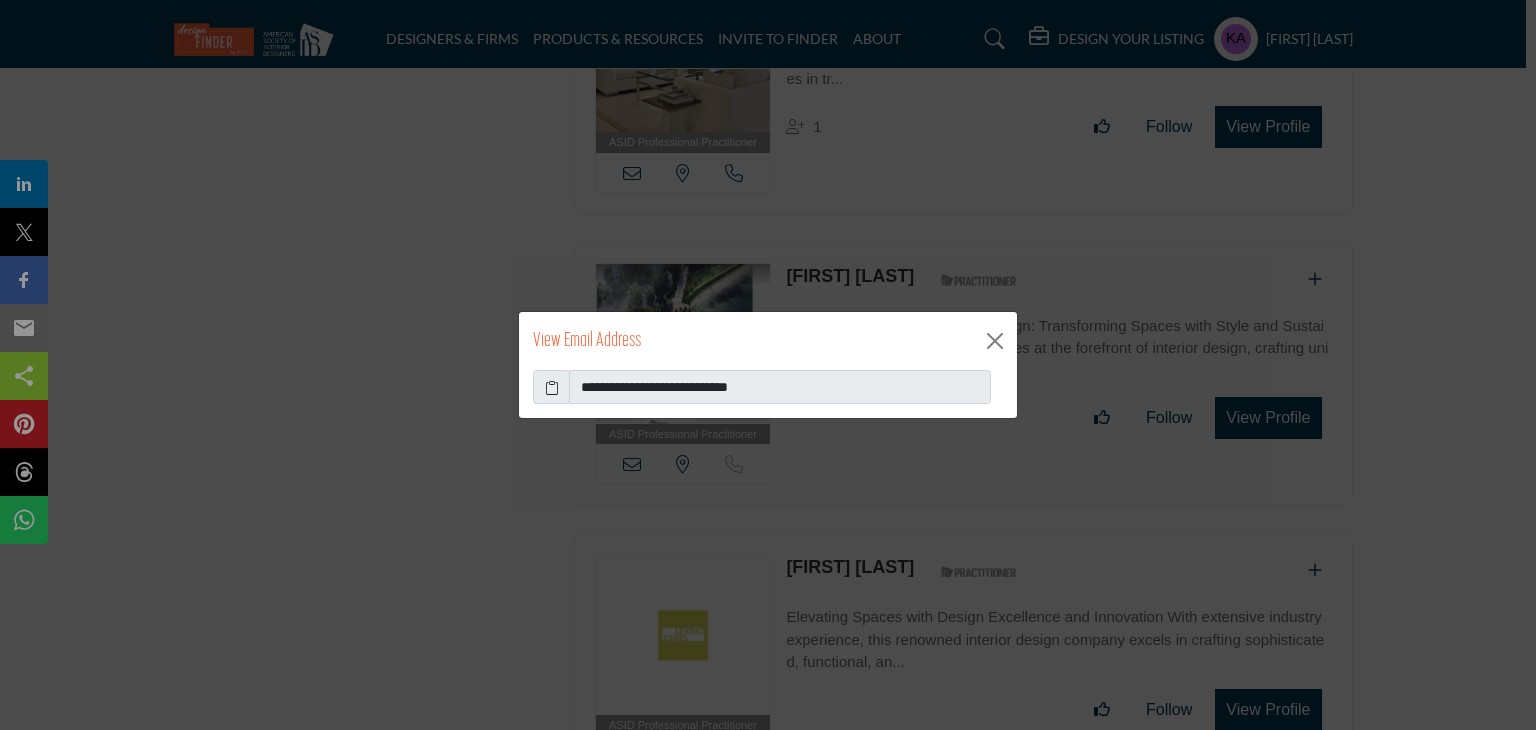click on "**********" at bounding box center [768, 365] 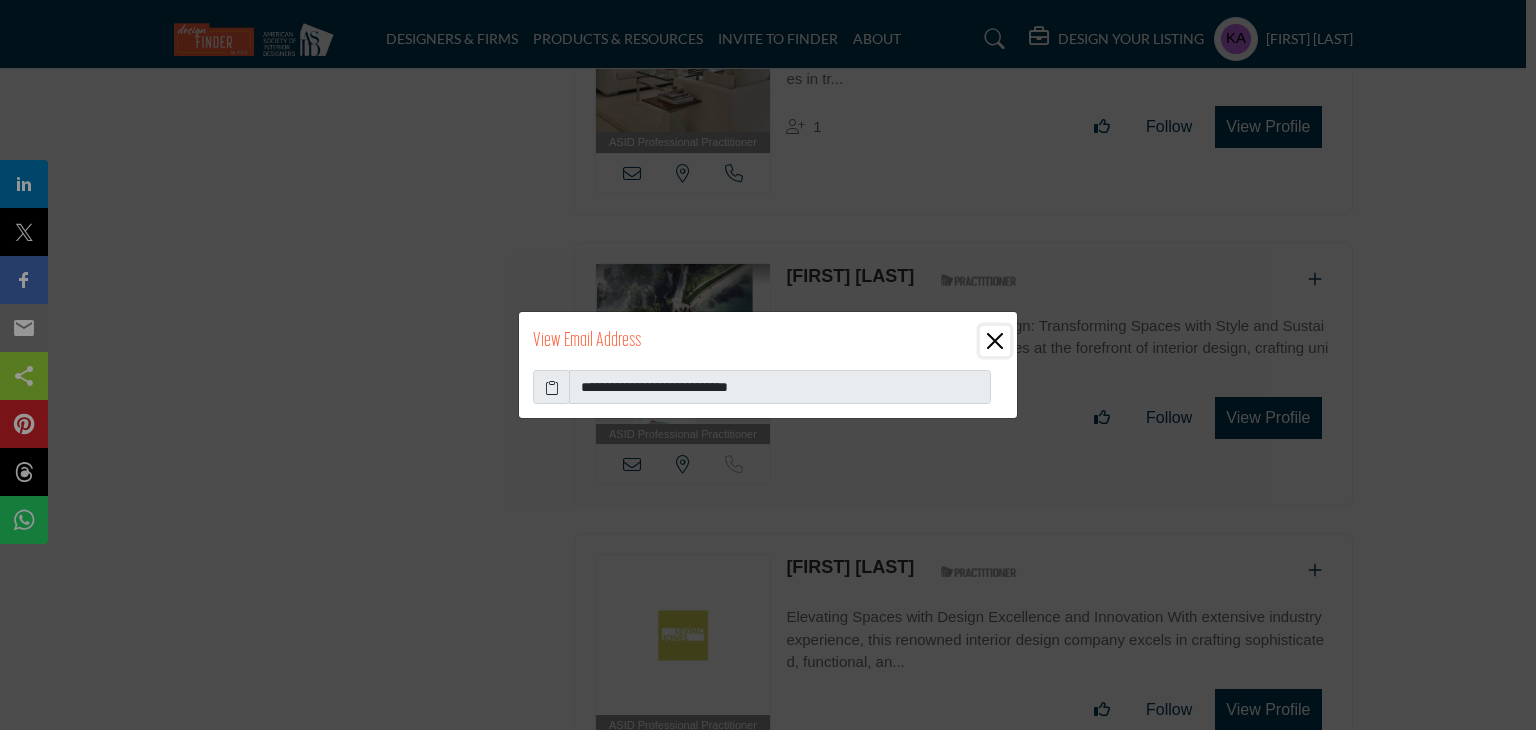 click at bounding box center (995, 341) 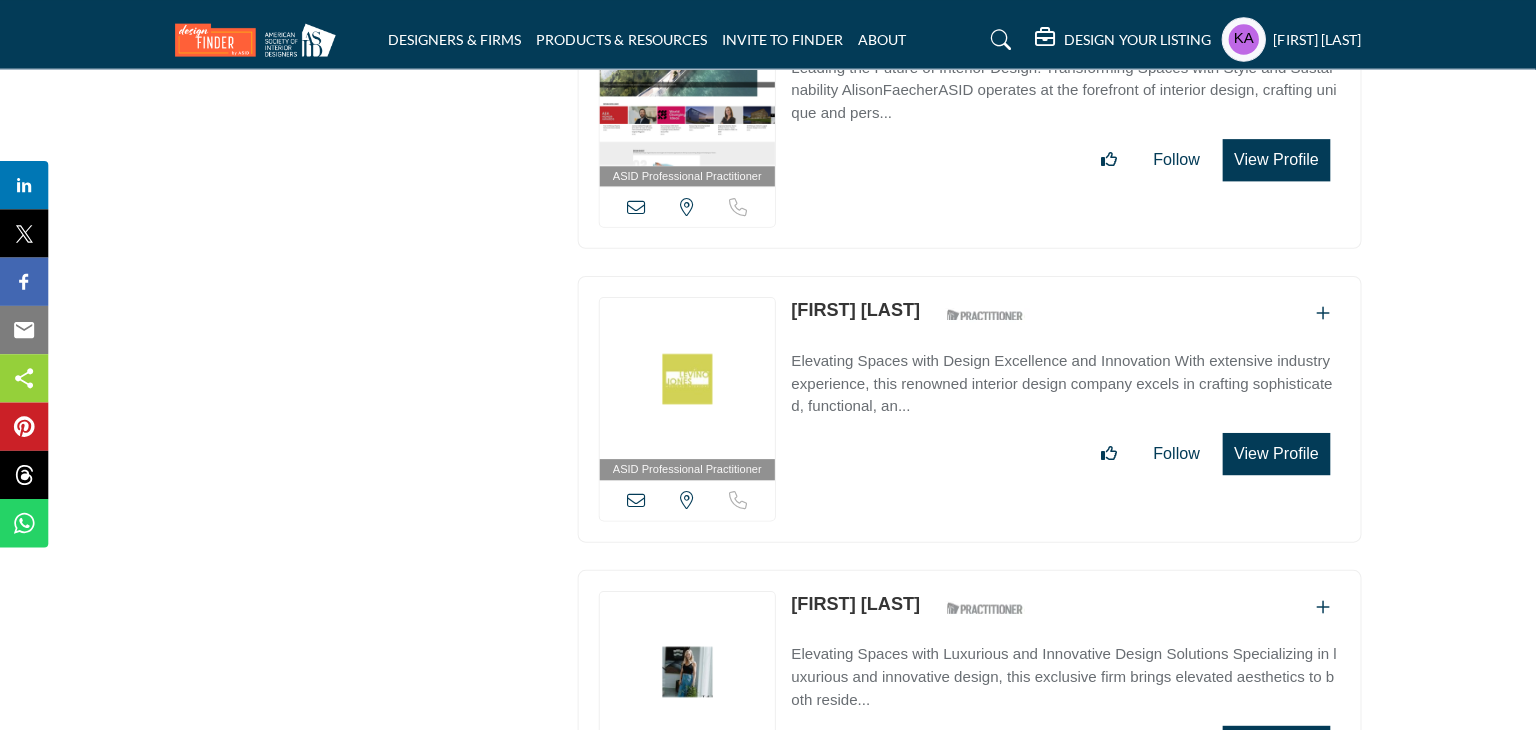 scroll, scrollTop: 10417, scrollLeft: 0, axis: vertical 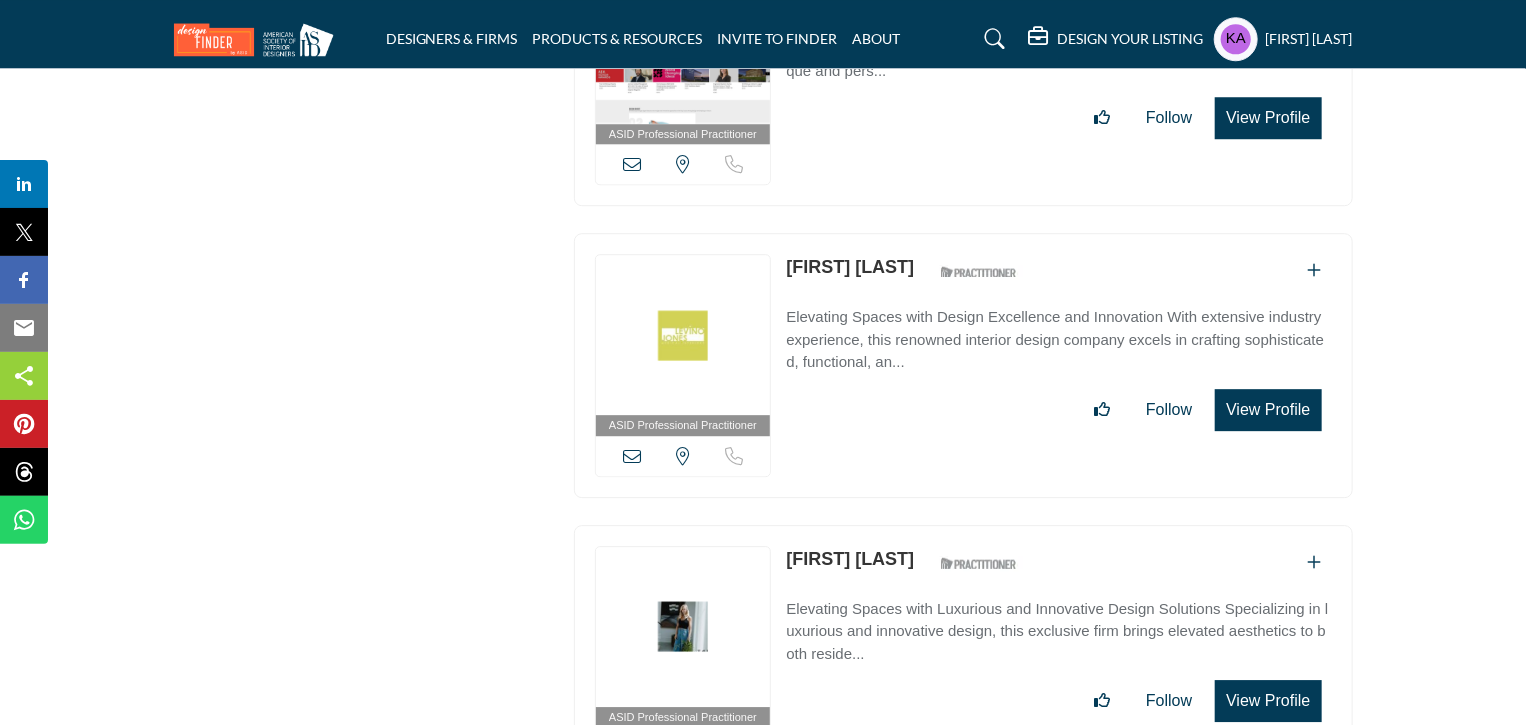 click at bounding box center (632, 456) 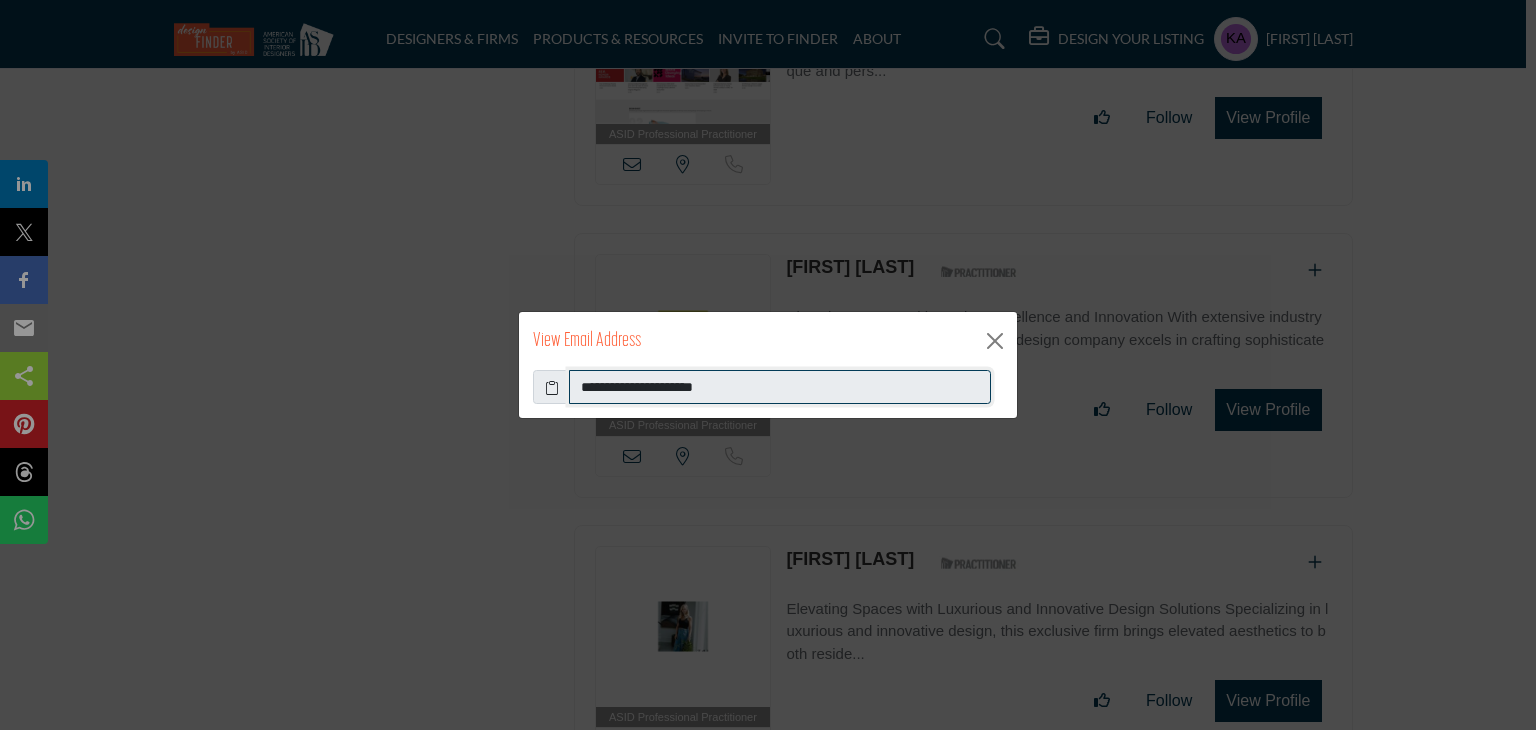 click on "**********" at bounding box center [780, 387] 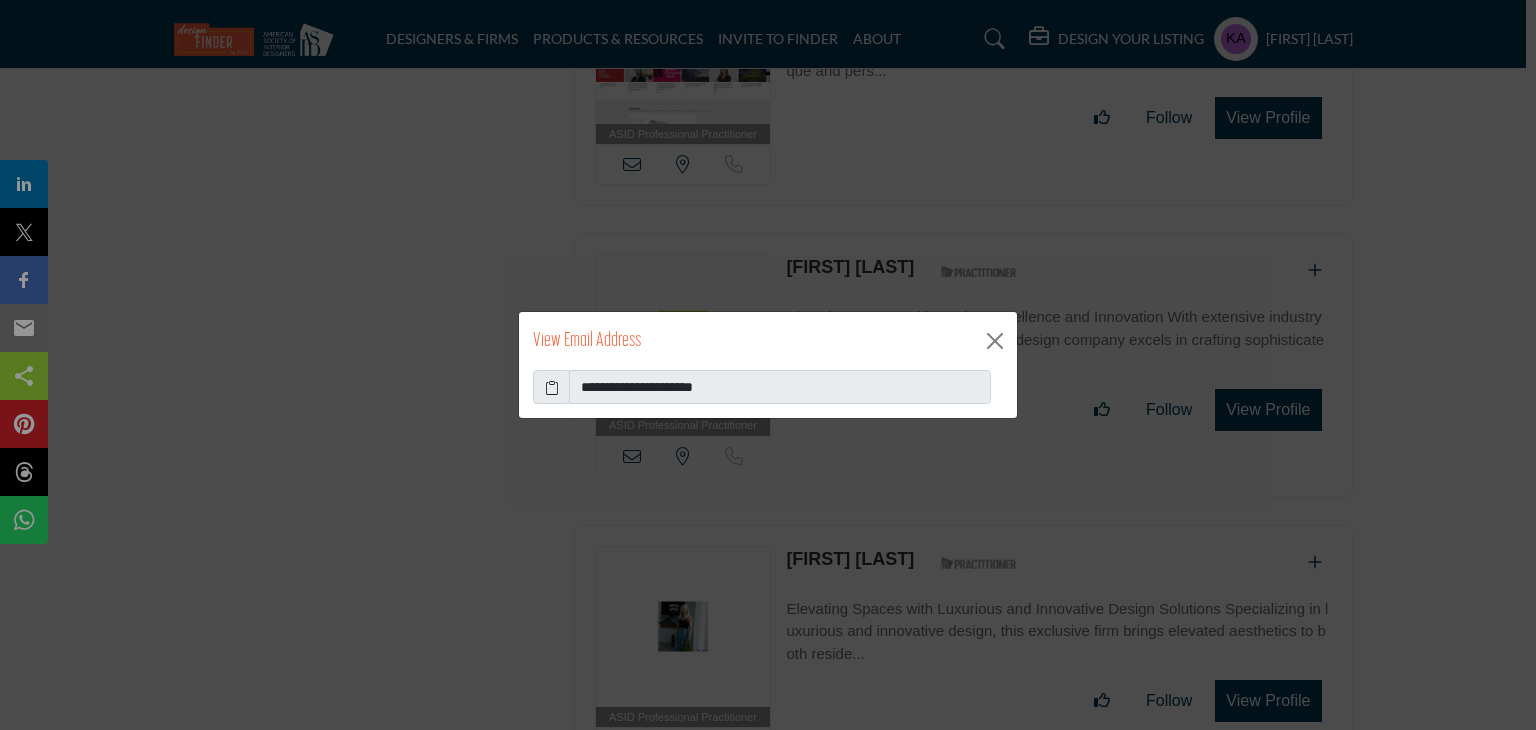 click on "**********" at bounding box center (768, 365) 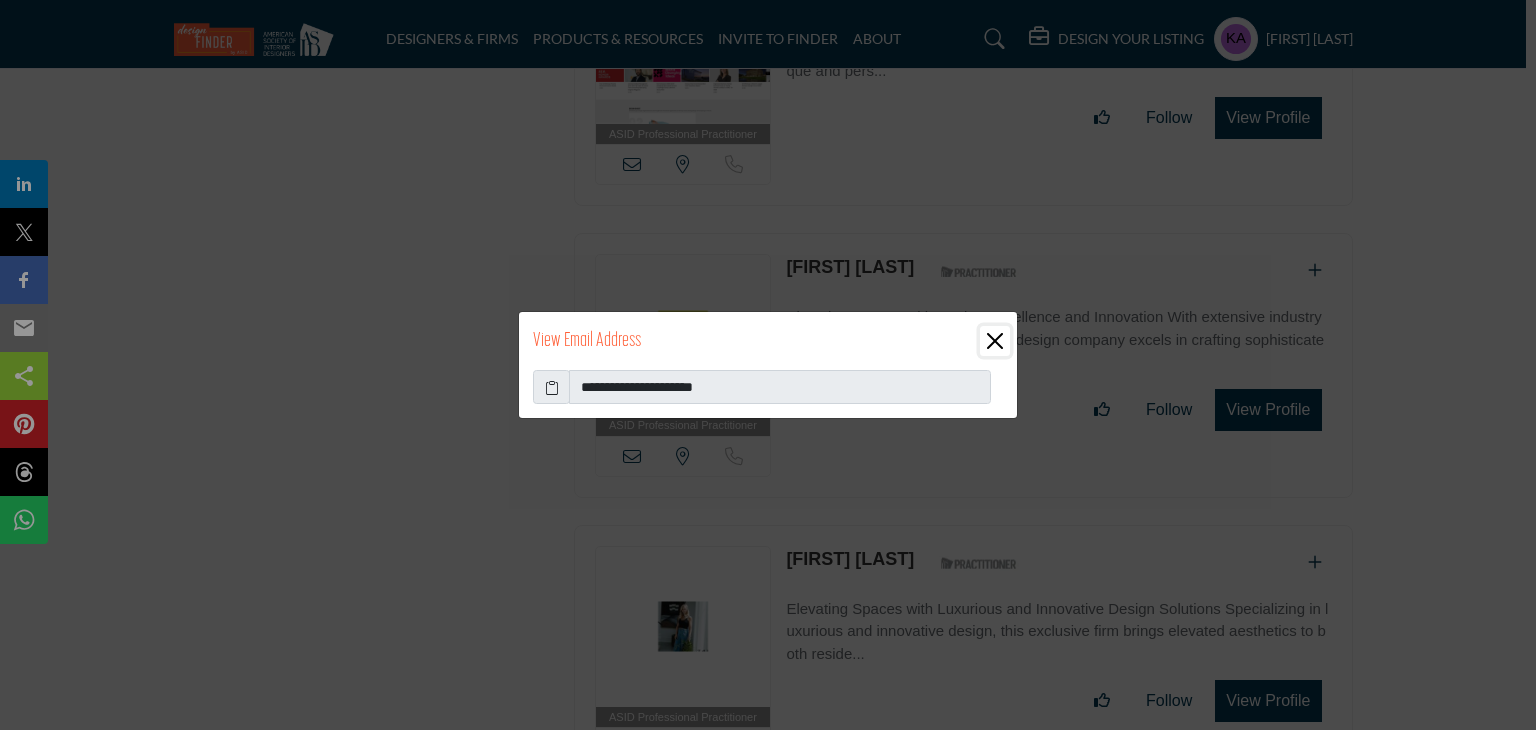 click at bounding box center (995, 341) 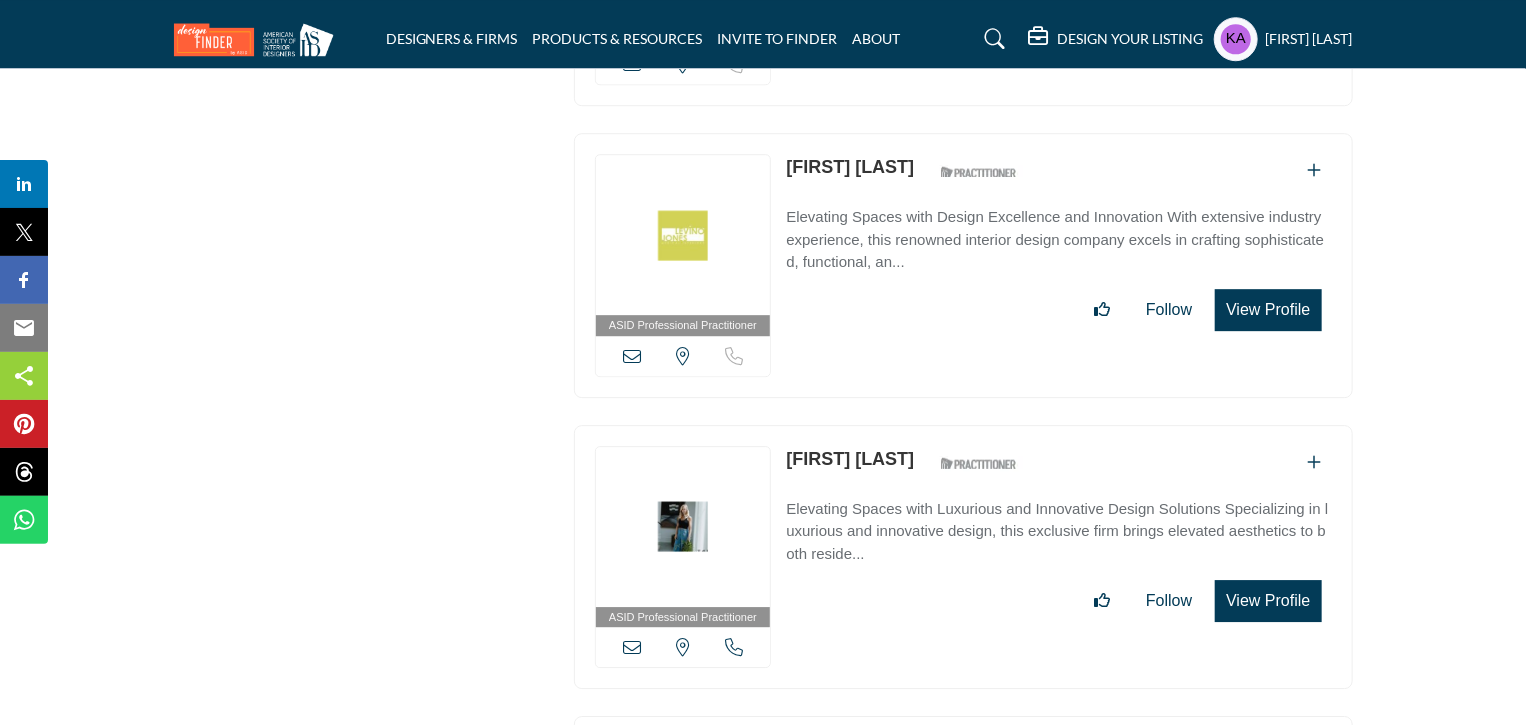 scroll, scrollTop: 10617, scrollLeft: 0, axis: vertical 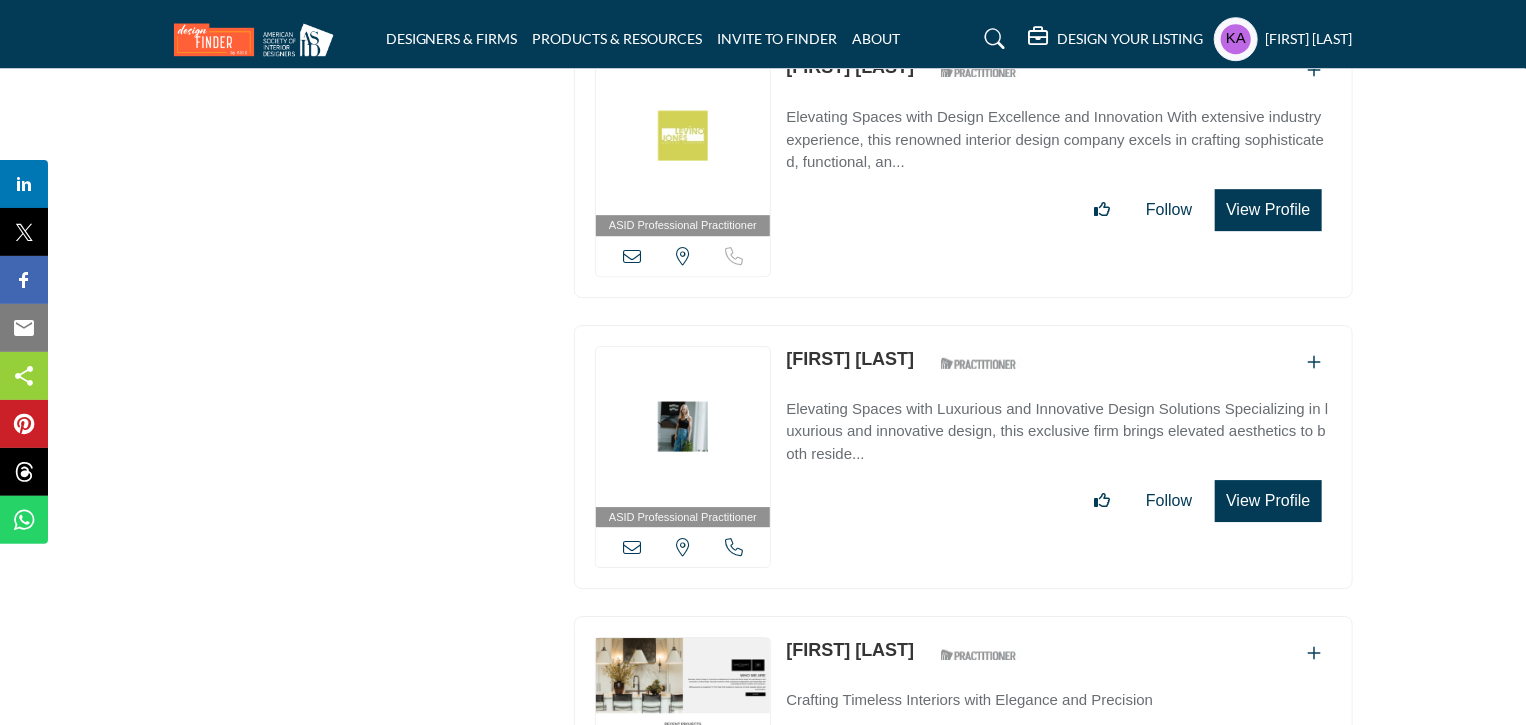 click at bounding box center [734, 547] 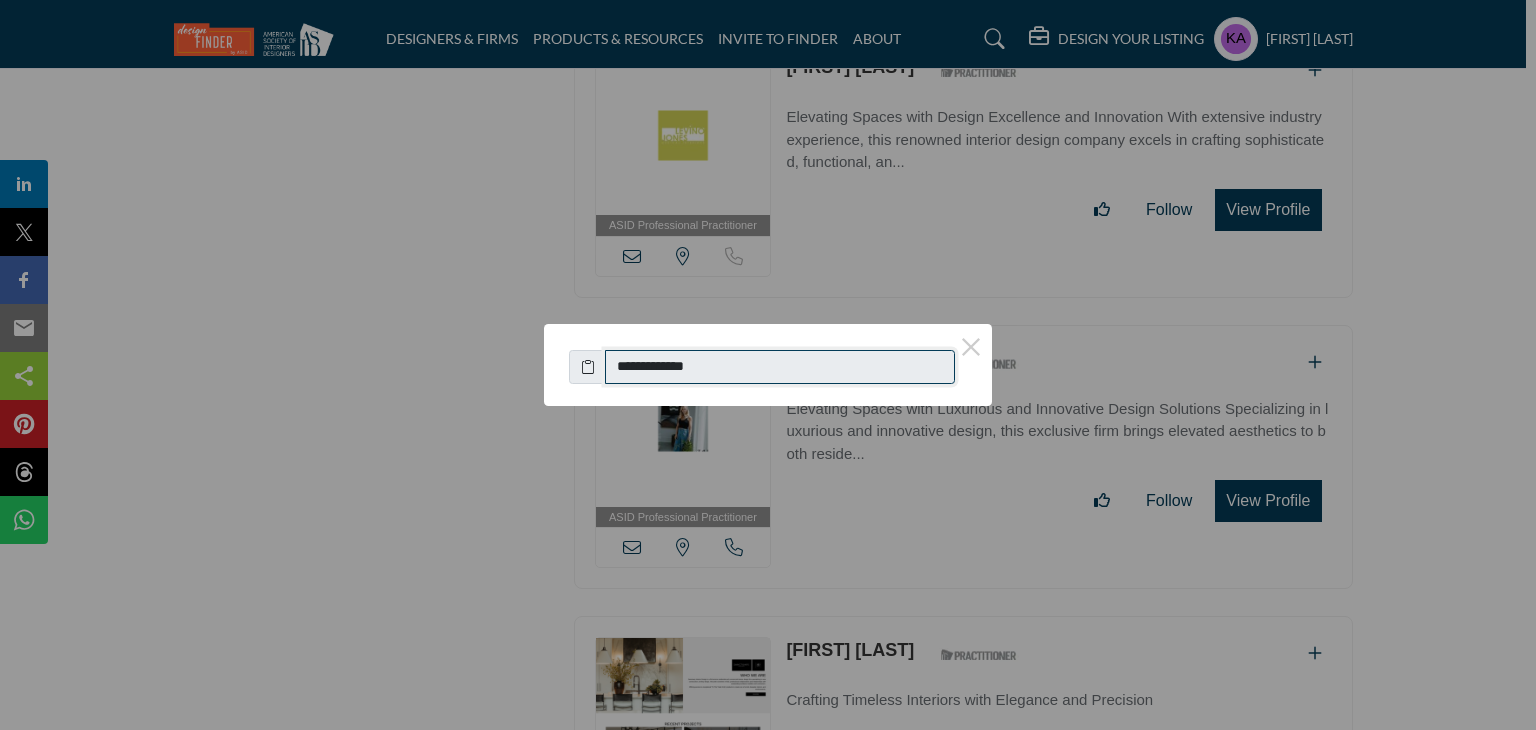 drag, startPoint x: 625, startPoint y: 361, endPoint x: 772, endPoint y: 361, distance: 147 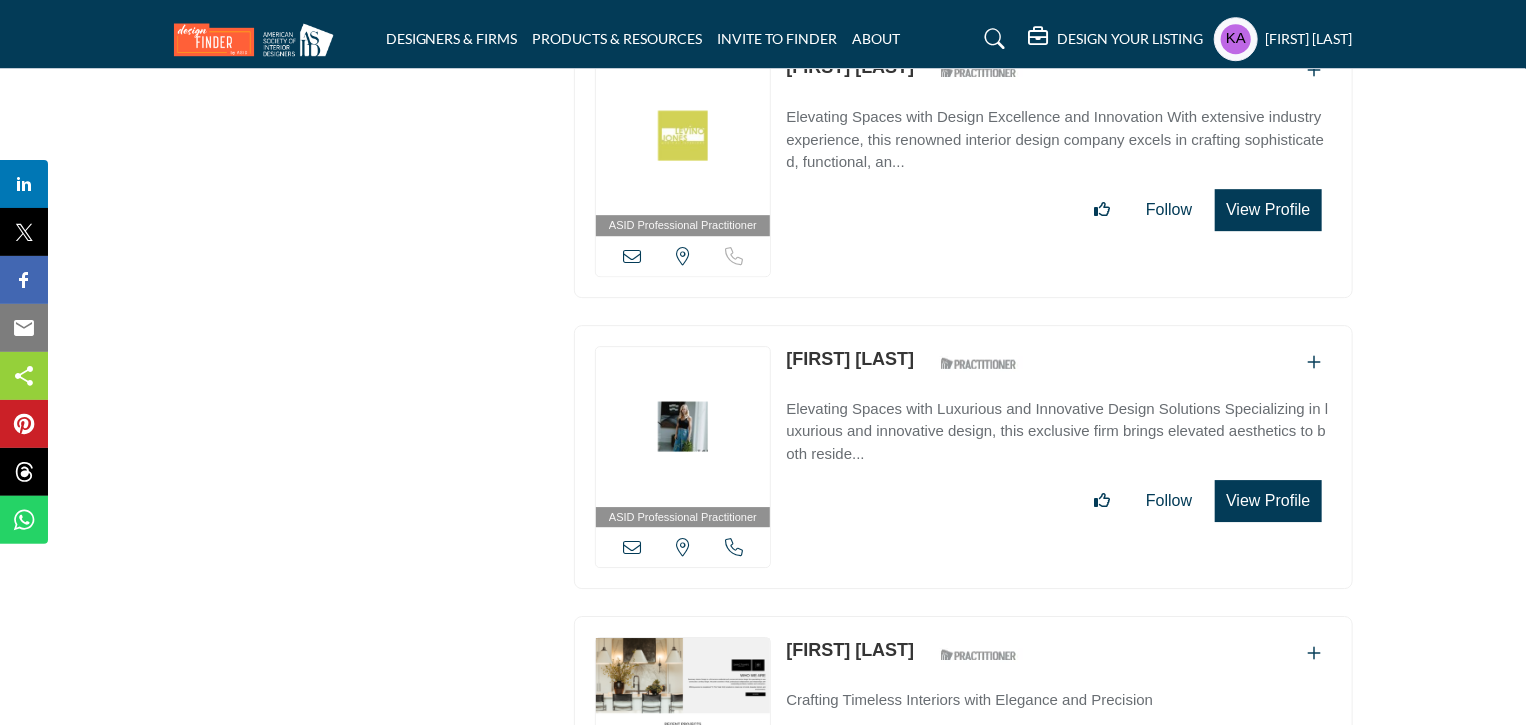 click on "[STATE], USA" at bounding box center [683, 547] 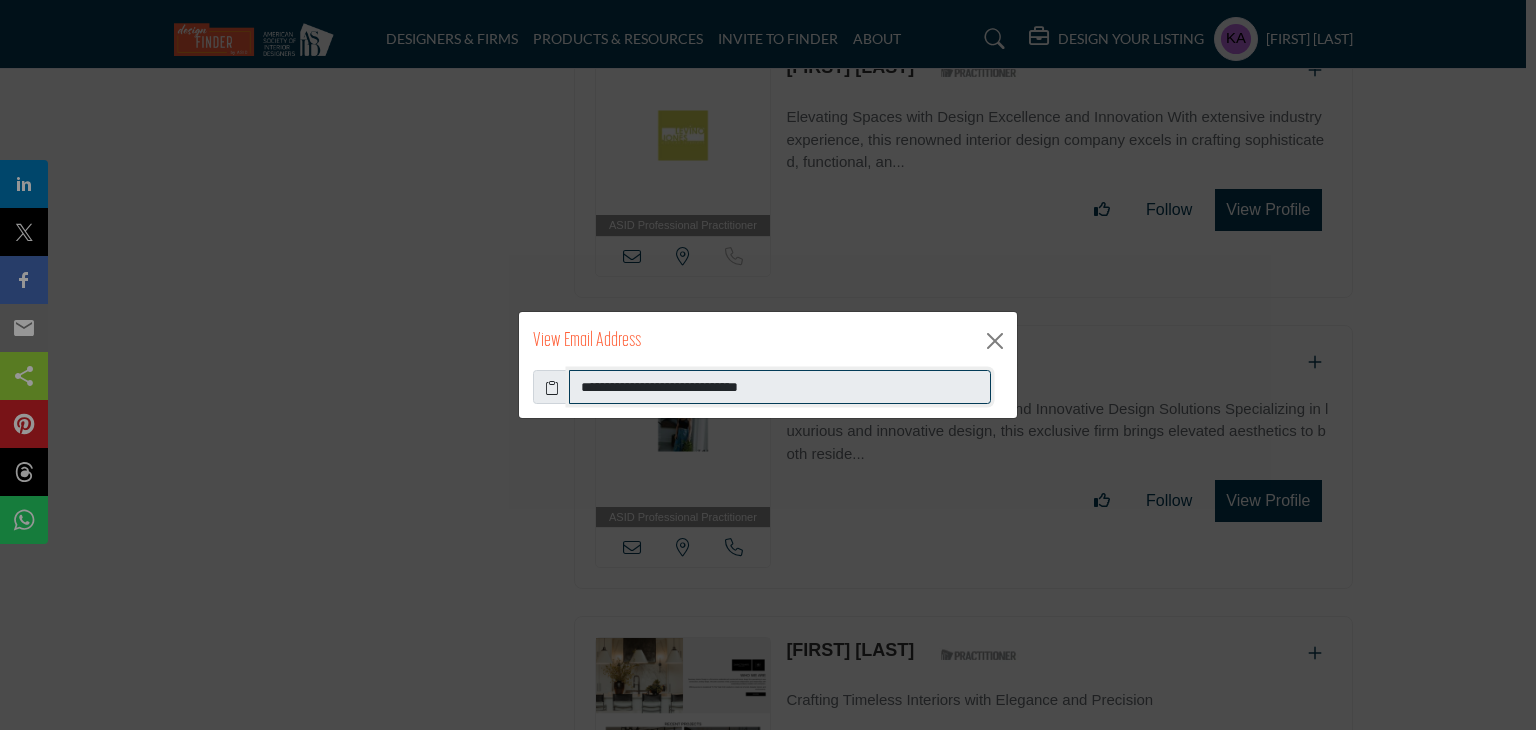 click on "**********" at bounding box center (780, 387) 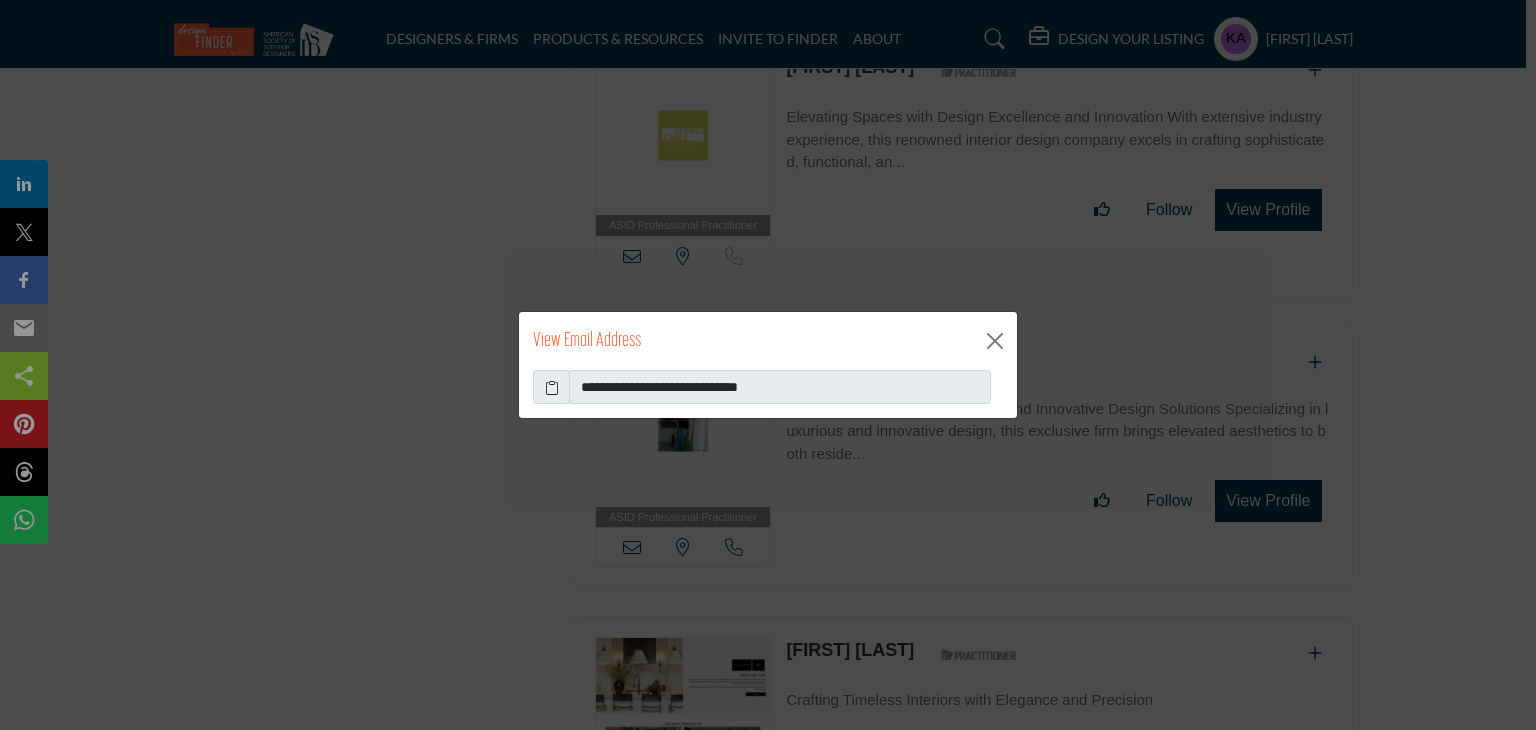 click on "**********" at bounding box center [768, 365] 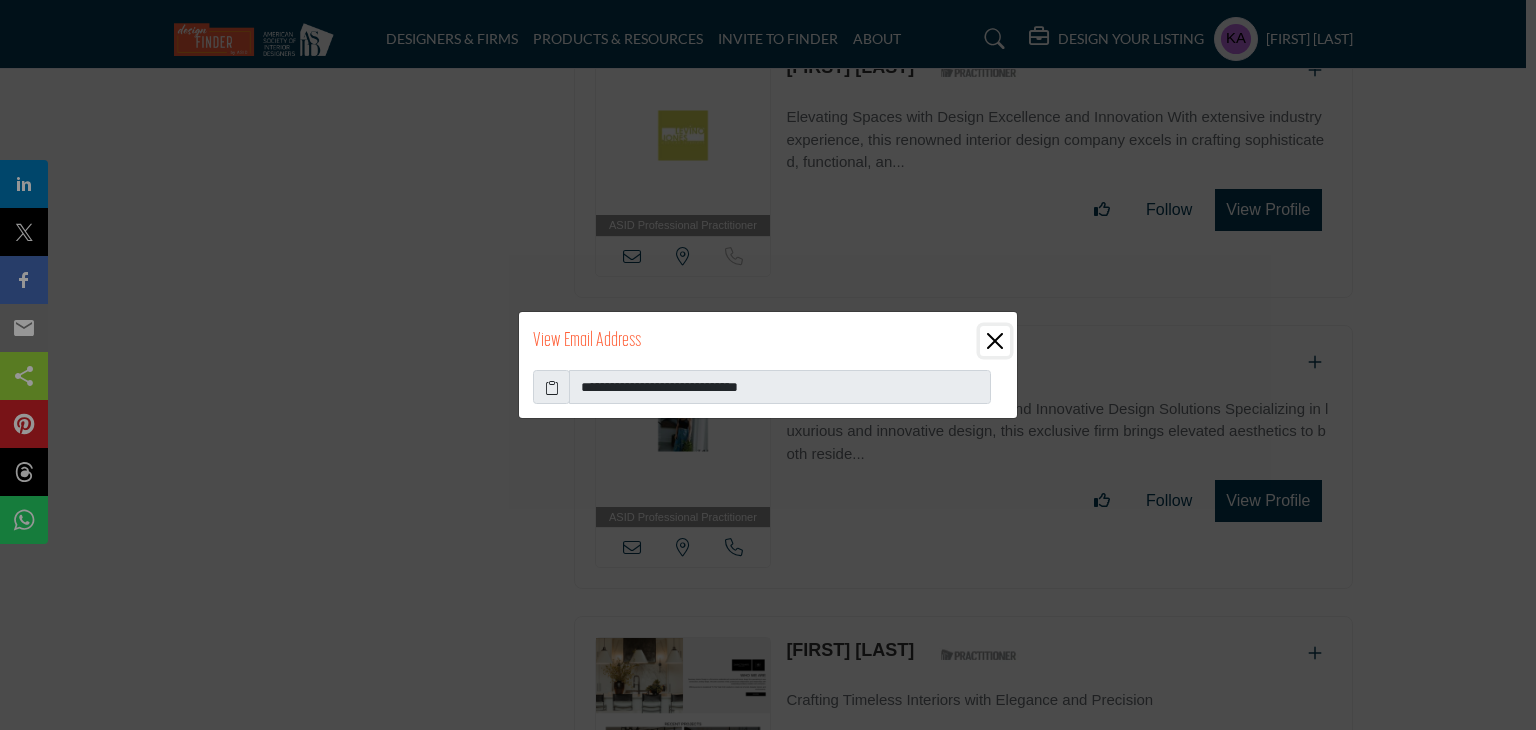 click at bounding box center [995, 341] 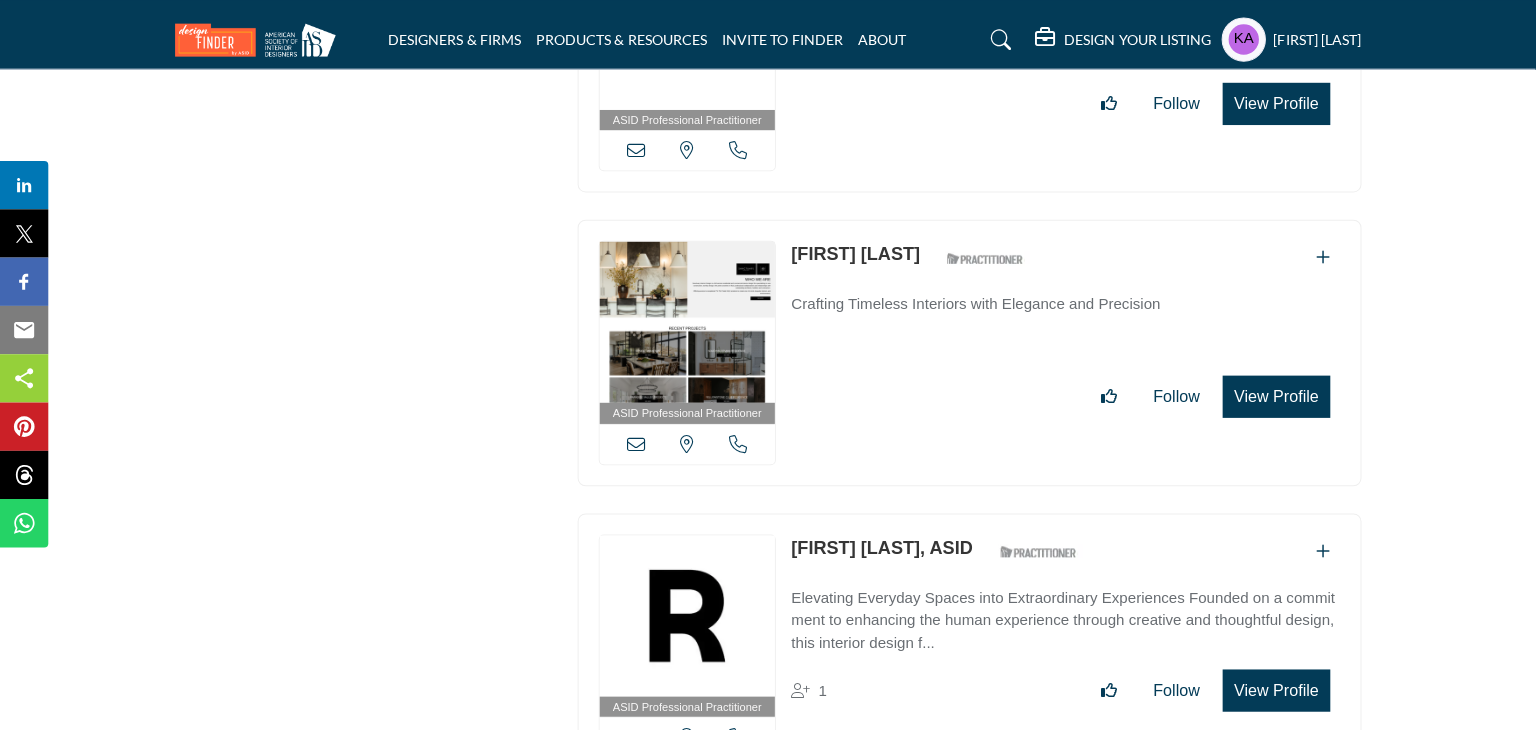 scroll, scrollTop: 11017, scrollLeft: 0, axis: vertical 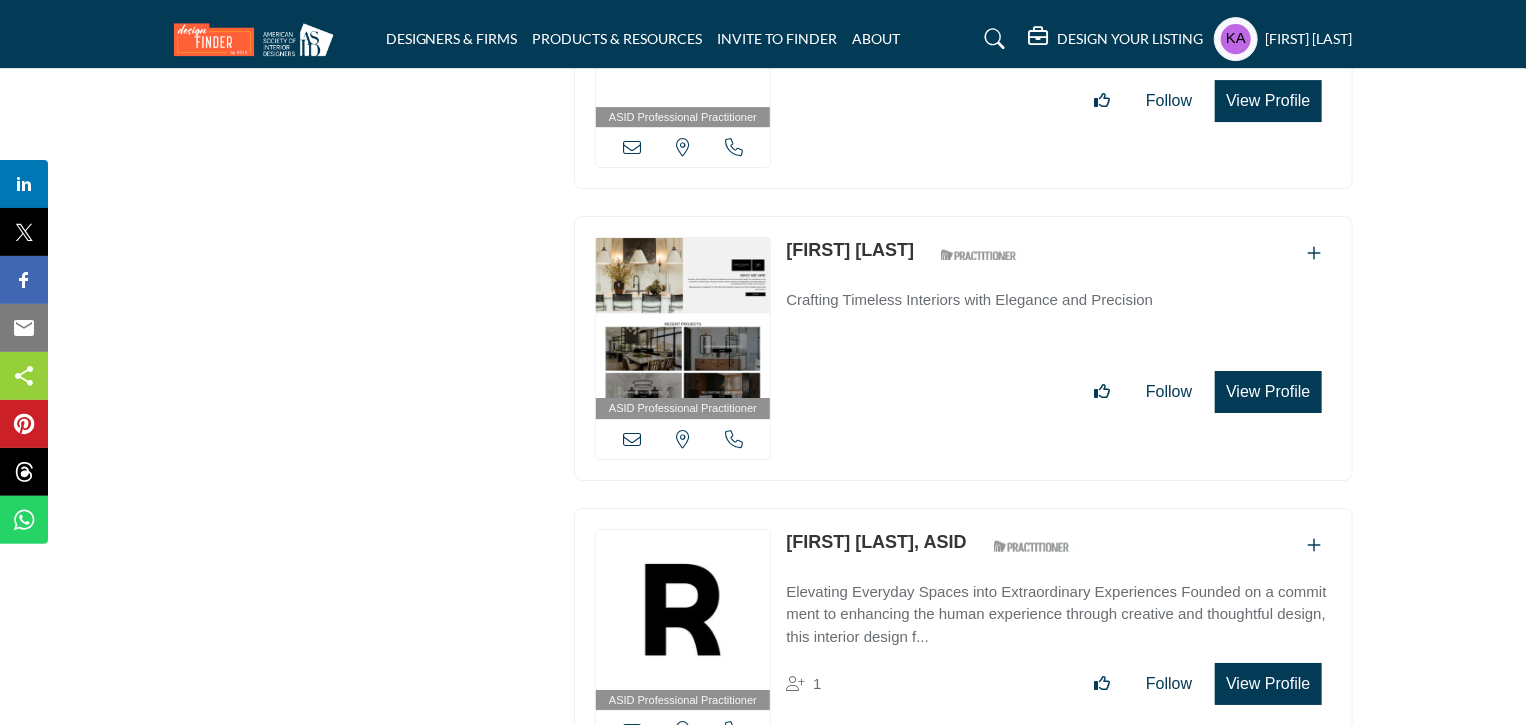 click at bounding box center [734, 439] 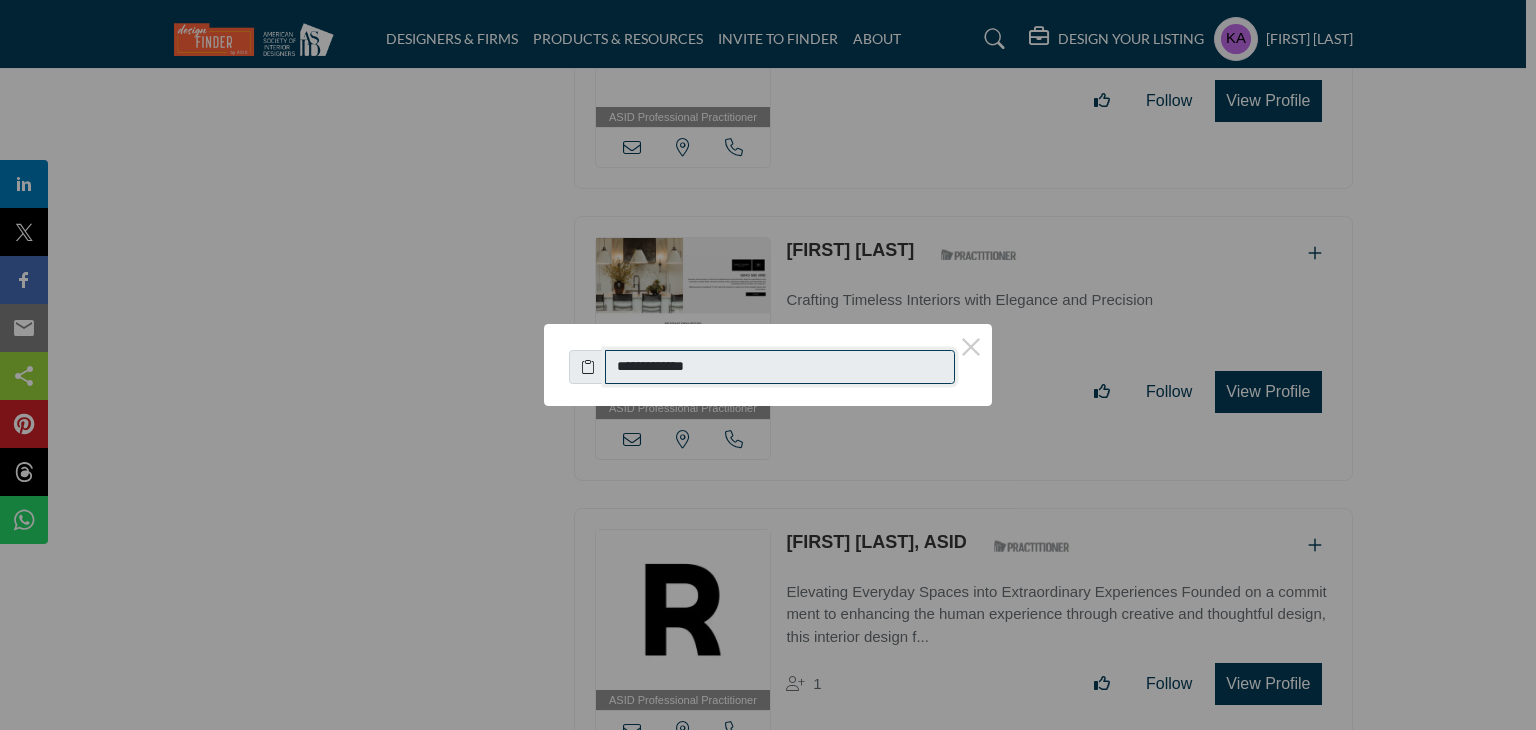 drag, startPoint x: 627, startPoint y: 367, endPoint x: 747, endPoint y: 372, distance: 120.10412 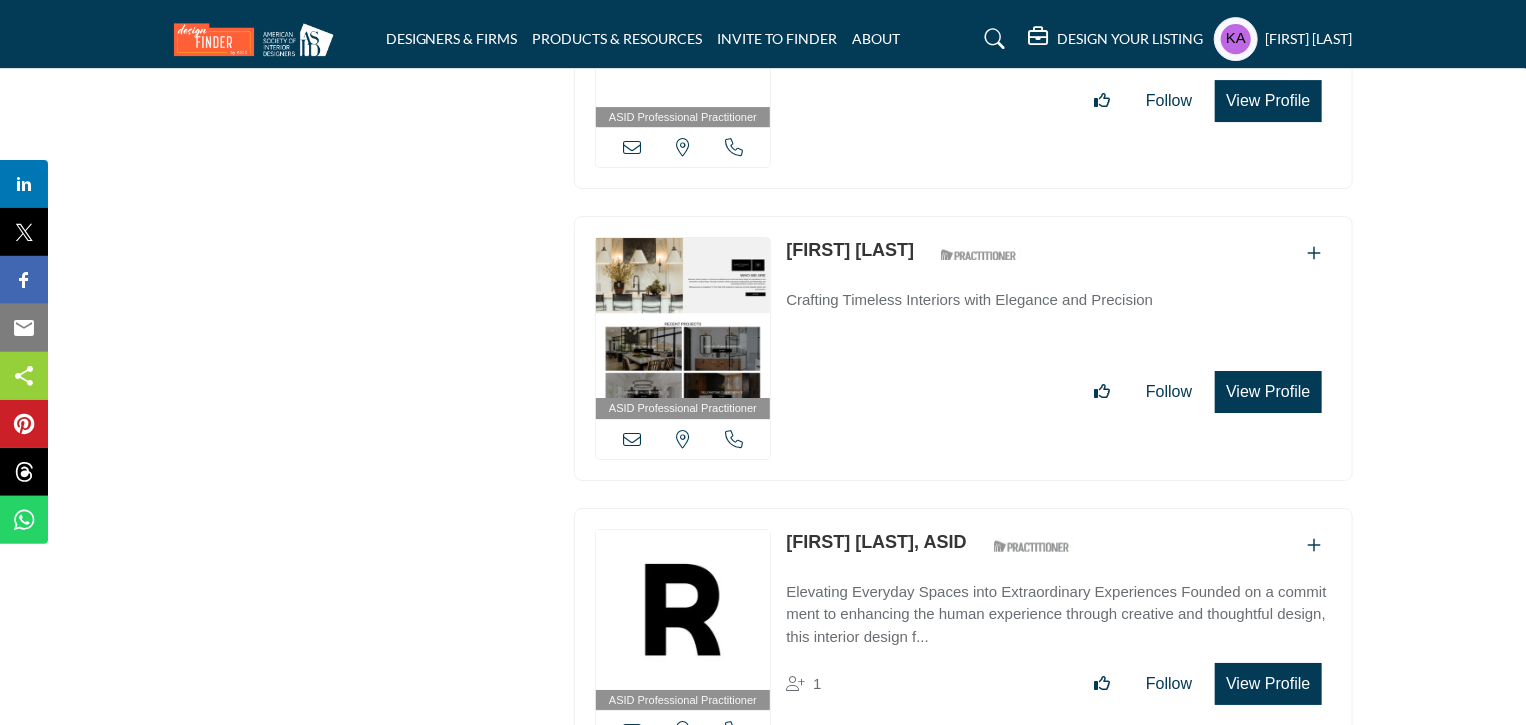 click at bounding box center (632, 439) 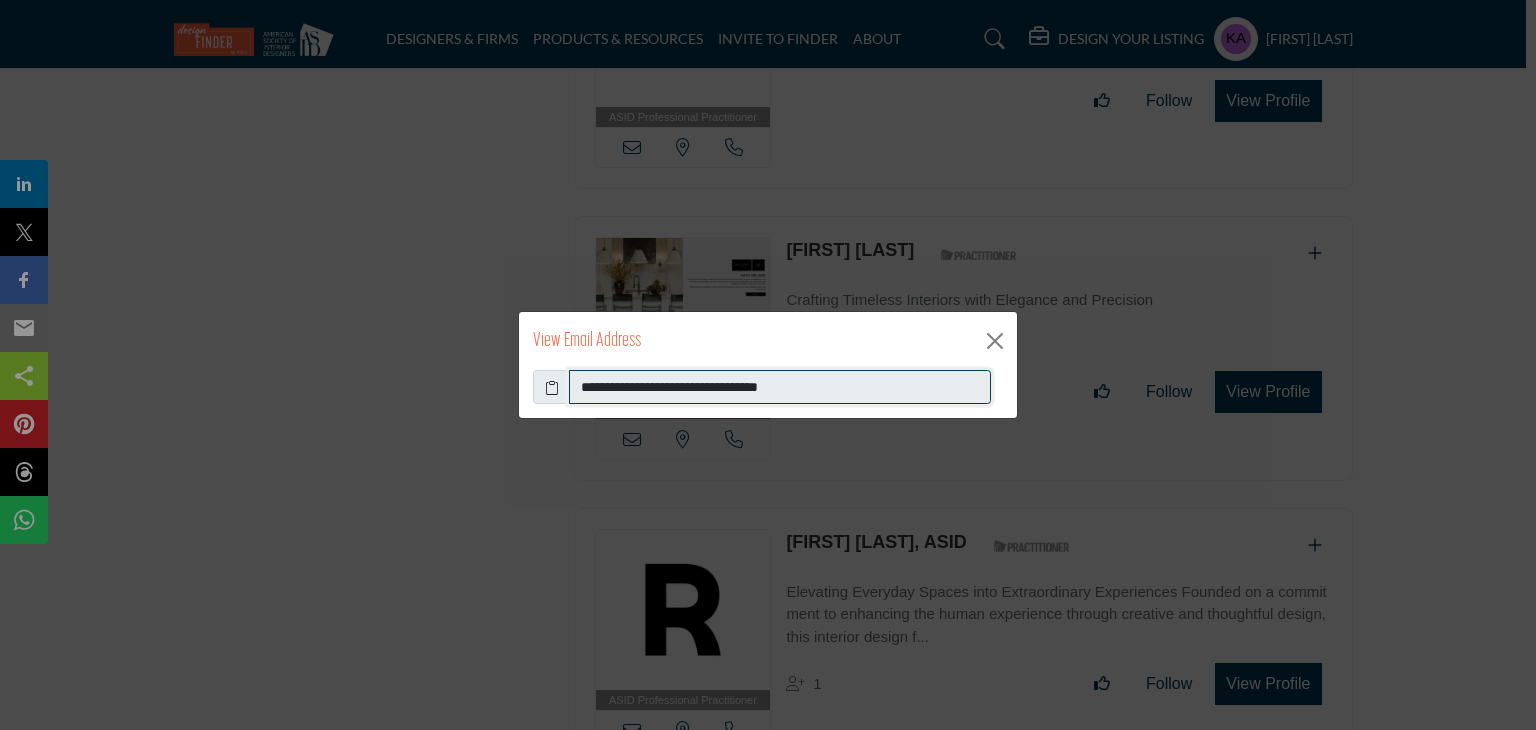 click on "**********" at bounding box center [780, 387] 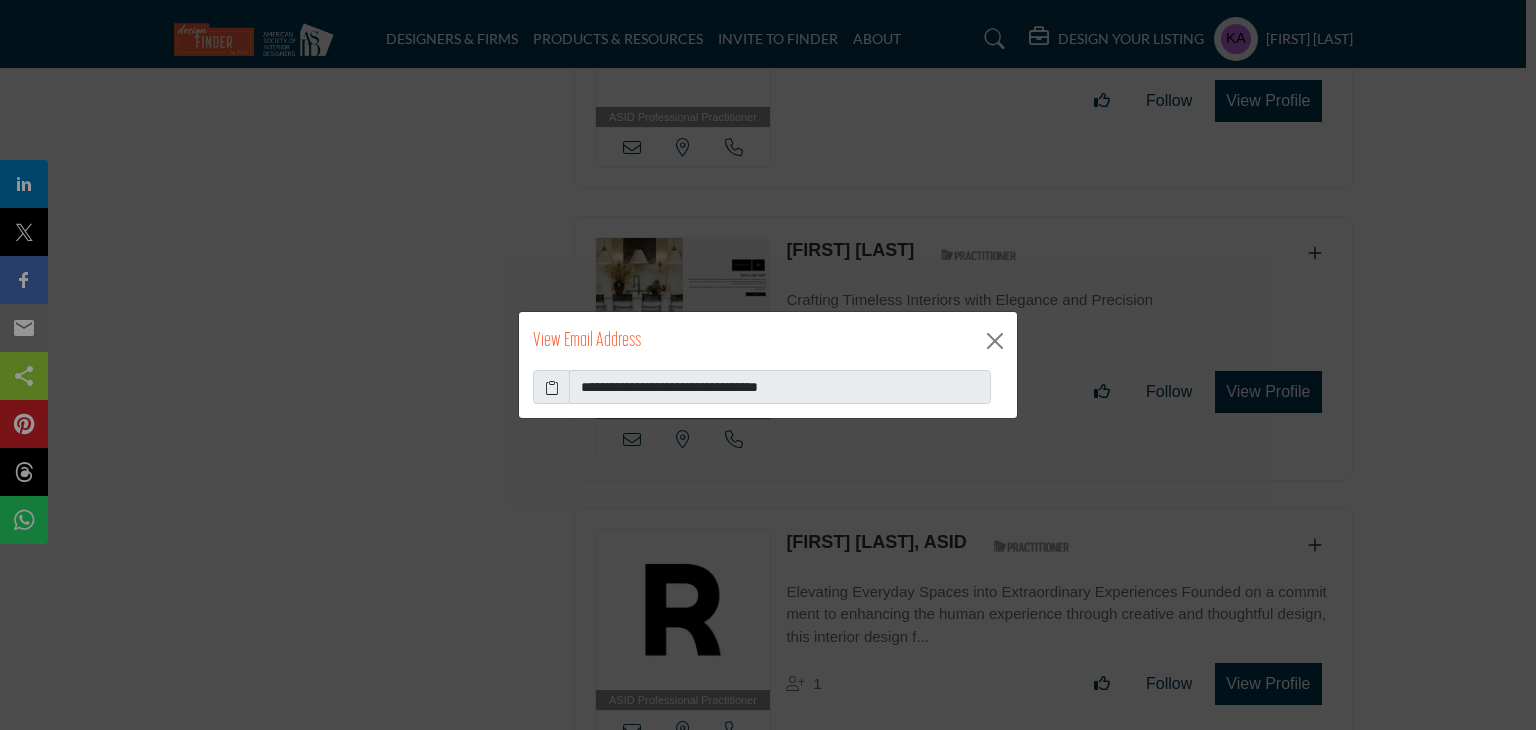 click on "**********" at bounding box center (768, 365) 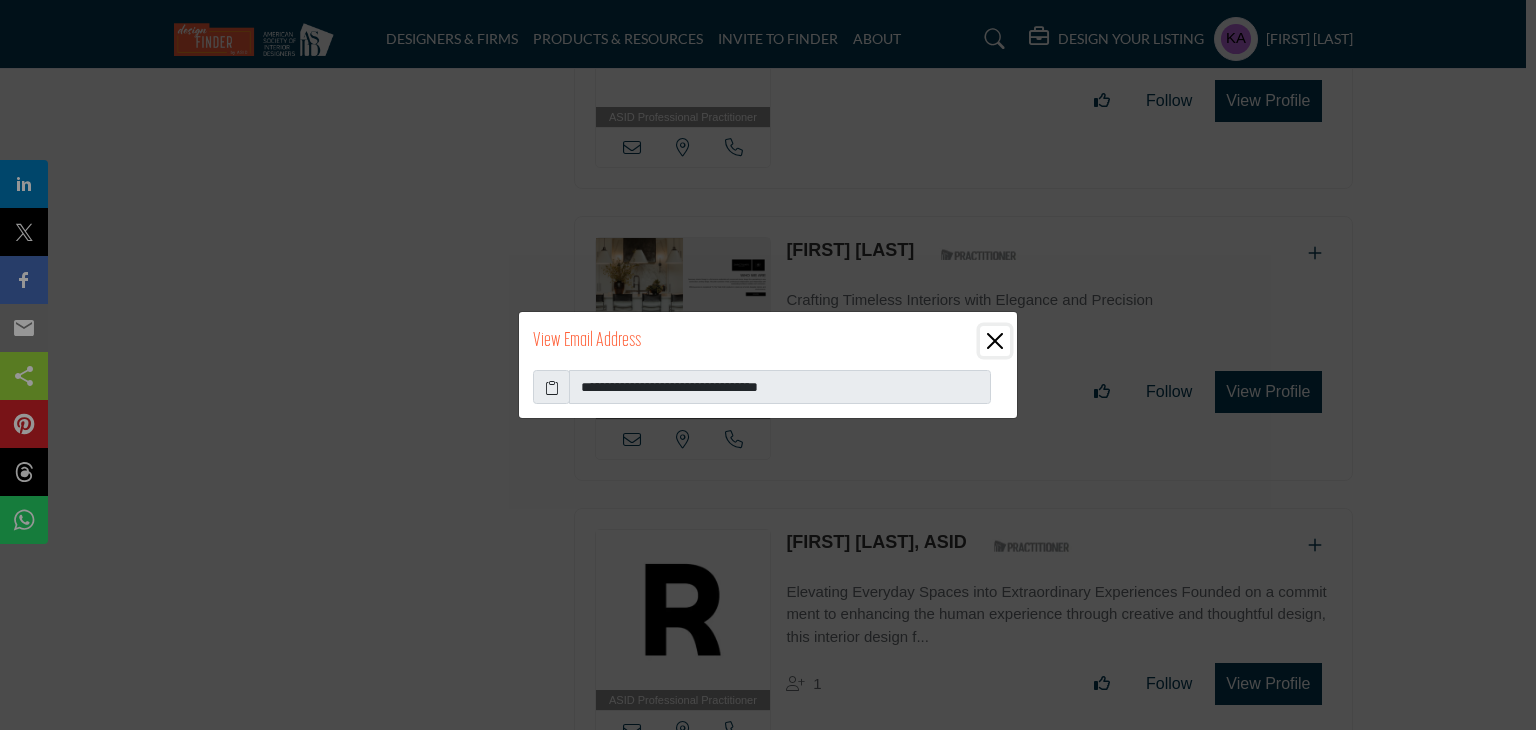 click at bounding box center [995, 341] 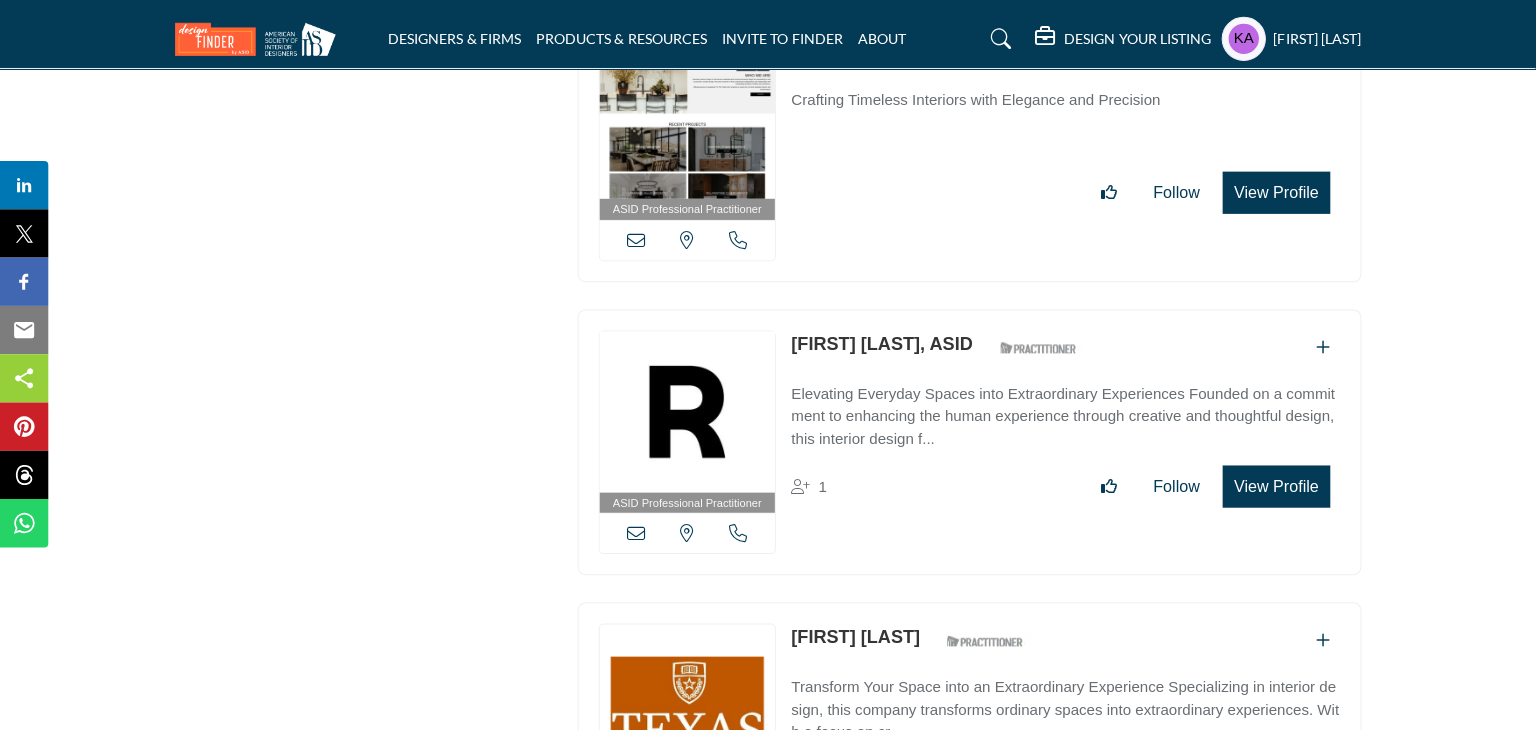 scroll, scrollTop: 11417, scrollLeft: 0, axis: vertical 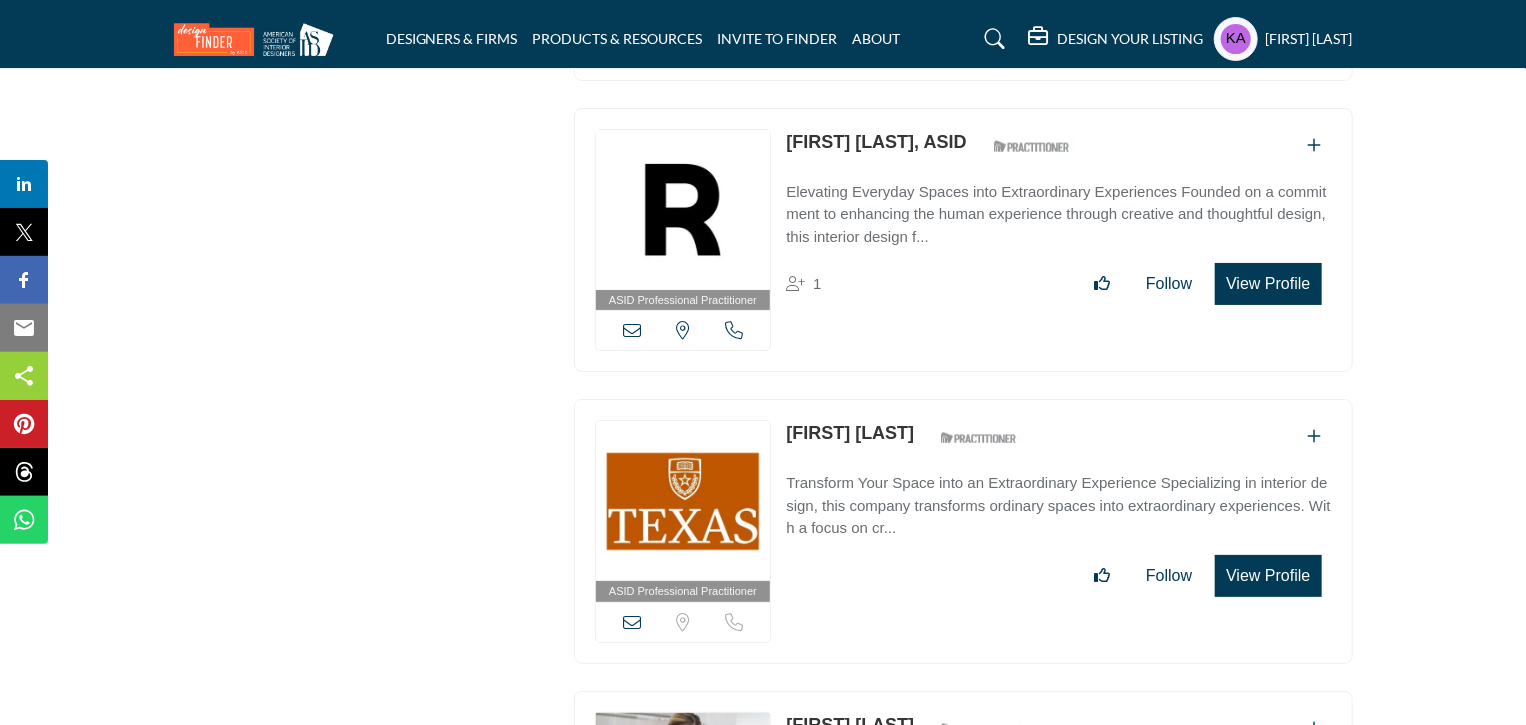 click at bounding box center (734, 330) 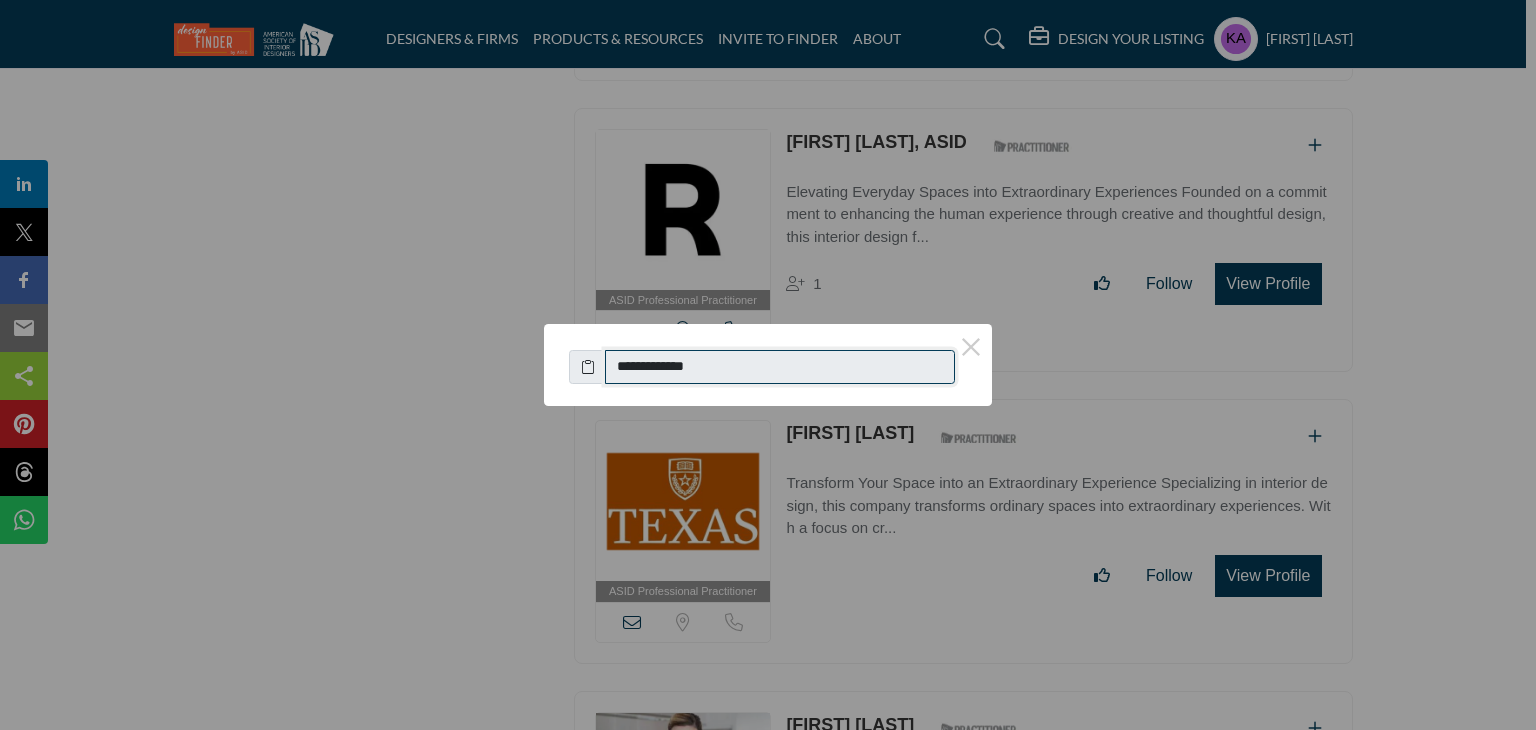 drag, startPoint x: 620, startPoint y: 361, endPoint x: 704, endPoint y: 365, distance: 84.095184 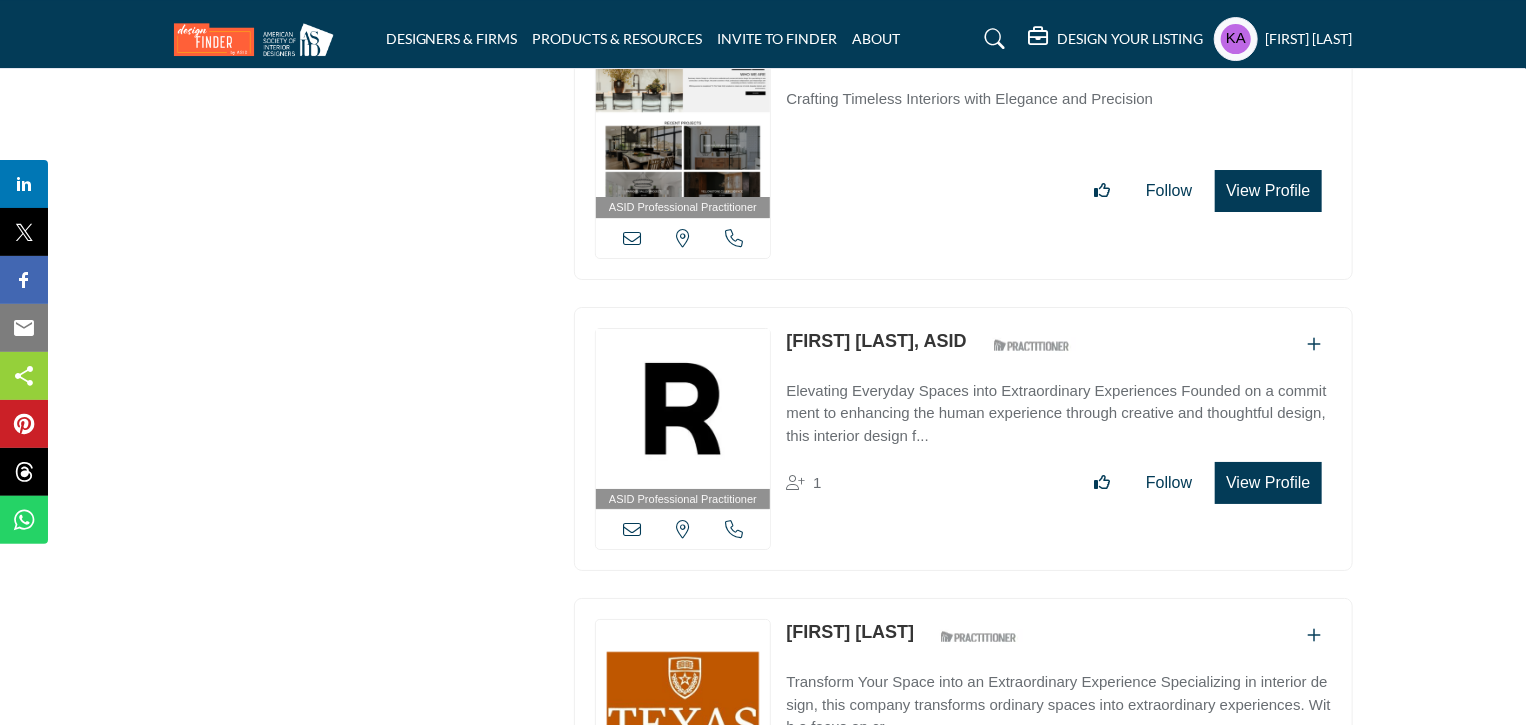 scroll, scrollTop: 11217, scrollLeft: 0, axis: vertical 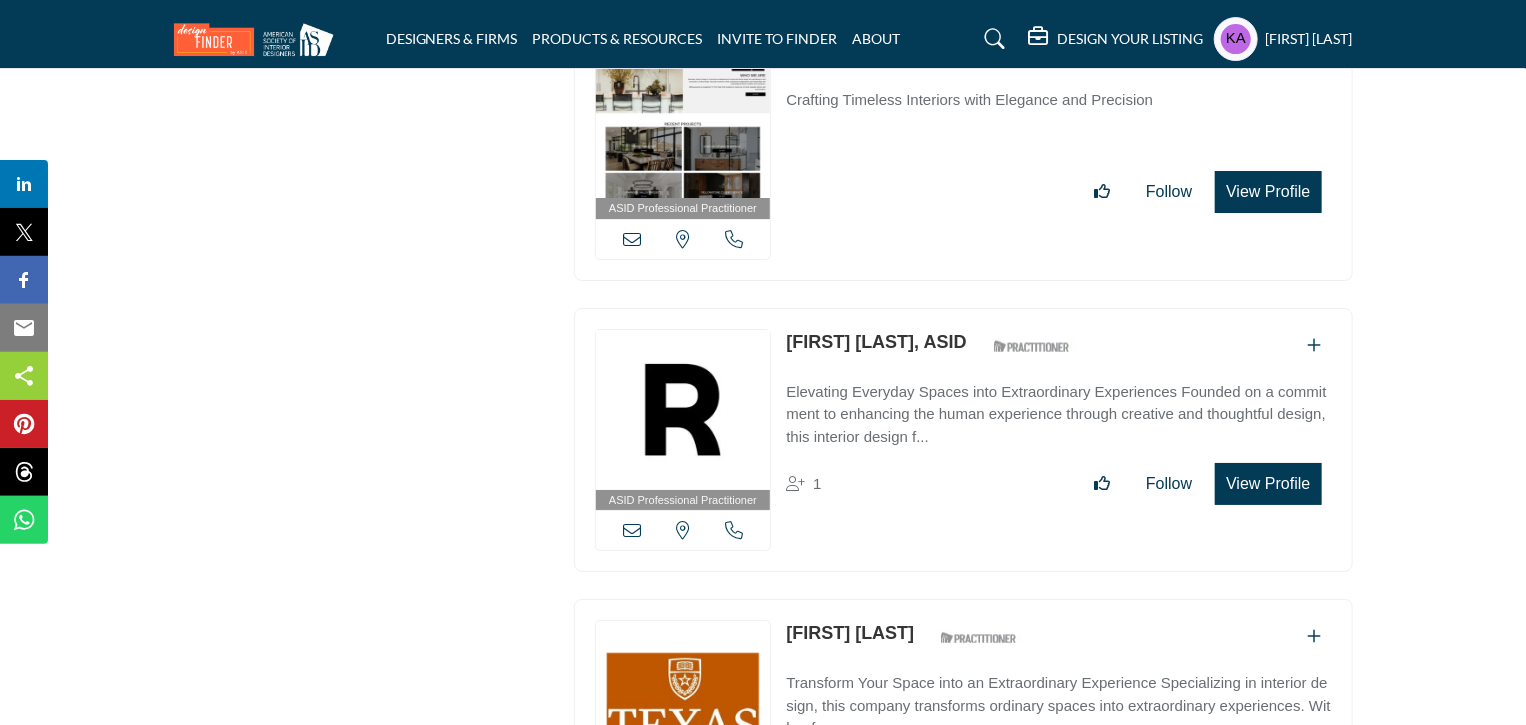 click at bounding box center (632, 530) 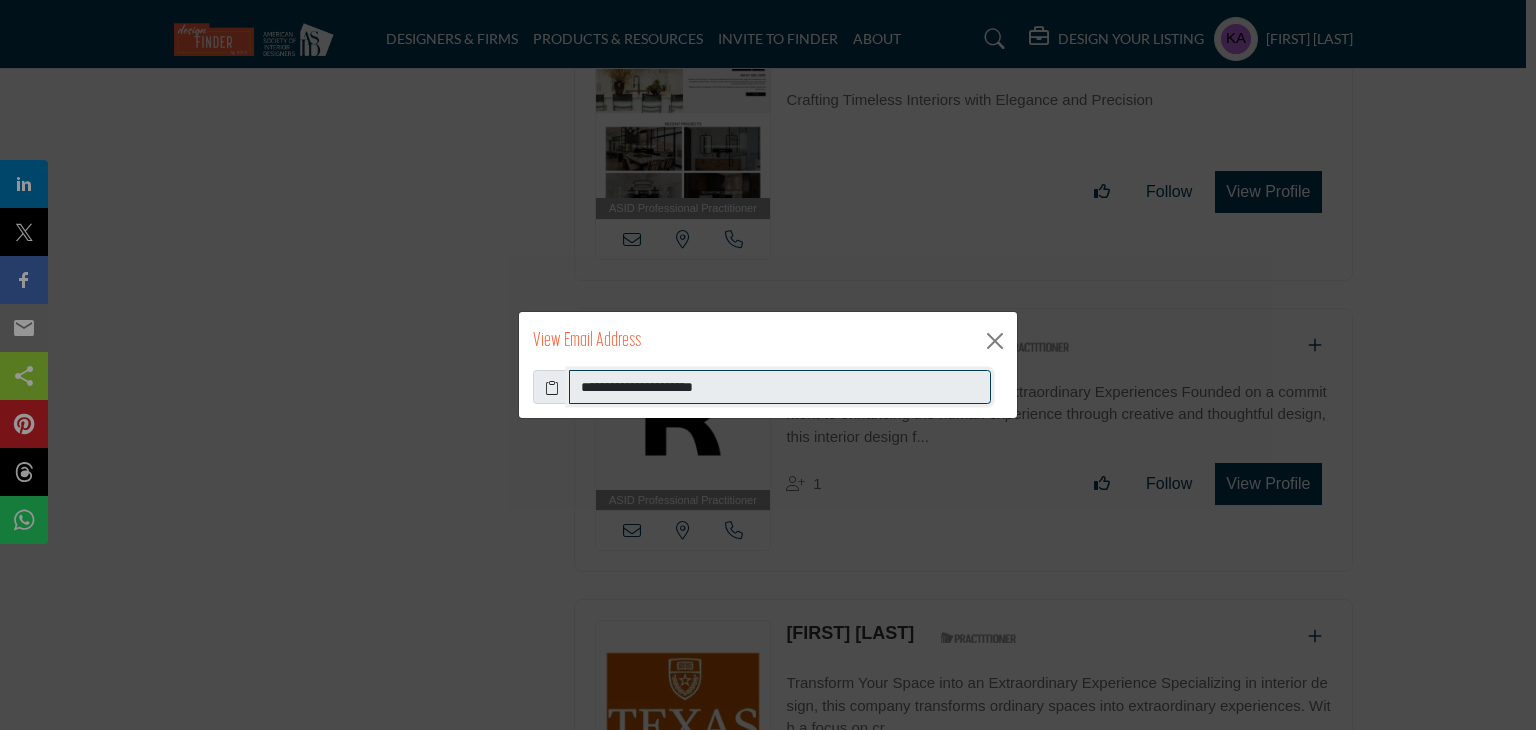 click on "**********" at bounding box center [780, 387] 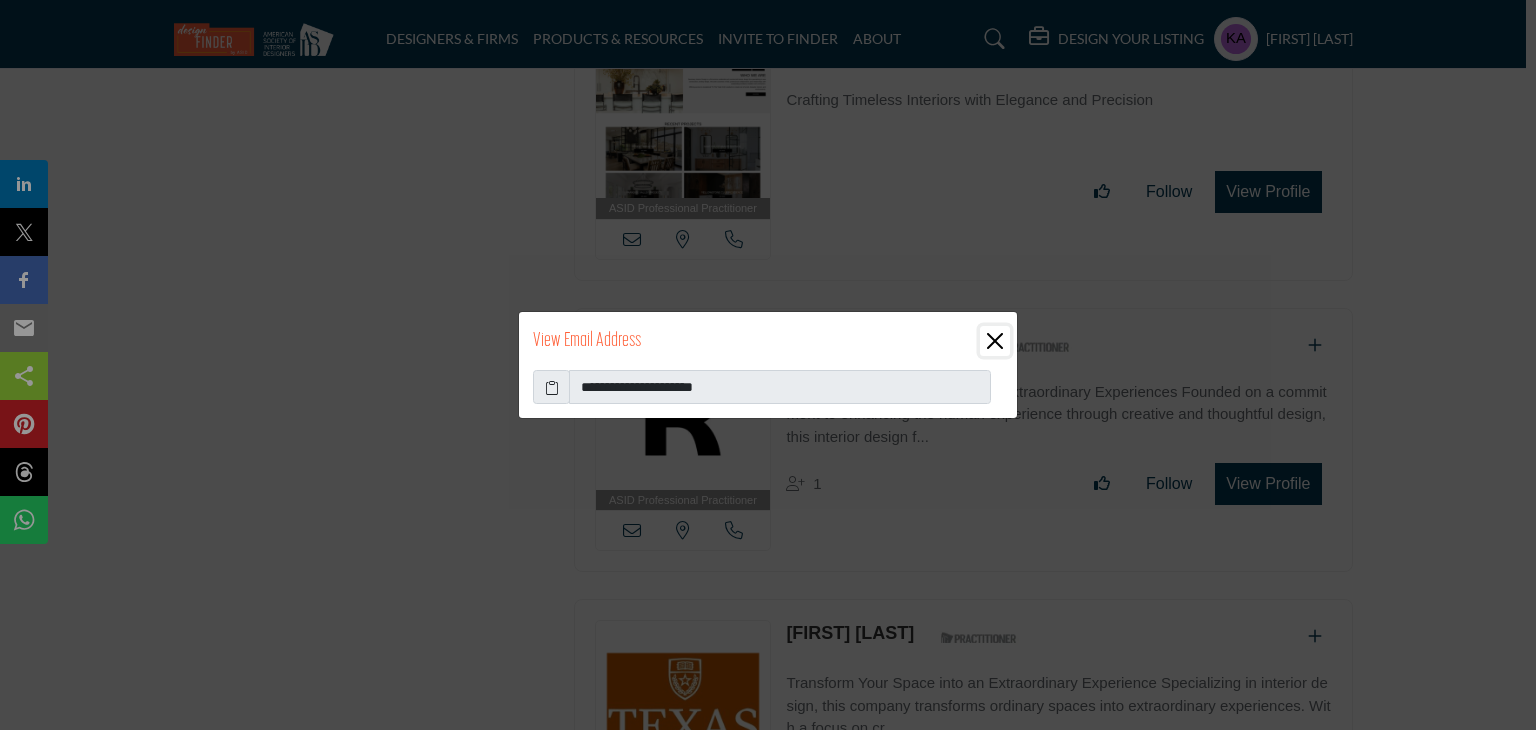 click at bounding box center (995, 341) 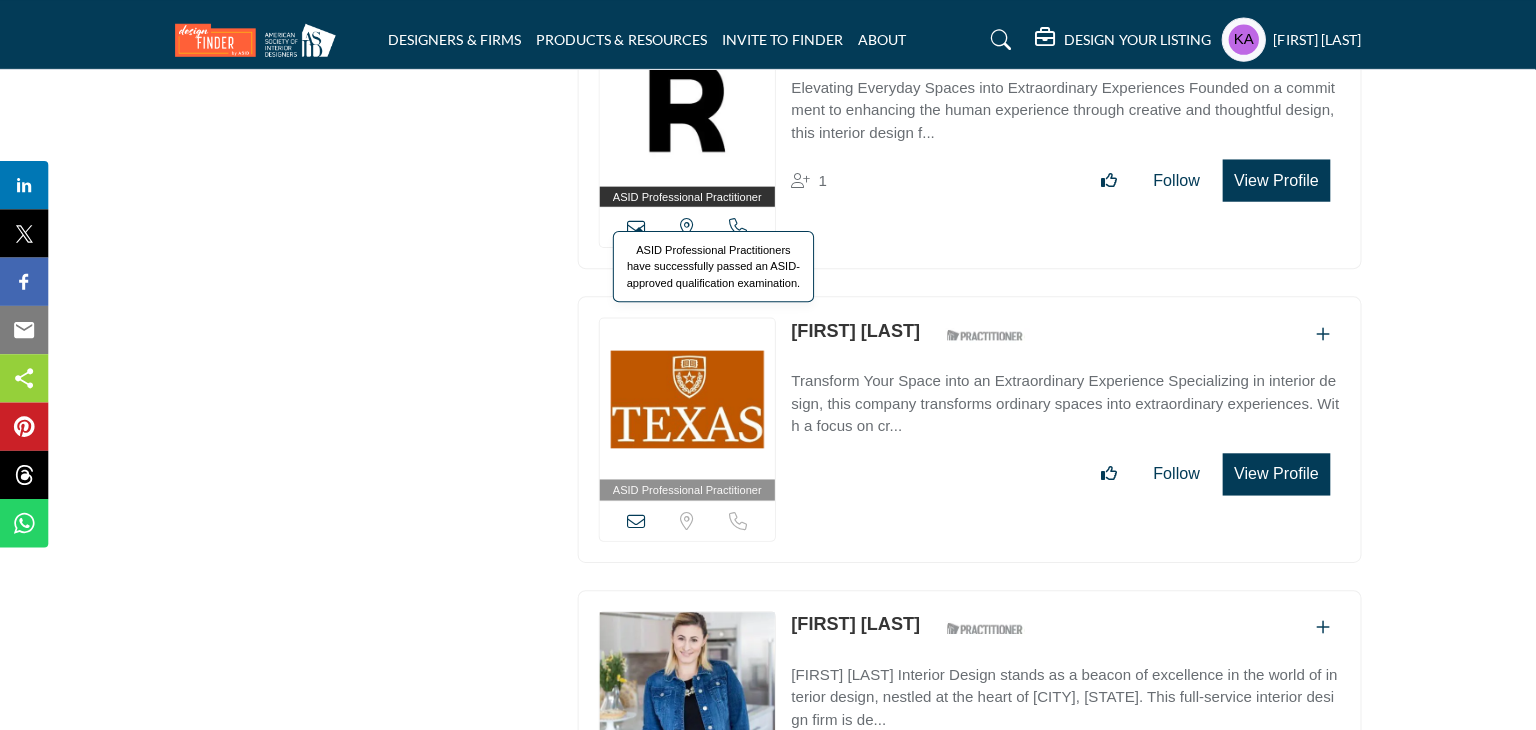 scroll, scrollTop: 11617, scrollLeft: 0, axis: vertical 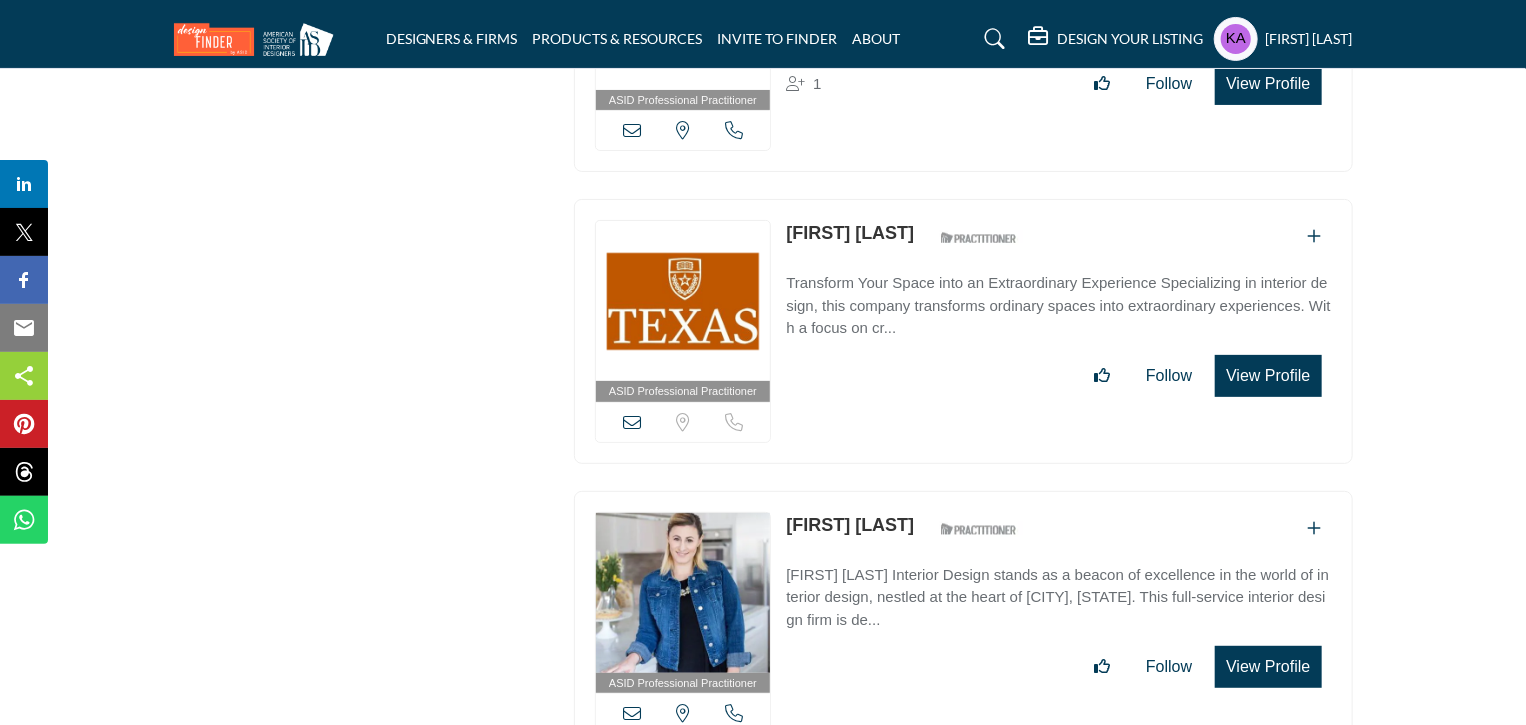 click on "Location is currently unavailable for this contact.
Call is currently unavailable for this contact." at bounding box center [683, 422] 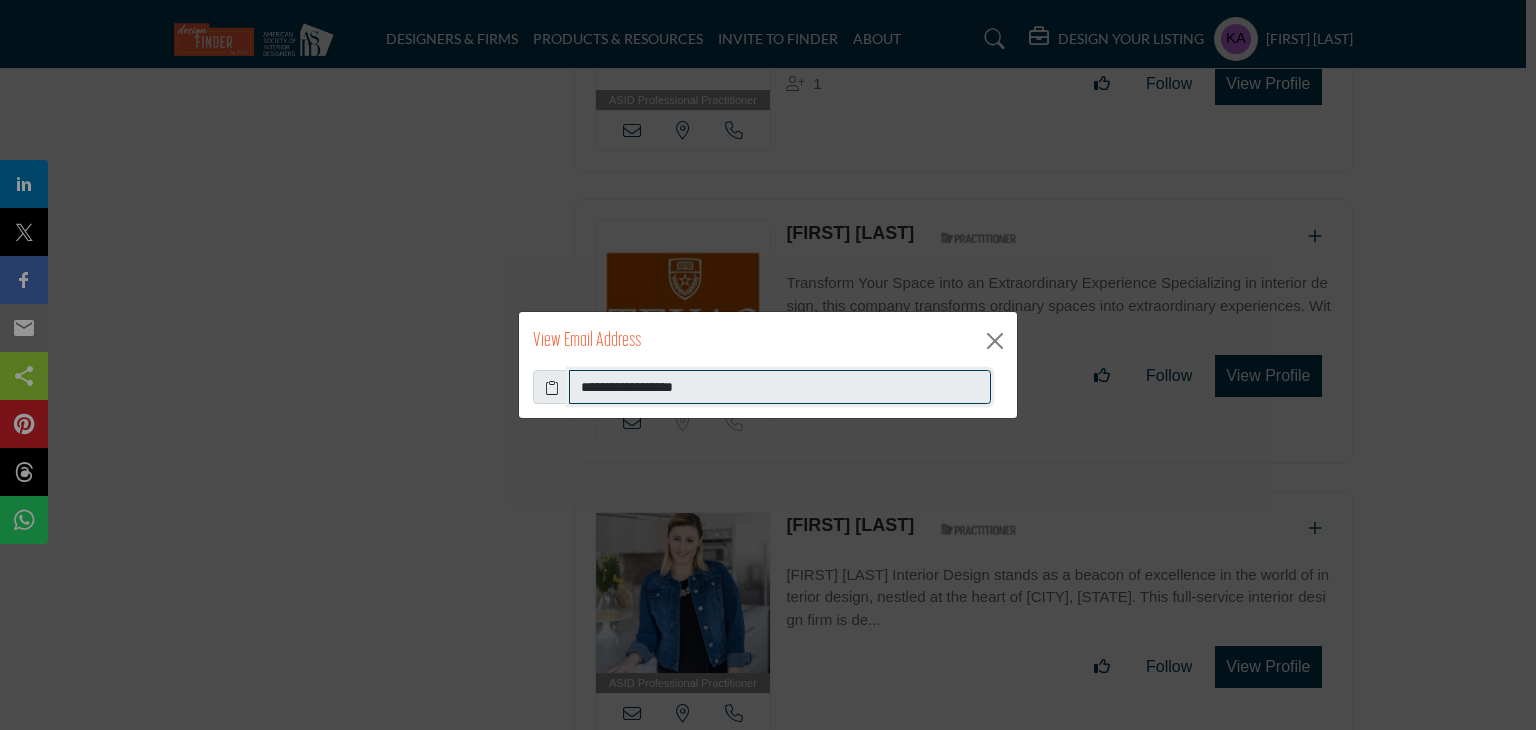 click on "**********" at bounding box center (780, 387) 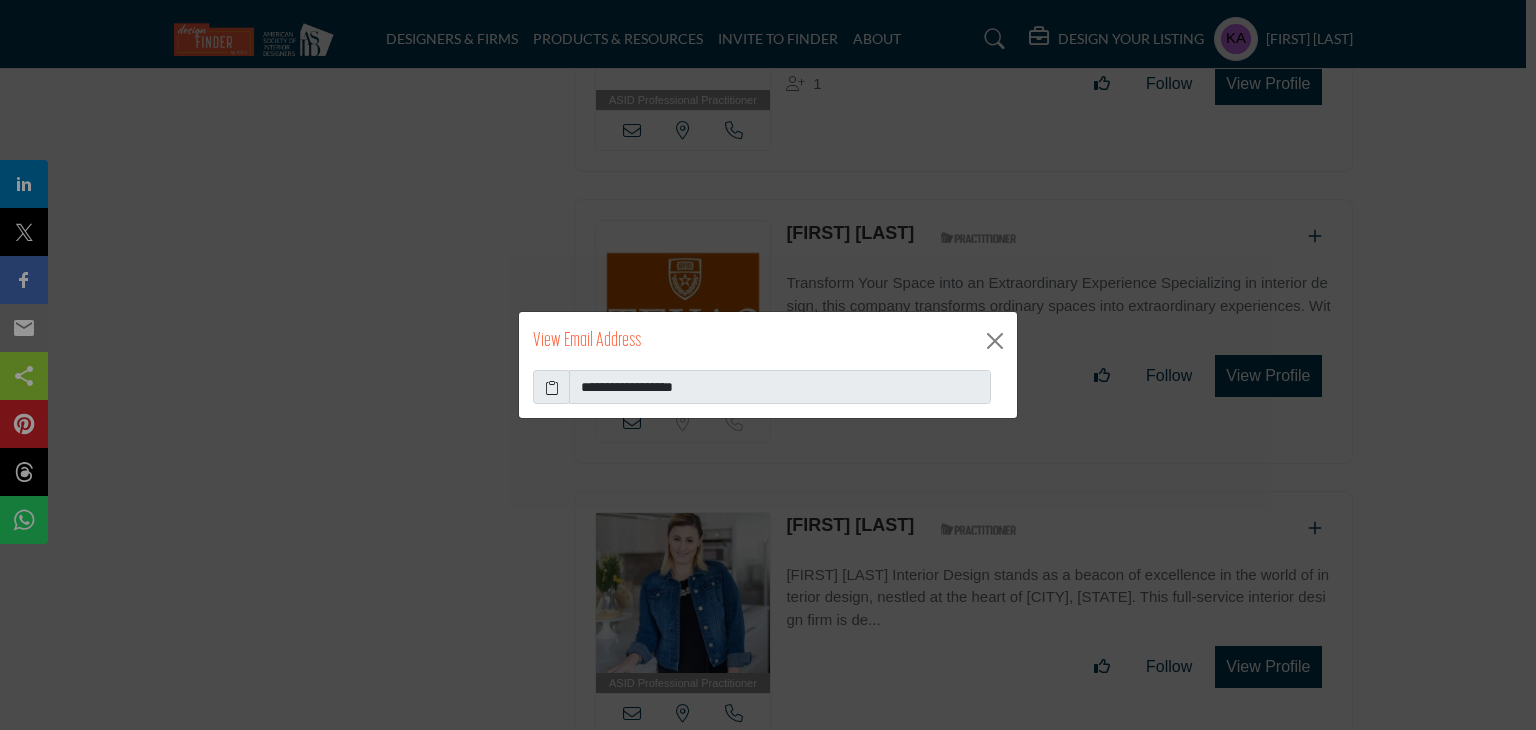 click on "**********" at bounding box center [768, 365] 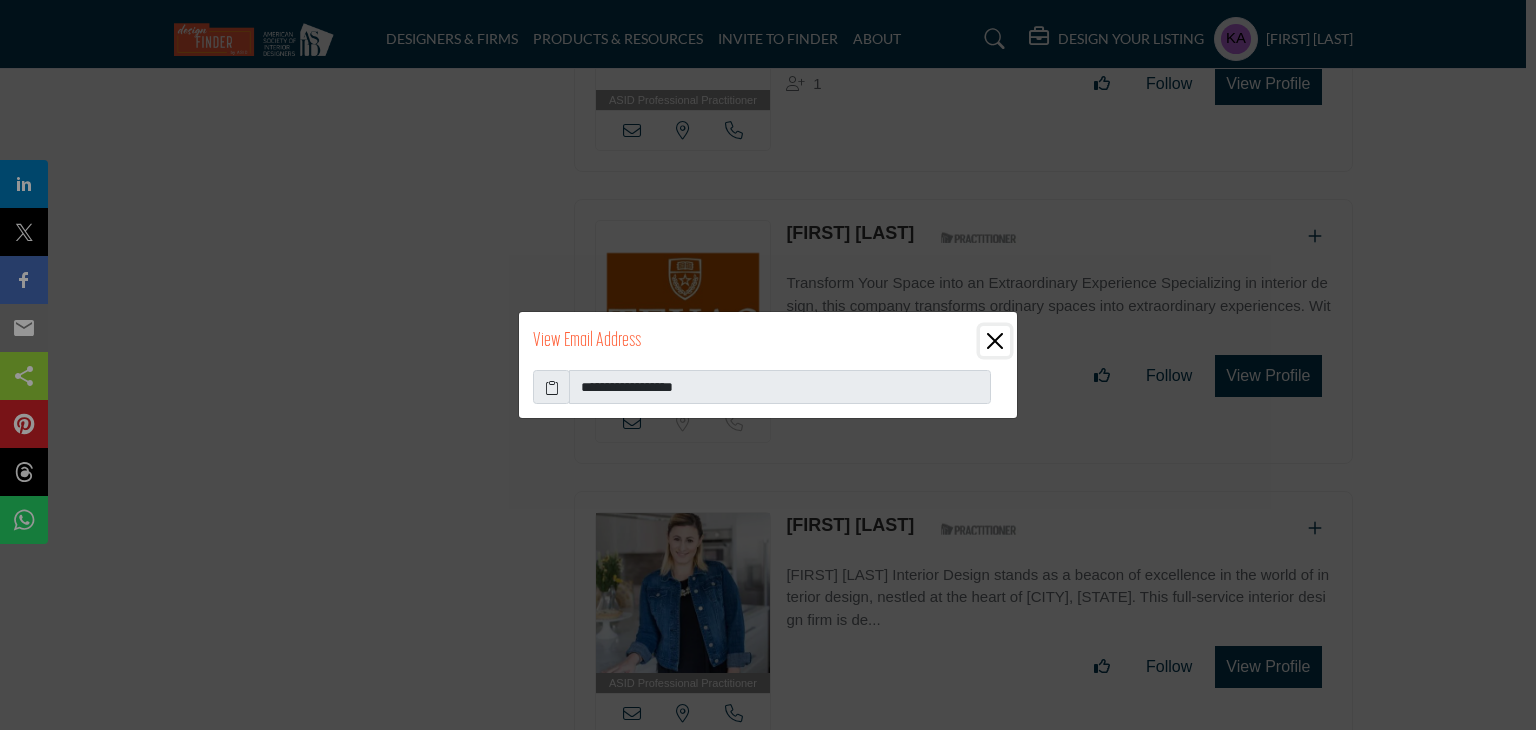 click at bounding box center (995, 341) 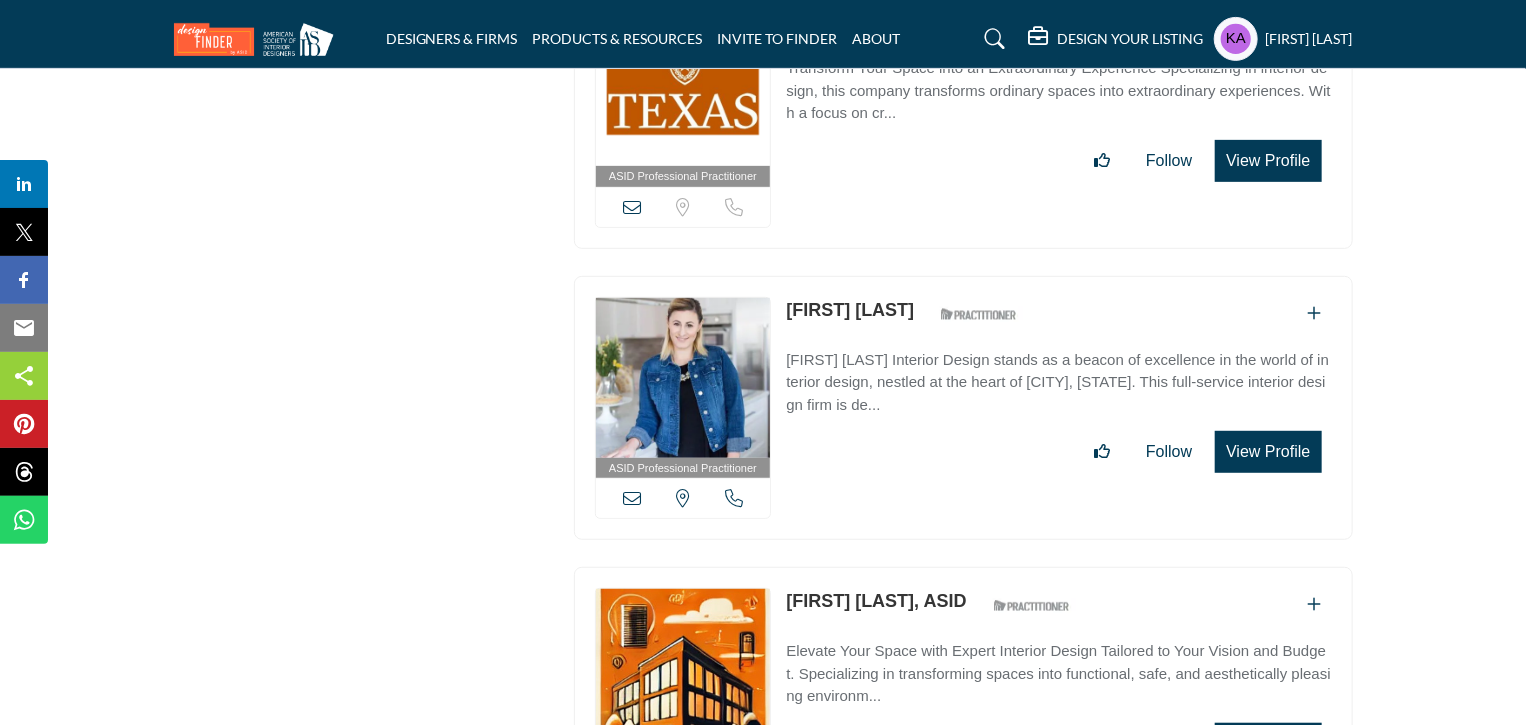 scroll, scrollTop: 11917, scrollLeft: 0, axis: vertical 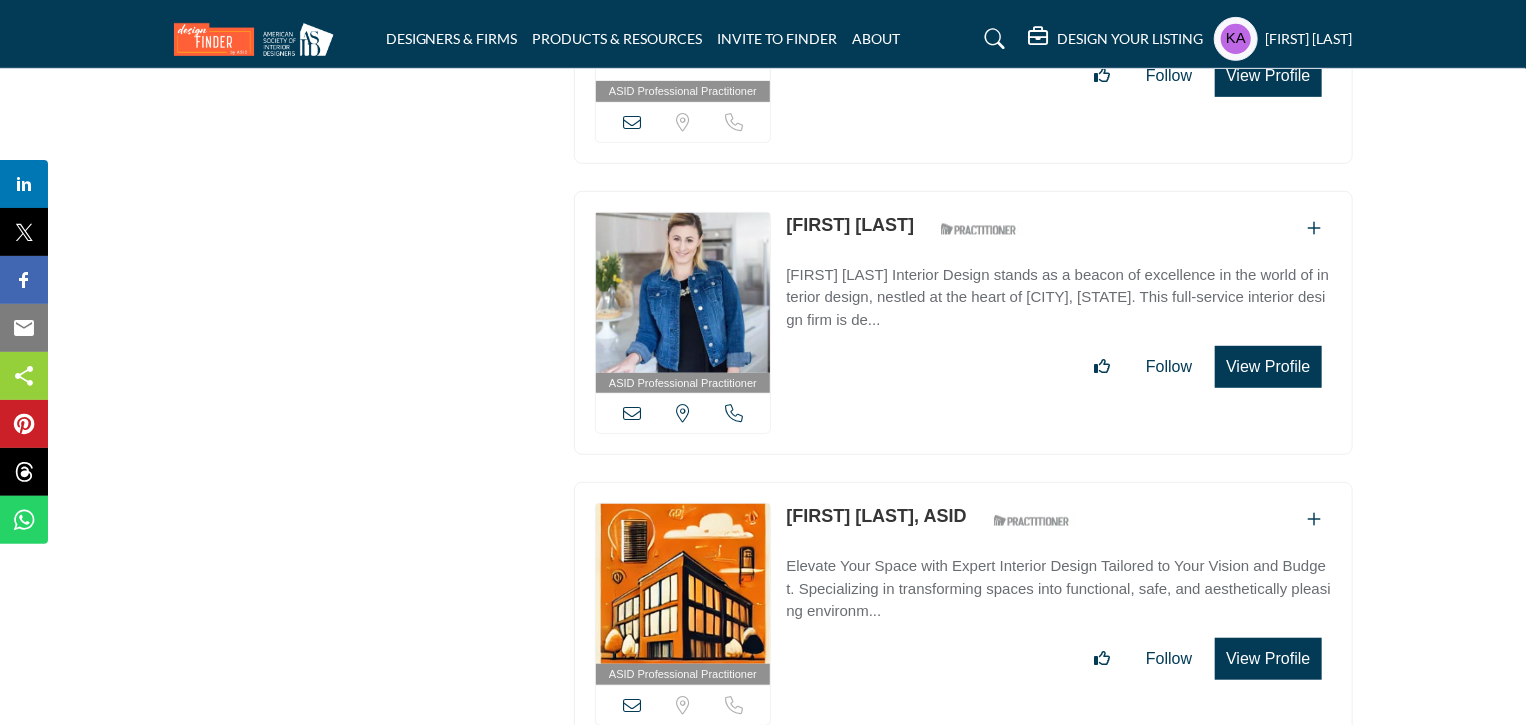 click at bounding box center [734, 413] 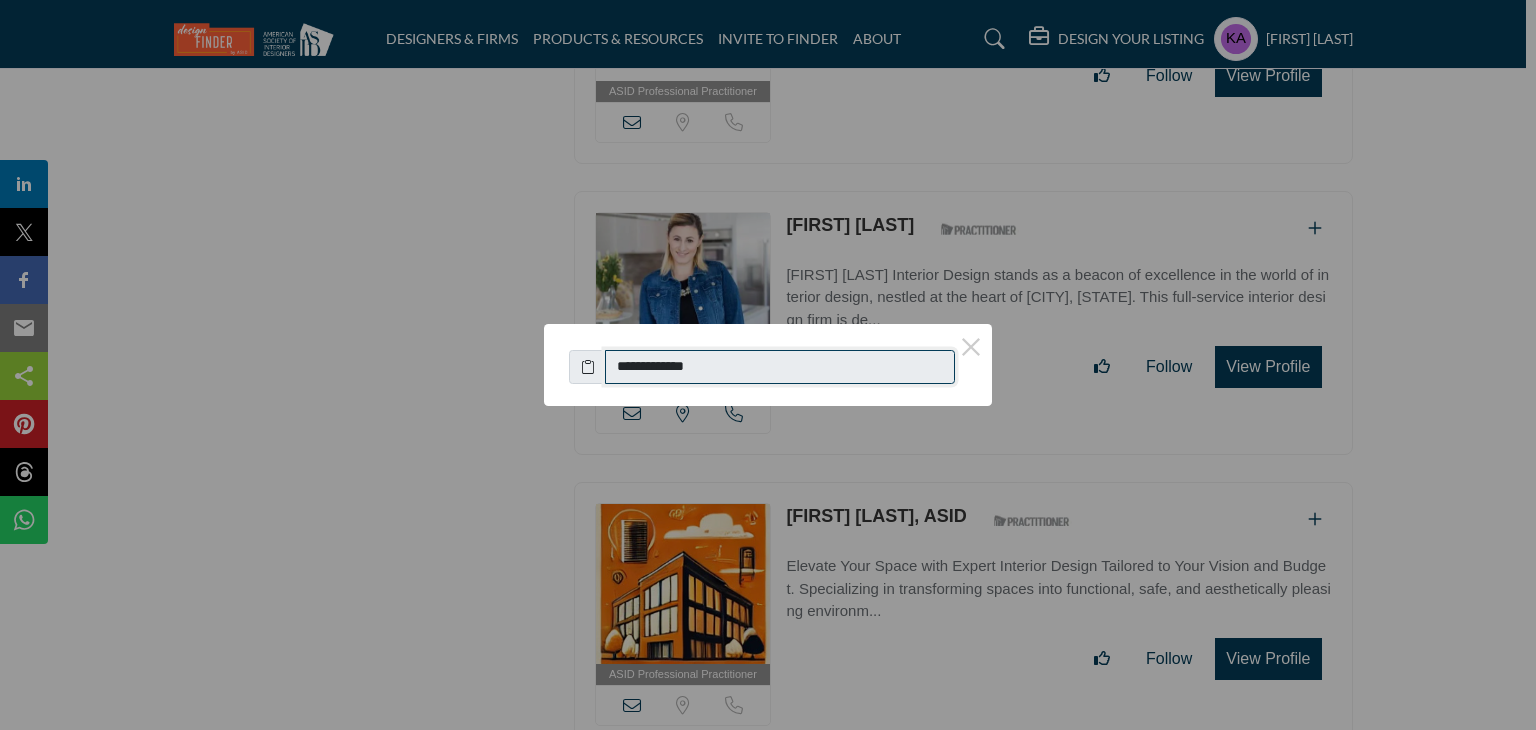 drag, startPoint x: 612, startPoint y: 367, endPoint x: 788, endPoint y: 377, distance: 176.28386 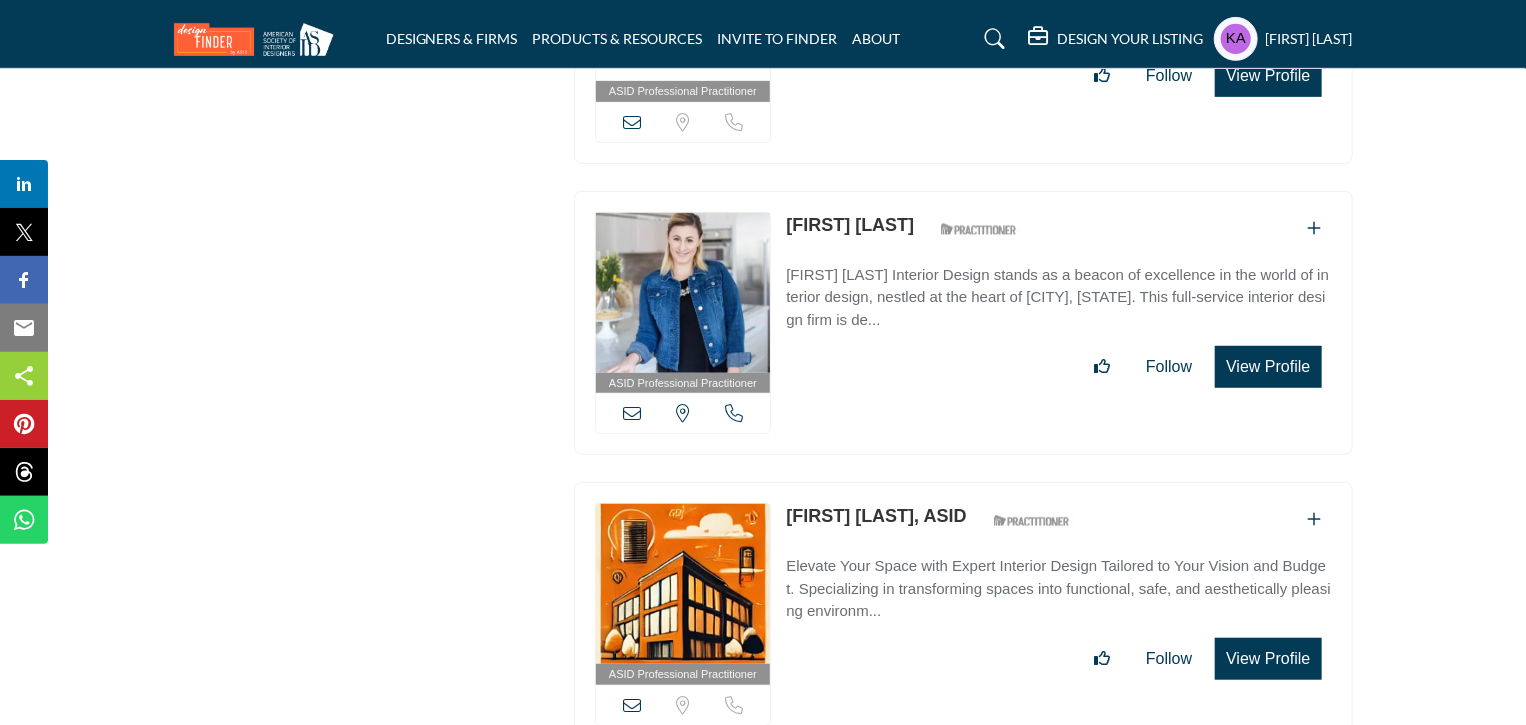 click on "[STATE], USA" at bounding box center [683, 413] 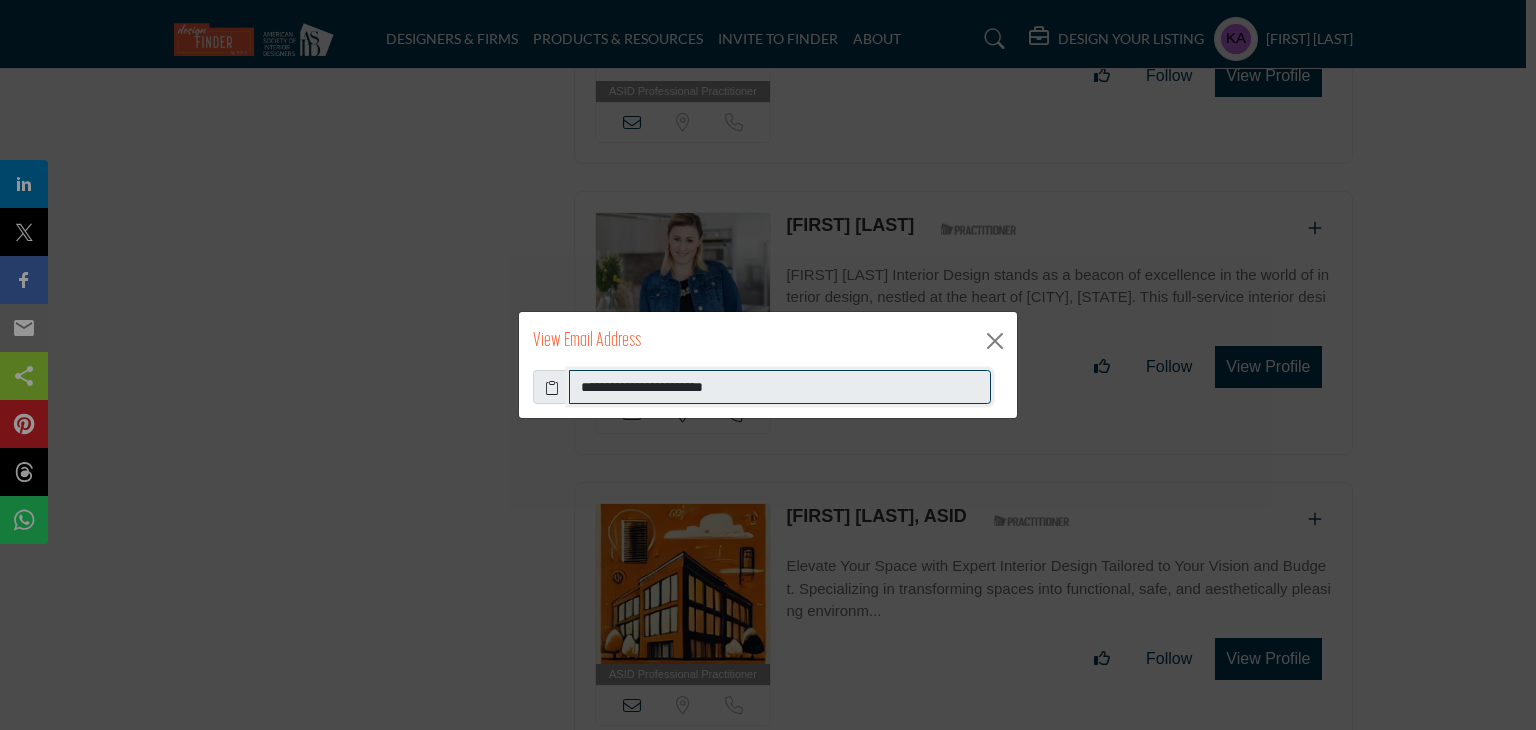 click on "**********" at bounding box center (780, 387) 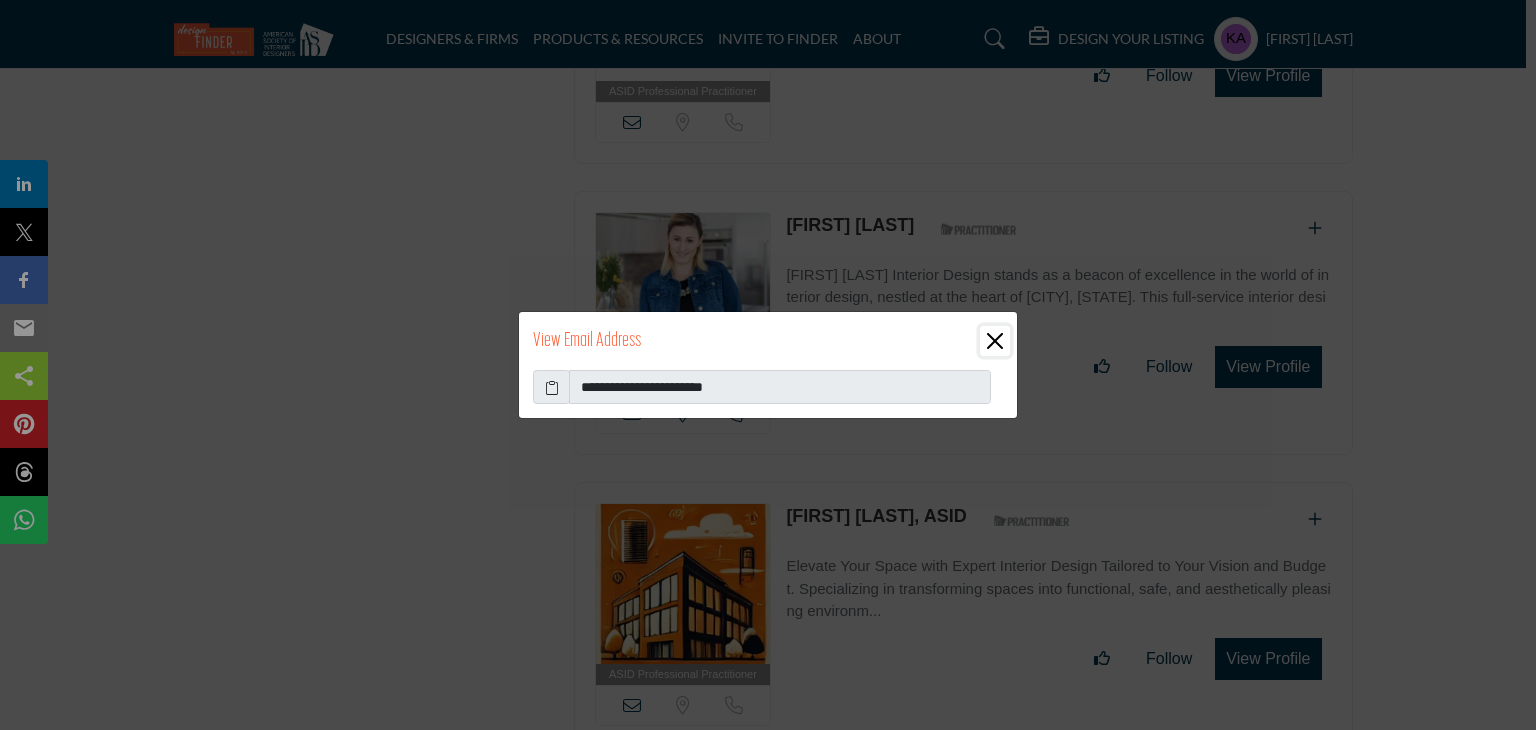 click at bounding box center (995, 341) 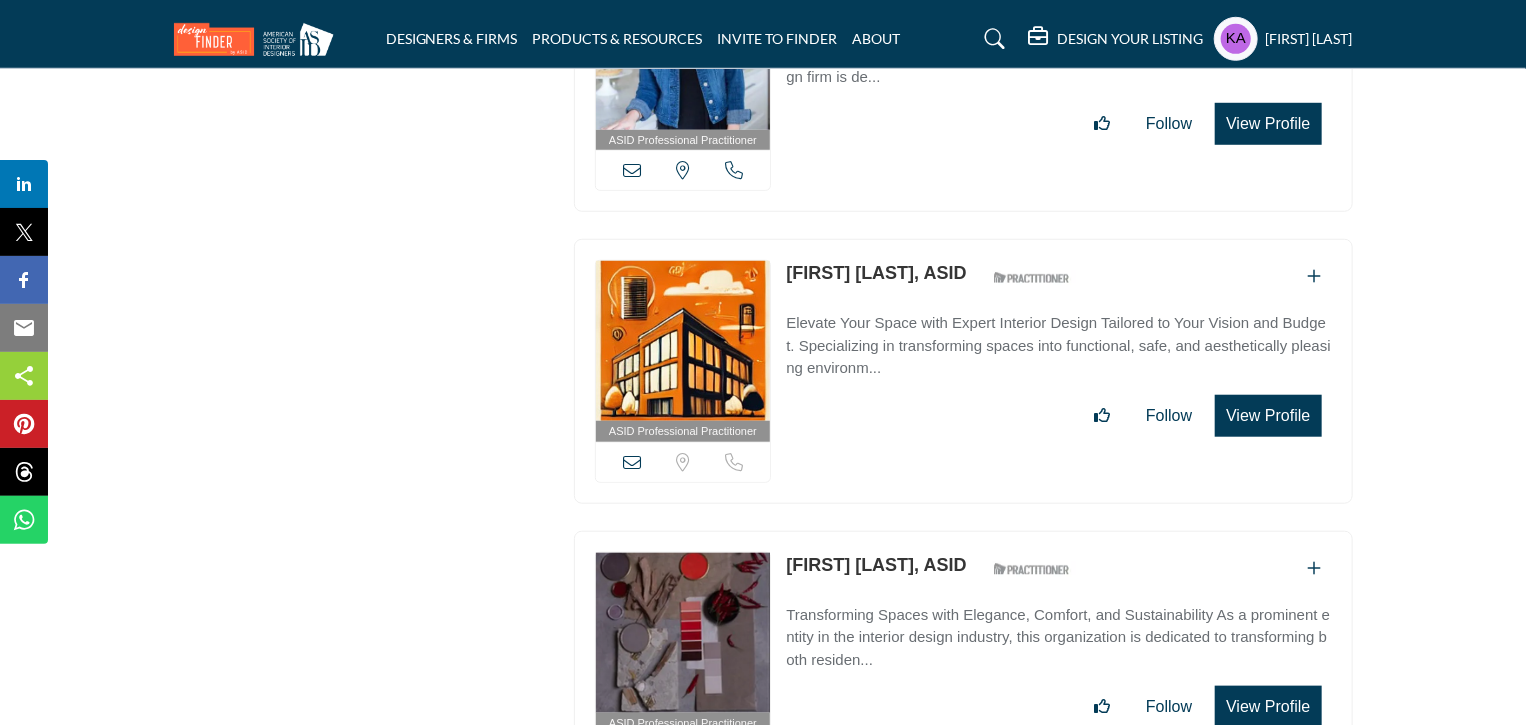 scroll, scrollTop: 12217, scrollLeft: 0, axis: vertical 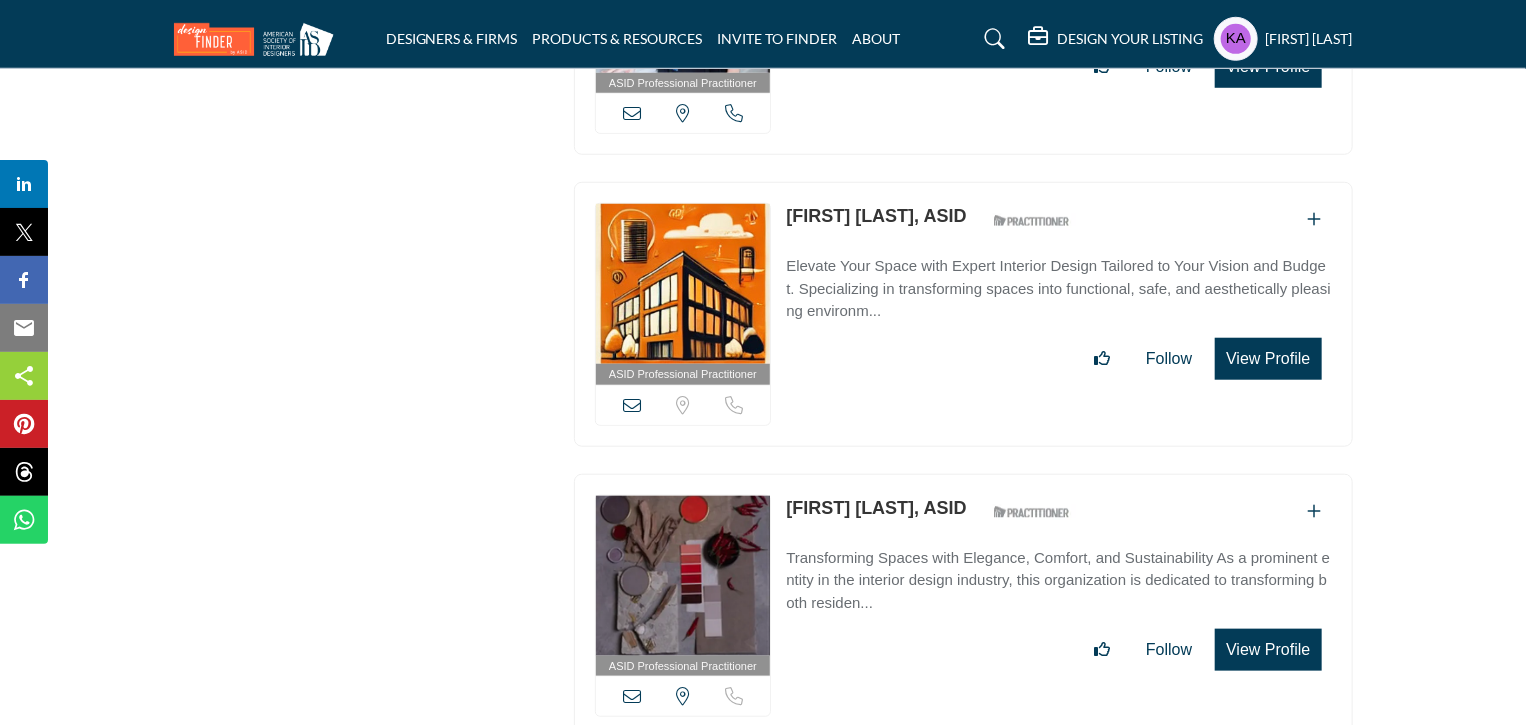 click on "Location is currently unavailable for this contact.
Call is currently unavailable for this contact." at bounding box center [683, 405] 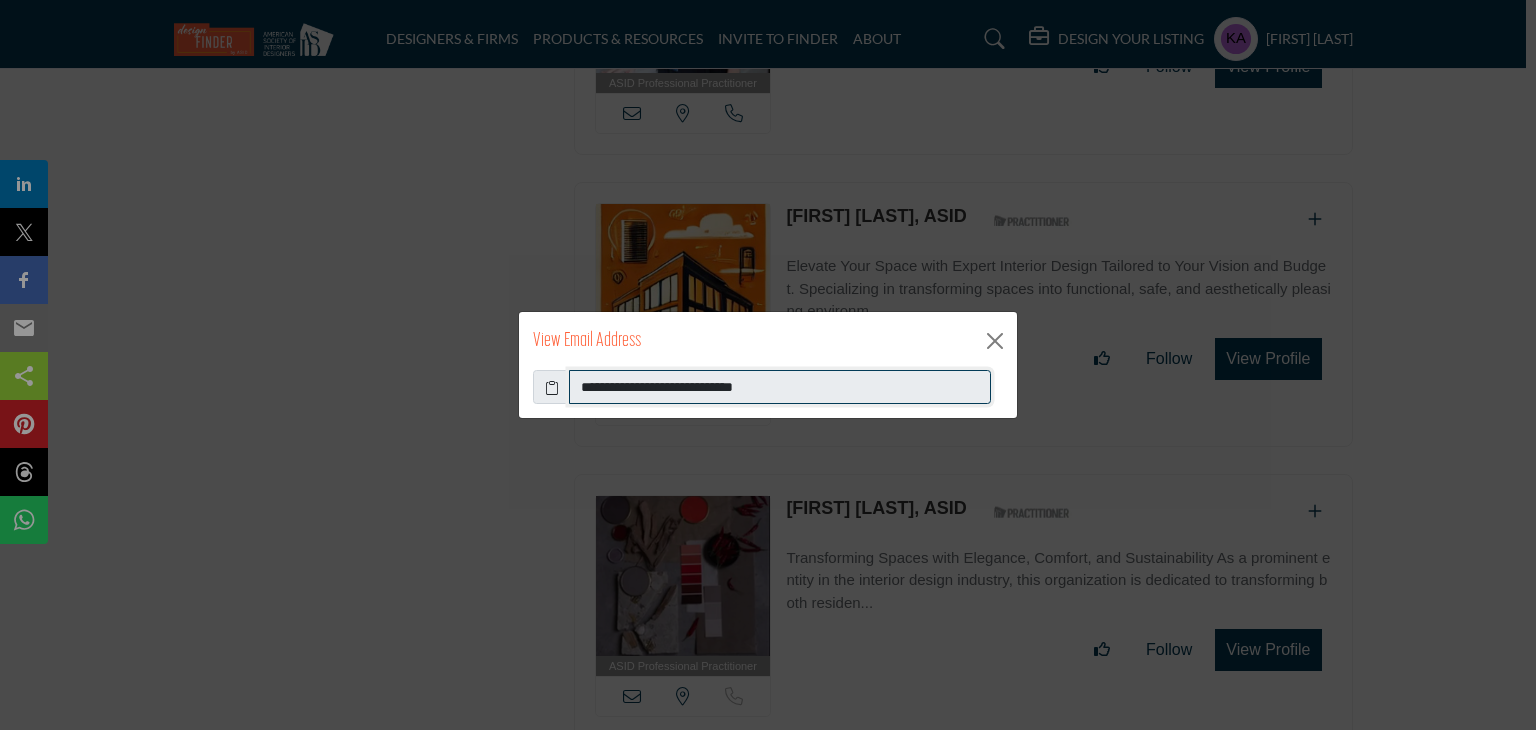 click on "**********" at bounding box center [780, 387] 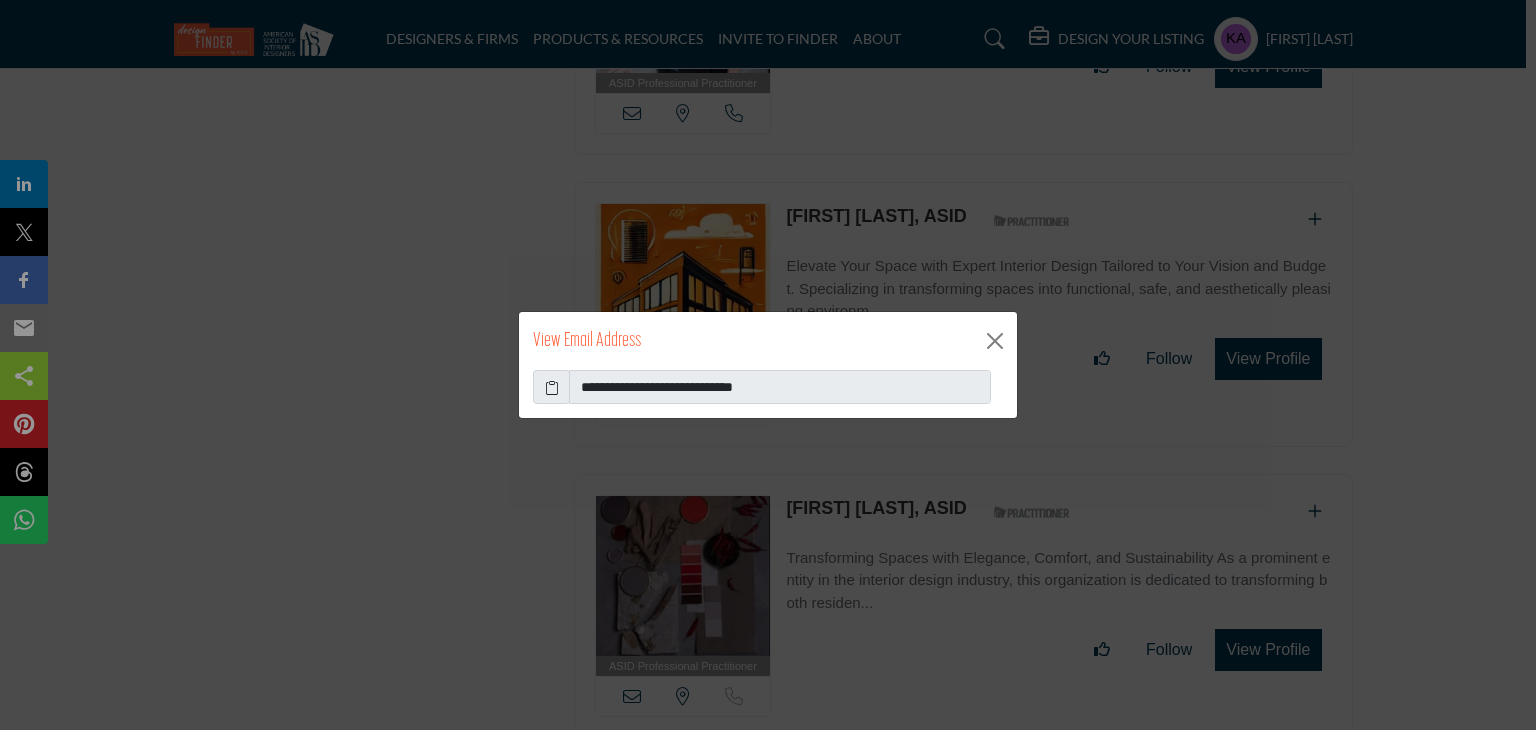 click on "**********" at bounding box center [768, 365] 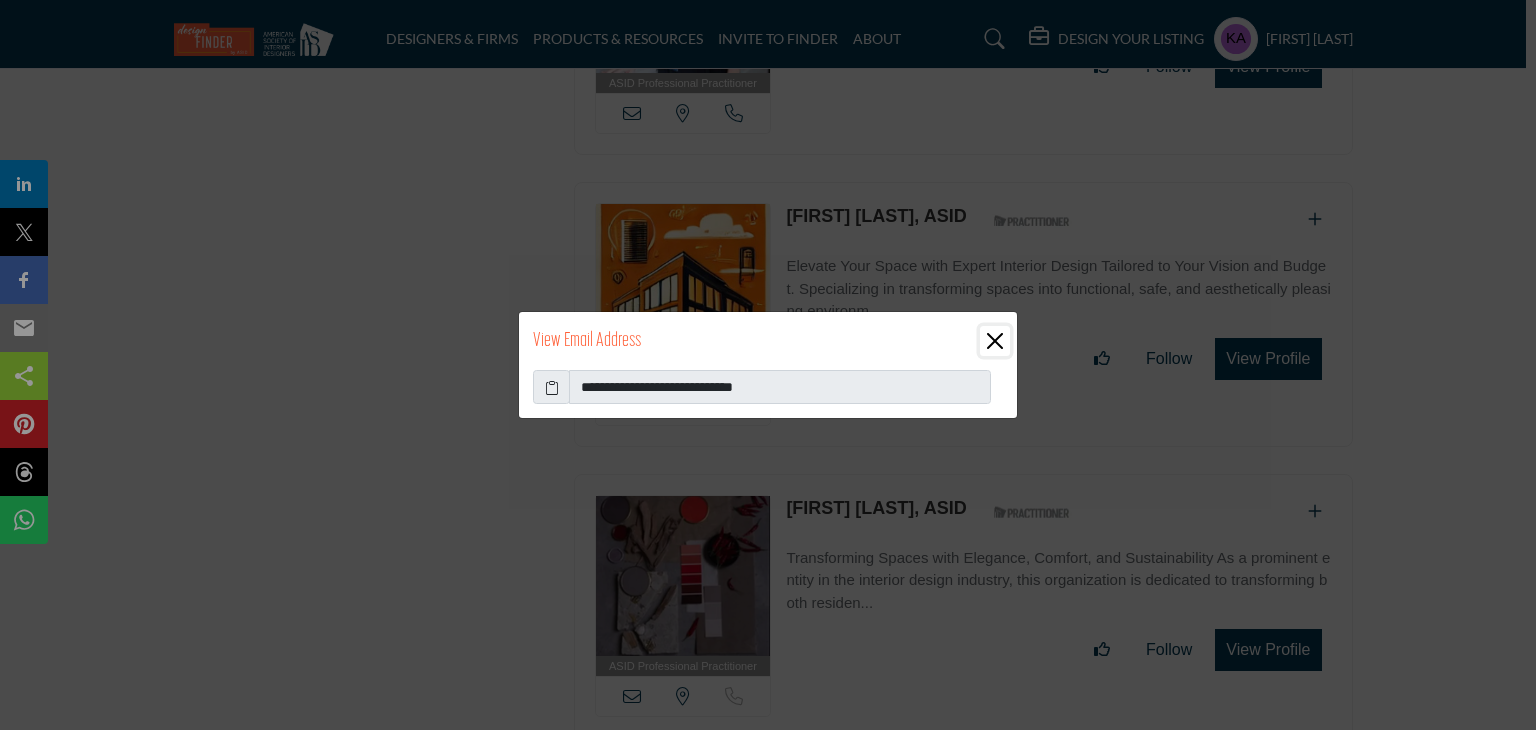 click at bounding box center [995, 341] 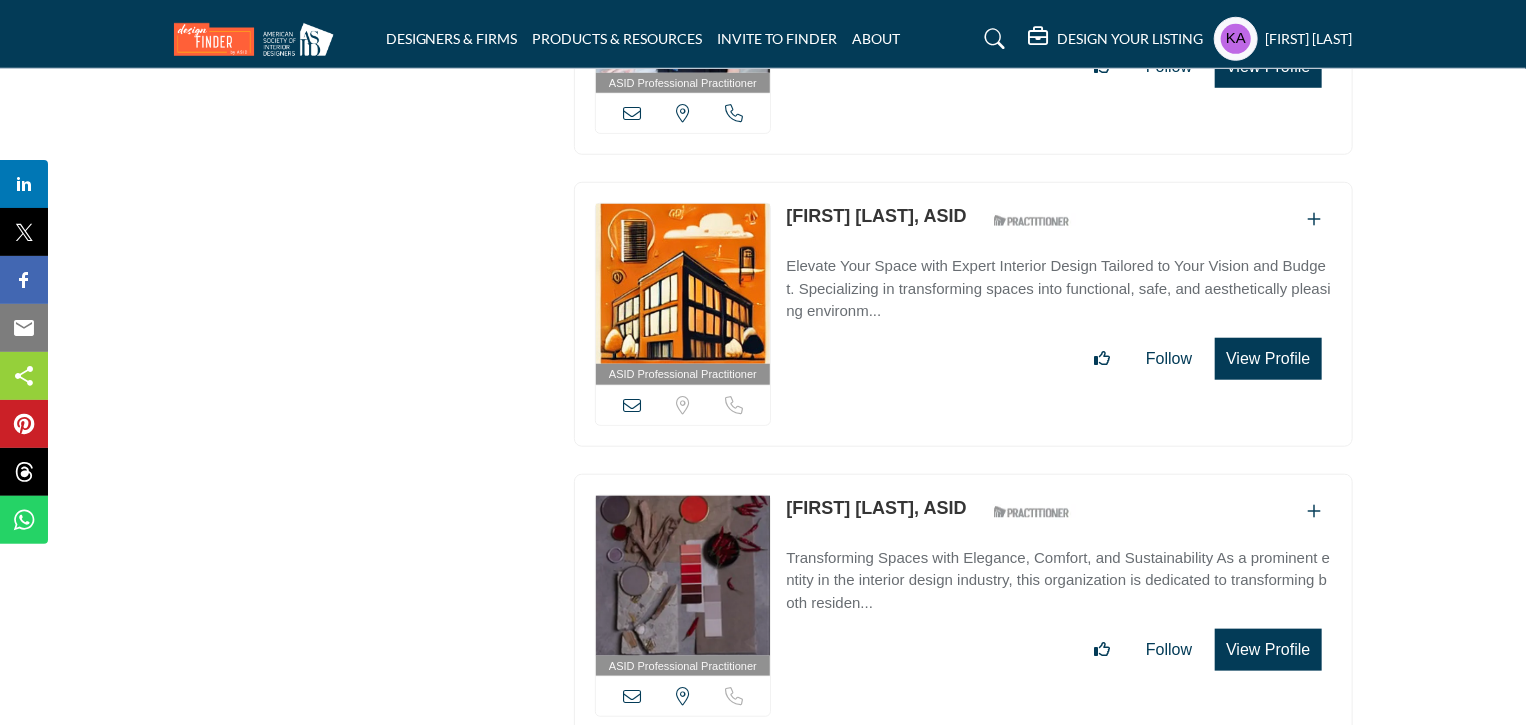 click at bounding box center [632, 696] 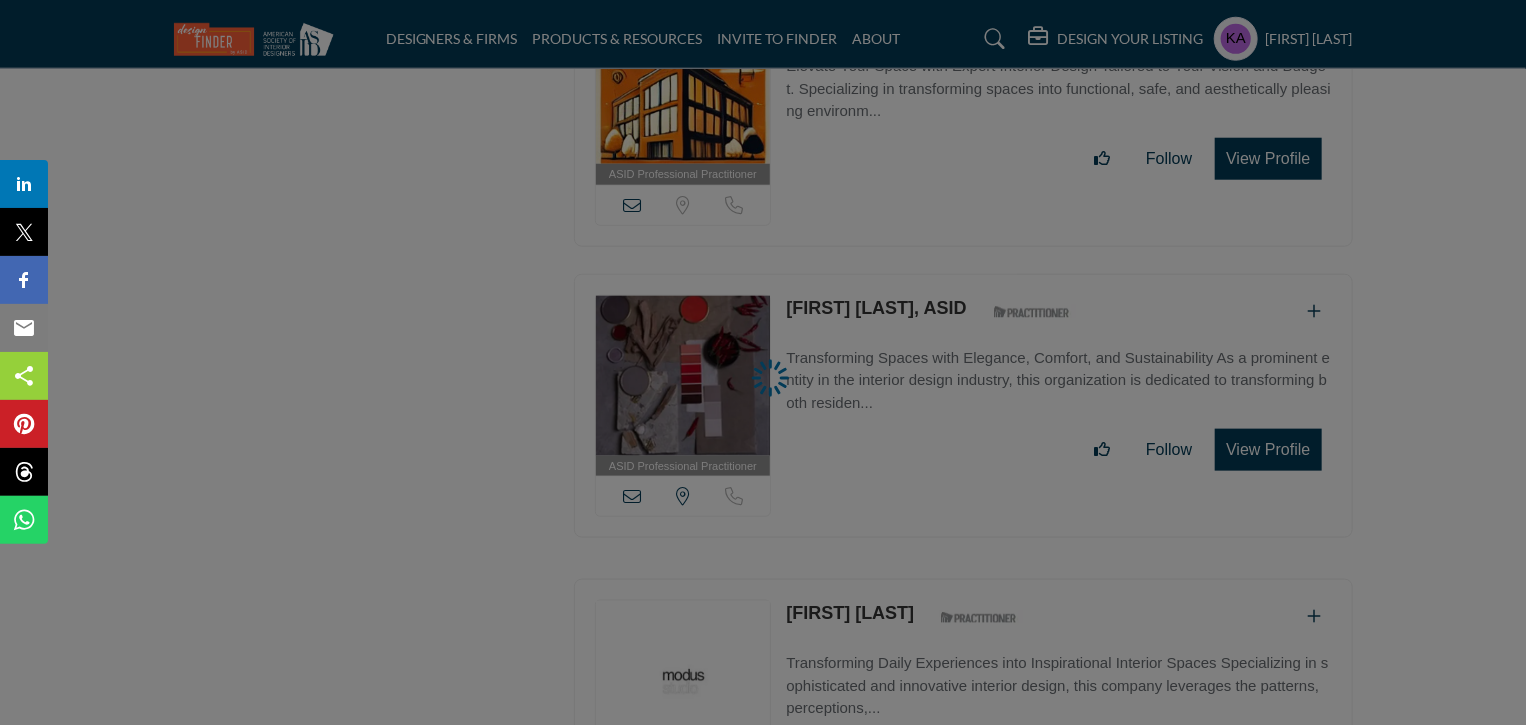 scroll, scrollTop: 12617, scrollLeft: 0, axis: vertical 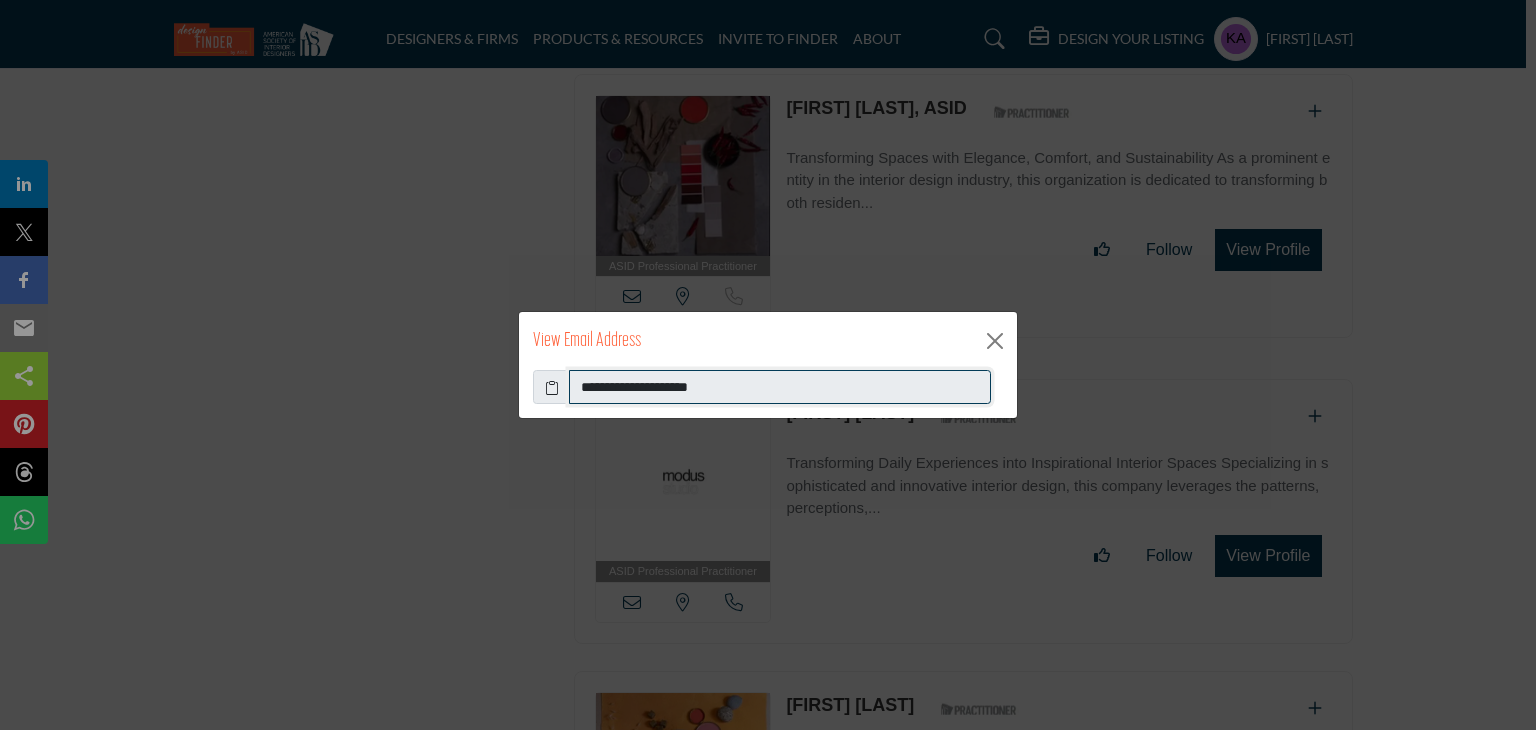 click on "**********" at bounding box center [780, 387] 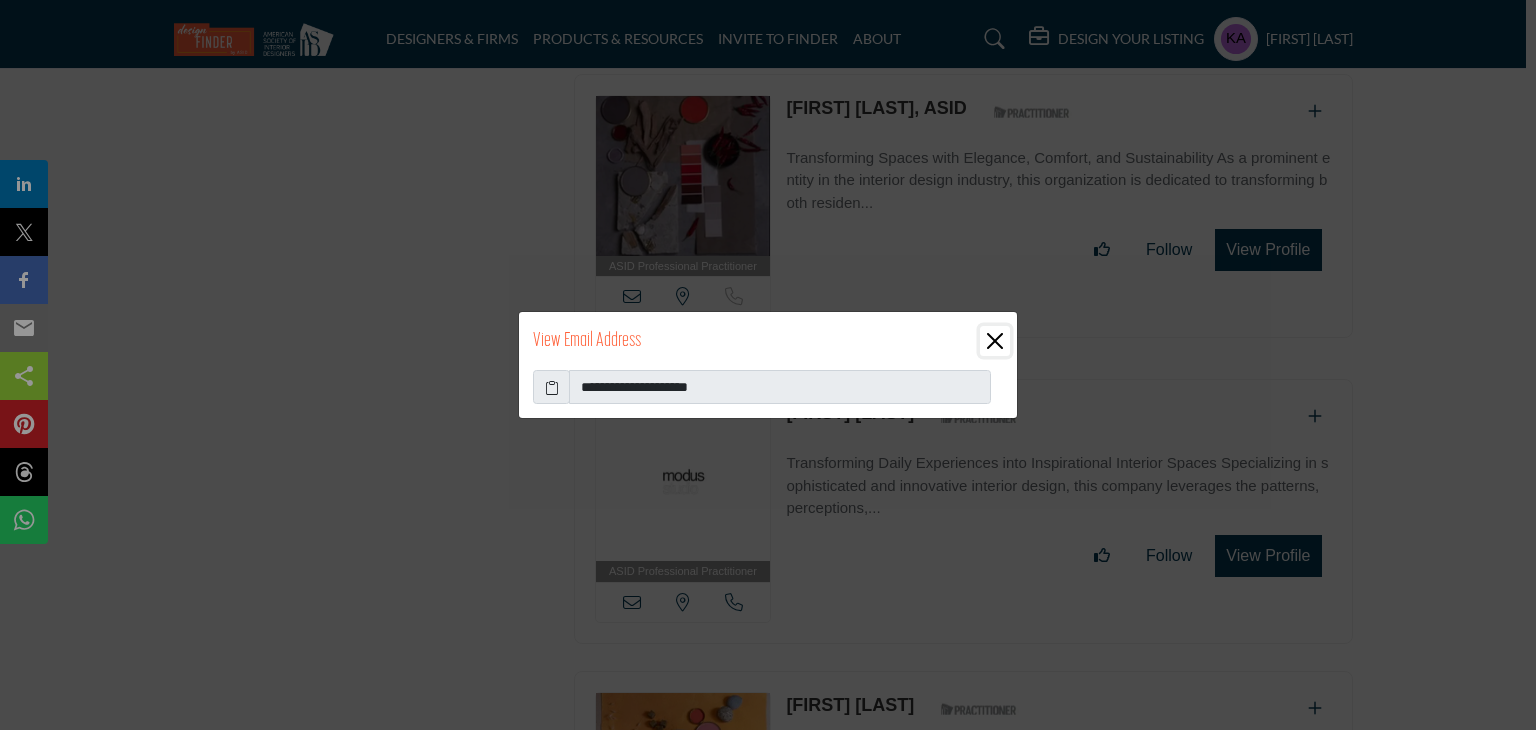 click at bounding box center [995, 341] 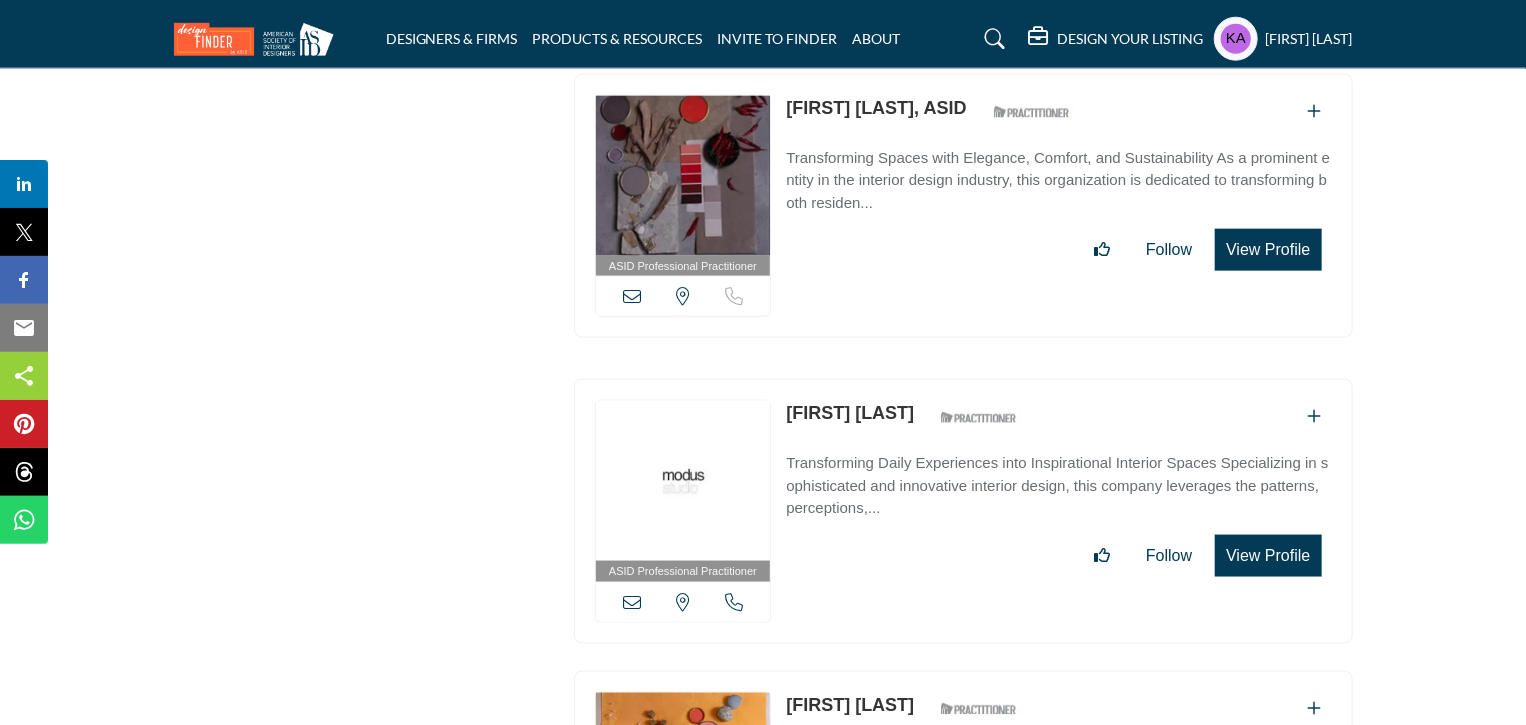 click at bounding box center (734, 602) 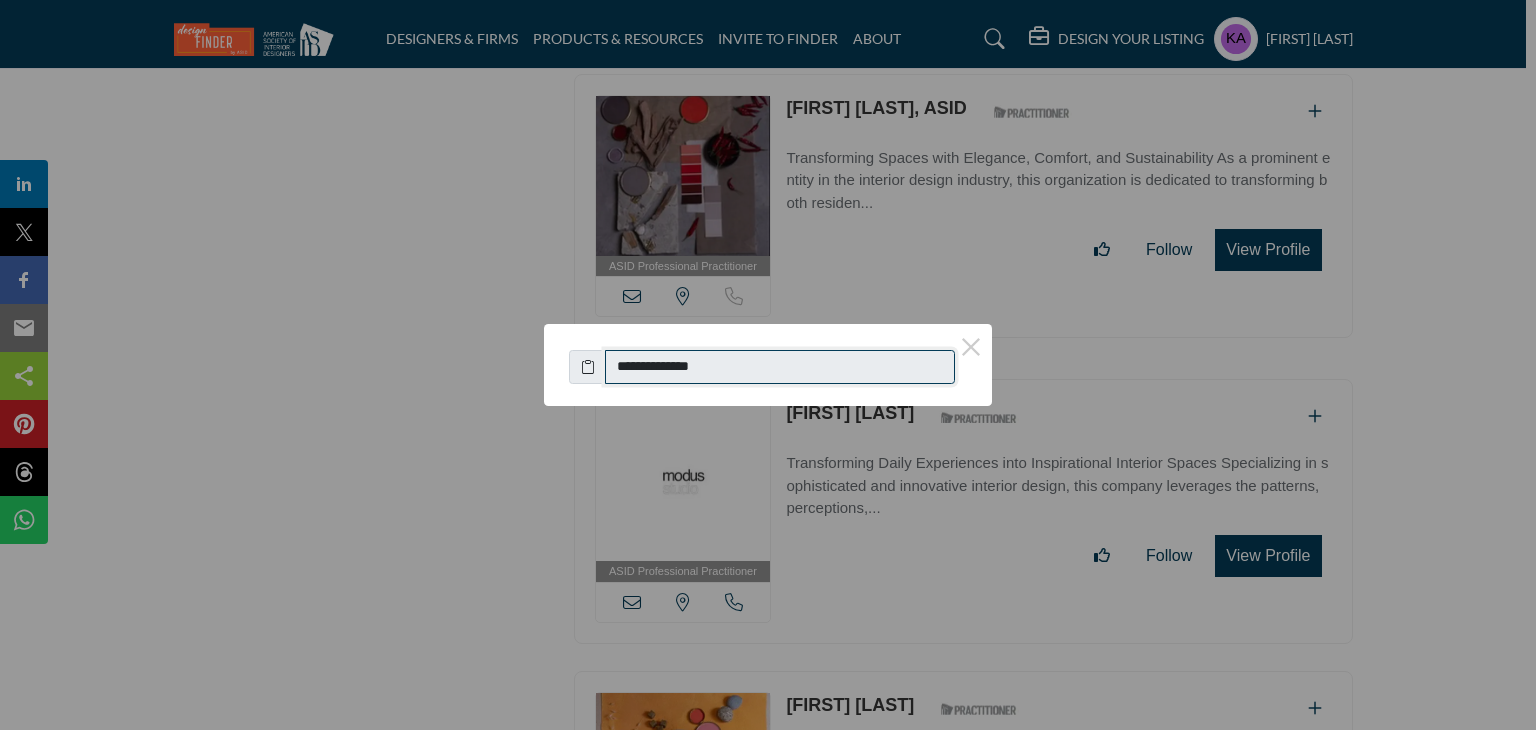 click on "**********" at bounding box center [780, 367] 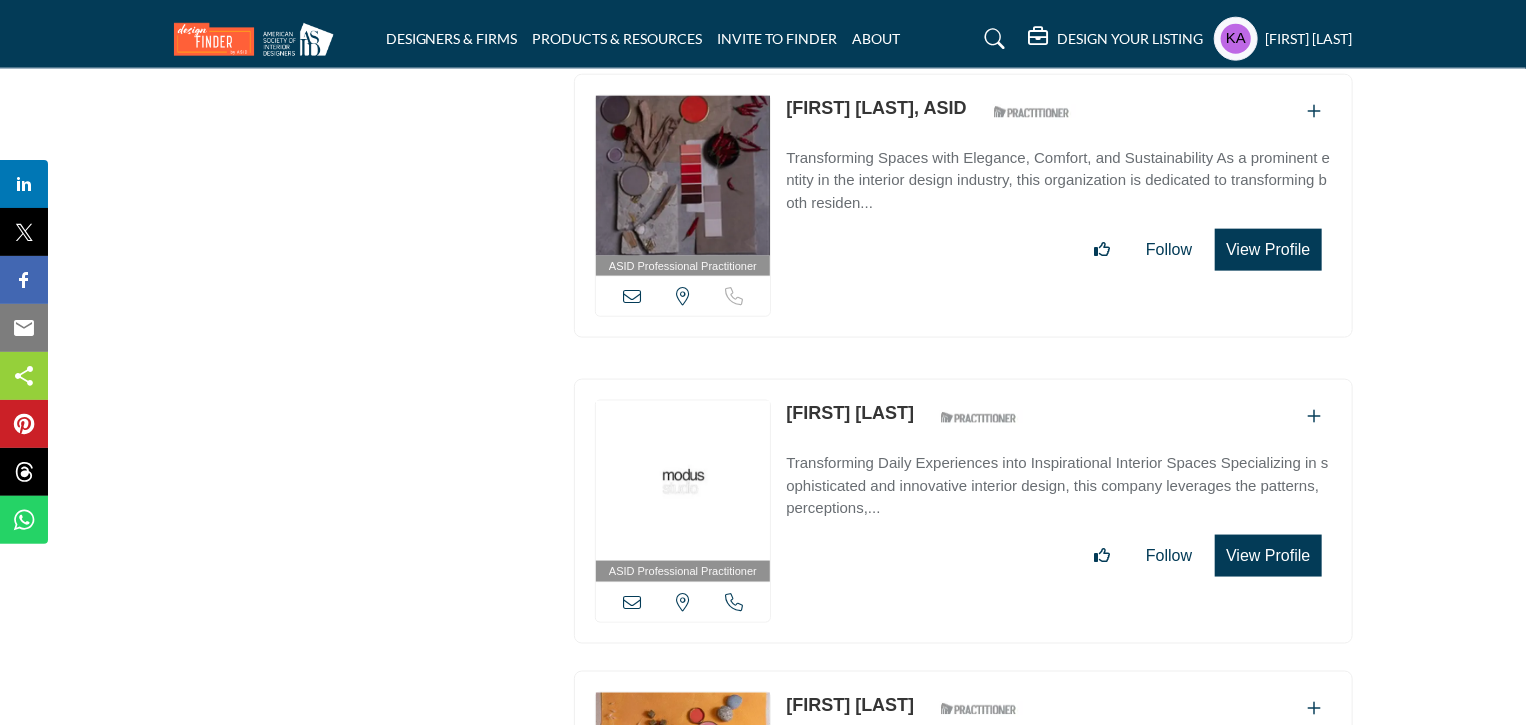 click at bounding box center (632, 602) 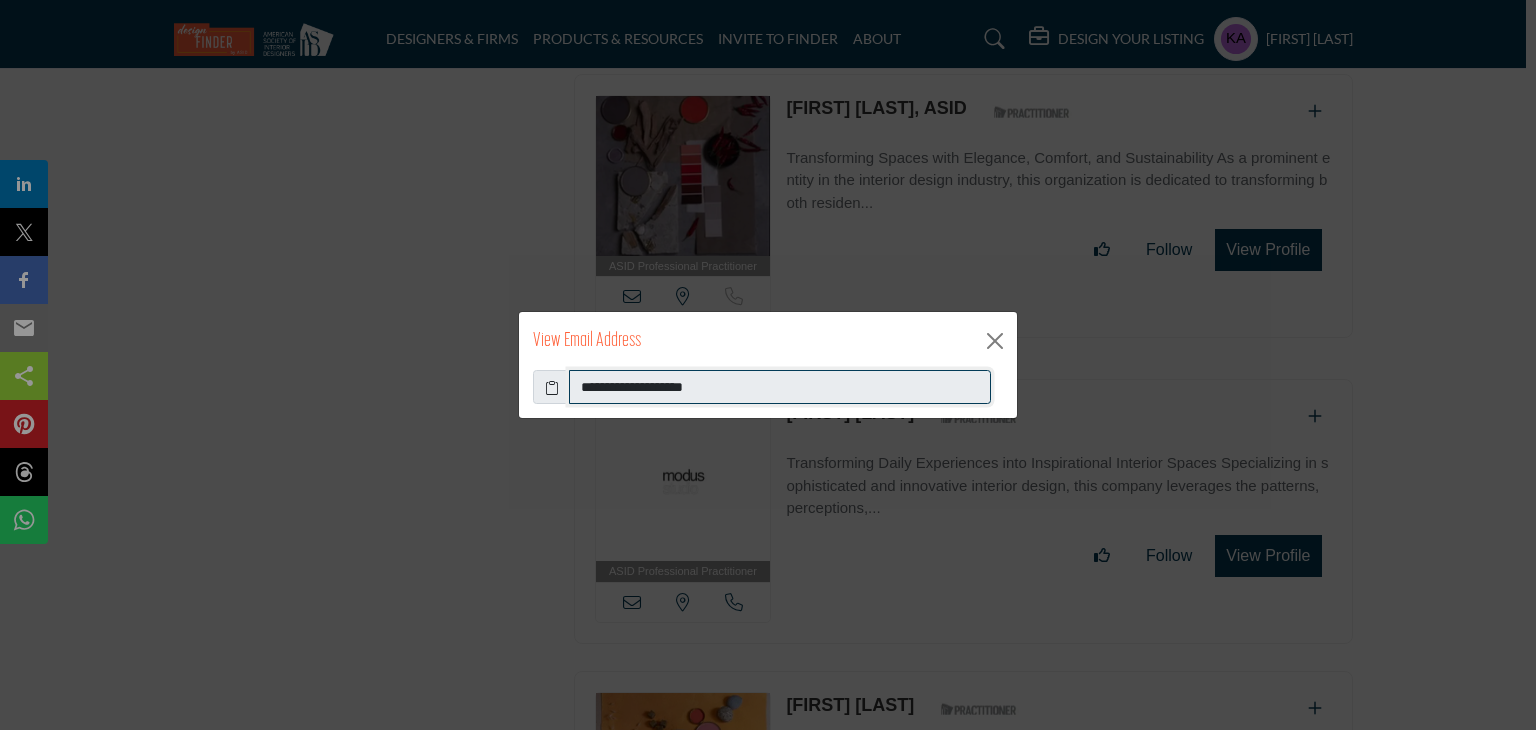 click on "**********" at bounding box center [780, 387] 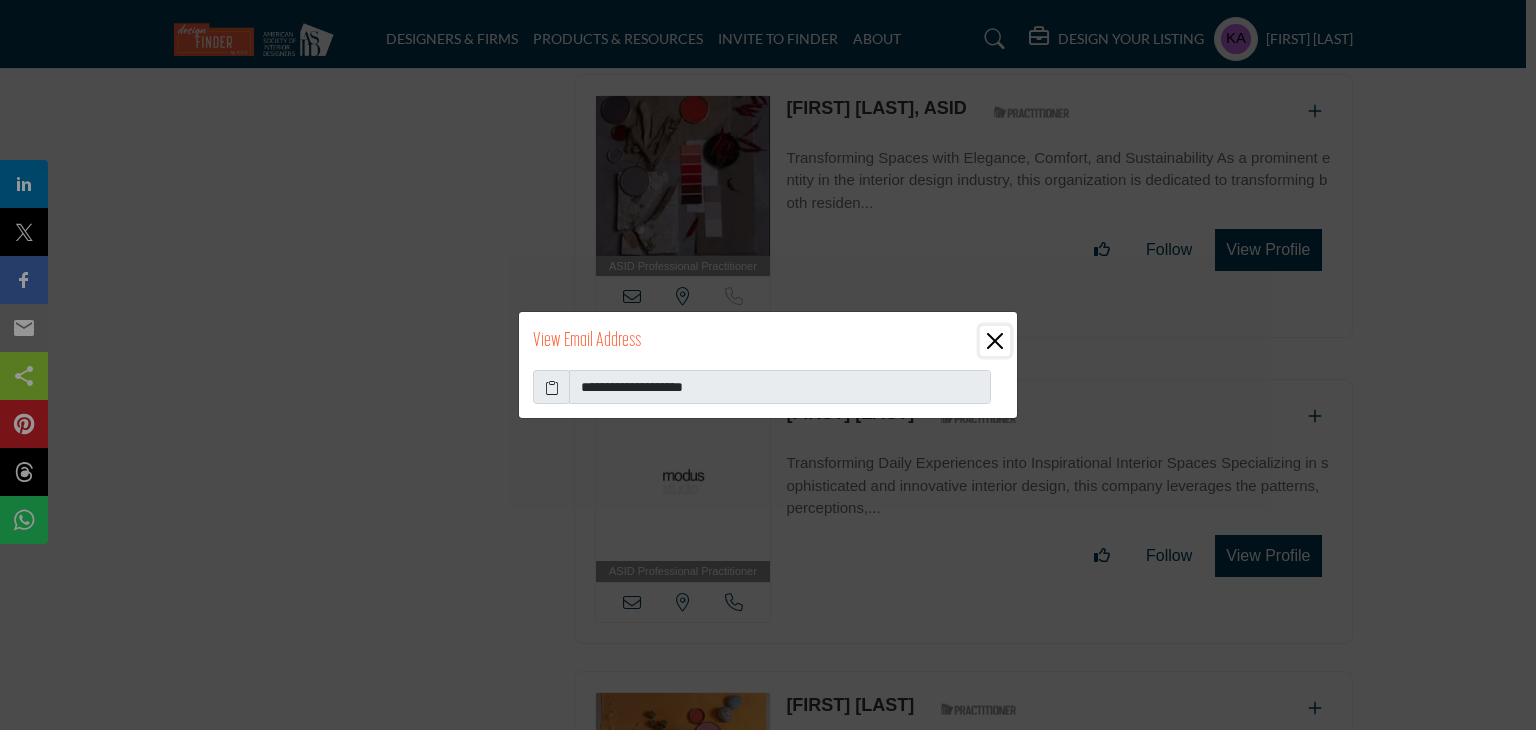 click at bounding box center (995, 341) 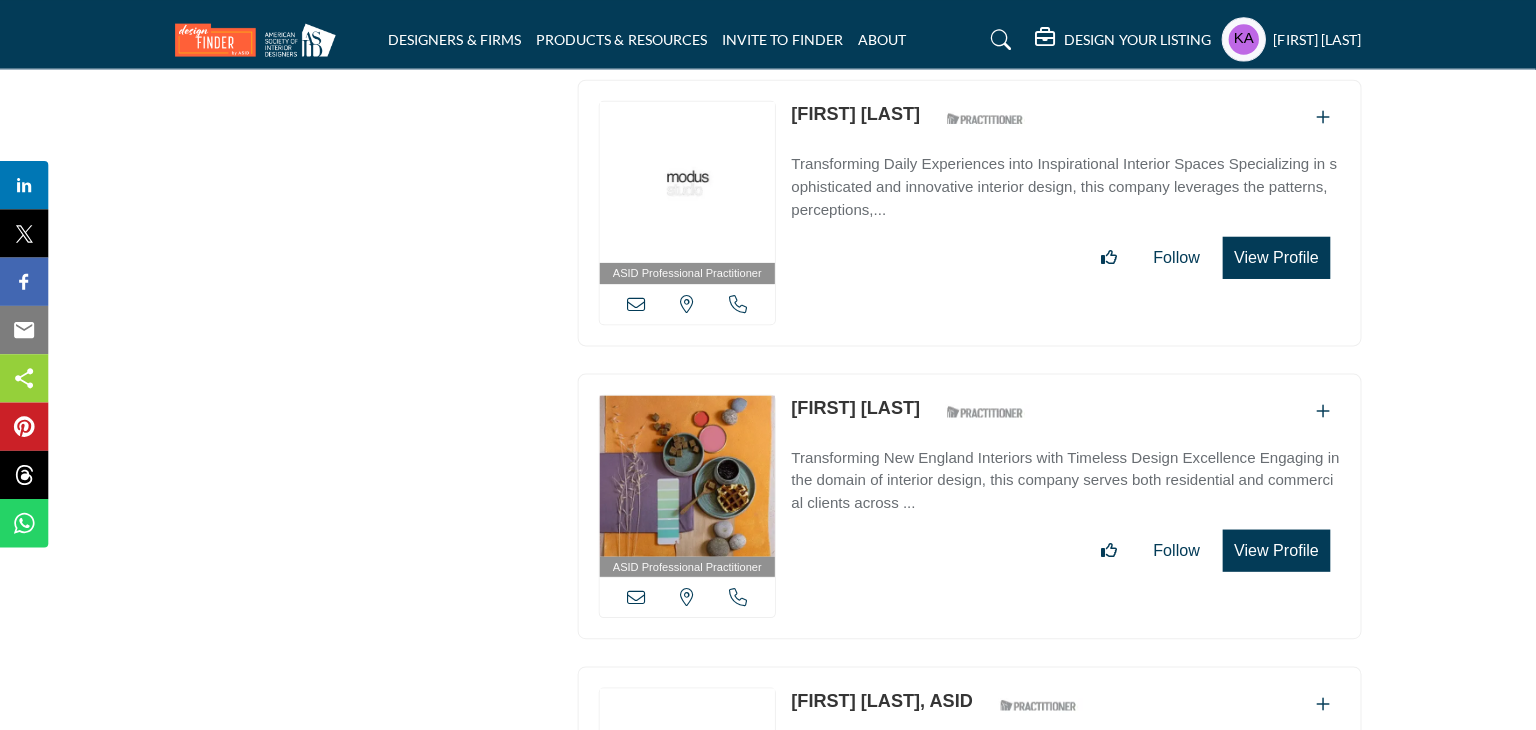scroll, scrollTop: 13117, scrollLeft: 0, axis: vertical 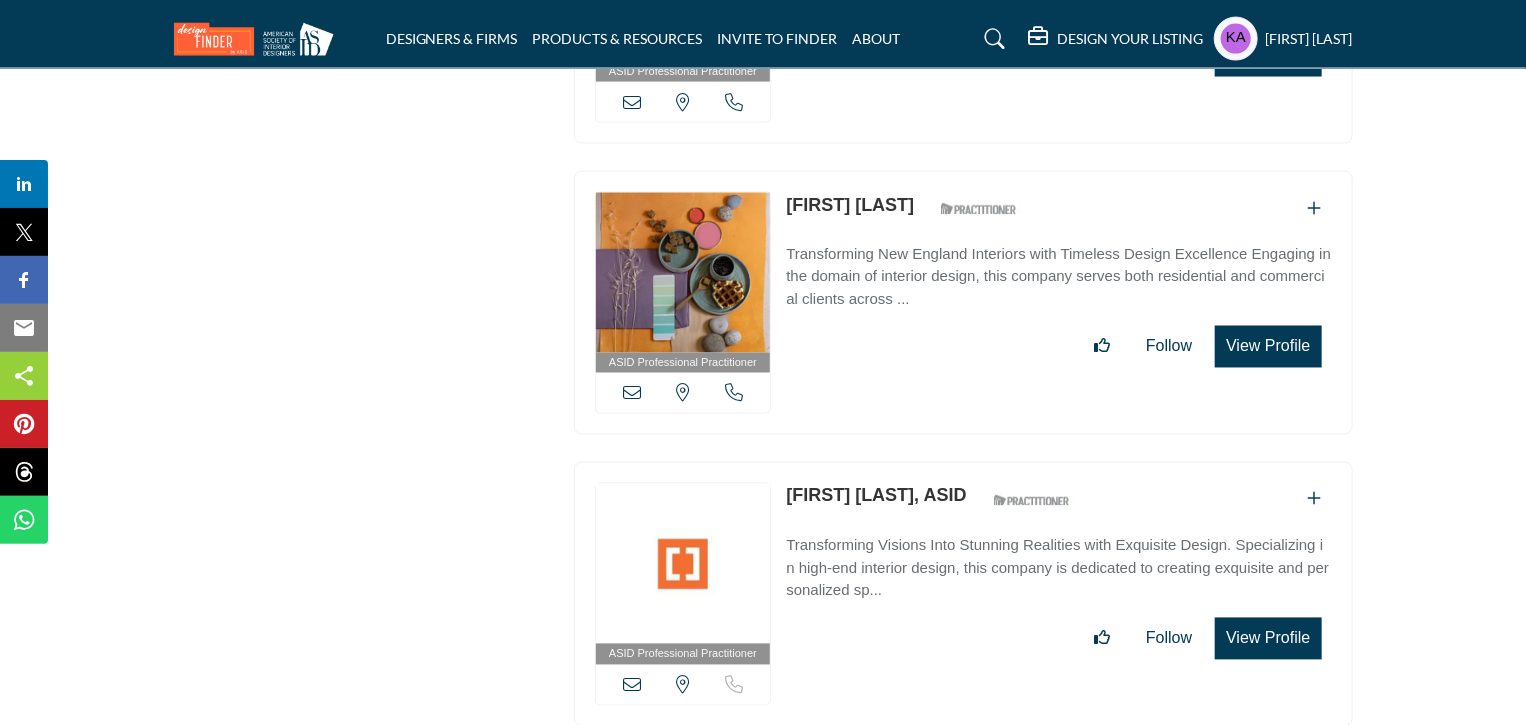 click at bounding box center [734, 393] 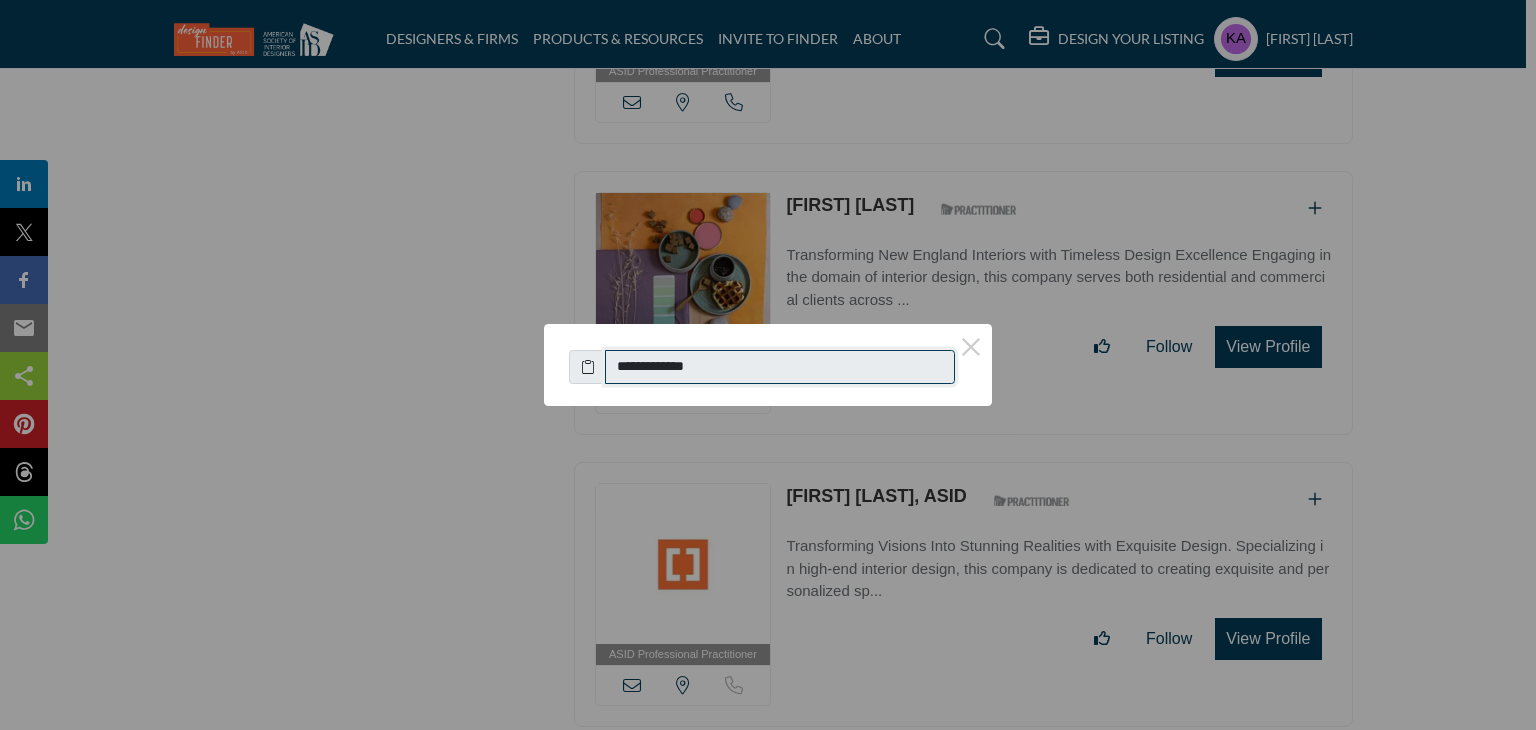 drag, startPoint x: 623, startPoint y: 361, endPoint x: 878, endPoint y: 365, distance: 255.03137 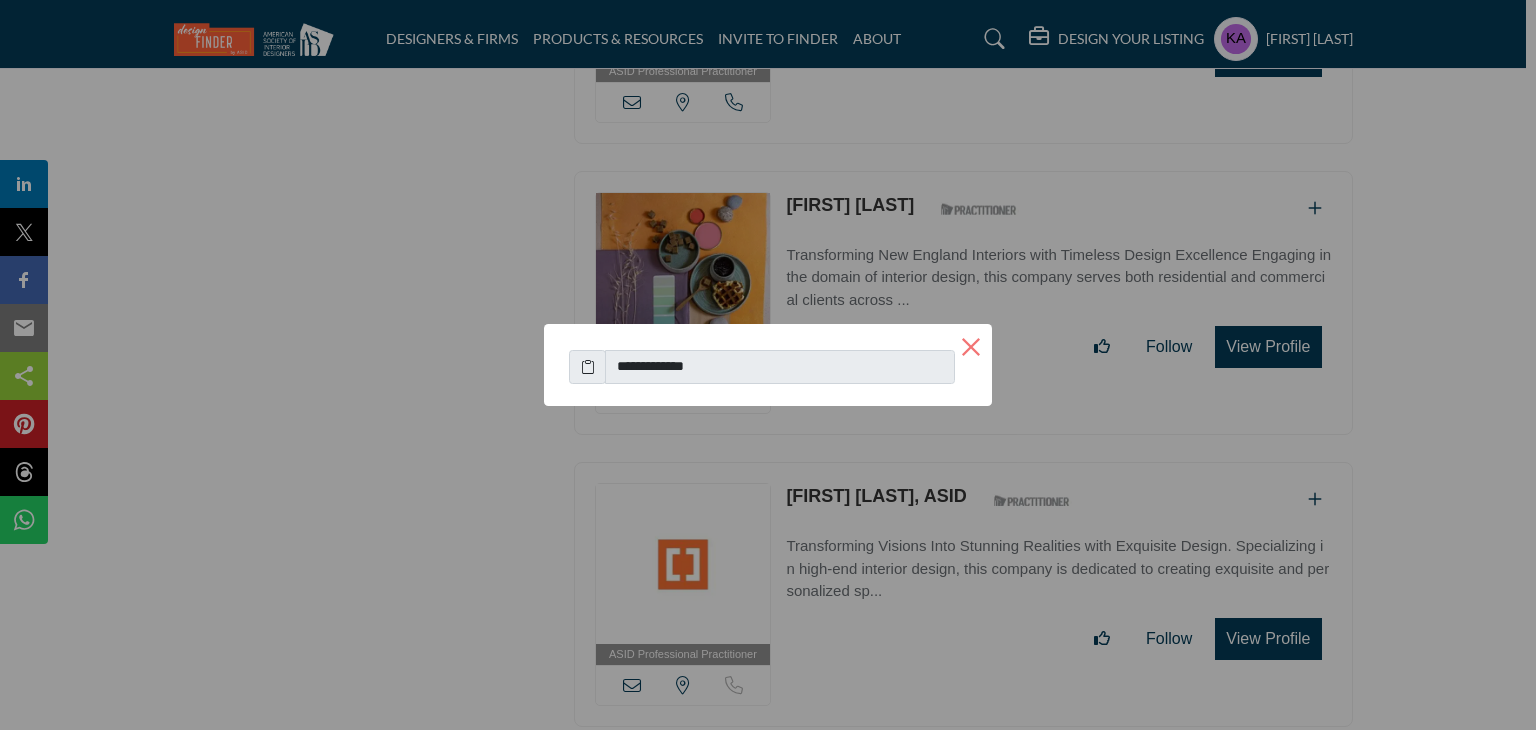 click on "×" at bounding box center [971, 345] 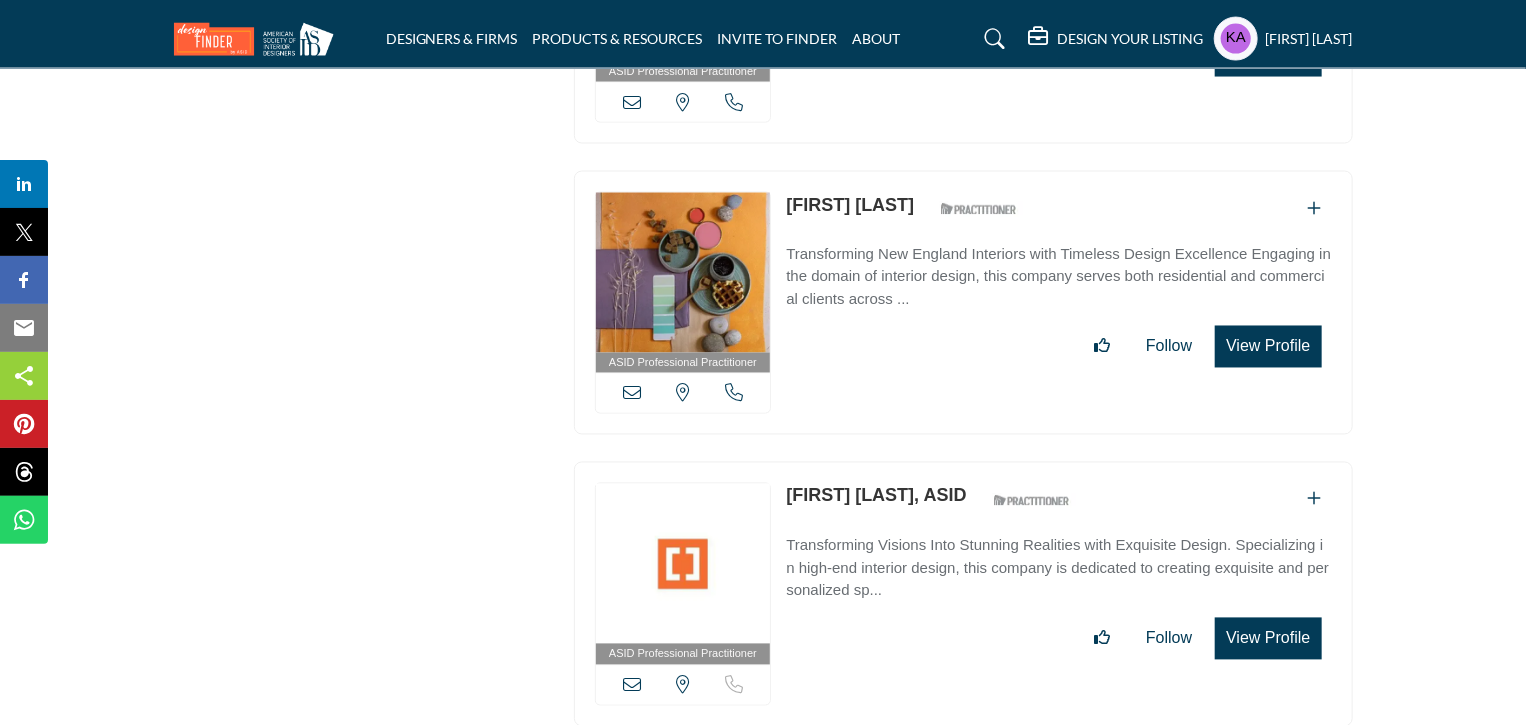 click at bounding box center (632, 393) 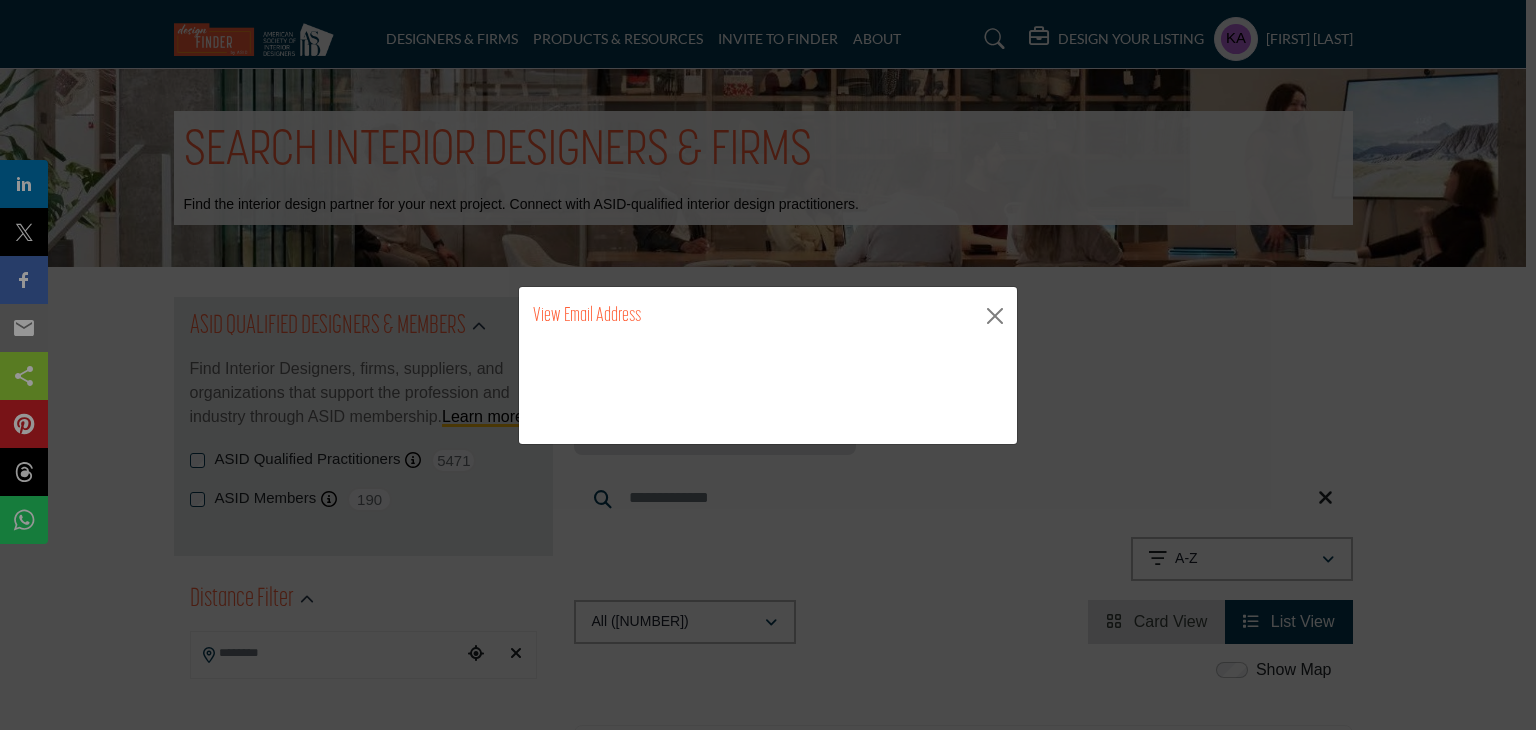 scroll, scrollTop: 13117, scrollLeft: 0, axis: vertical 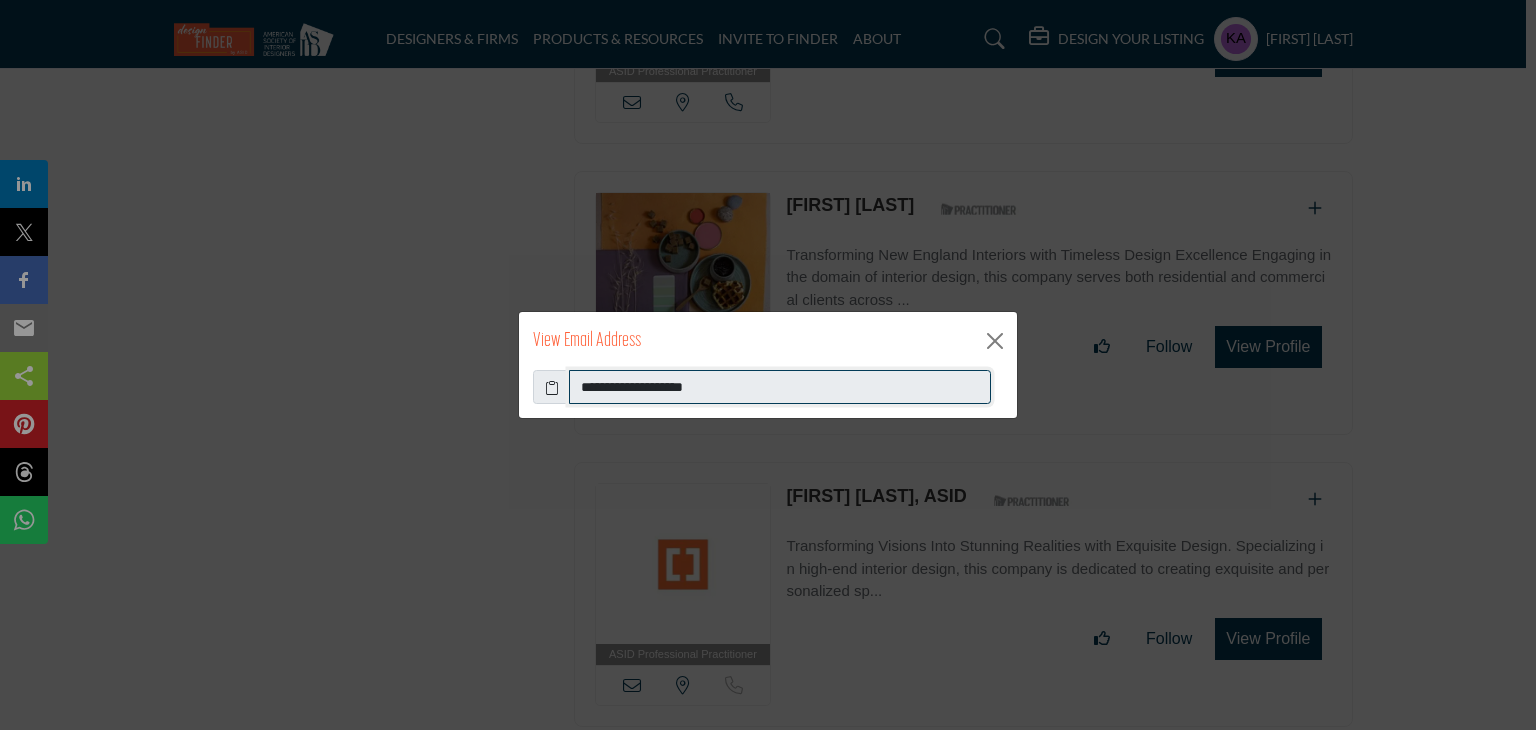 click on "**********" at bounding box center (780, 387) 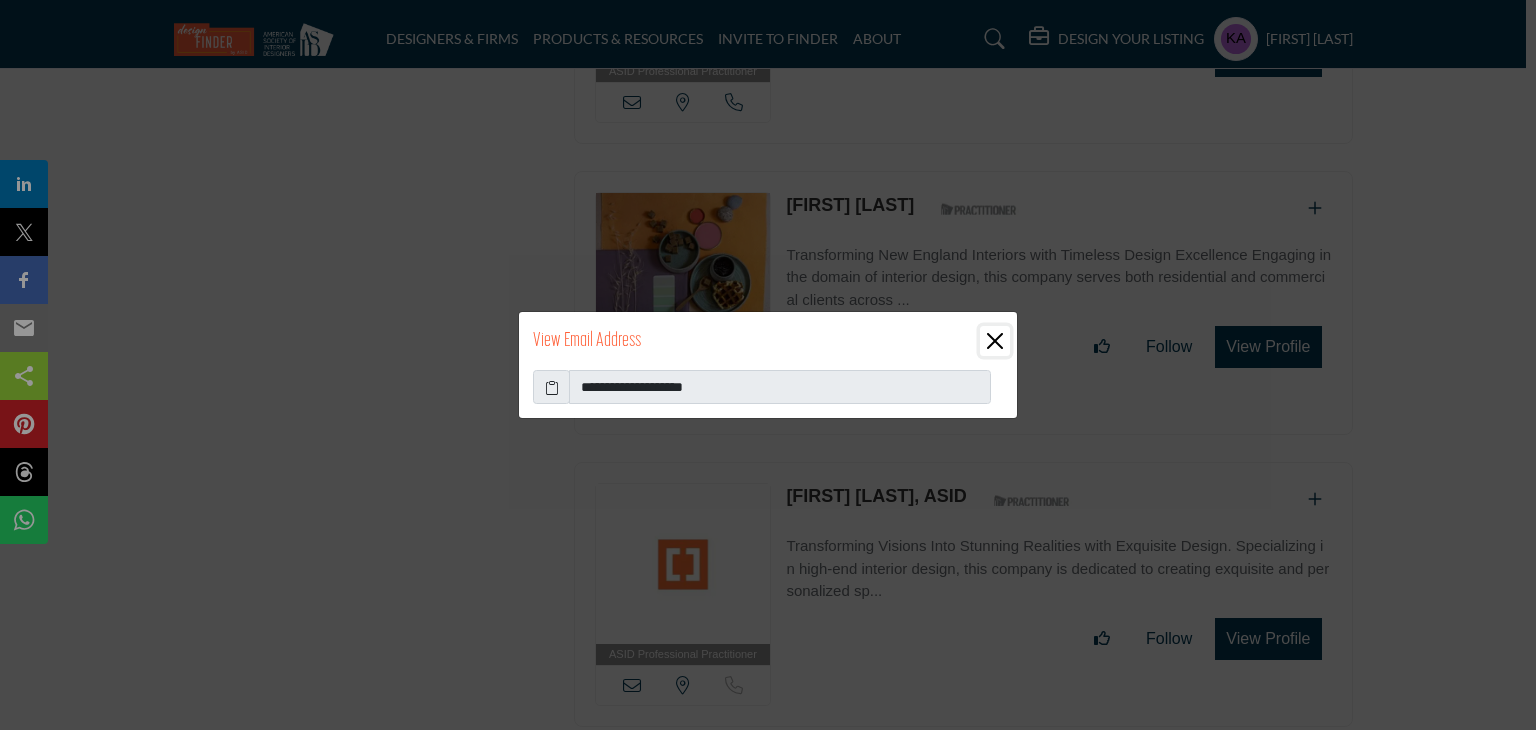 click at bounding box center [995, 341] 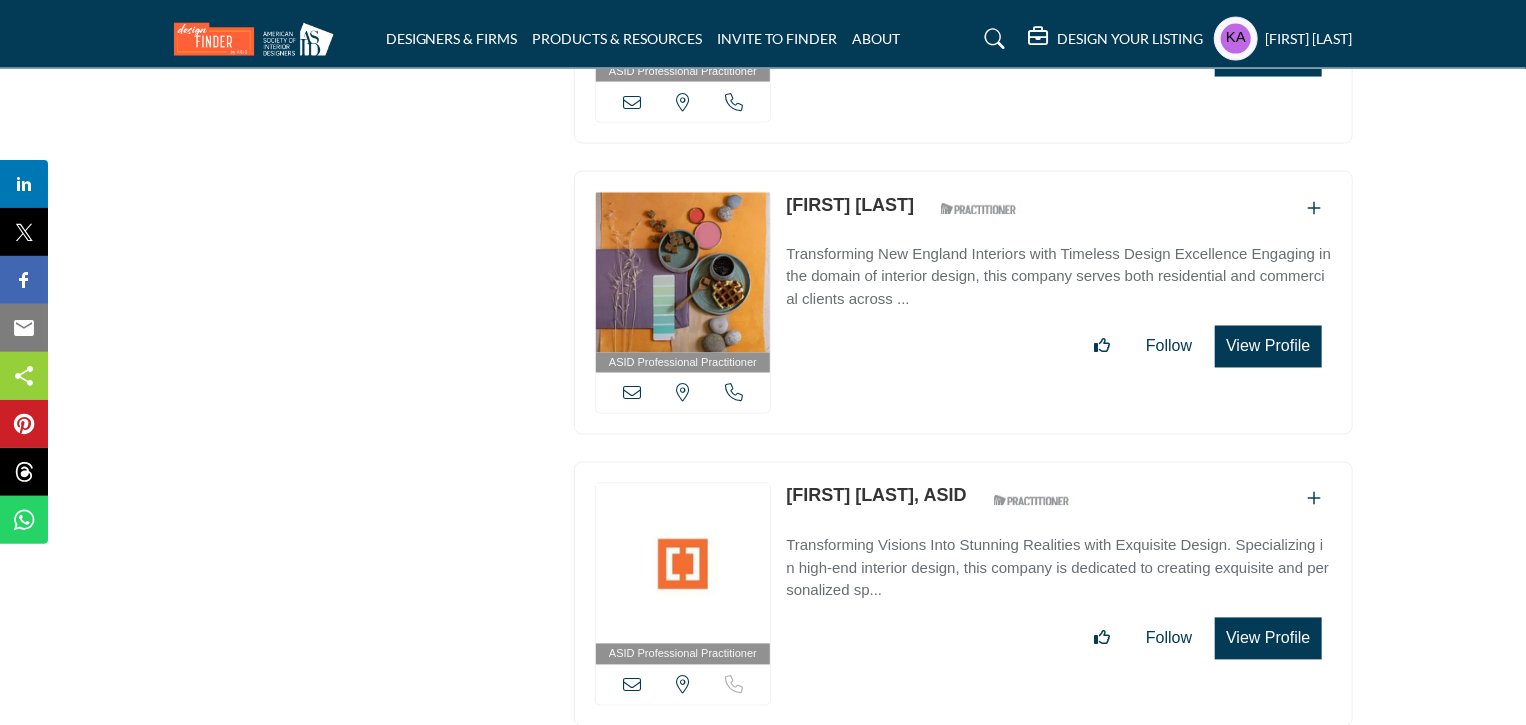 scroll, scrollTop: 13317, scrollLeft: 0, axis: vertical 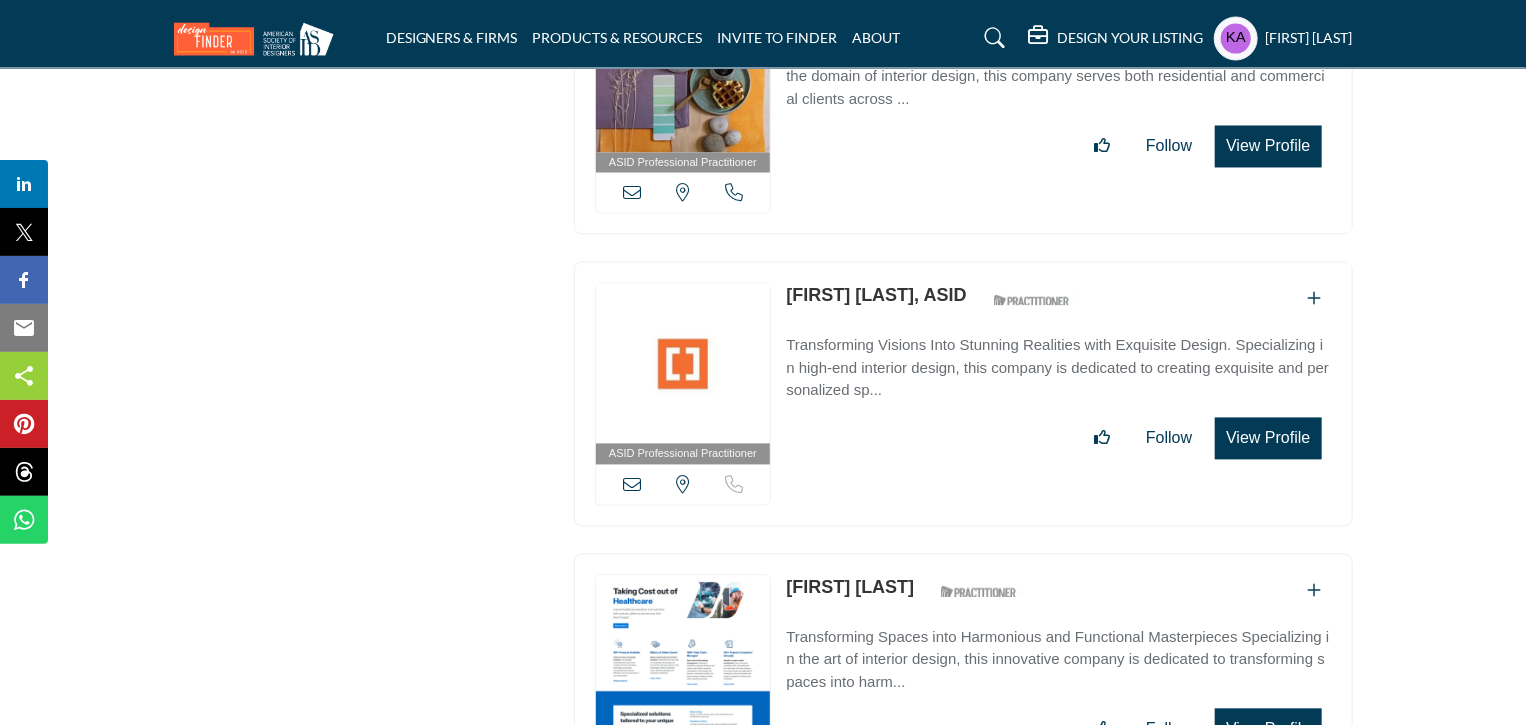 click at bounding box center [632, 485] 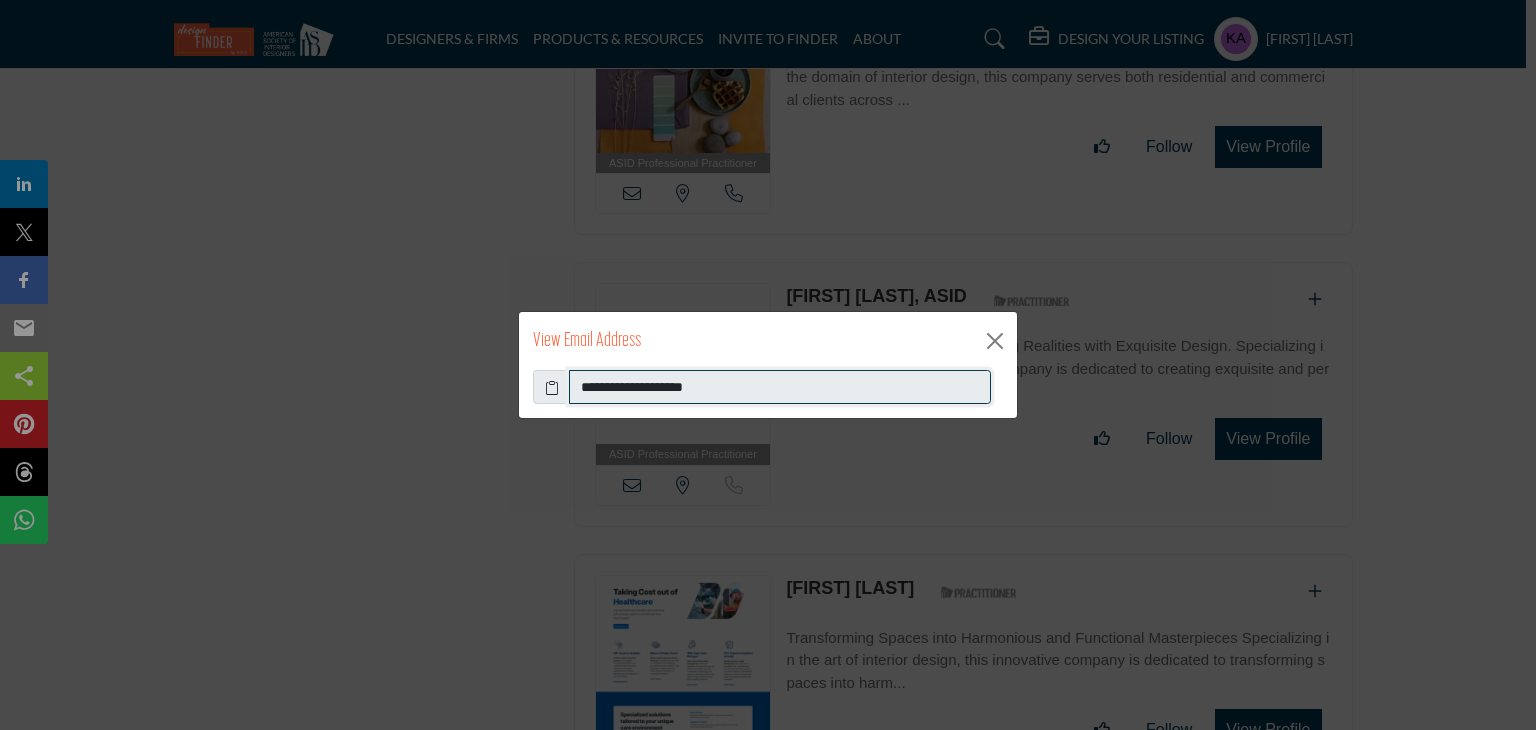 click on "**********" at bounding box center [780, 387] 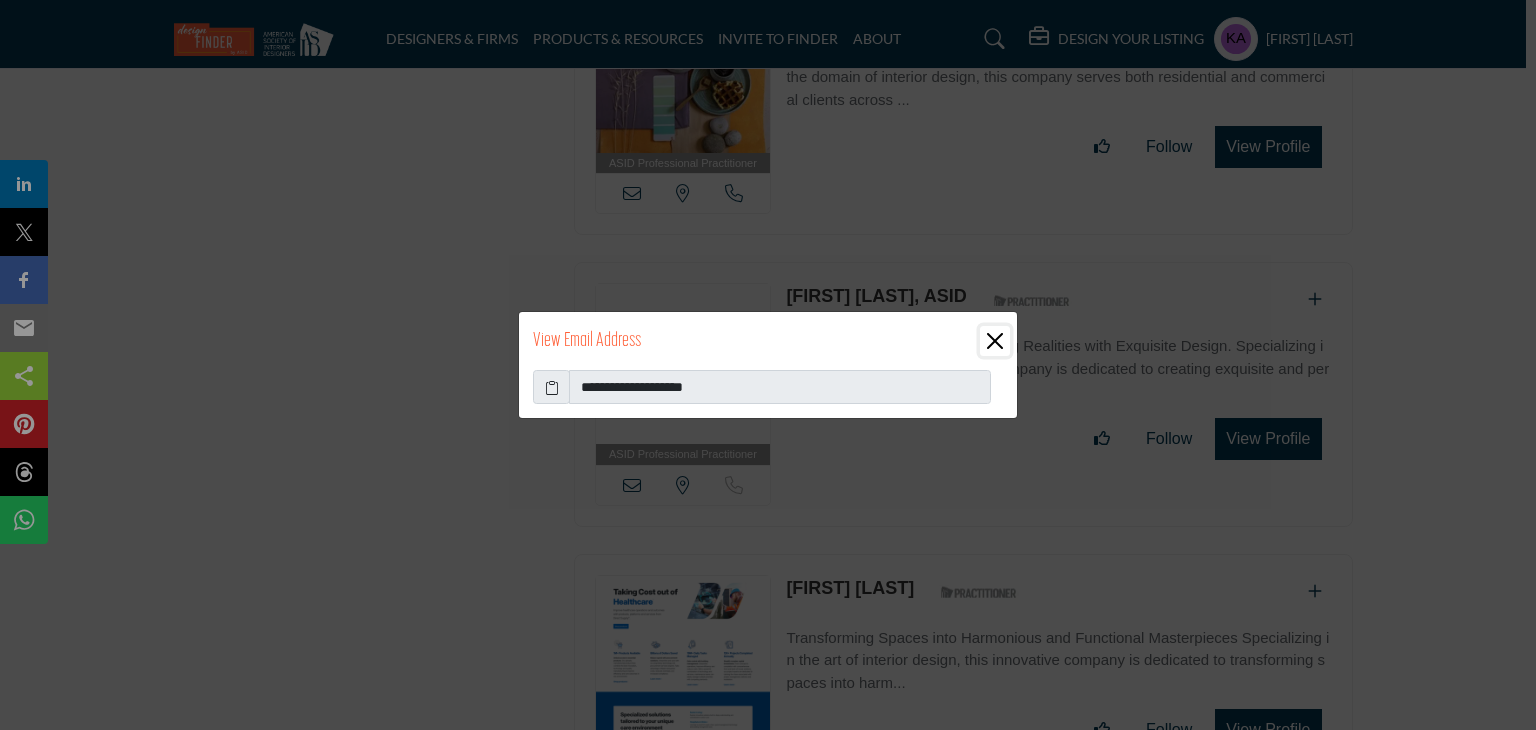 click at bounding box center (995, 341) 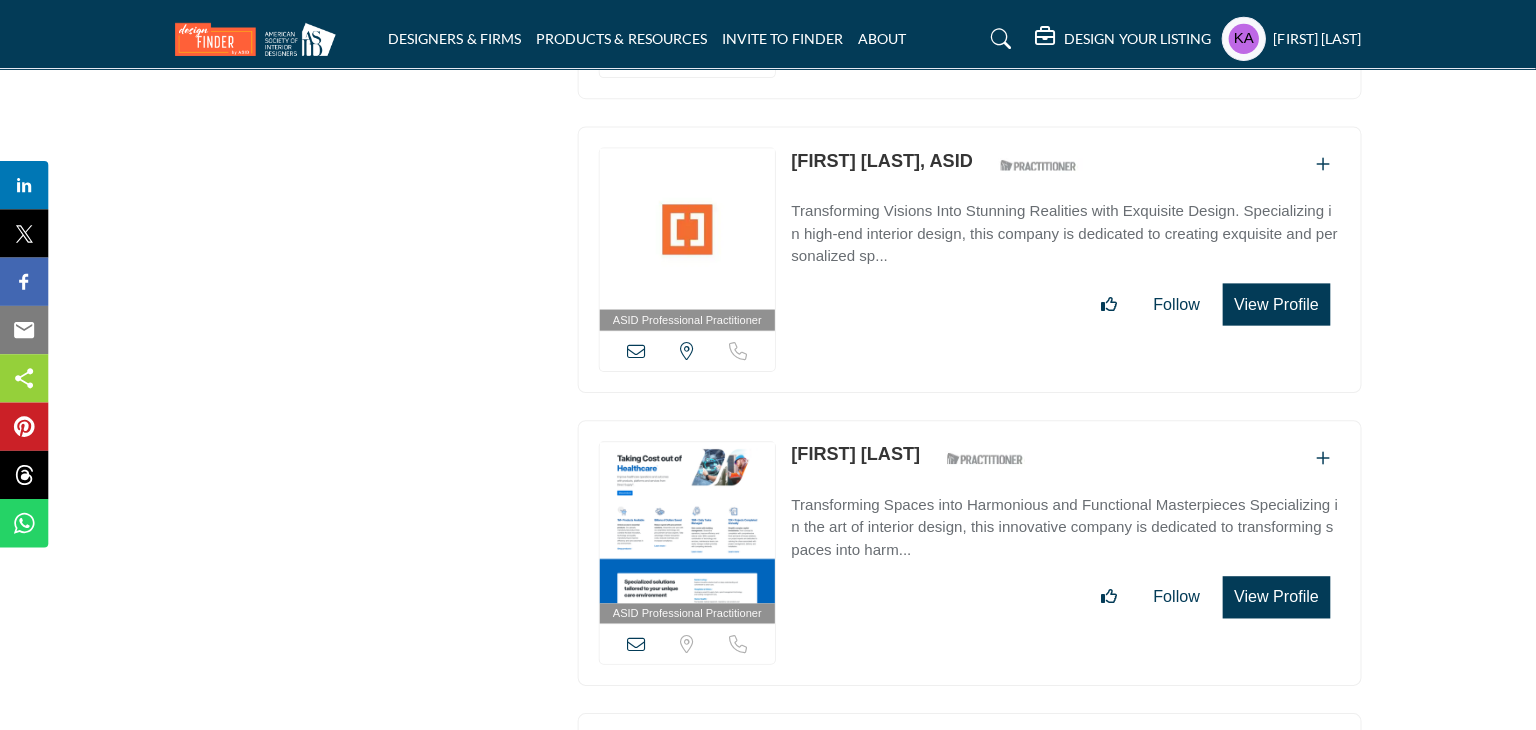 scroll, scrollTop: 13617, scrollLeft: 0, axis: vertical 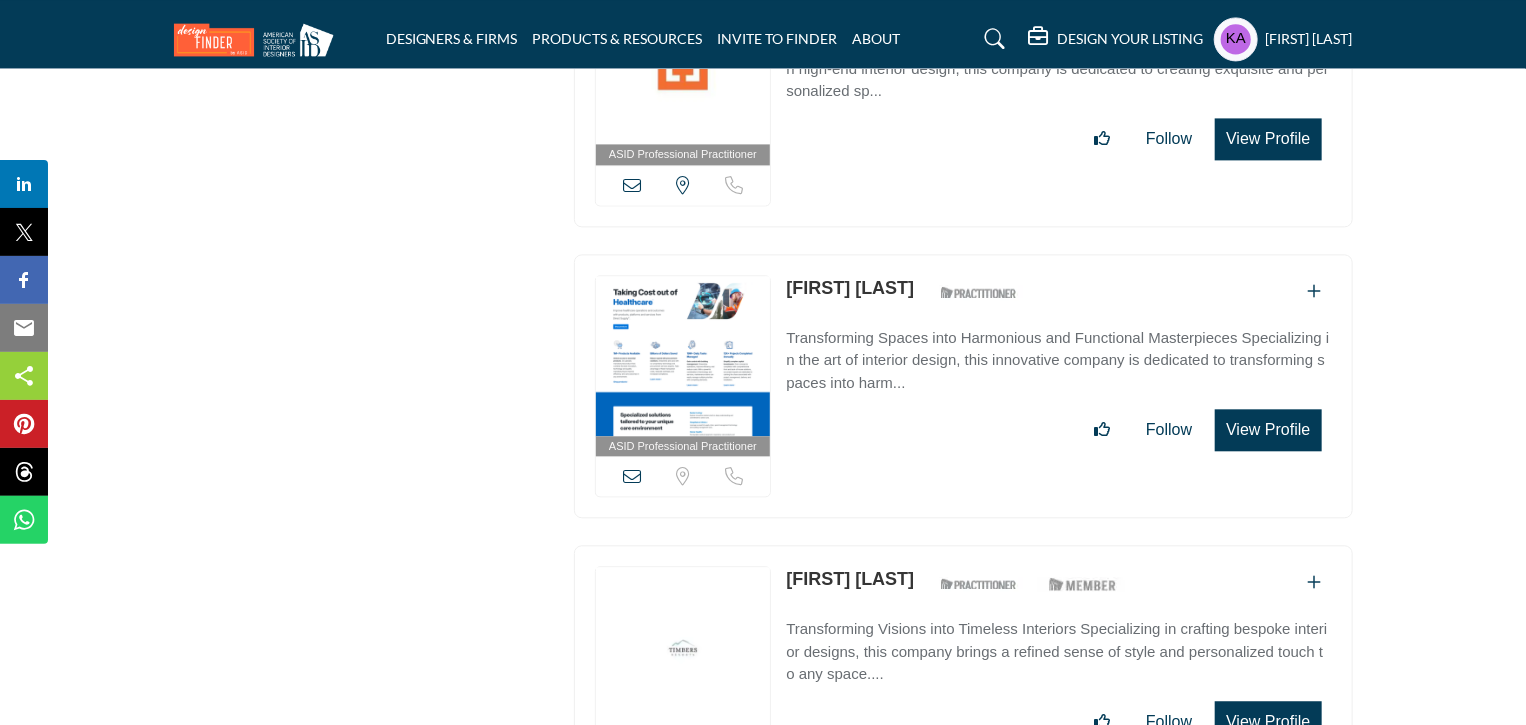 click at bounding box center [632, 476] 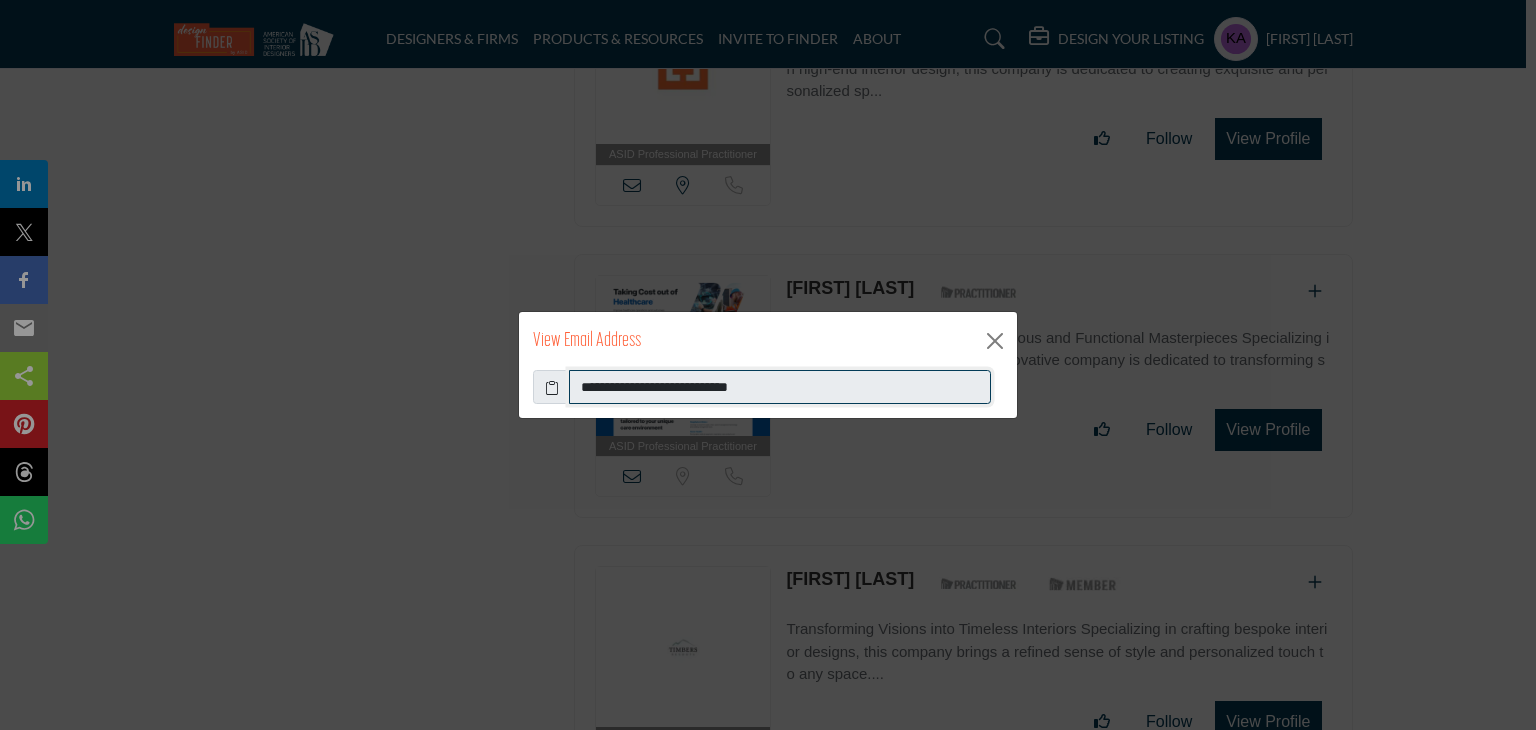 click on "**********" at bounding box center (780, 387) 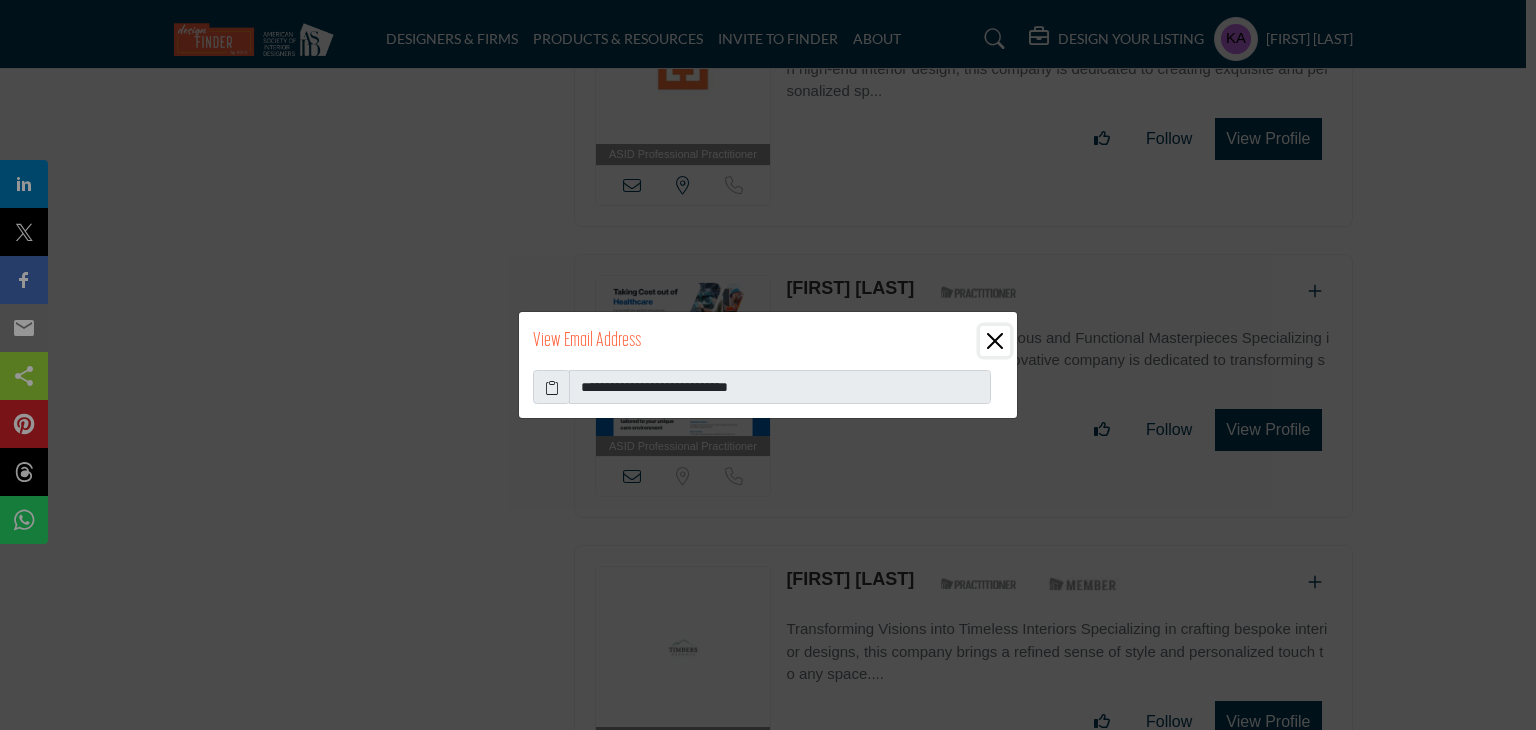 click at bounding box center (995, 341) 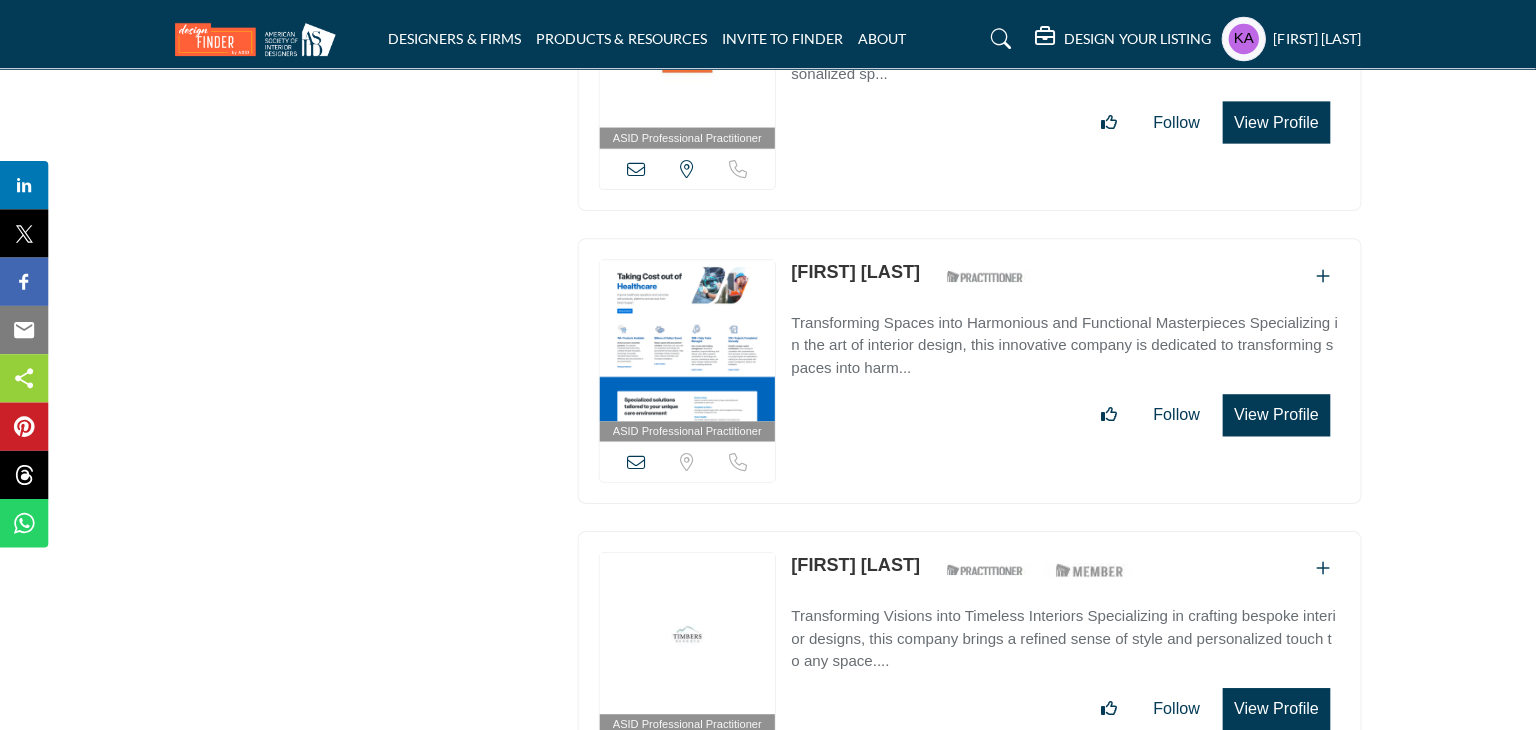 scroll, scrollTop: 13817, scrollLeft: 0, axis: vertical 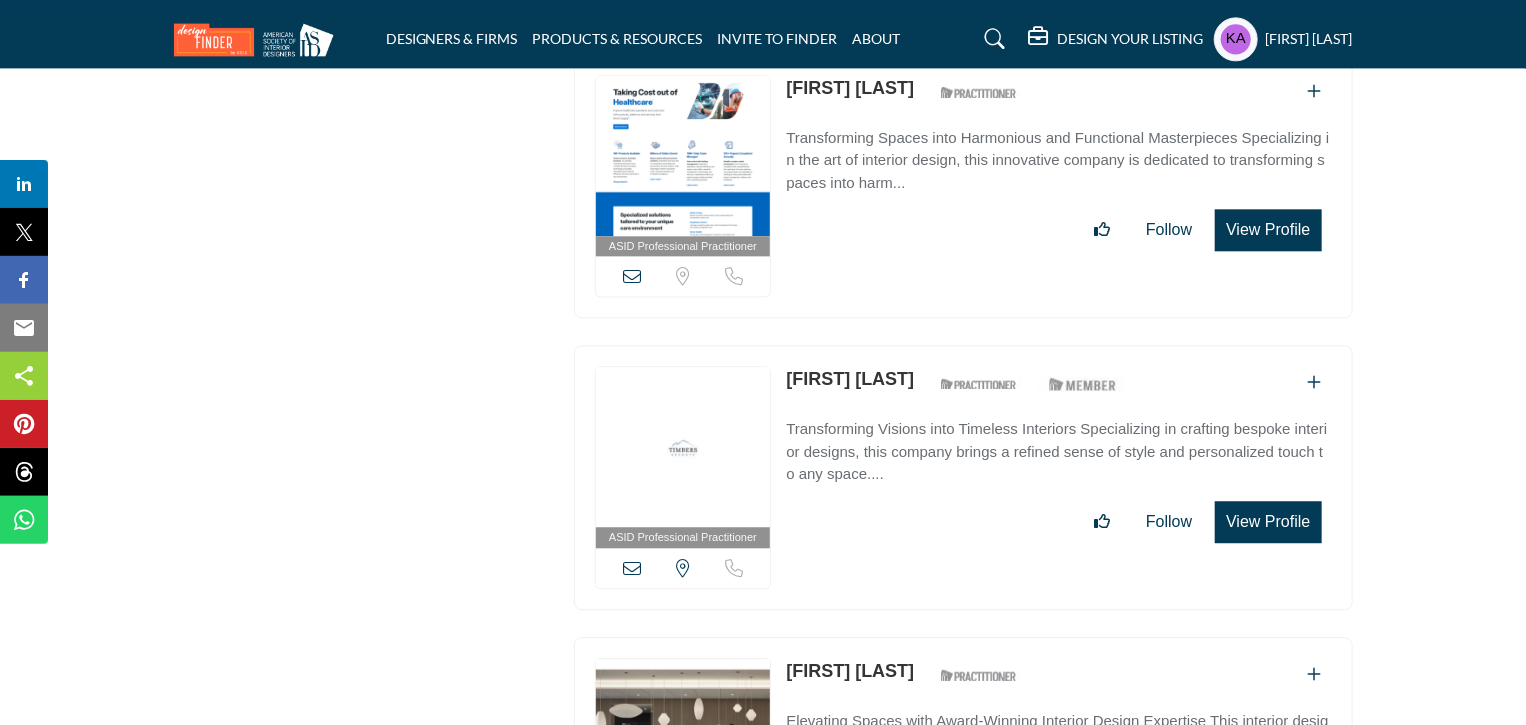 click at bounding box center [632, 568] 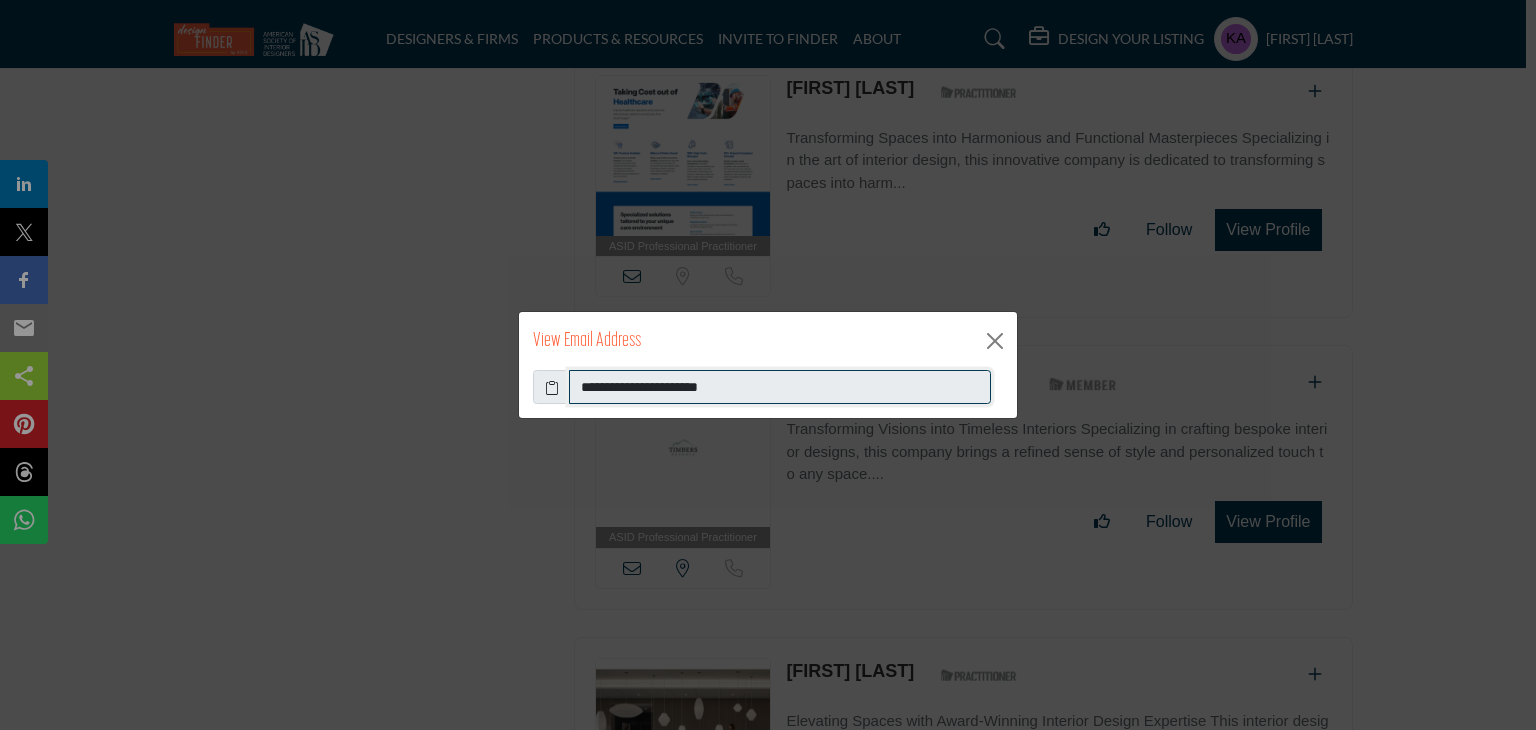 click on "**********" at bounding box center [780, 387] 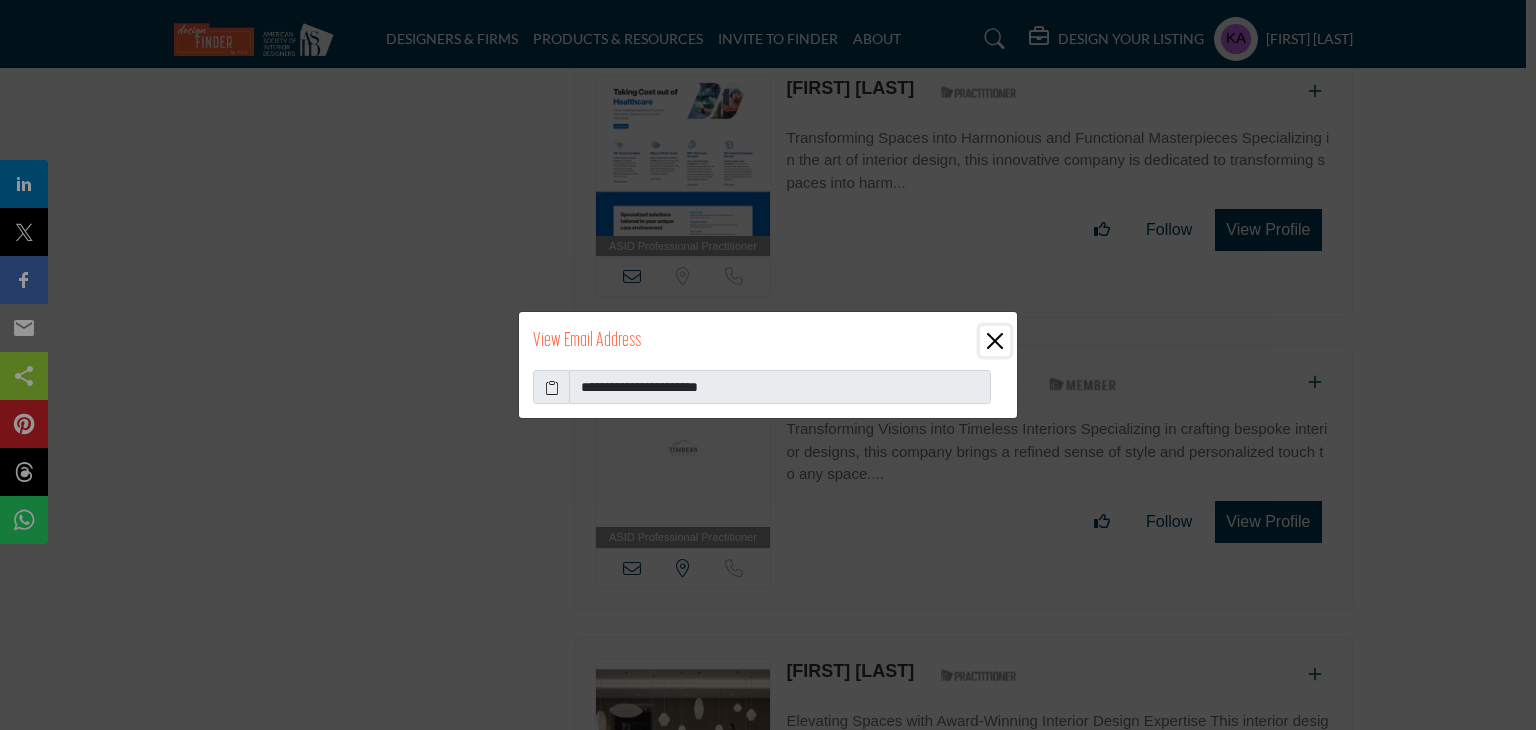 click at bounding box center [995, 341] 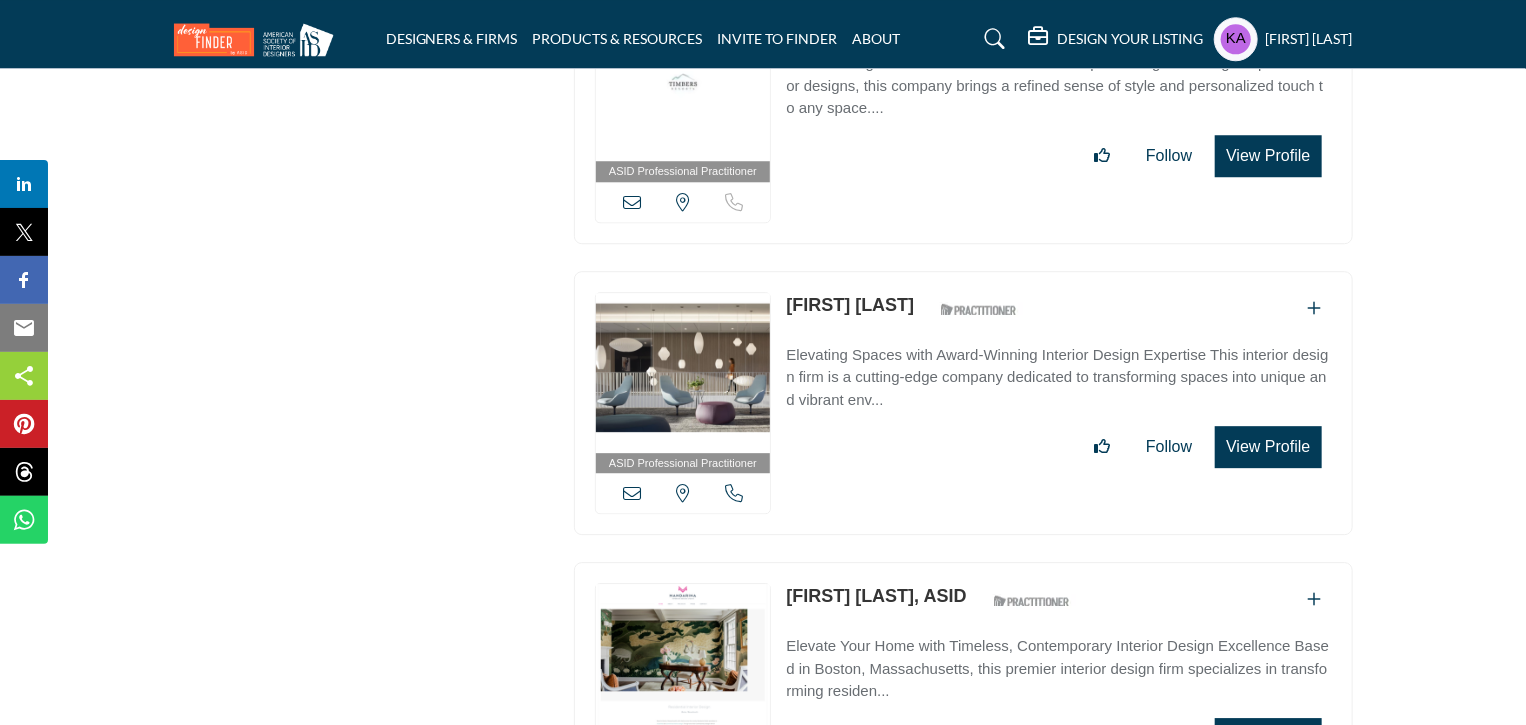 scroll, scrollTop: 14217, scrollLeft: 0, axis: vertical 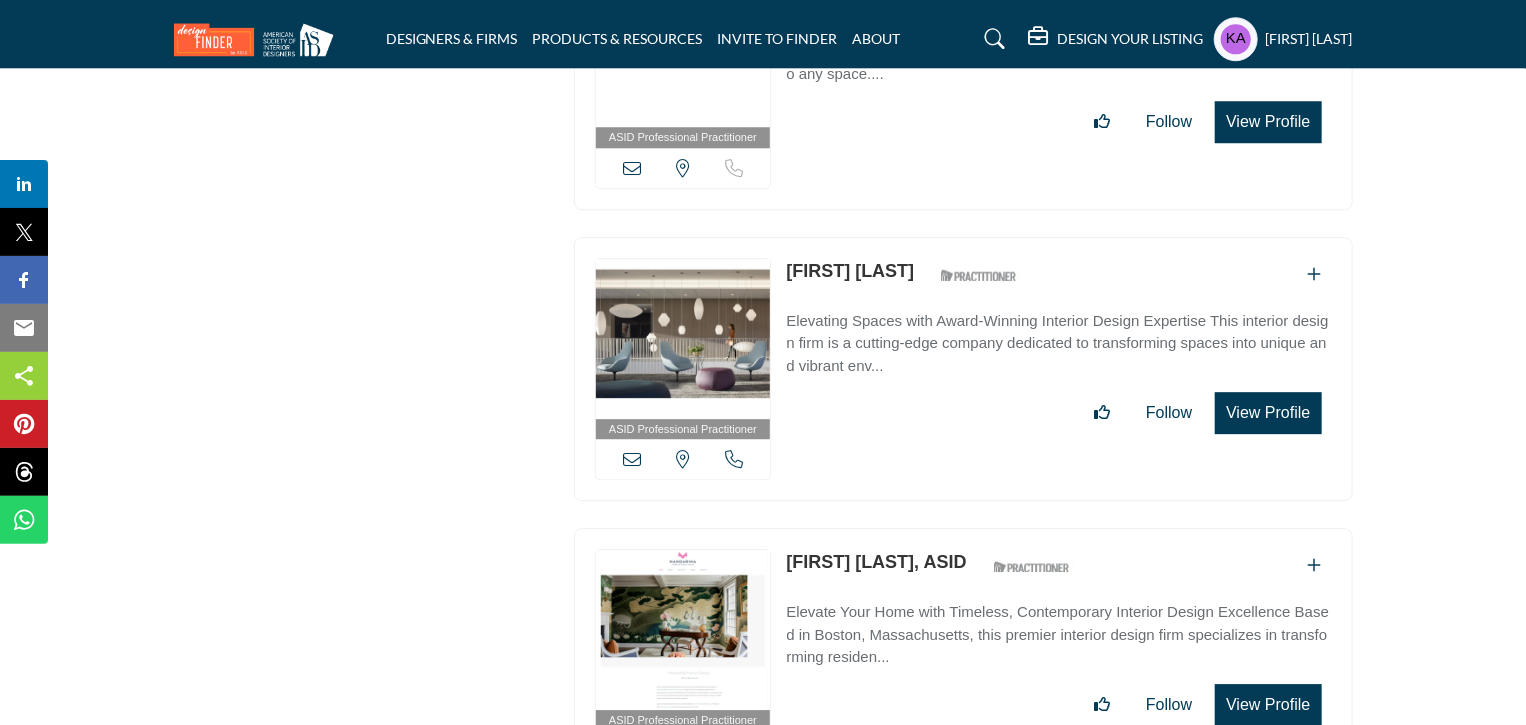 click at bounding box center [734, 459] 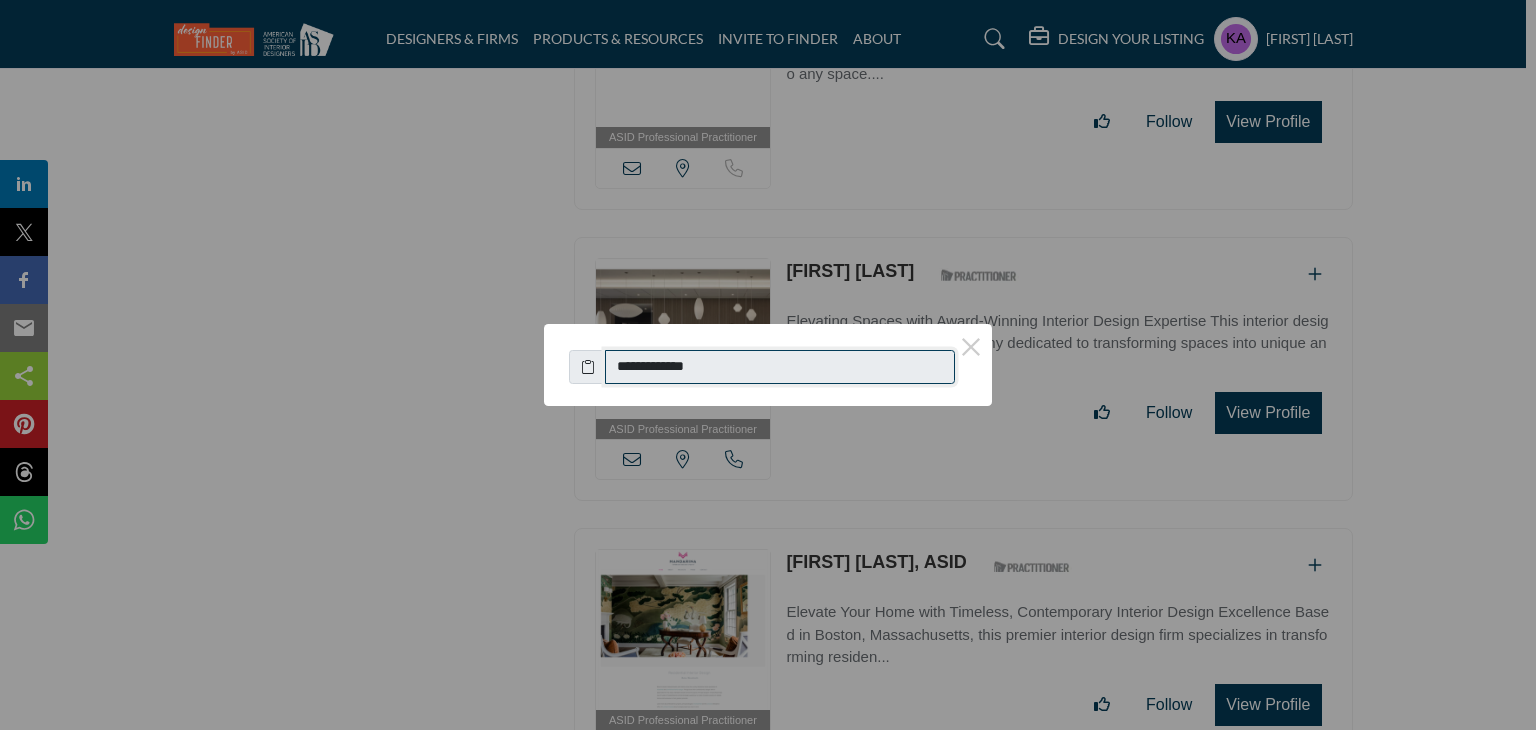 click on "**********" at bounding box center [780, 367] 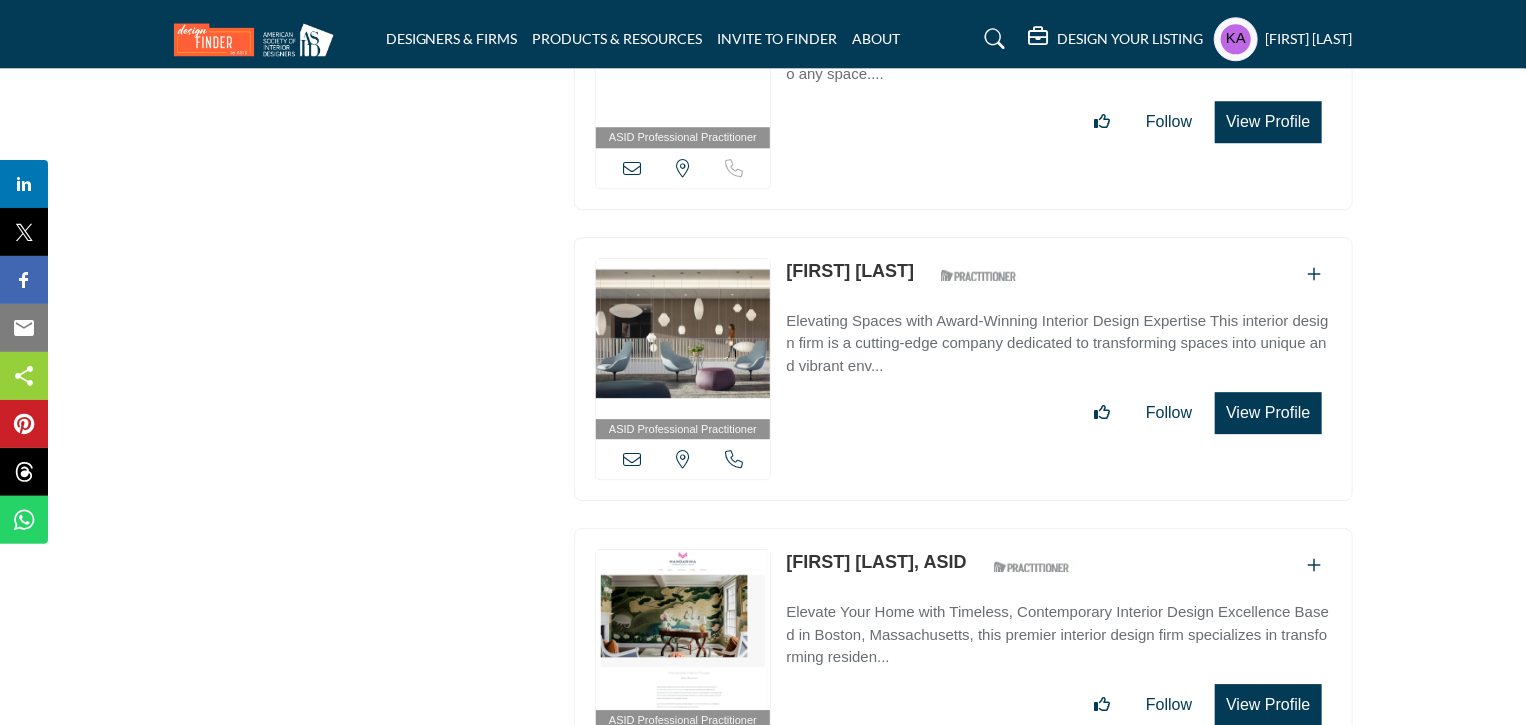 click on "[STATE], USA" at bounding box center (683, 459) 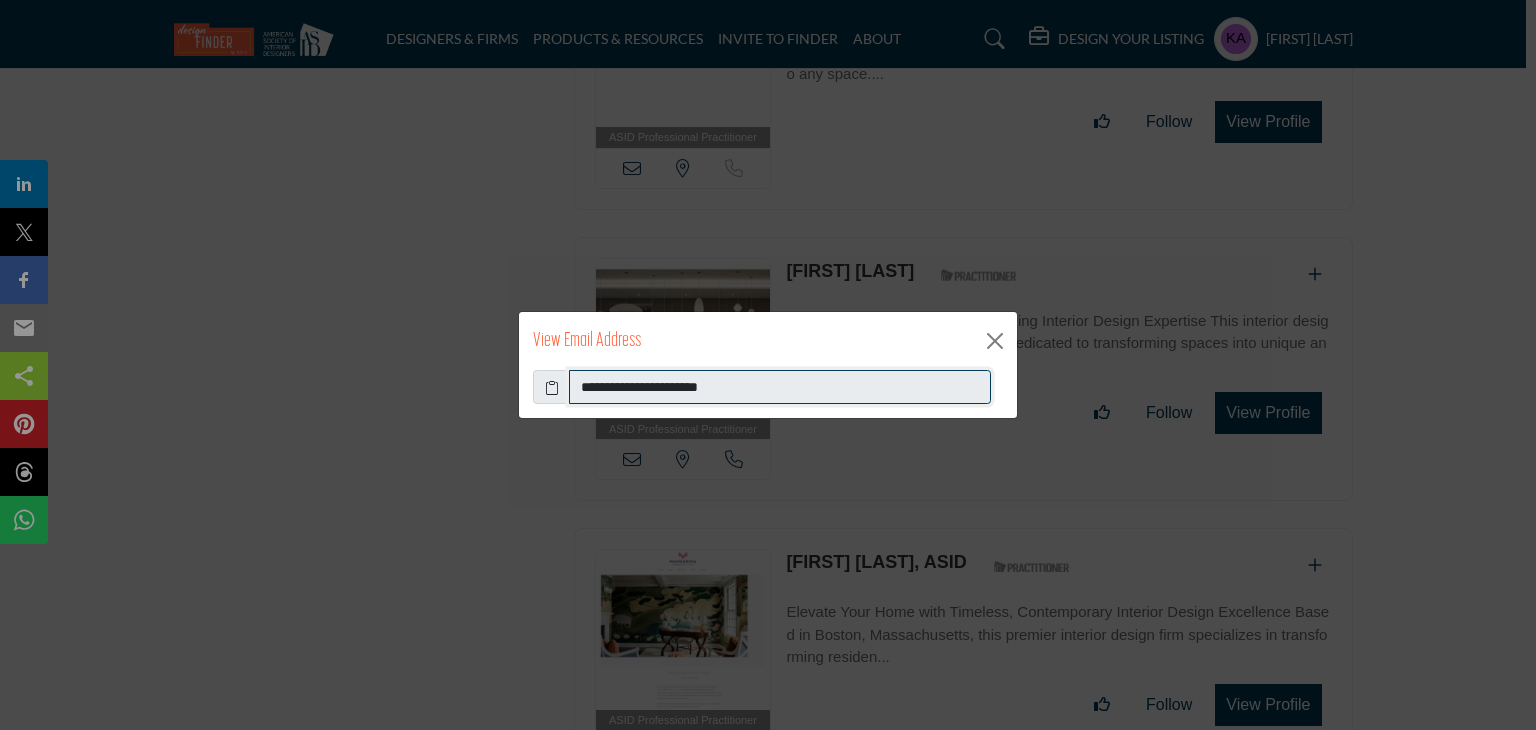 click on "**********" at bounding box center [780, 387] 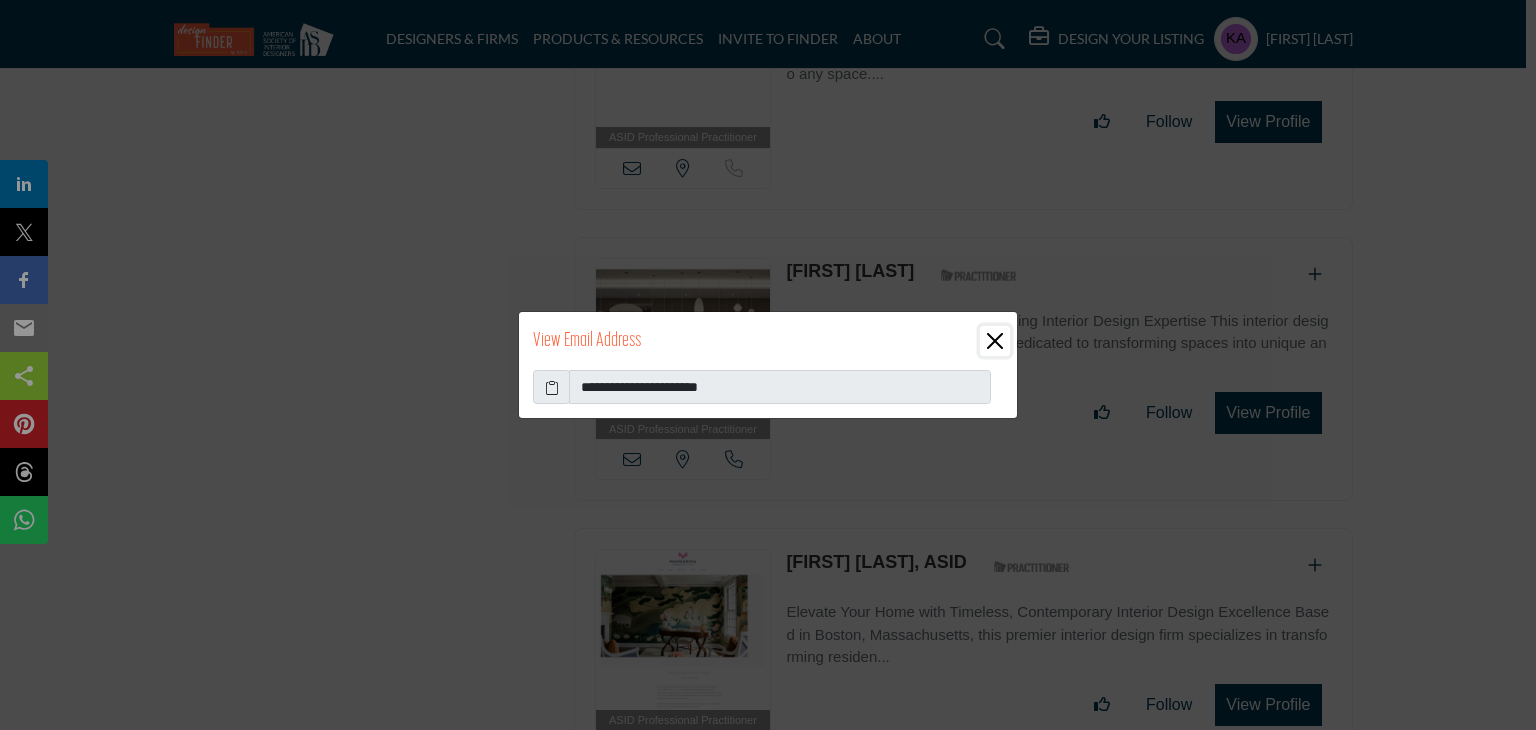click at bounding box center (995, 341) 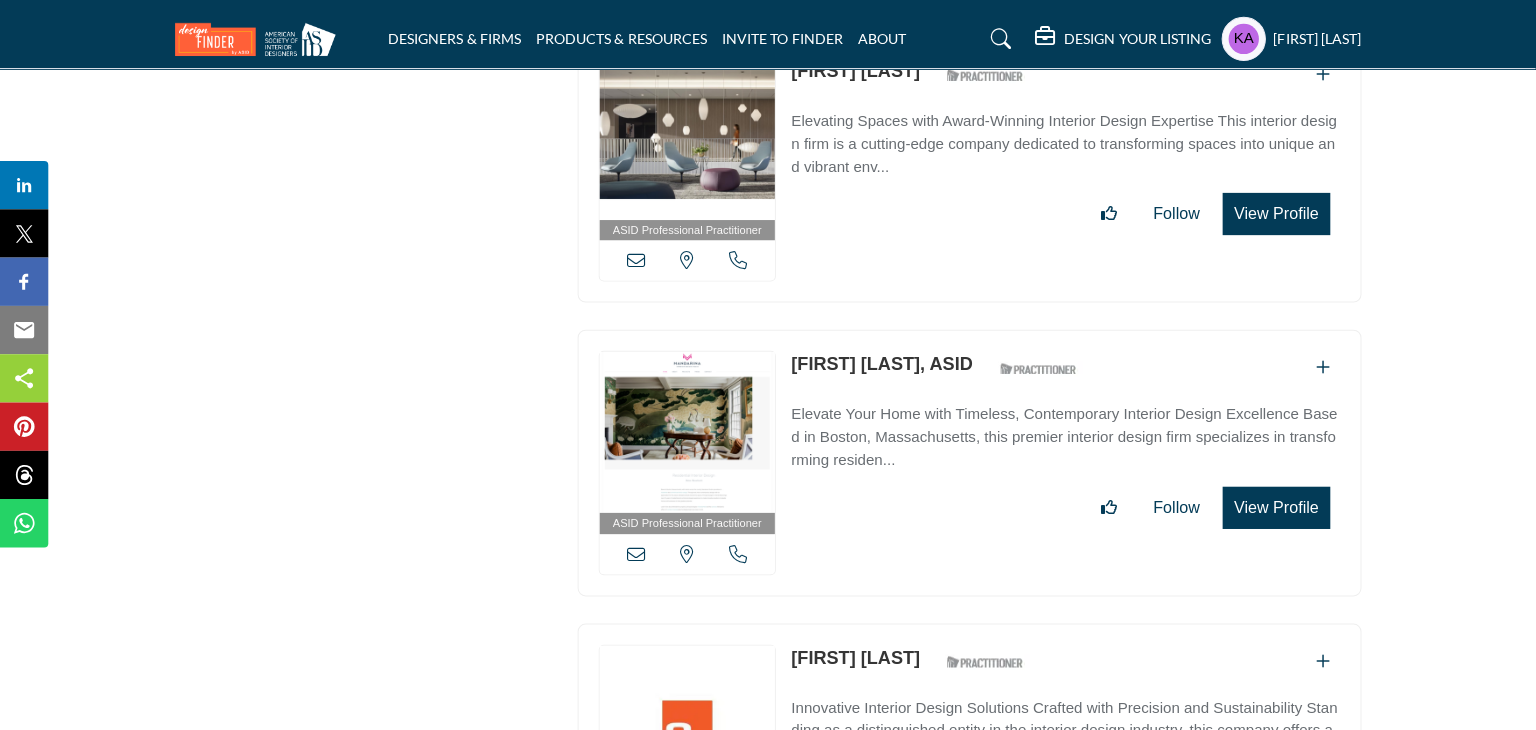 scroll, scrollTop: 14117, scrollLeft: 0, axis: vertical 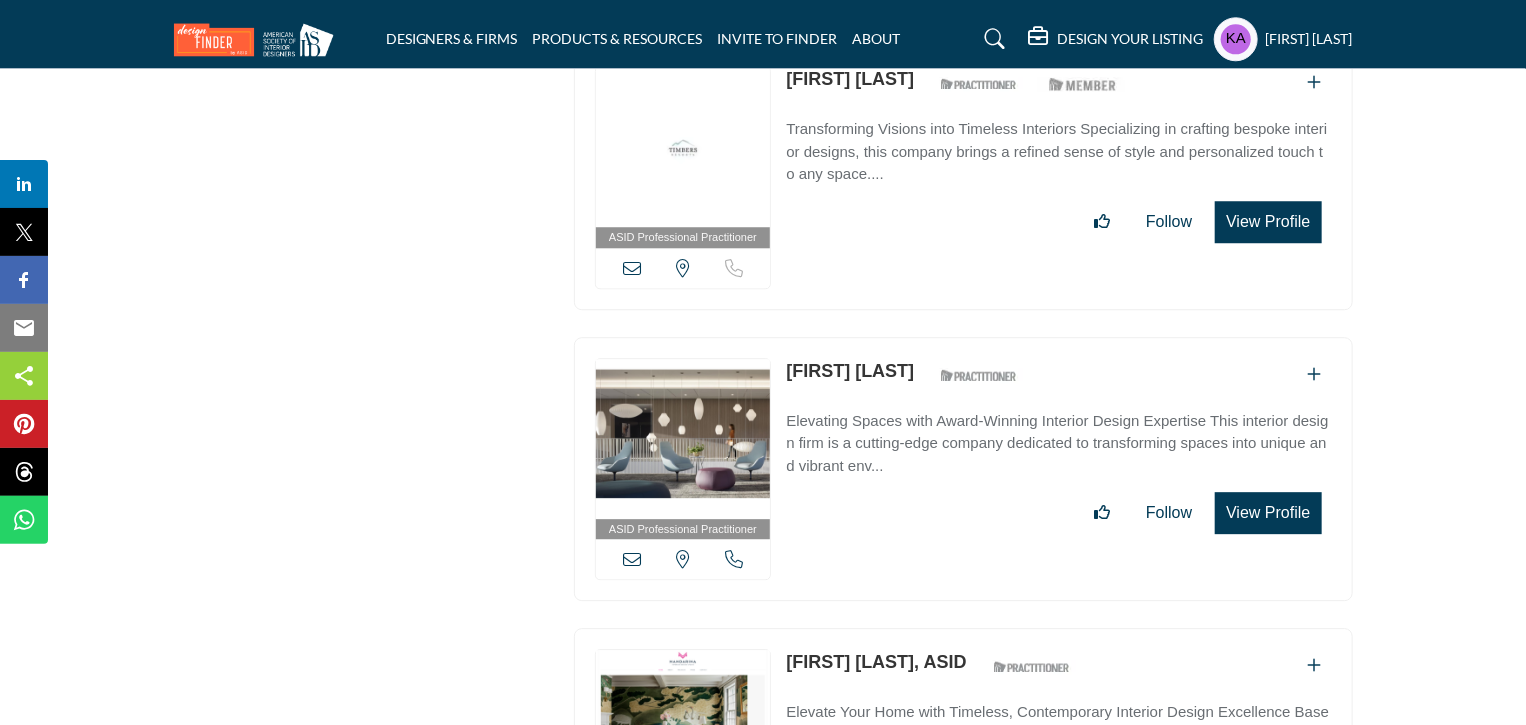 click at bounding box center (734, 559) 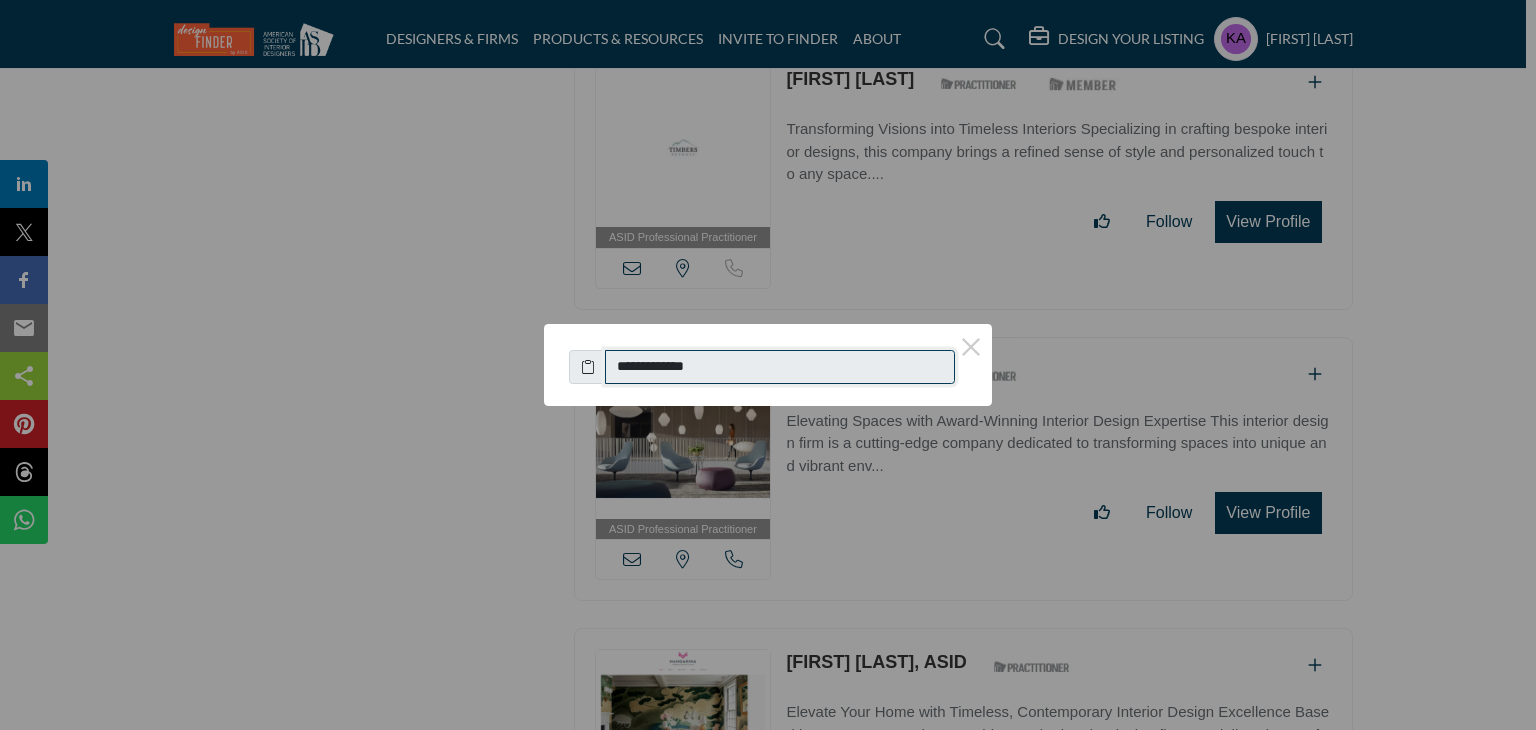 drag, startPoint x: 623, startPoint y: 368, endPoint x: 772, endPoint y: 368, distance: 149 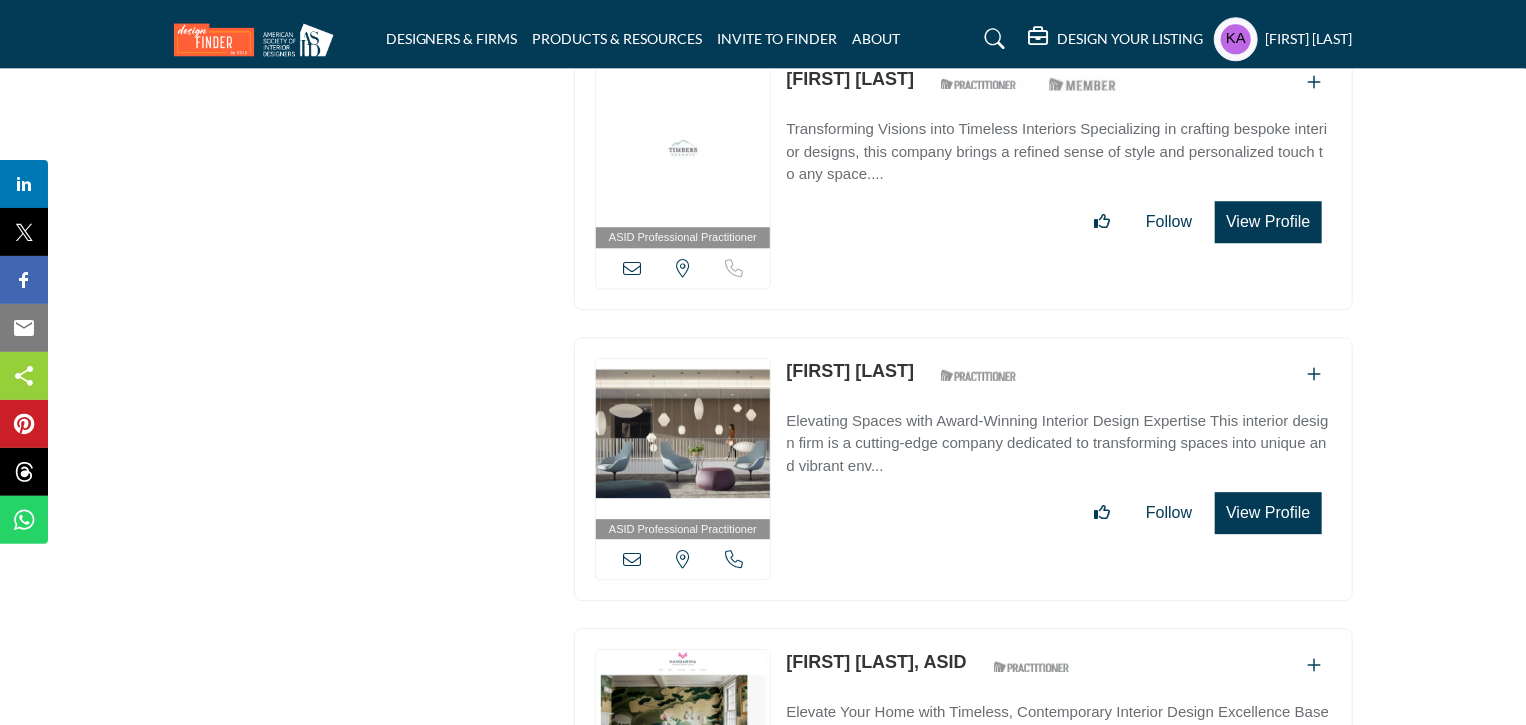 click at bounding box center (632, 559) 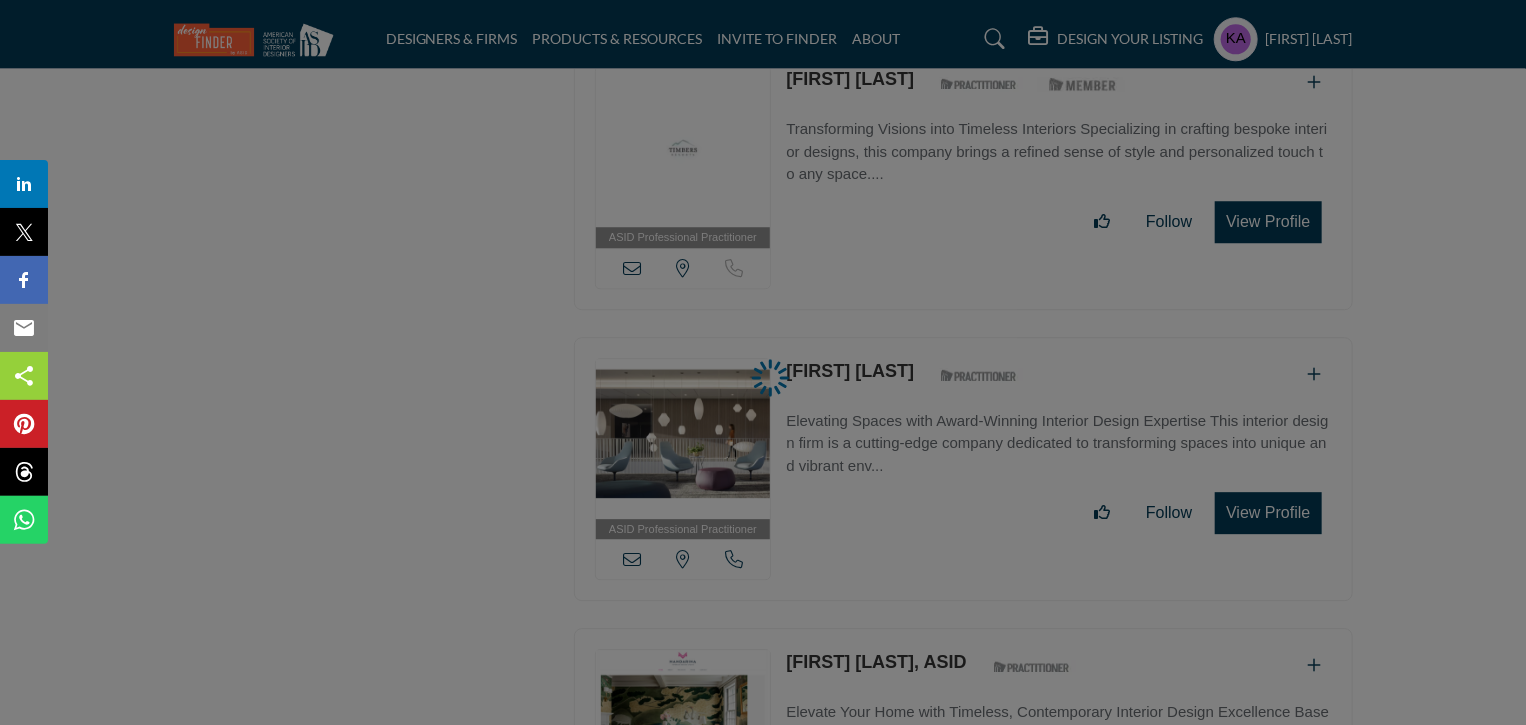 click at bounding box center (763, 362) 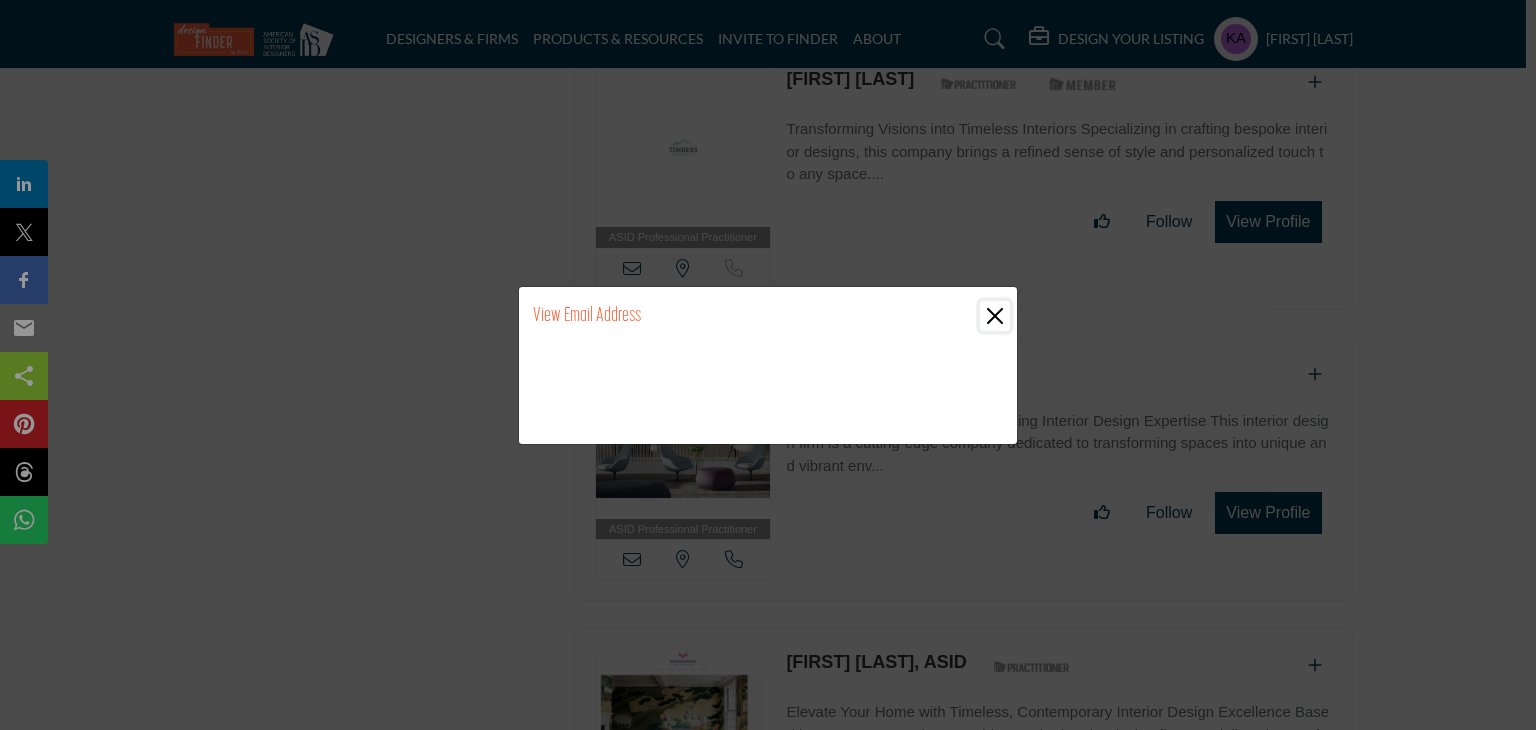 click at bounding box center [995, 316] 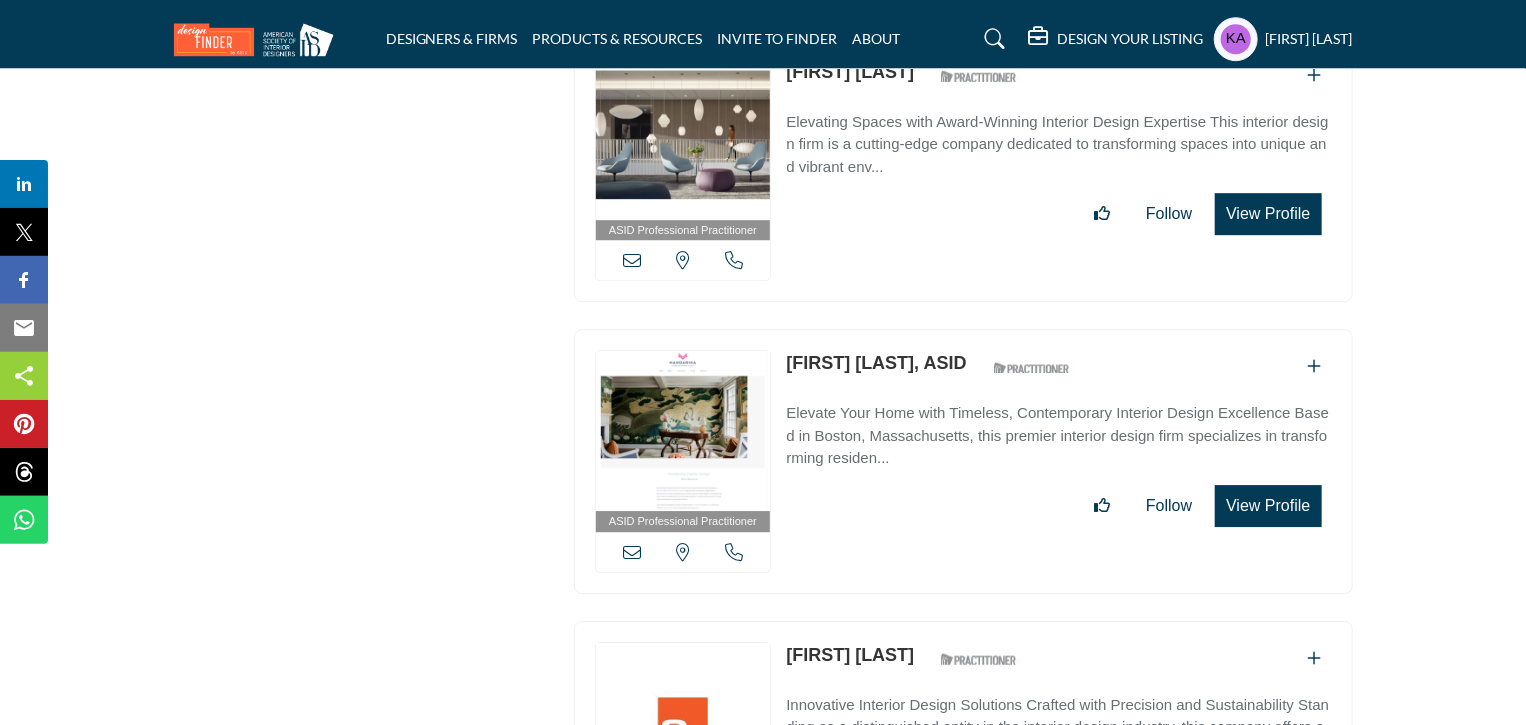scroll, scrollTop: 14417, scrollLeft: 0, axis: vertical 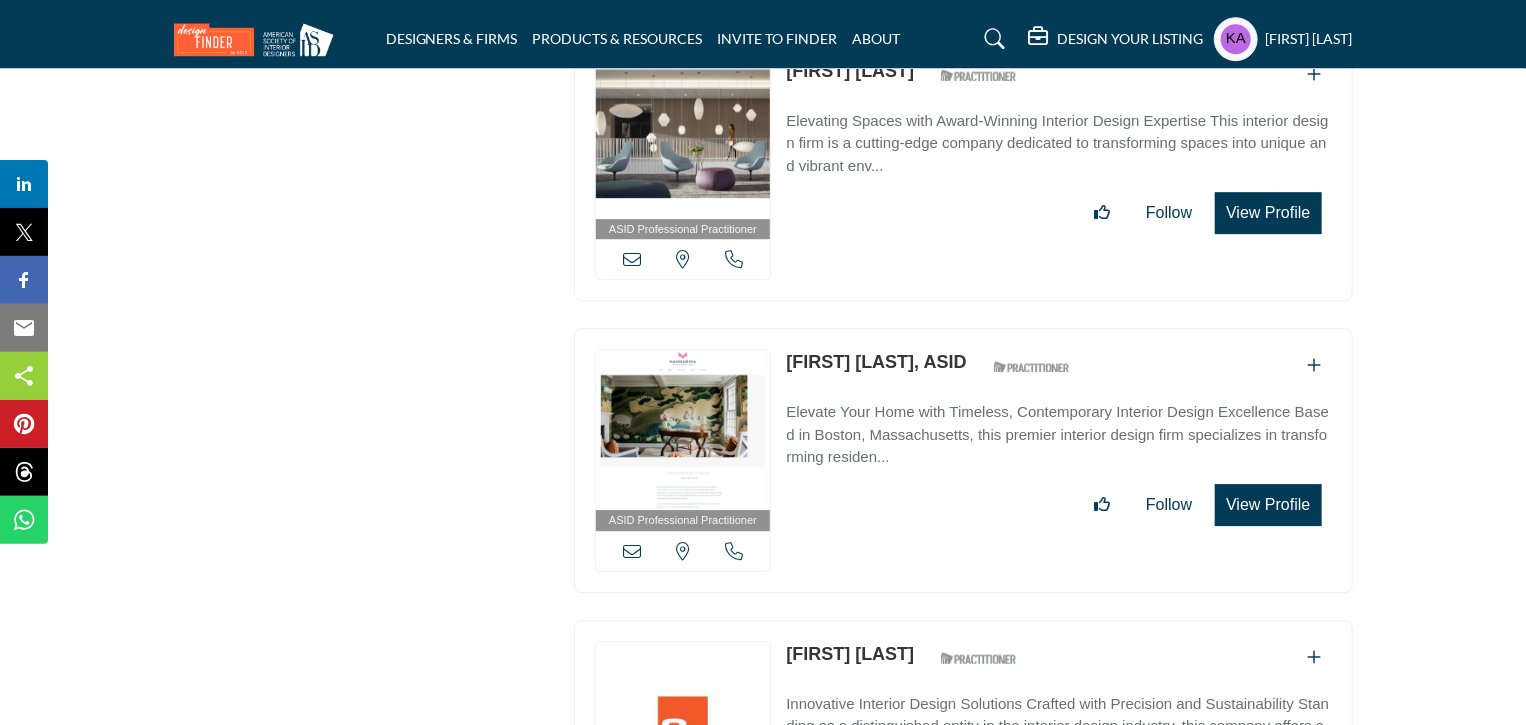 click at bounding box center (734, 551) 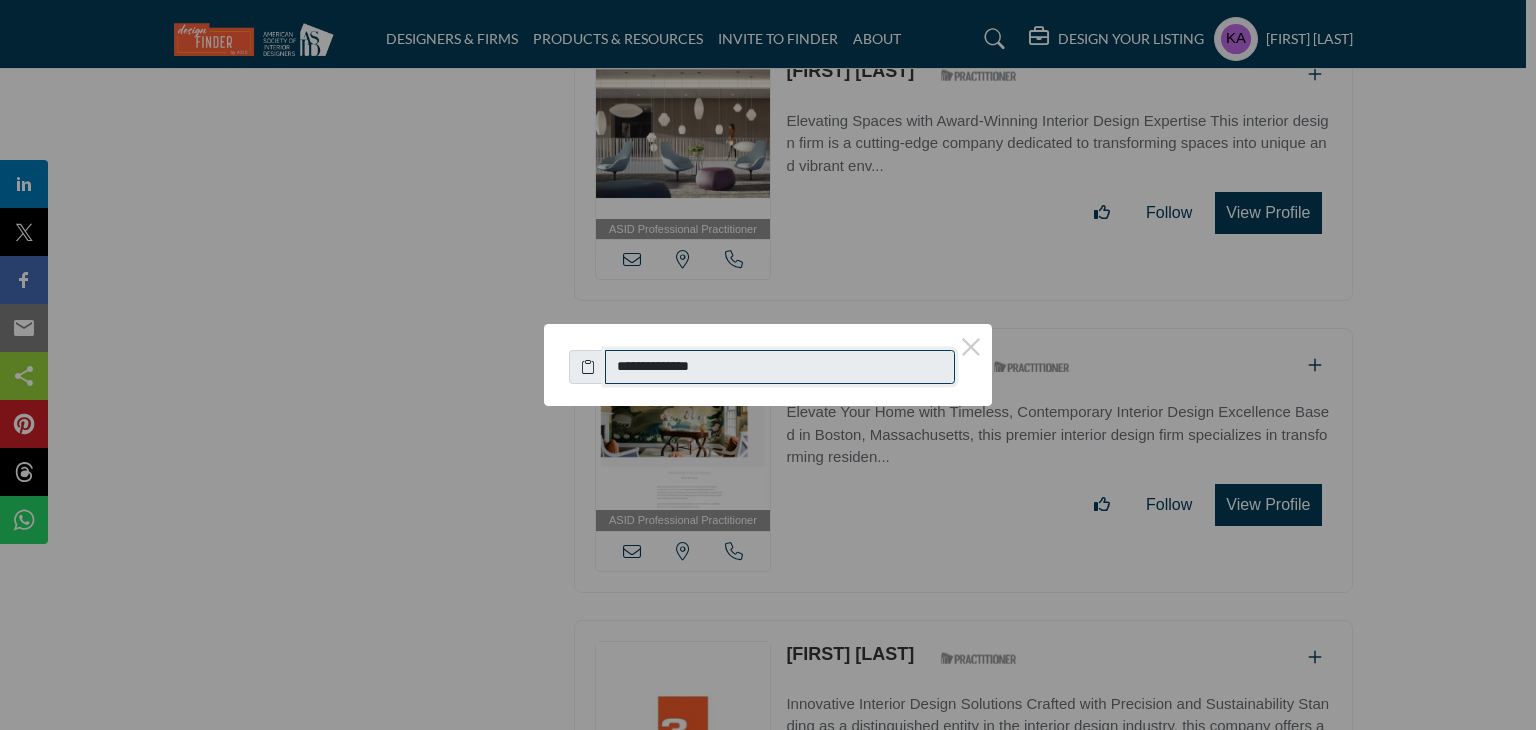 click on "**********" at bounding box center [780, 367] 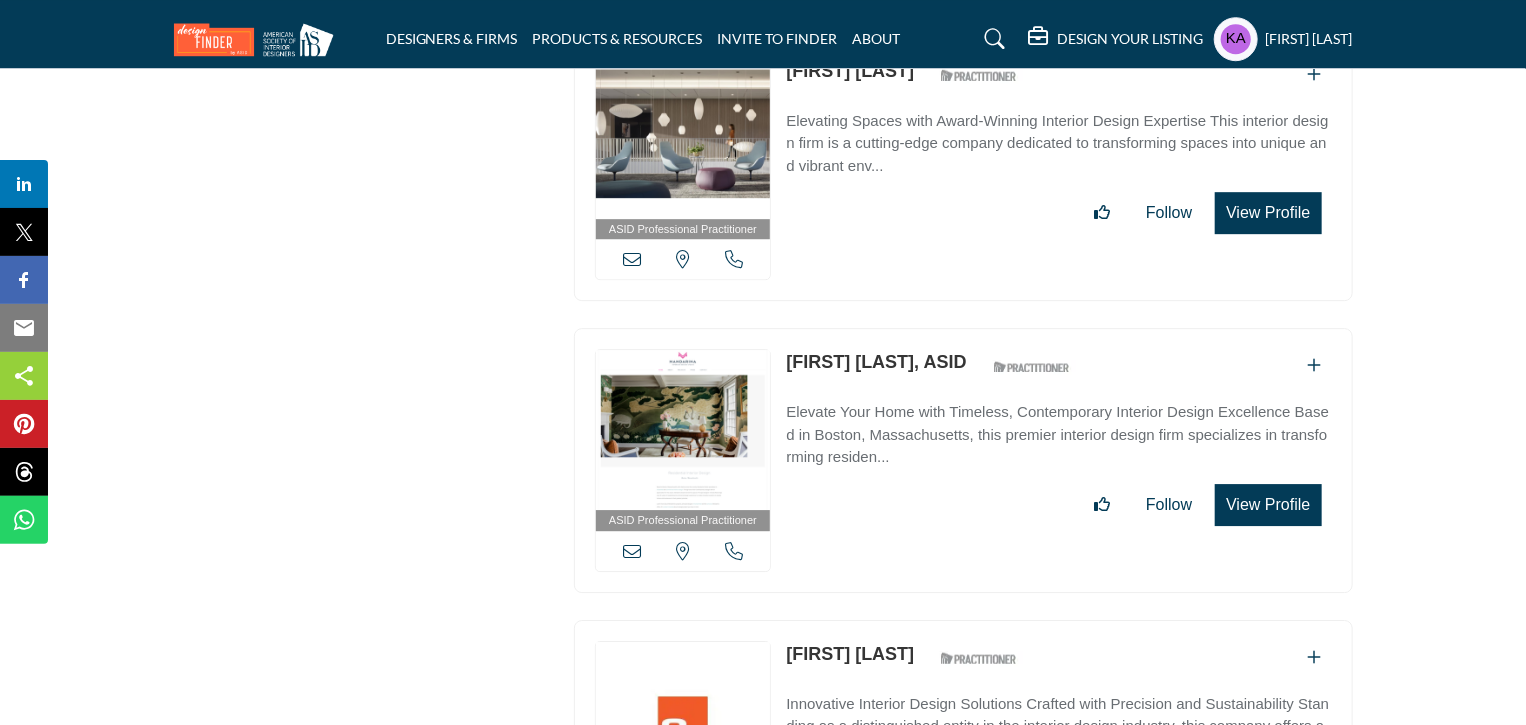 click at bounding box center [632, 551] 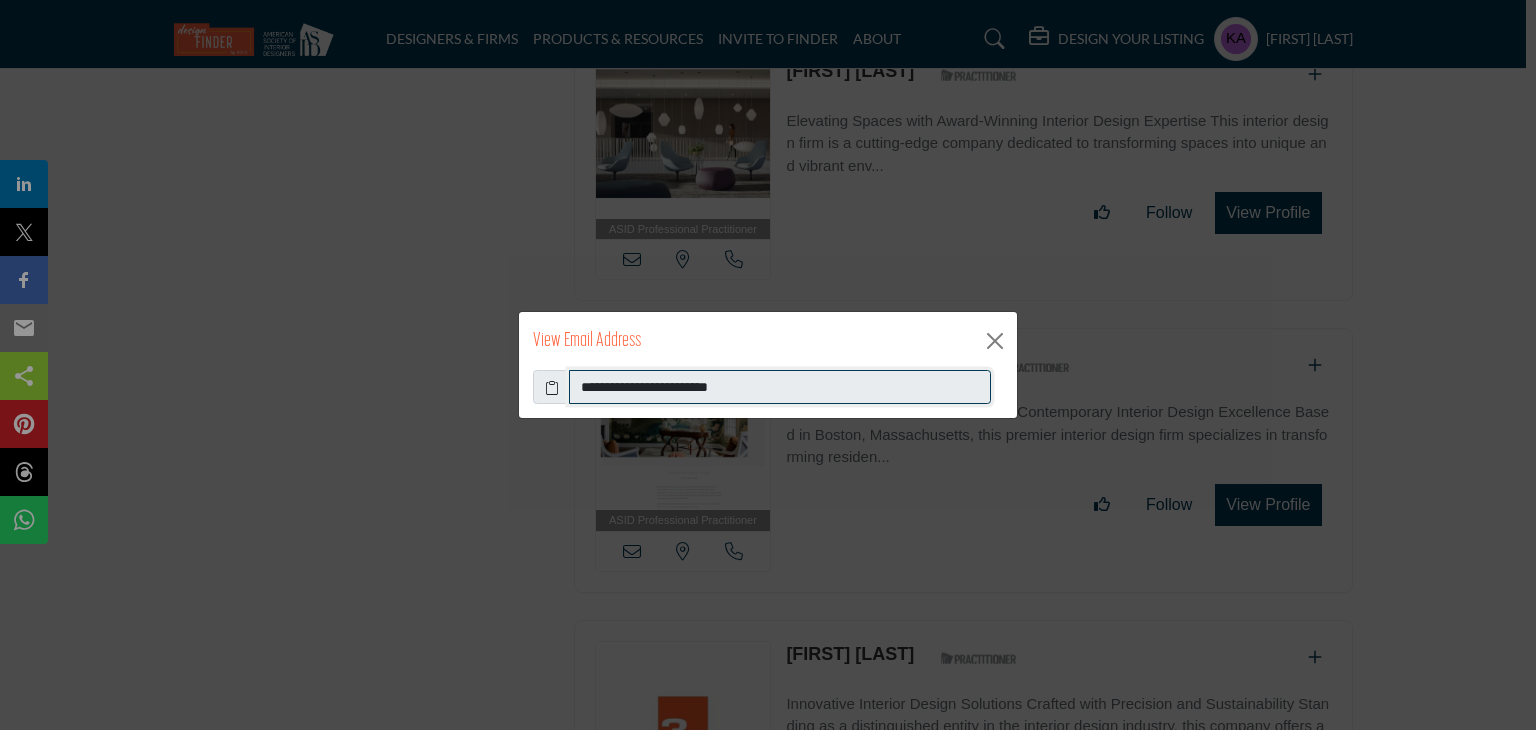 click on "**********" at bounding box center [780, 387] 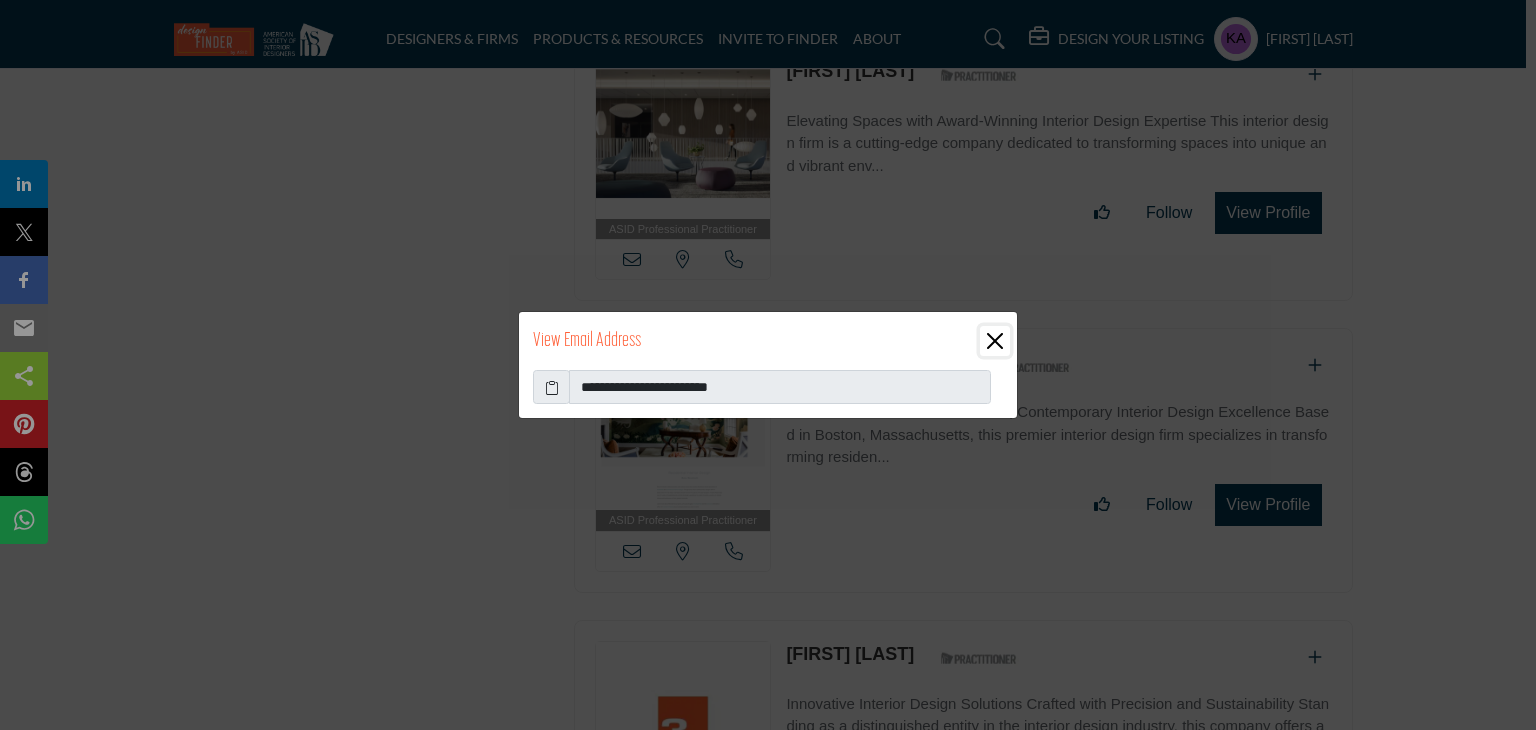 click at bounding box center [995, 341] 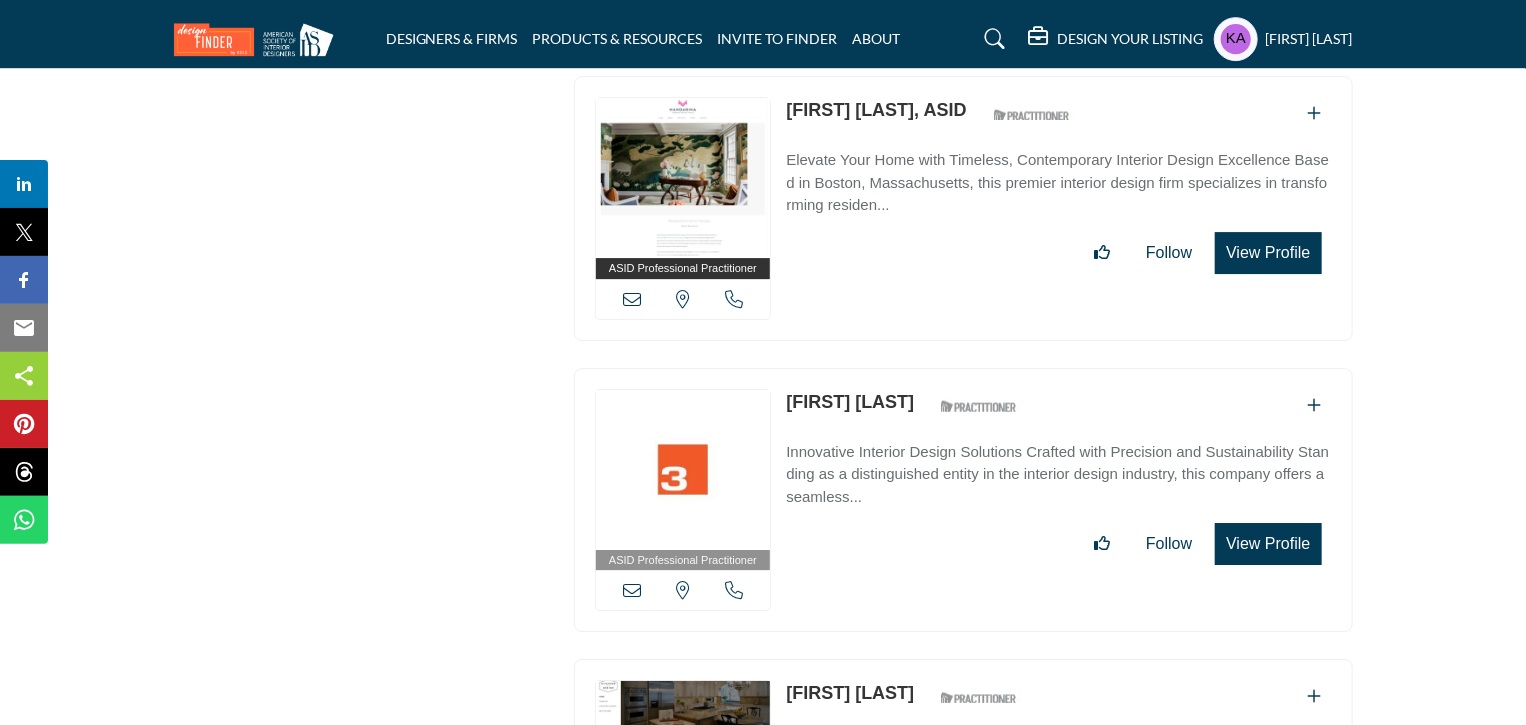 scroll, scrollTop: 14717, scrollLeft: 0, axis: vertical 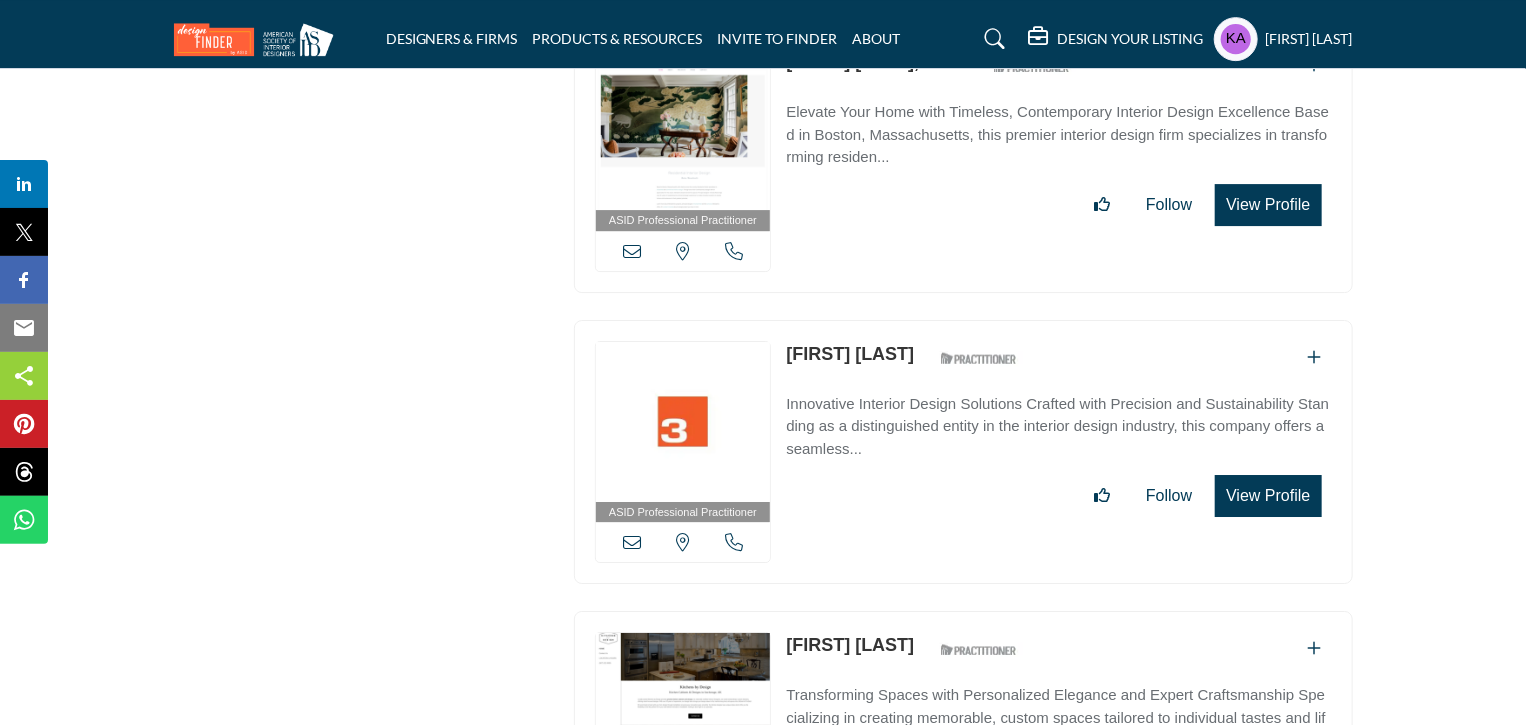 click at bounding box center (734, 542) 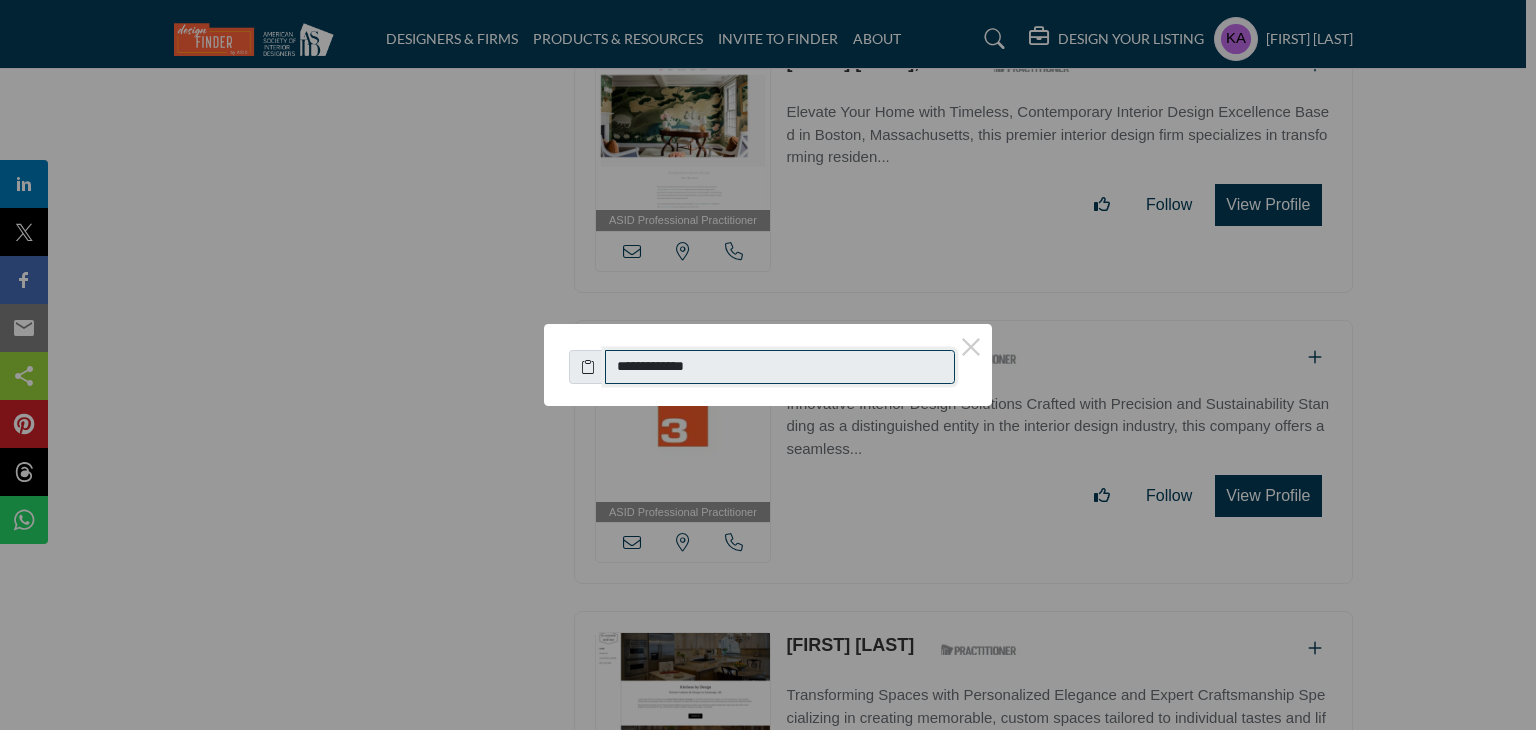 drag, startPoint x: 609, startPoint y: 360, endPoint x: 732, endPoint y: 357, distance: 123.03658 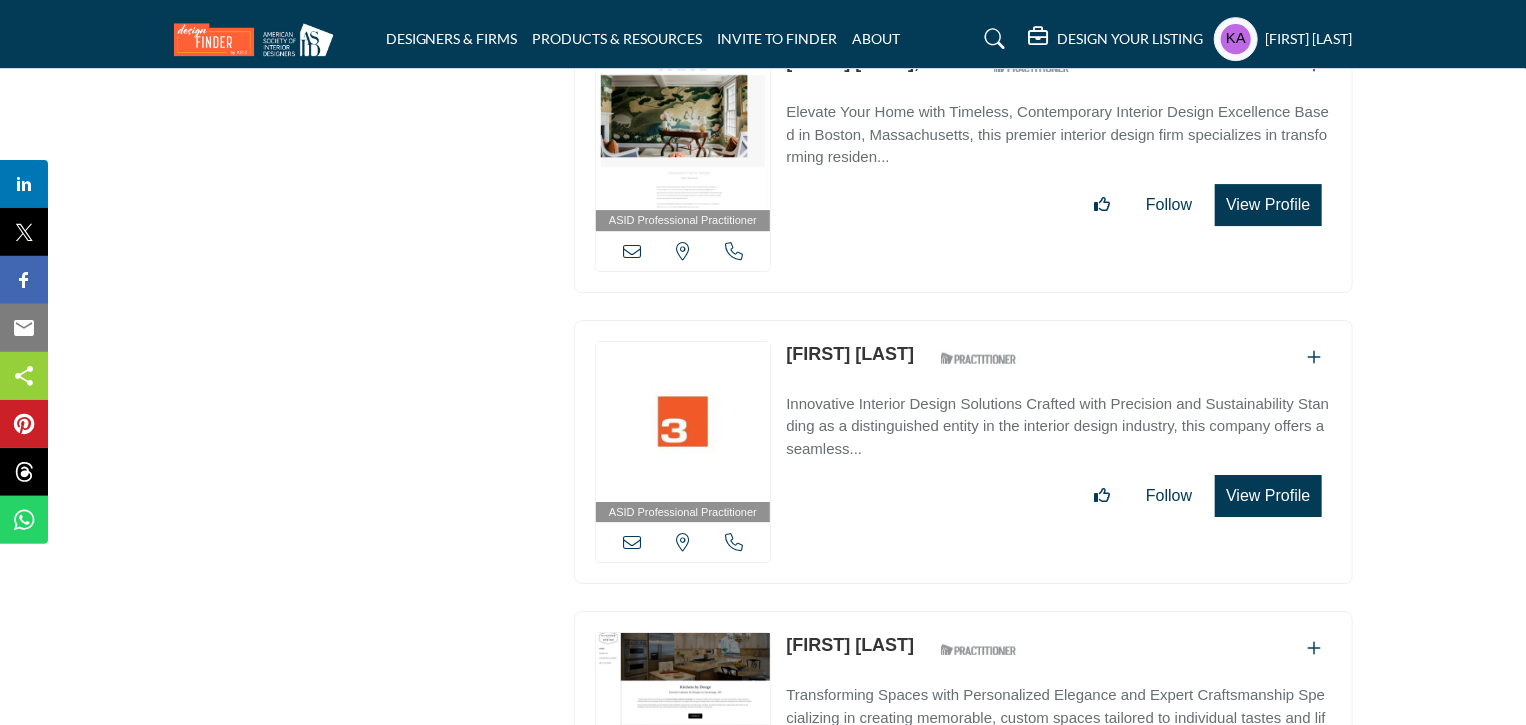 click at bounding box center (632, 542) 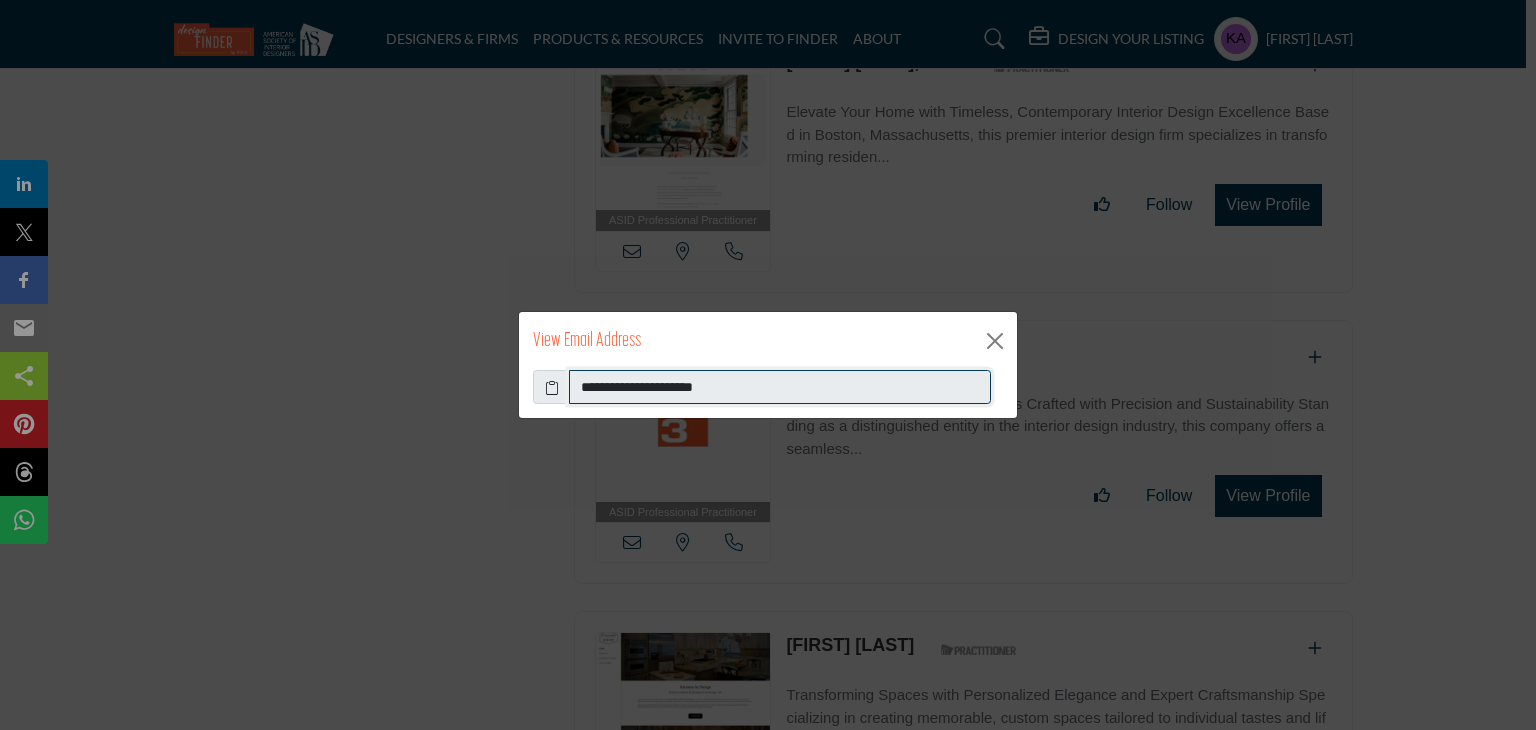 click on "**********" at bounding box center [780, 387] 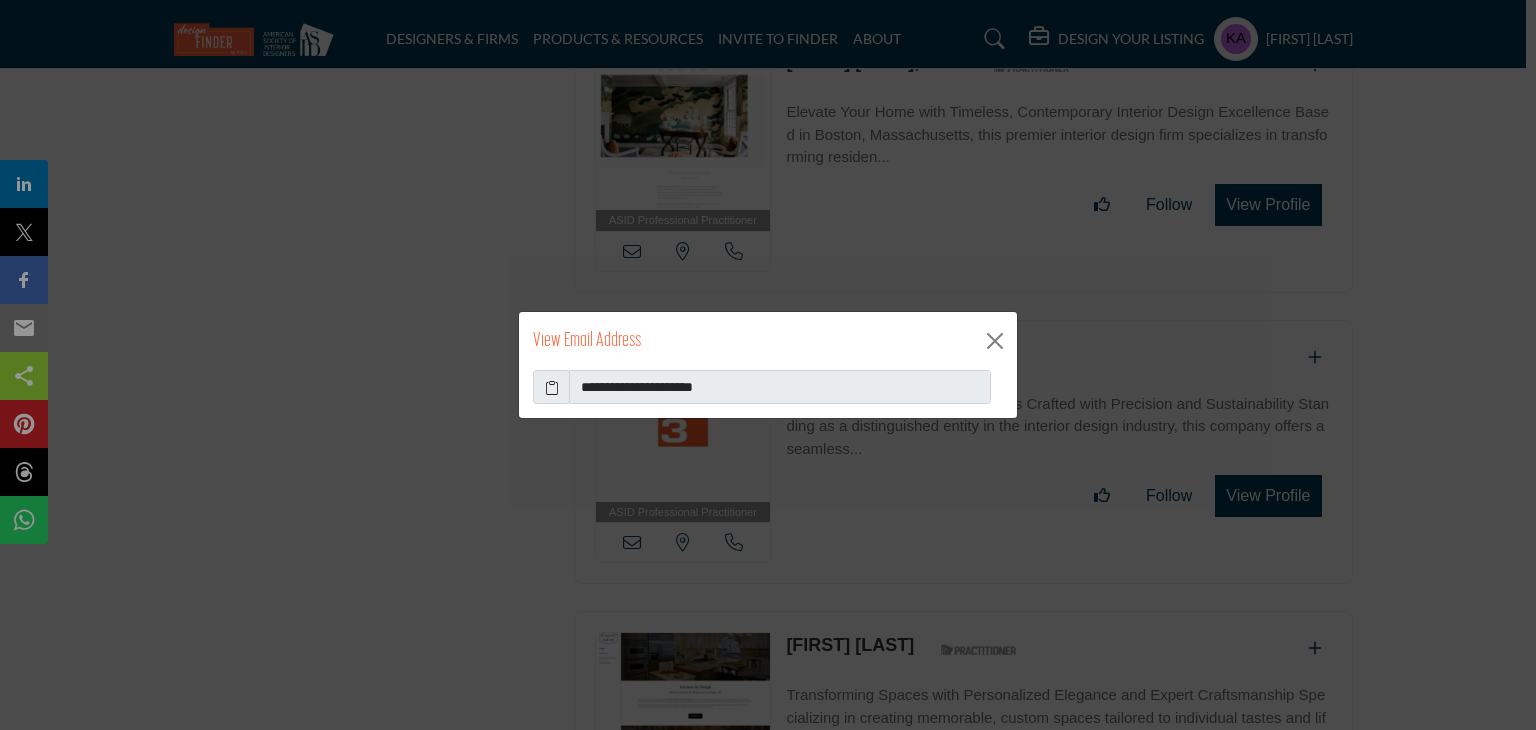 click on "**********" at bounding box center (768, 365) 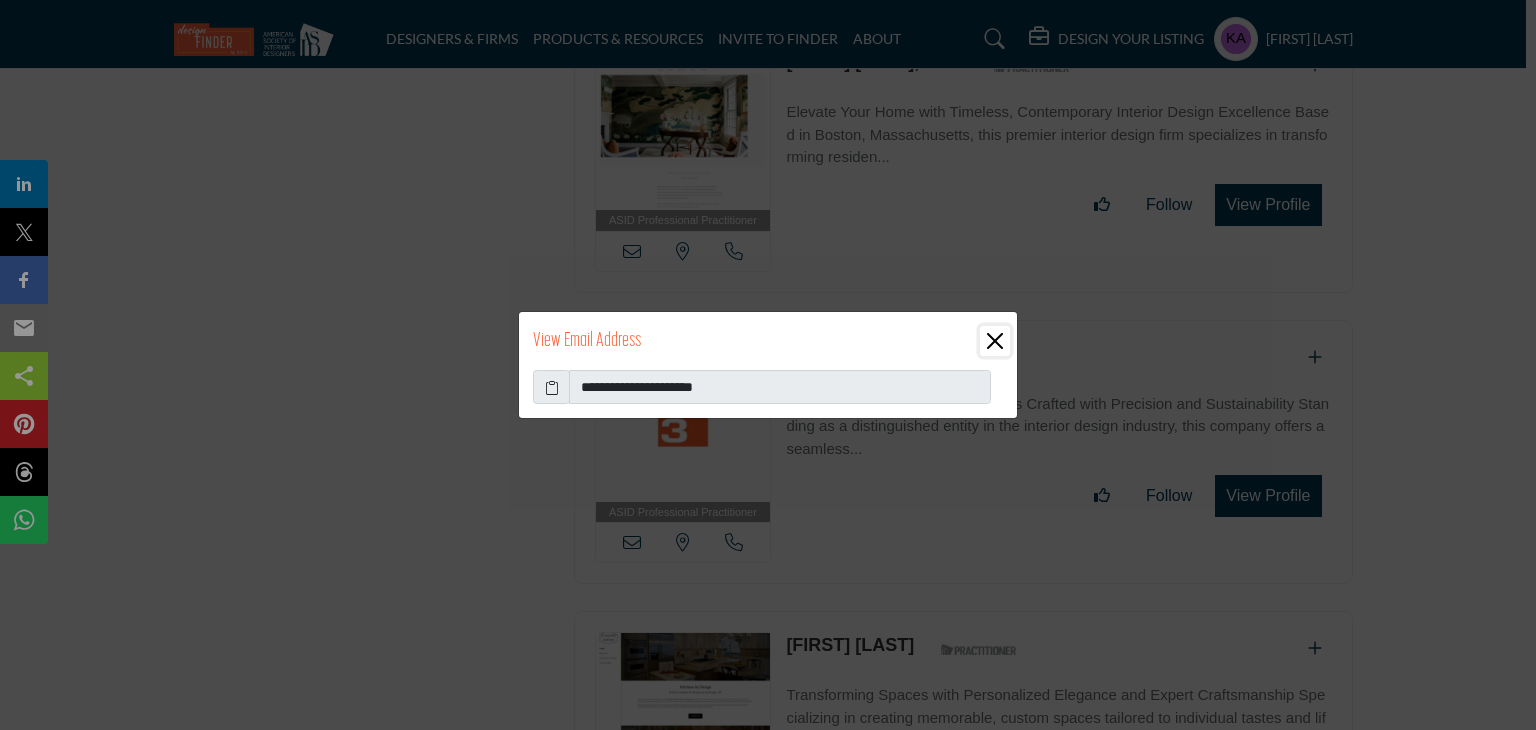 click at bounding box center [995, 341] 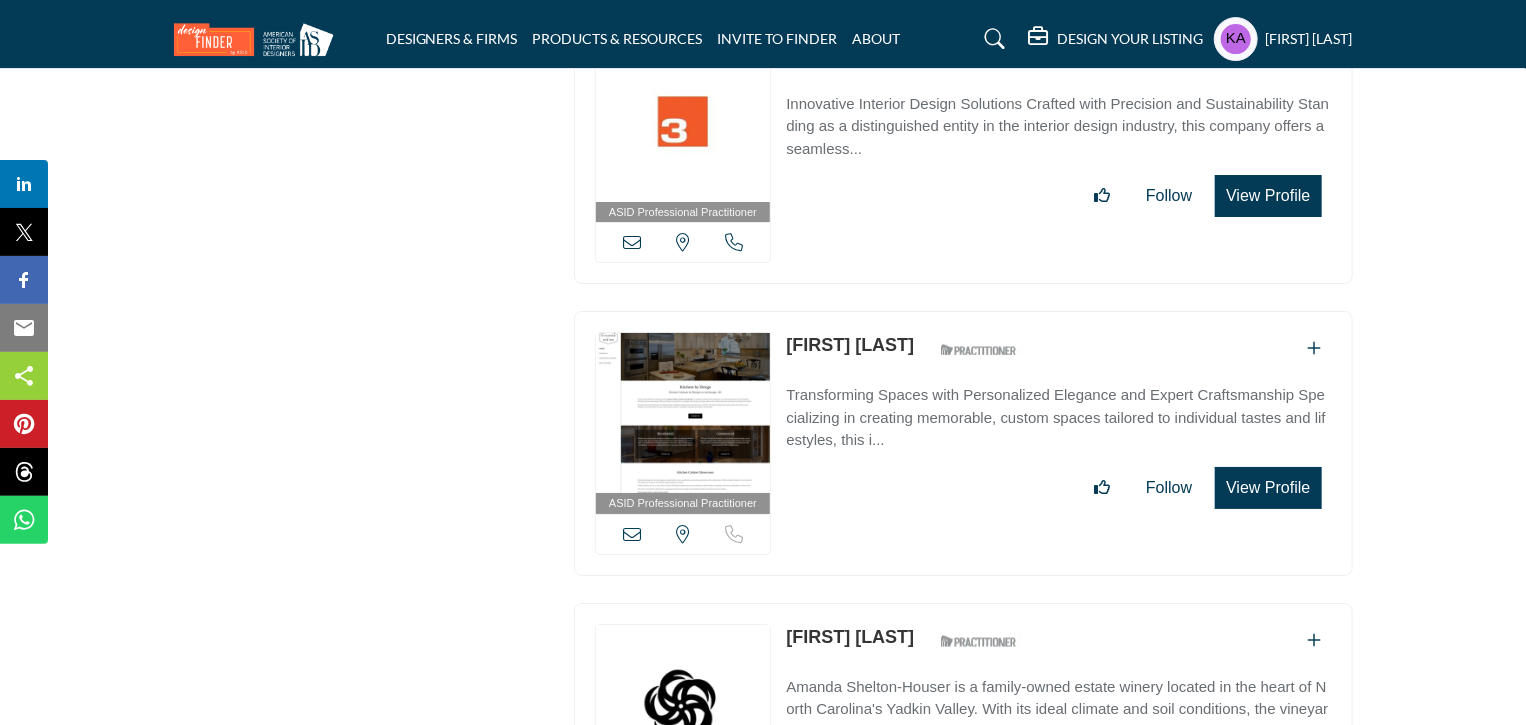 scroll, scrollTop: 15117, scrollLeft: 0, axis: vertical 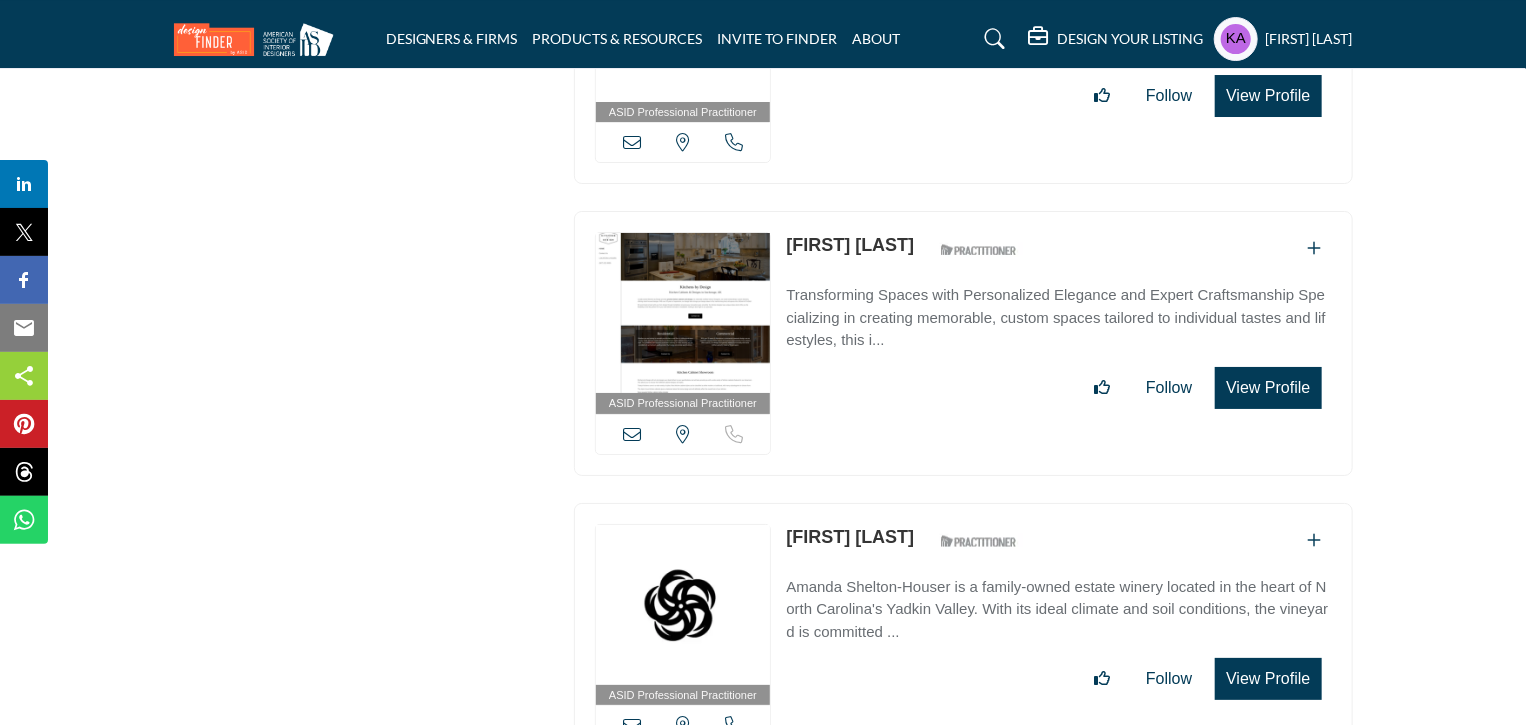 click at bounding box center (632, 434) 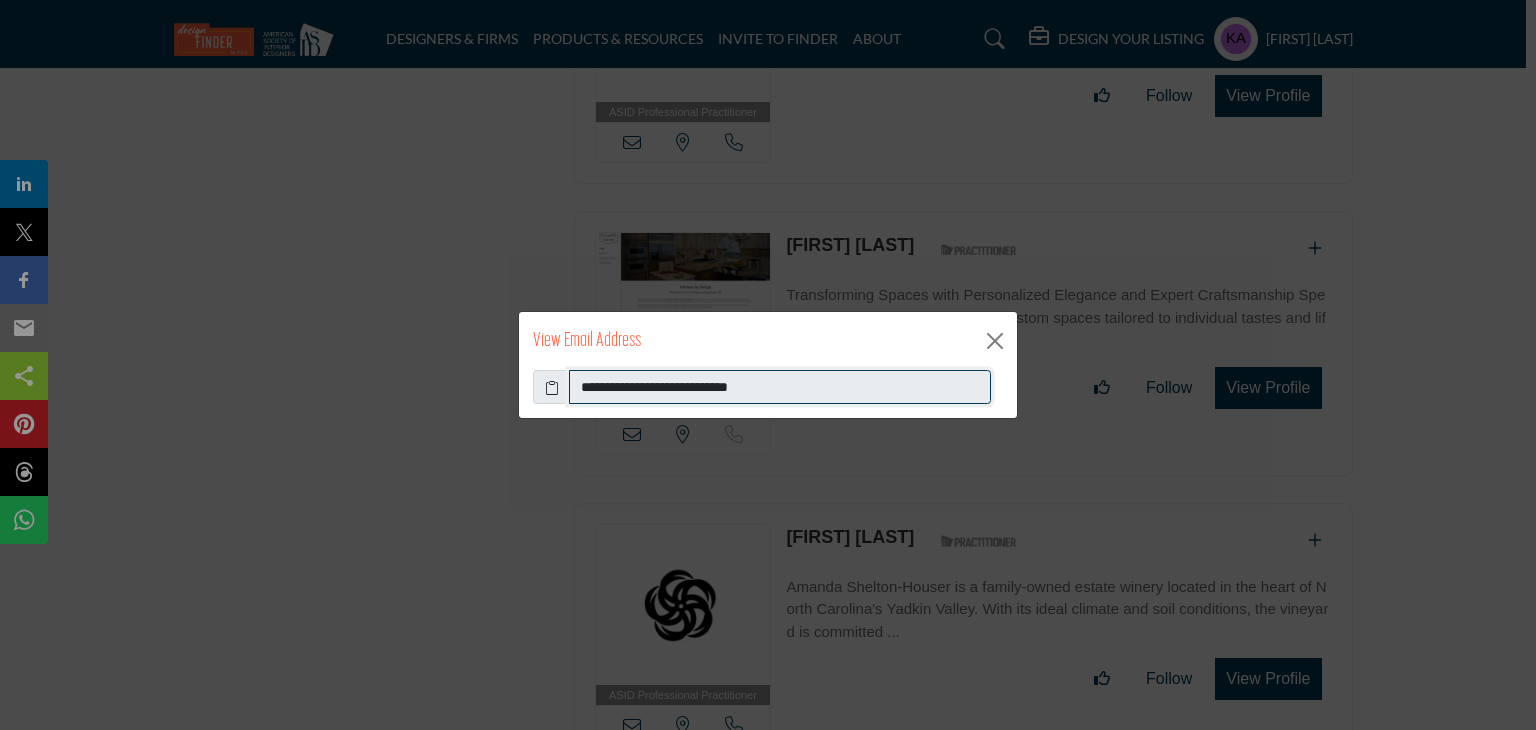 click on "**********" at bounding box center (780, 387) 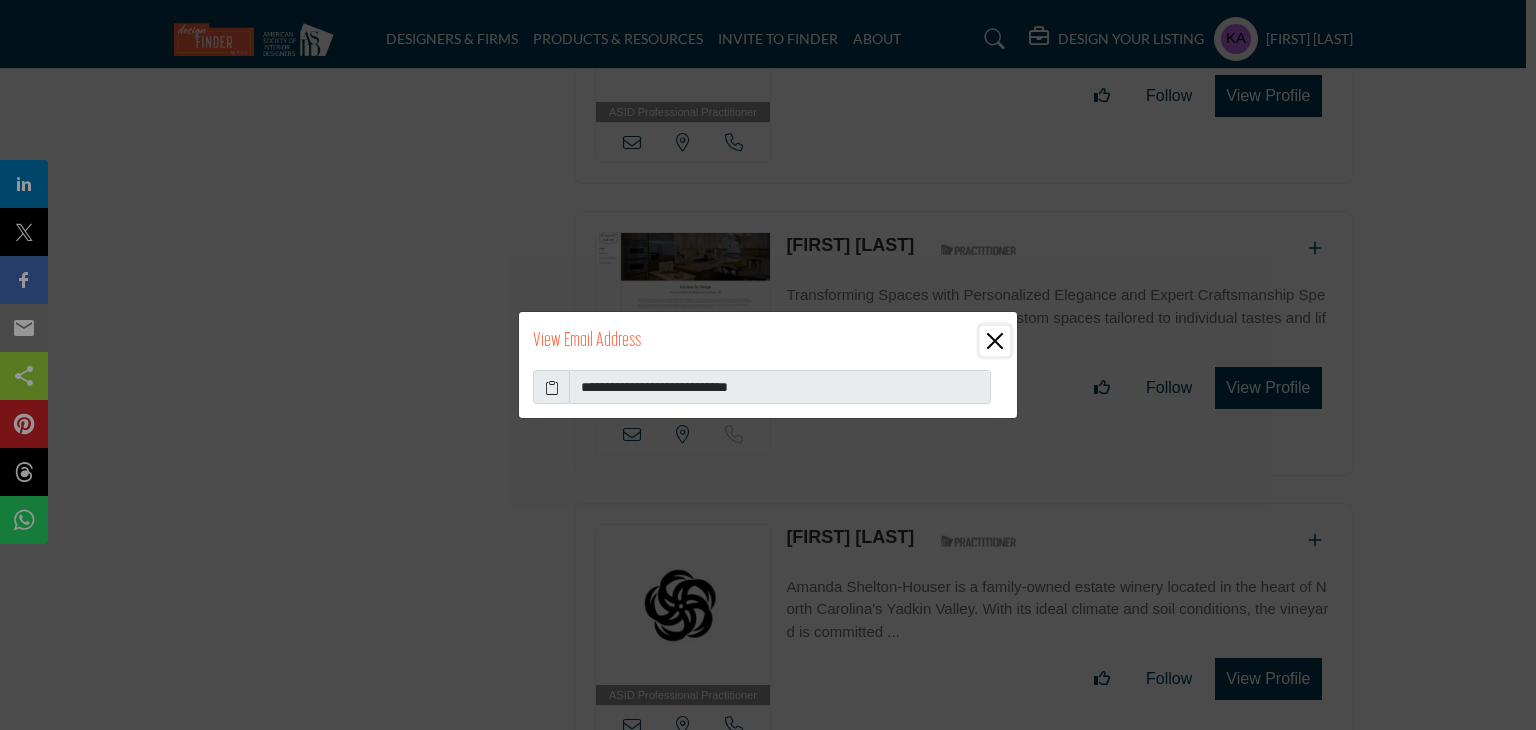 click at bounding box center (995, 341) 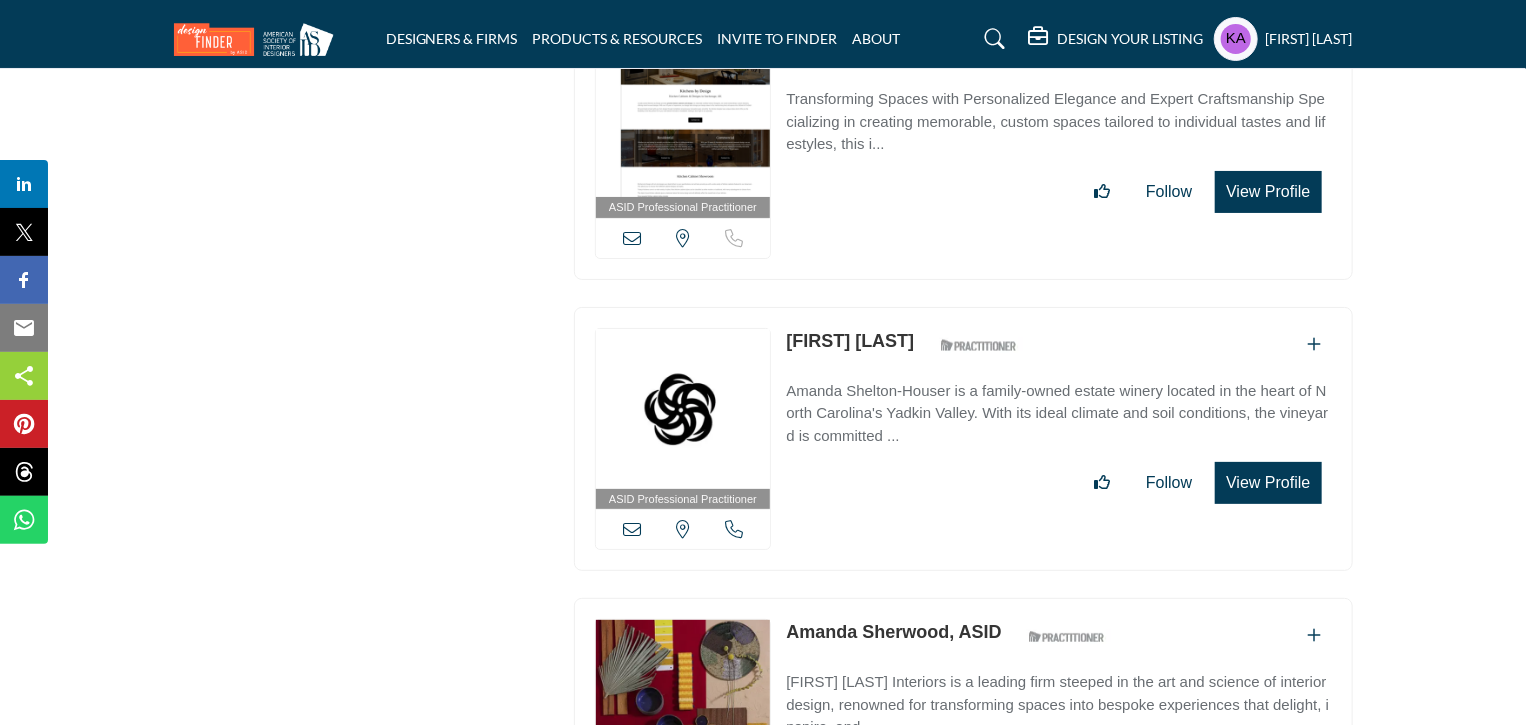scroll, scrollTop: 15317, scrollLeft: 0, axis: vertical 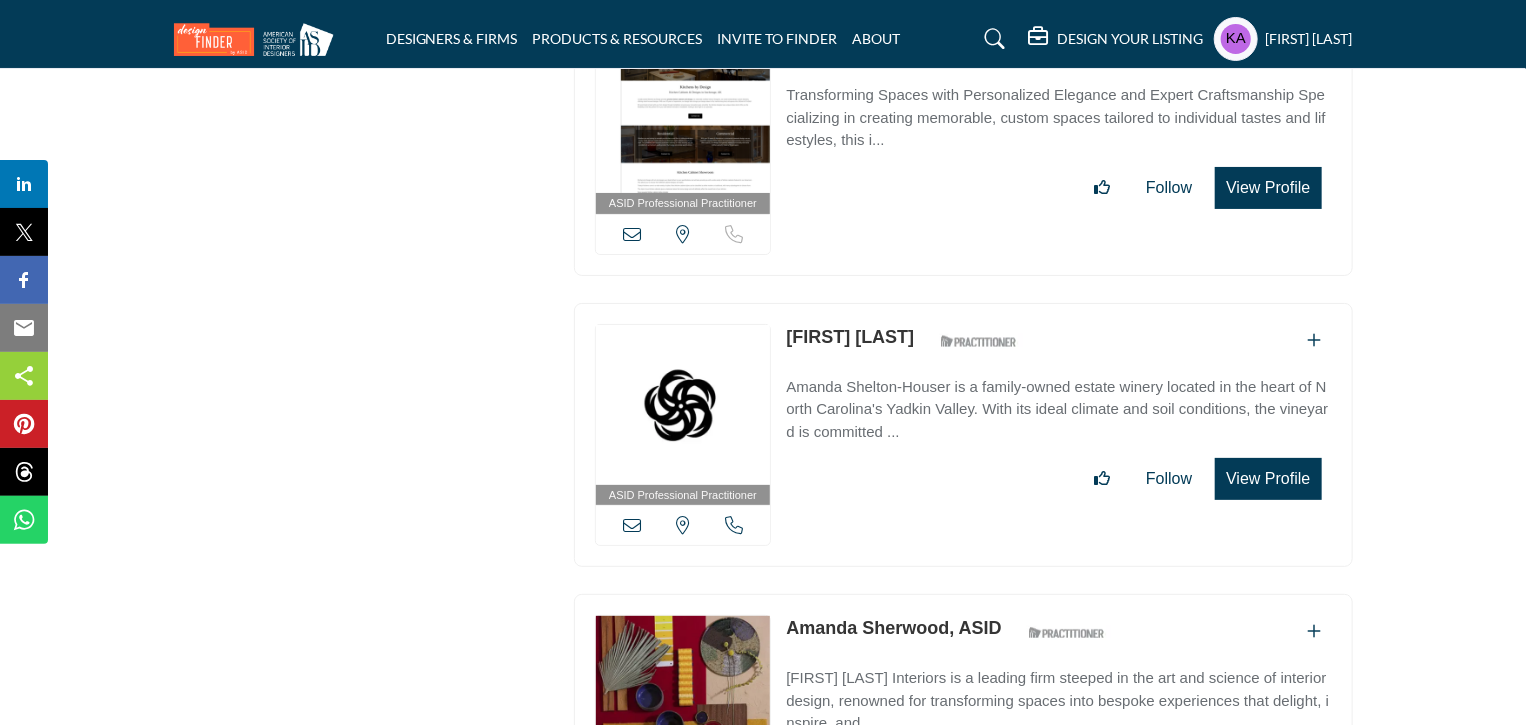 click at bounding box center [734, 525] 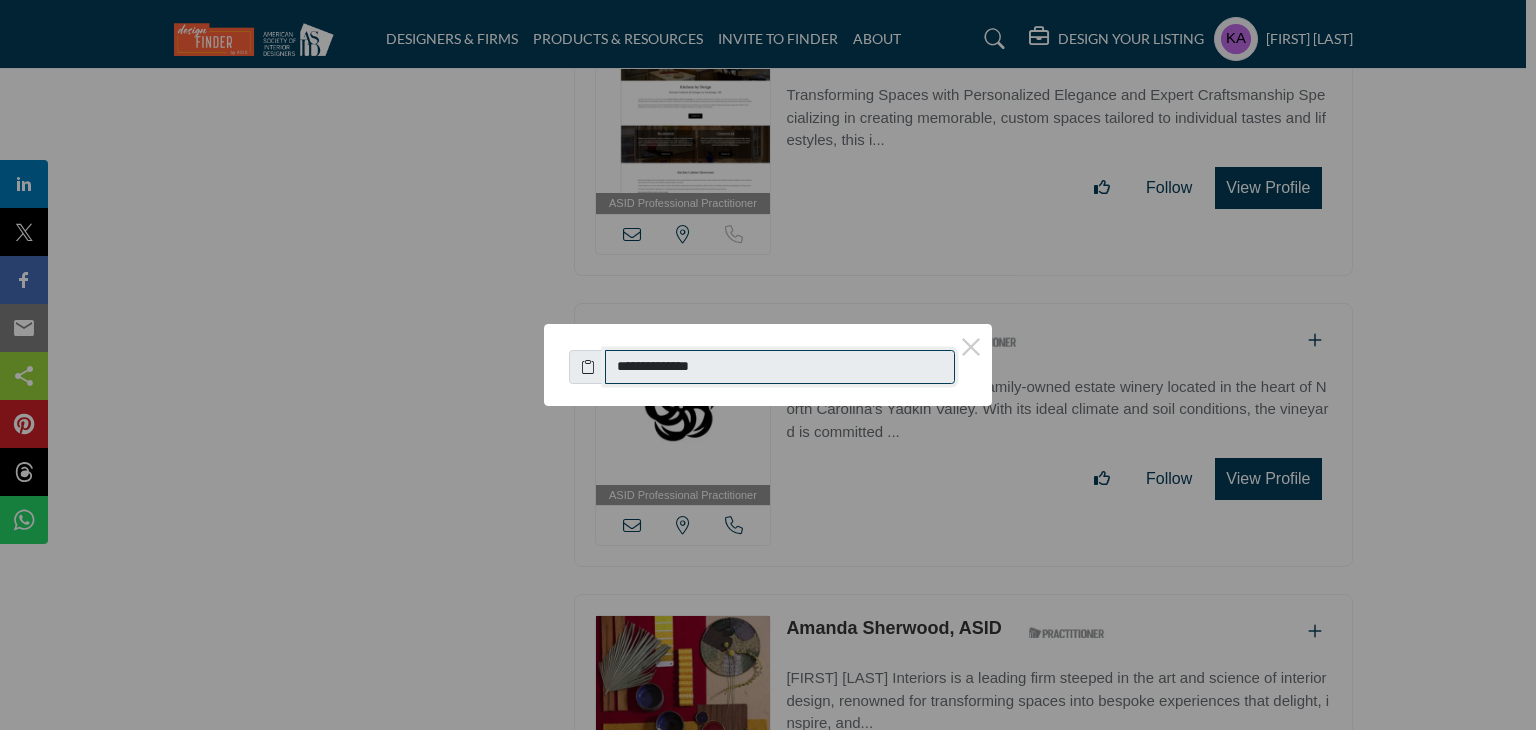 click on "**********" at bounding box center (780, 367) 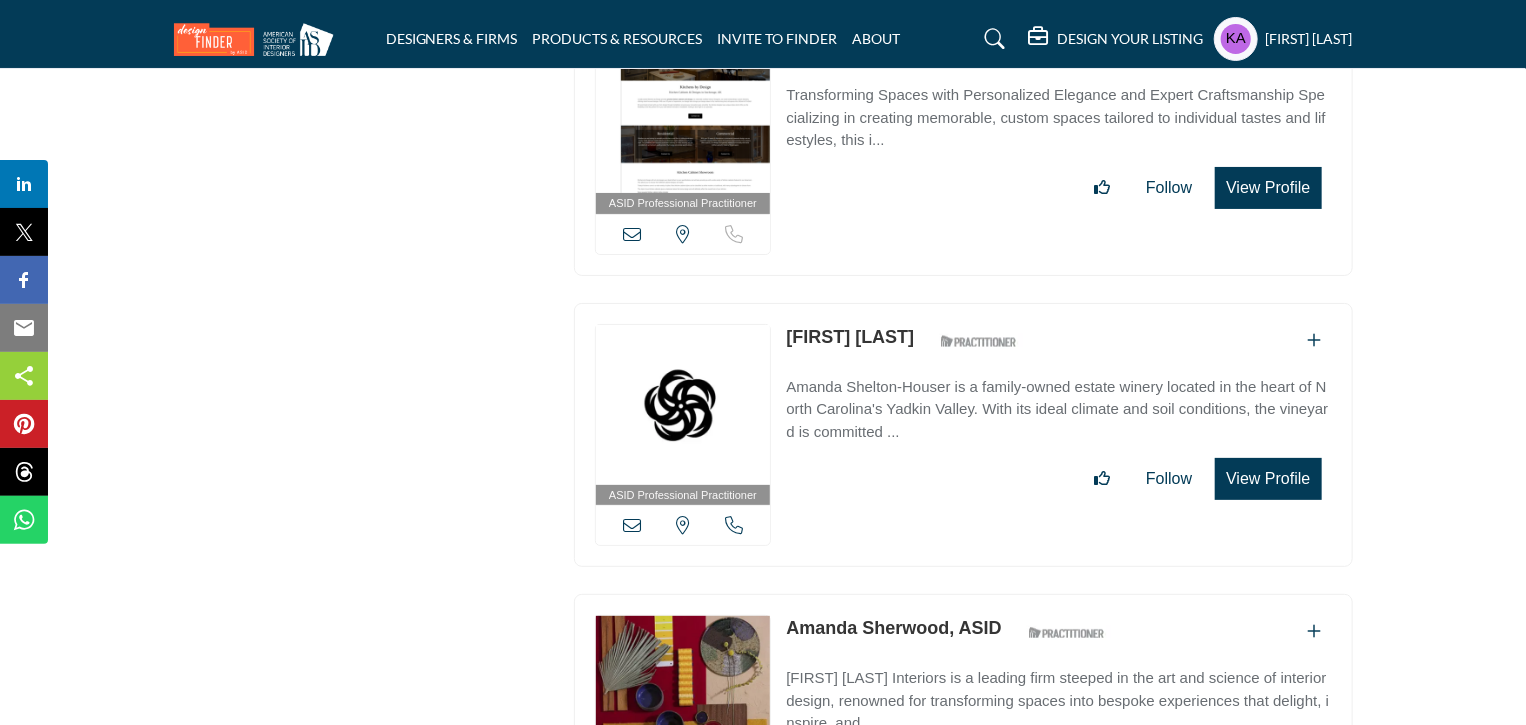 click at bounding box center [632, 525] 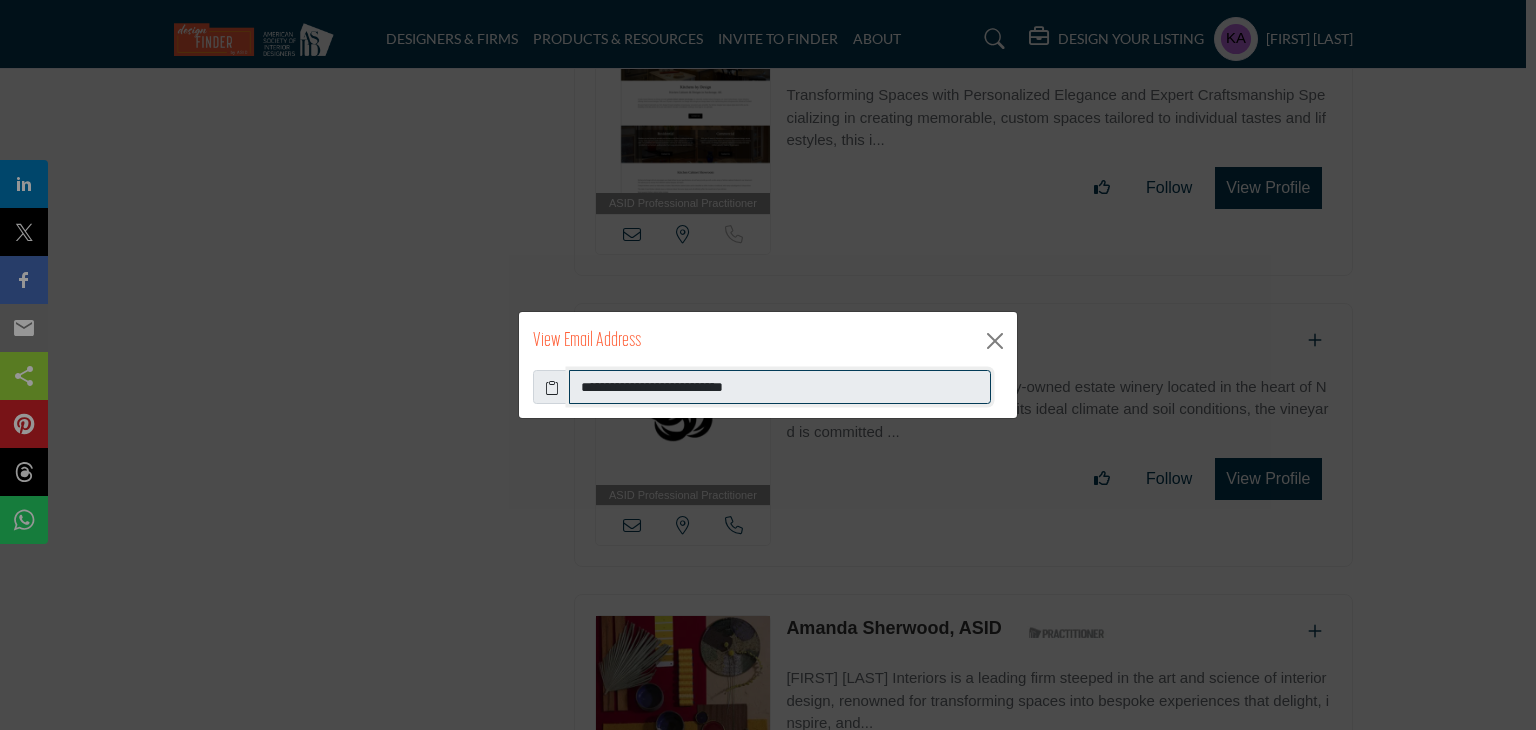 click on "**********" at bounding box center [780, 387] 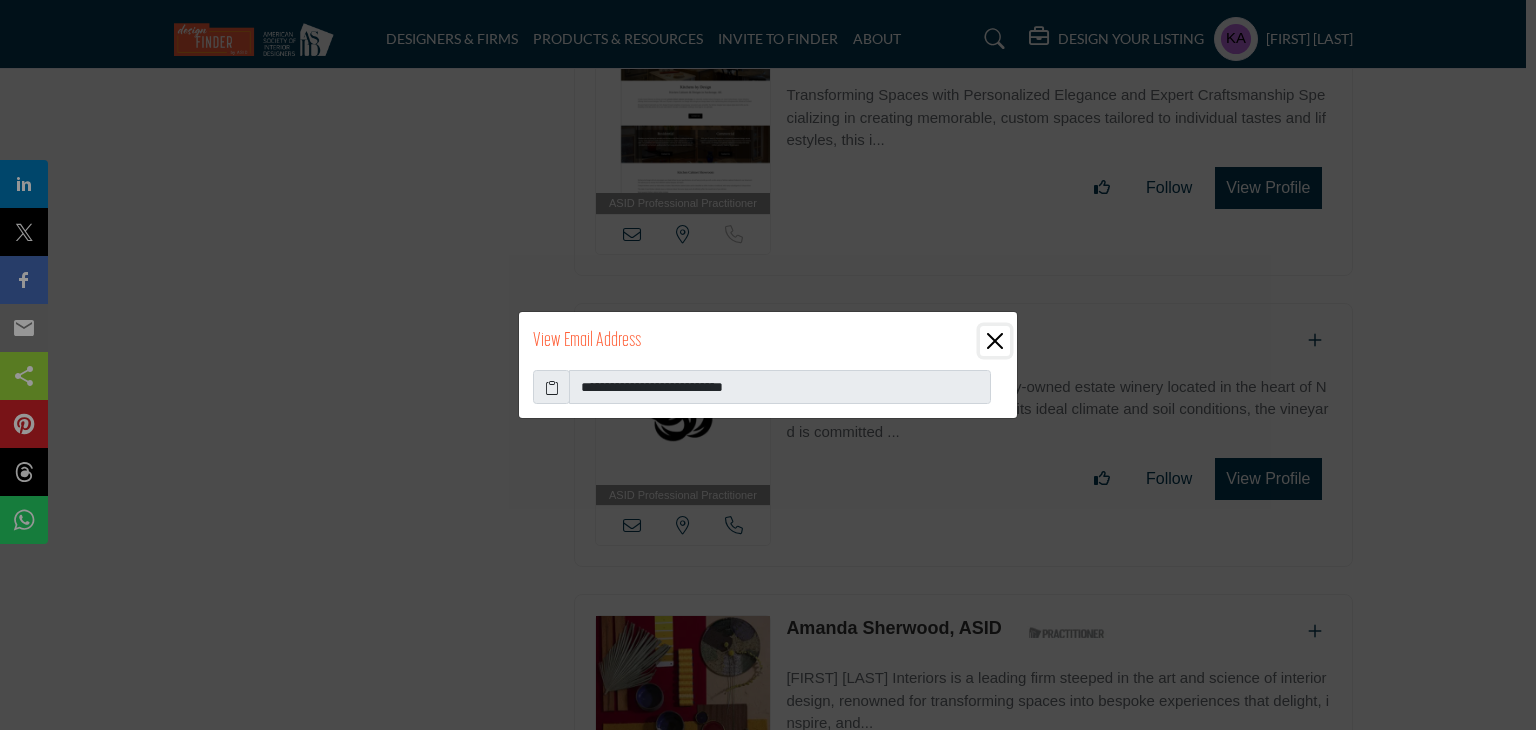click at bounding box center [995, 341] 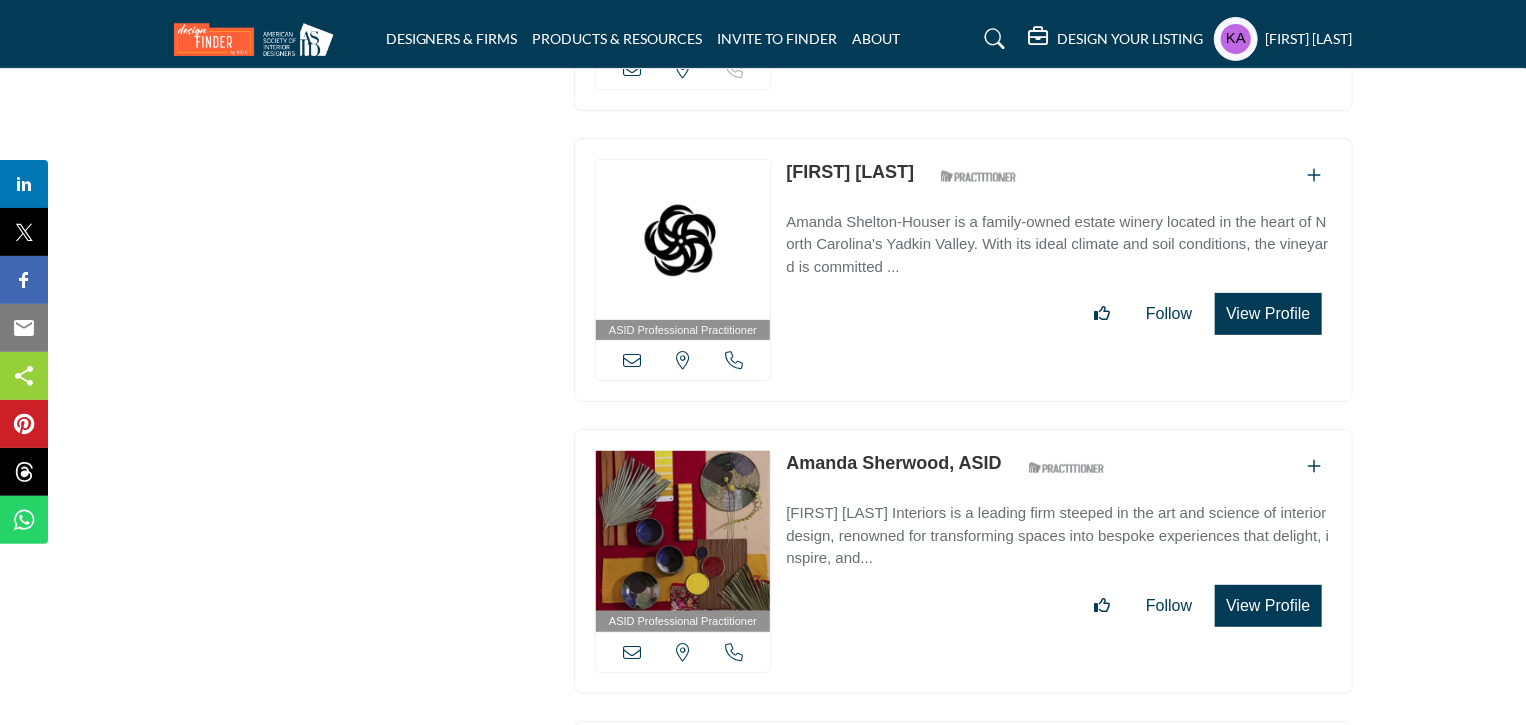 scroll, scrollTop: 15517, scrollLeft: 0, axis: vertical 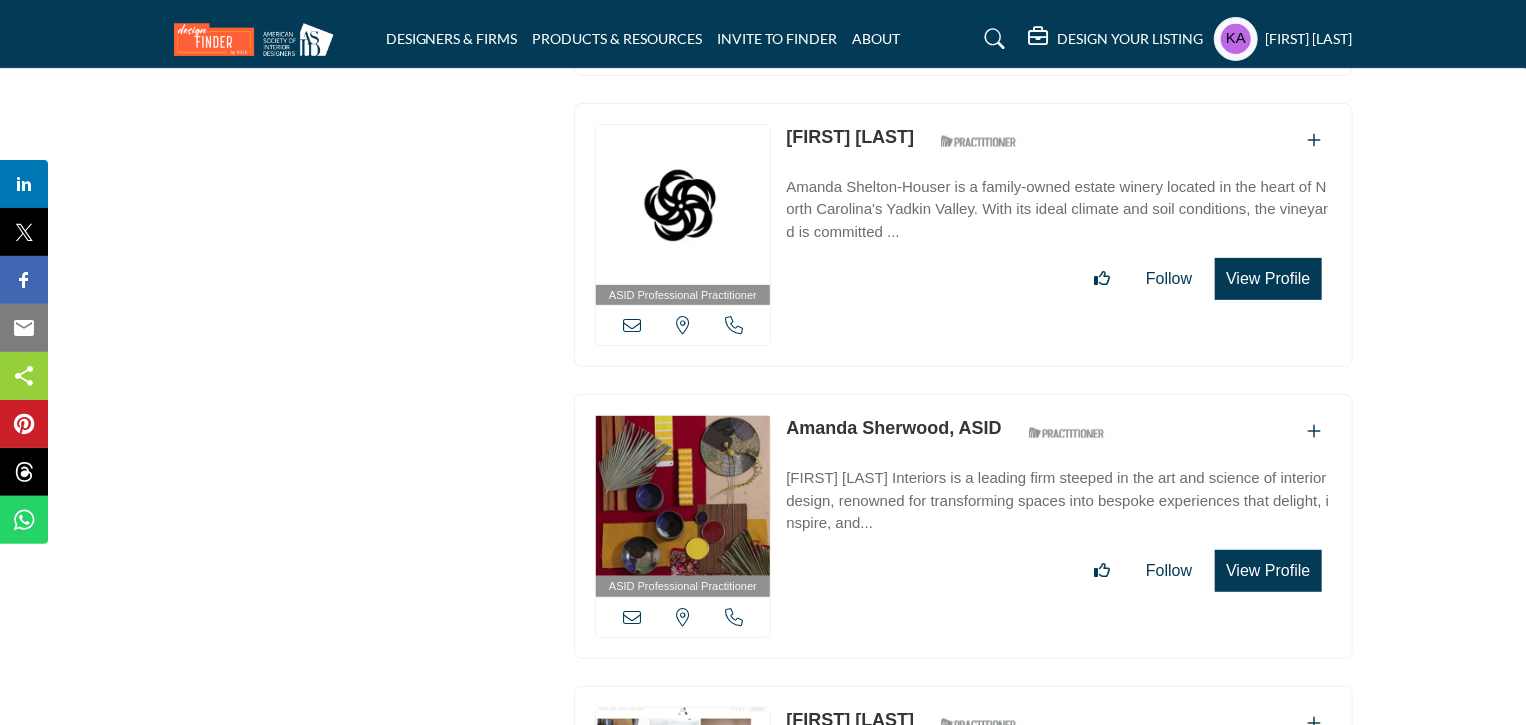 click at bounding box center [734, 617] 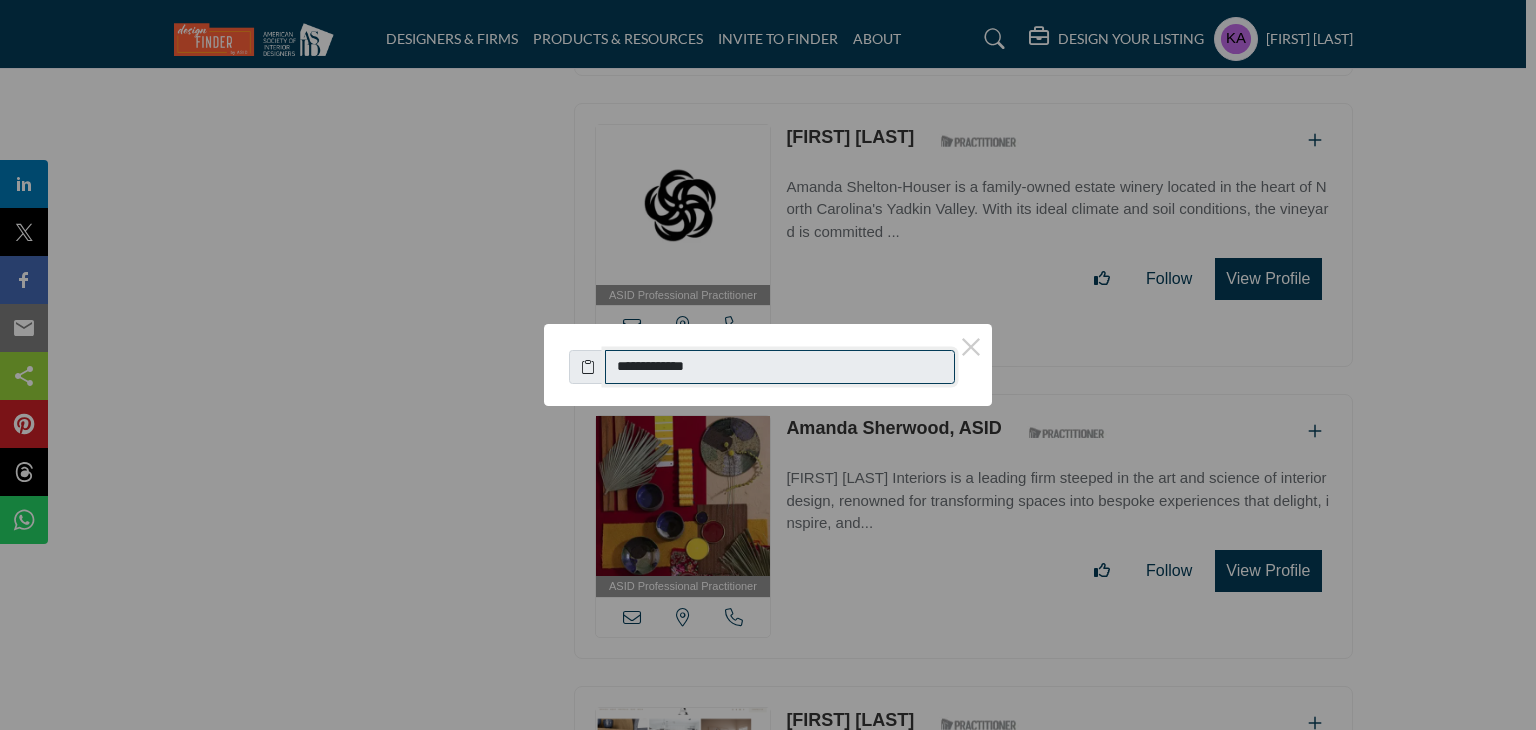 drag, startPoint x: 621, startPoint y: 352, endPoint x: 808, endPoint y: 354, distance: 187.0107 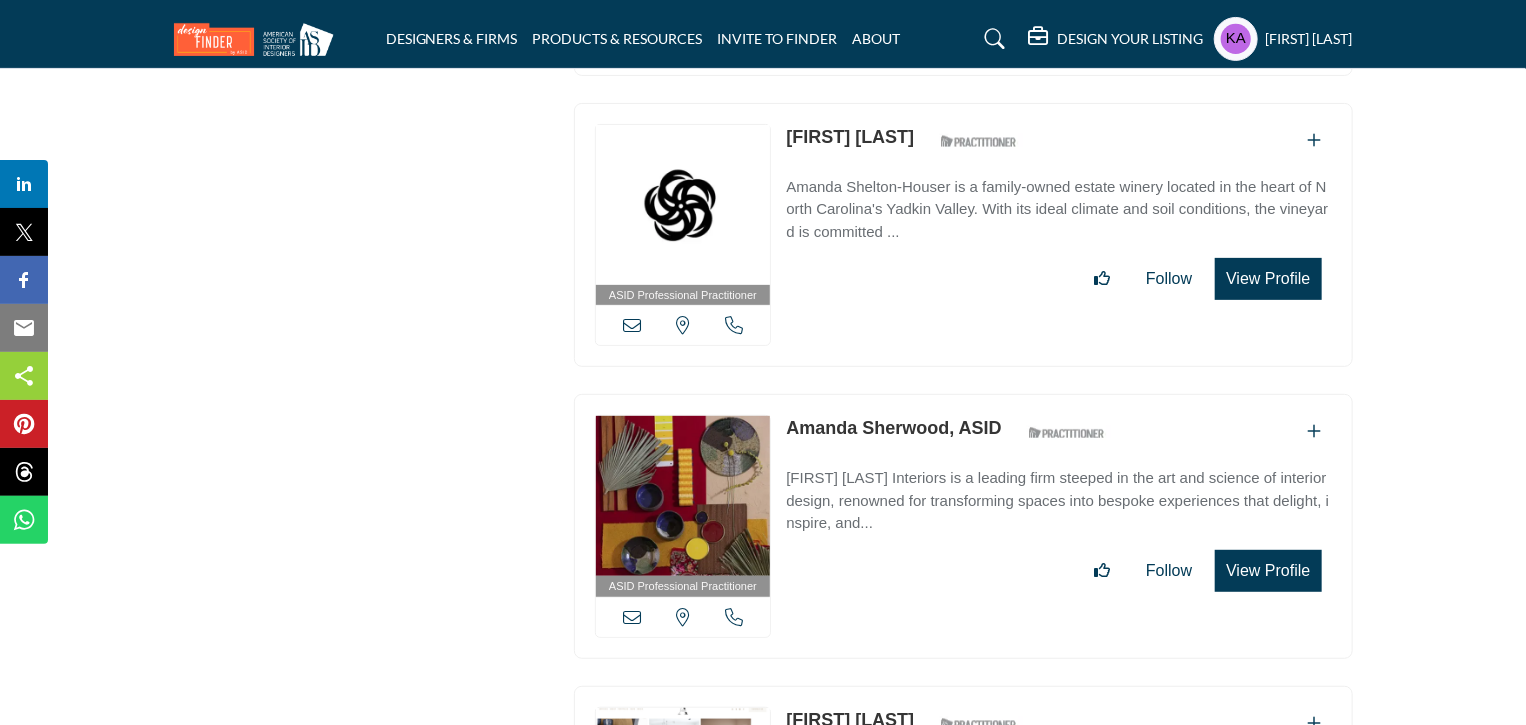 click at bounding box center [632, 617] 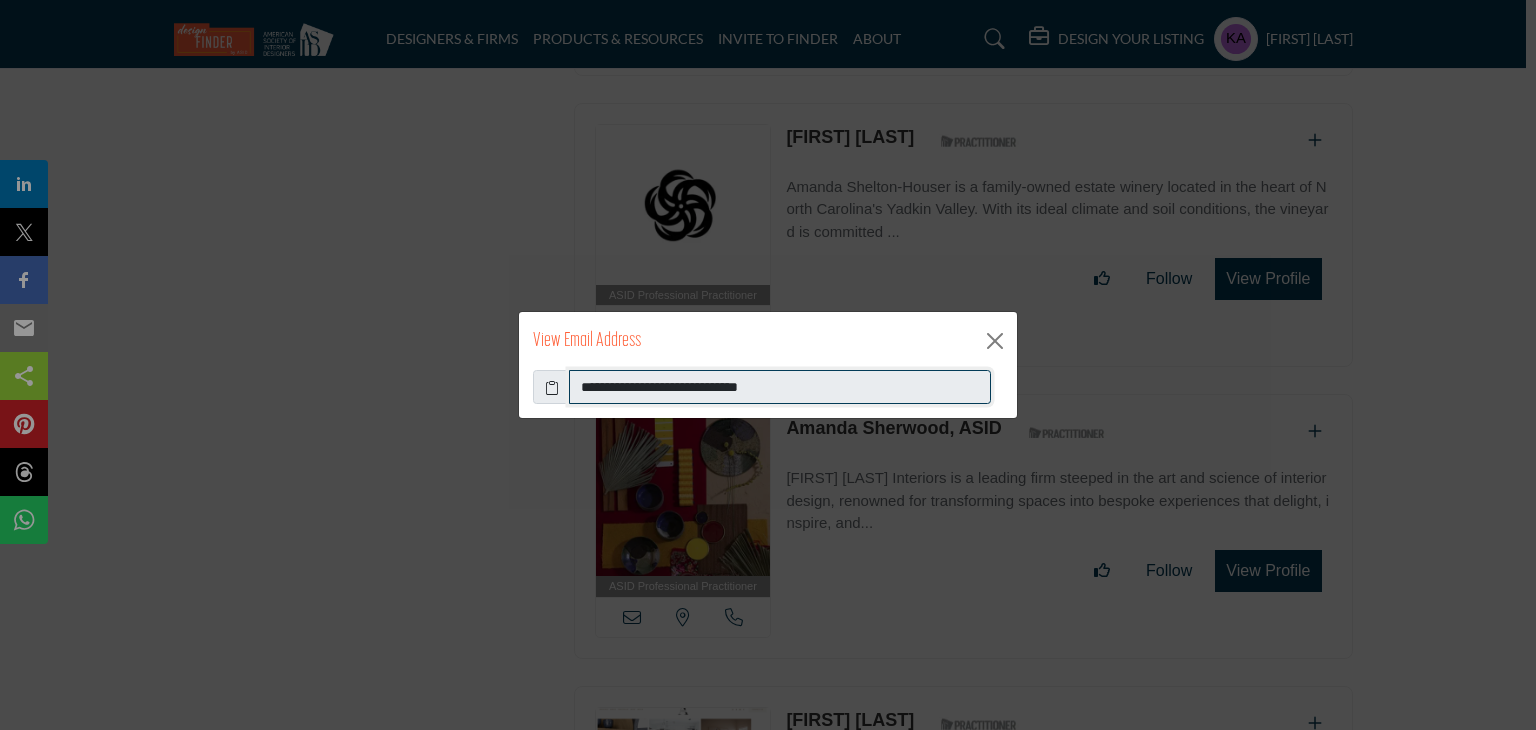 click on "**********" at bounding box center [780, 387] 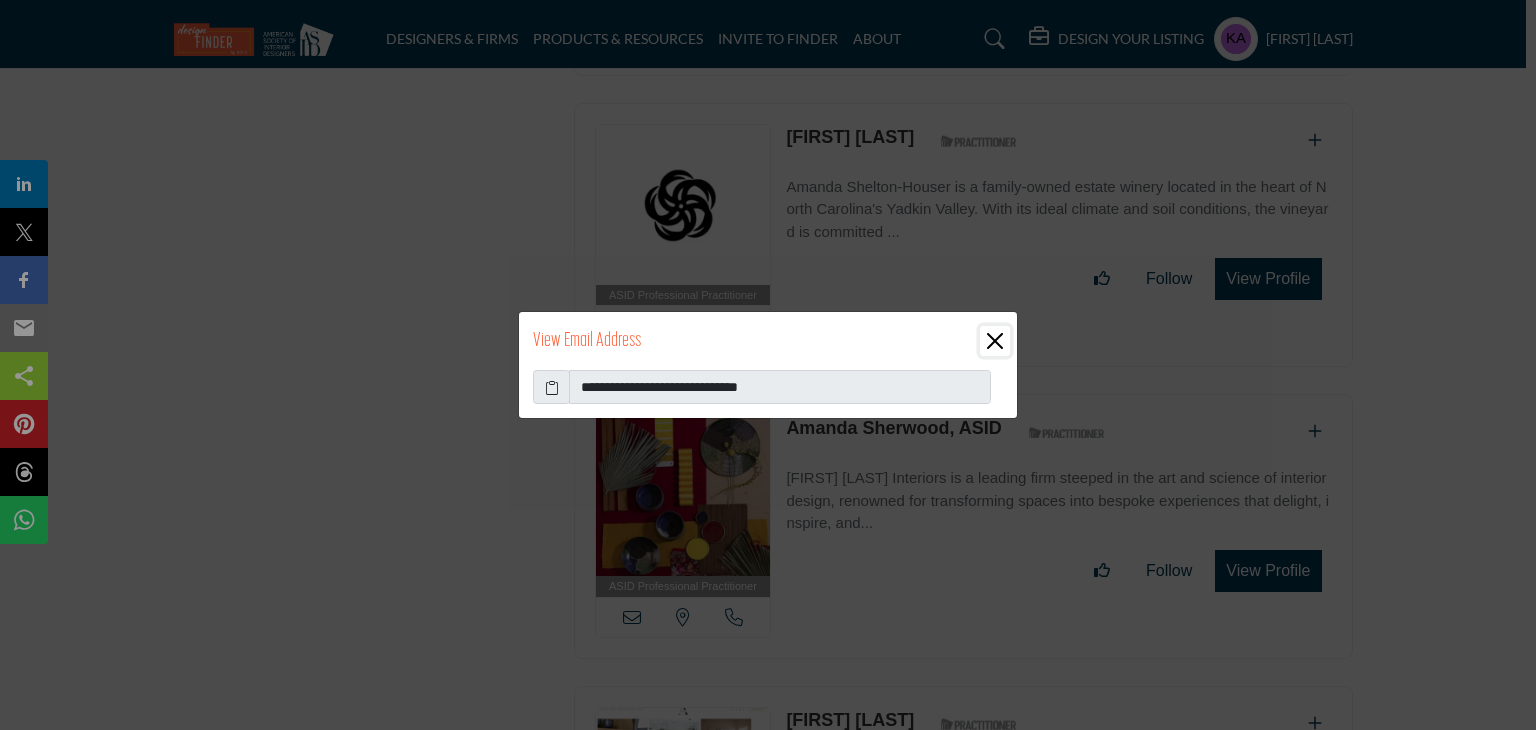 click at bounding box center (995, 341) 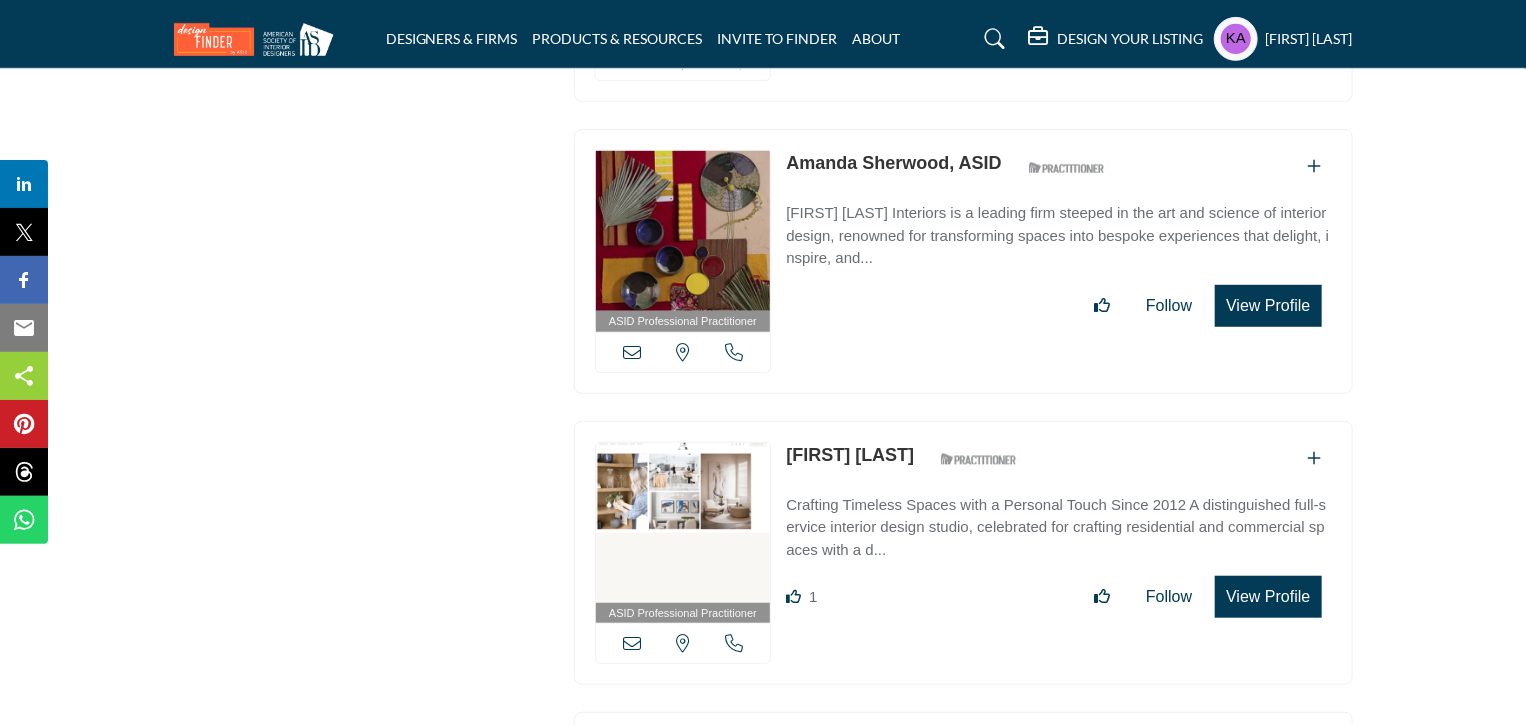 scroll, scrollTop: 15817, scrollLeft: 0, axis: vertical 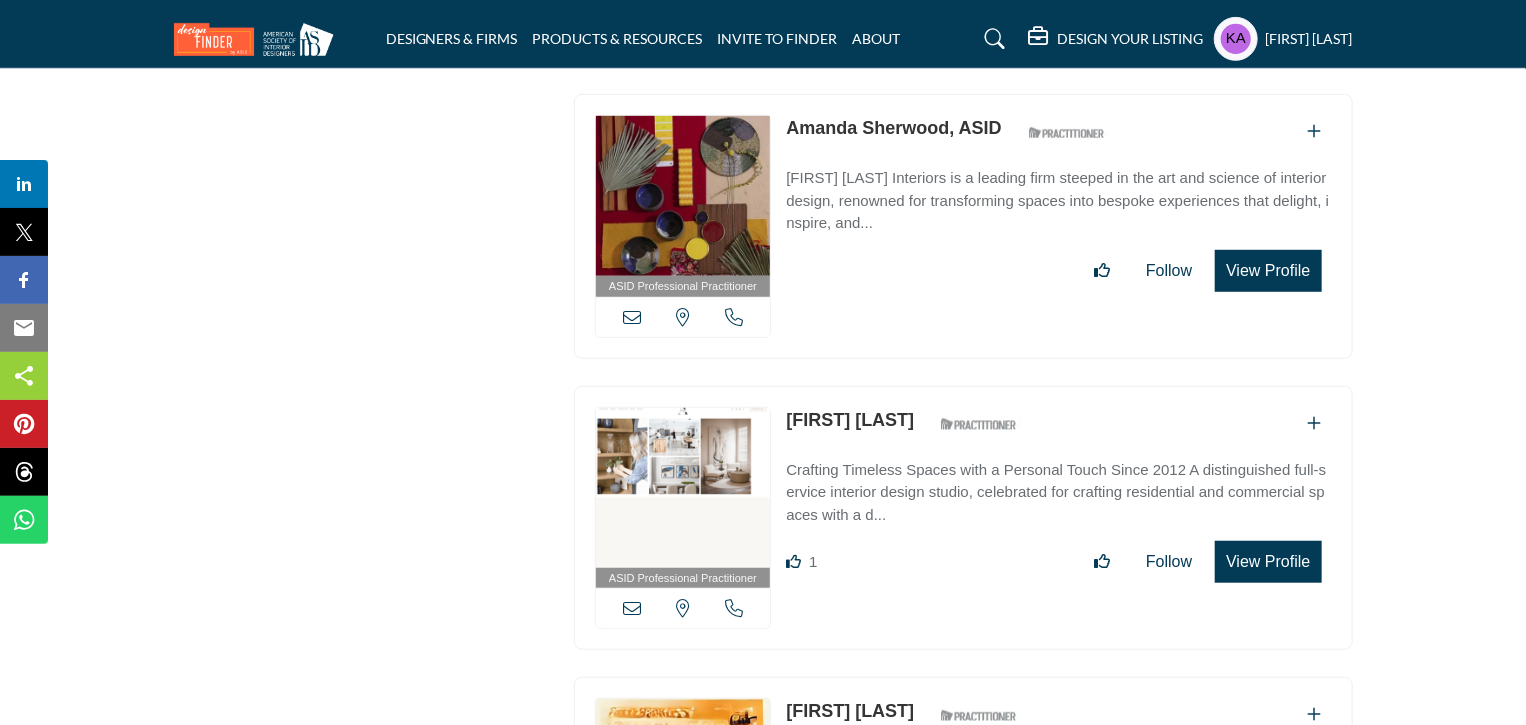 click at bounding box center (734, 608) 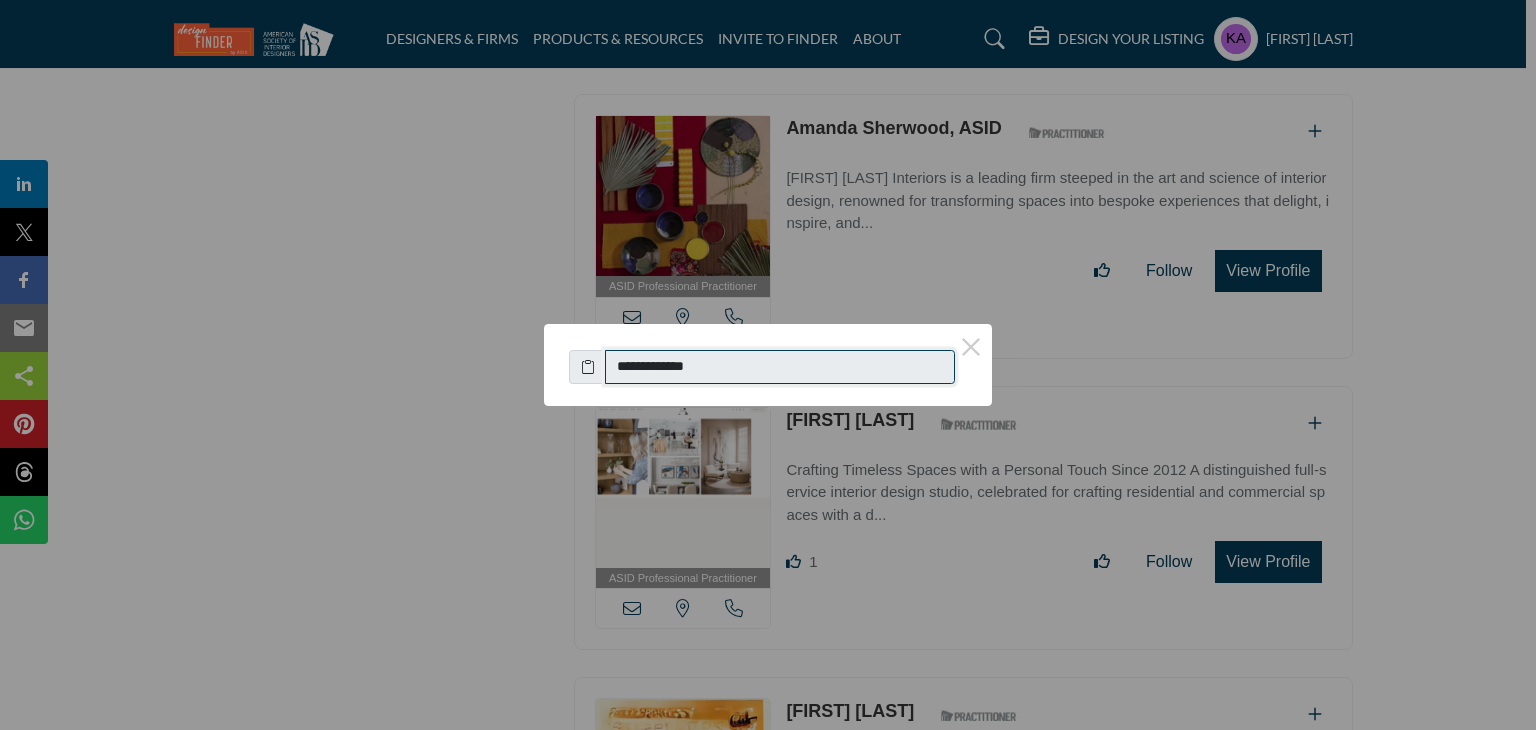 drag, startPoint x: 623, startPoint y: 353, endPoint x: 768, endPoint y: 356, distance: 145.03104 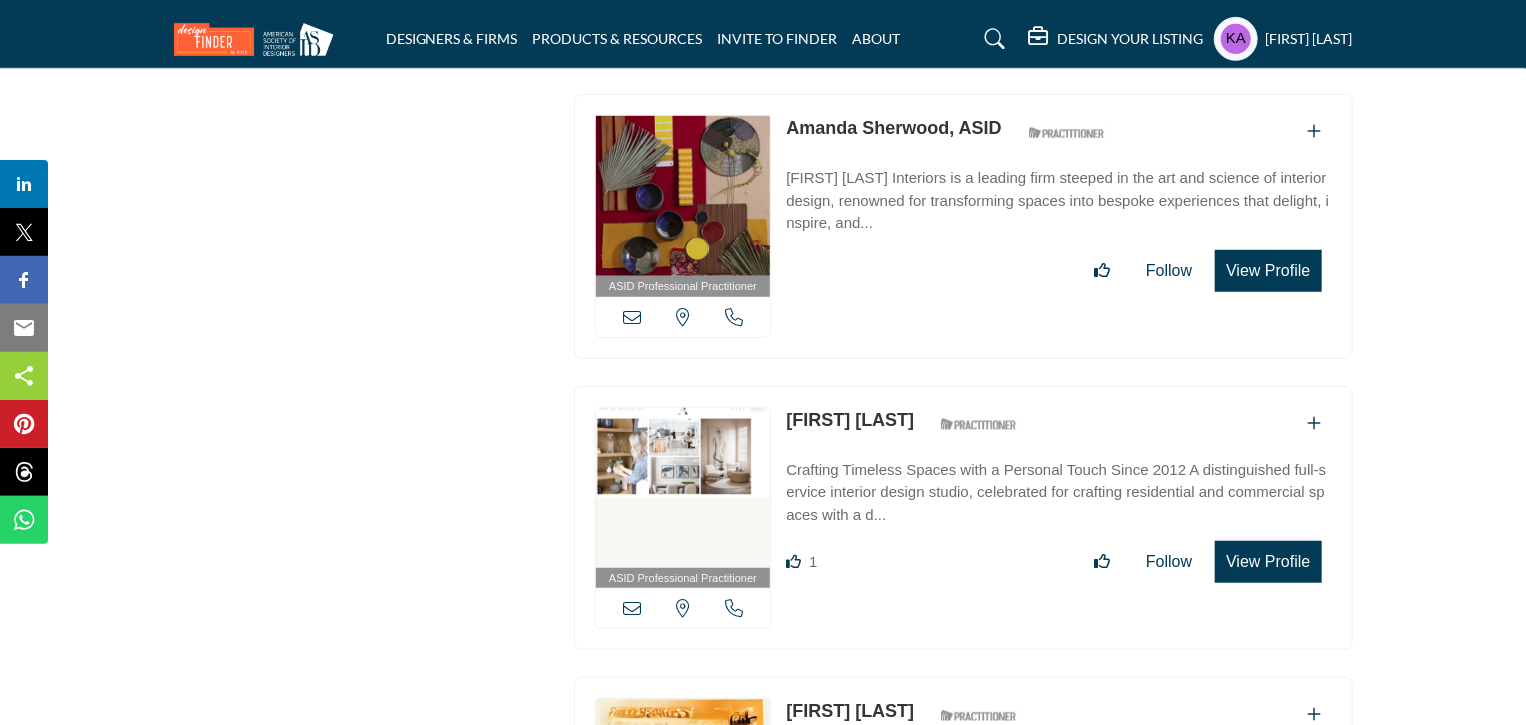 click at bounding box center [632, 608] 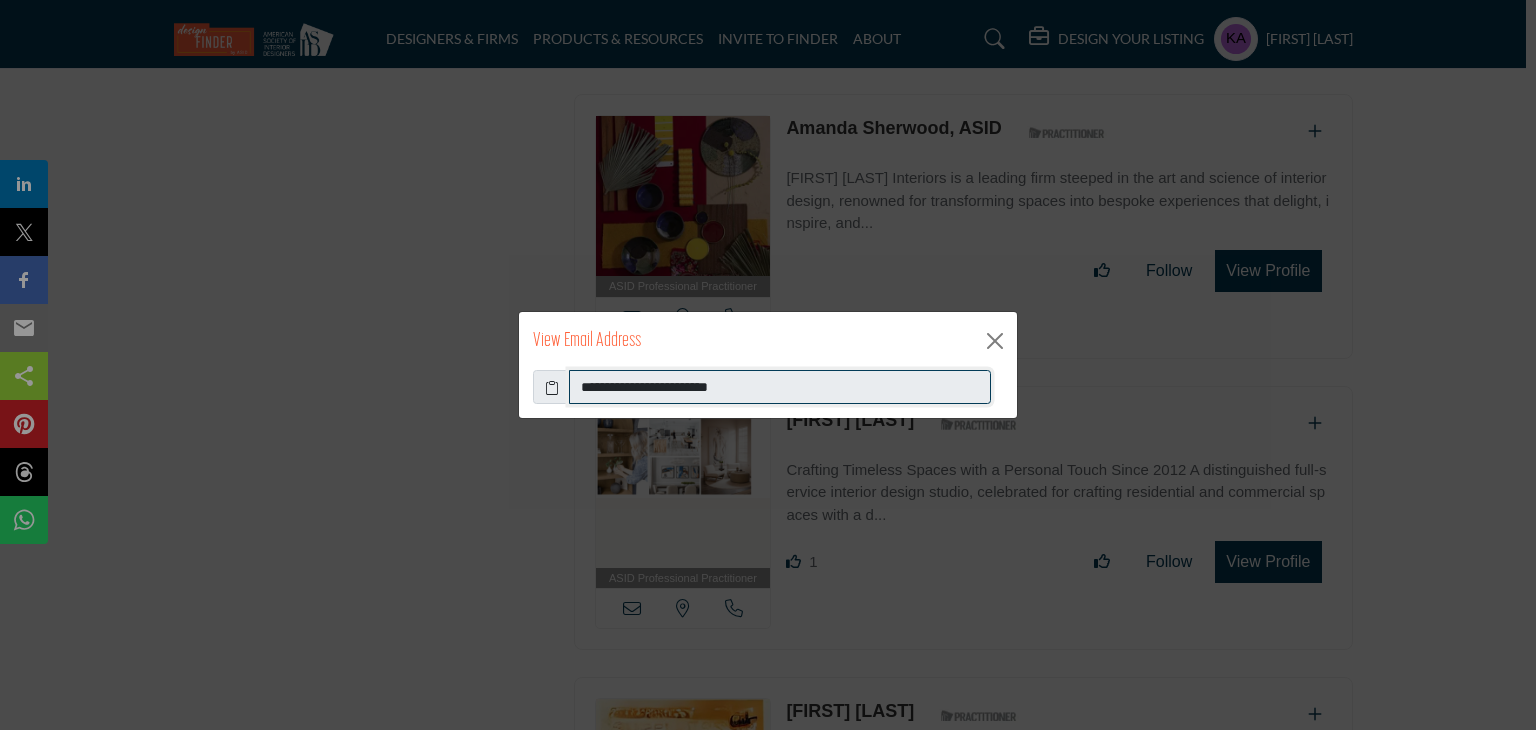 click on "**********" at bounding box center (780, 387) 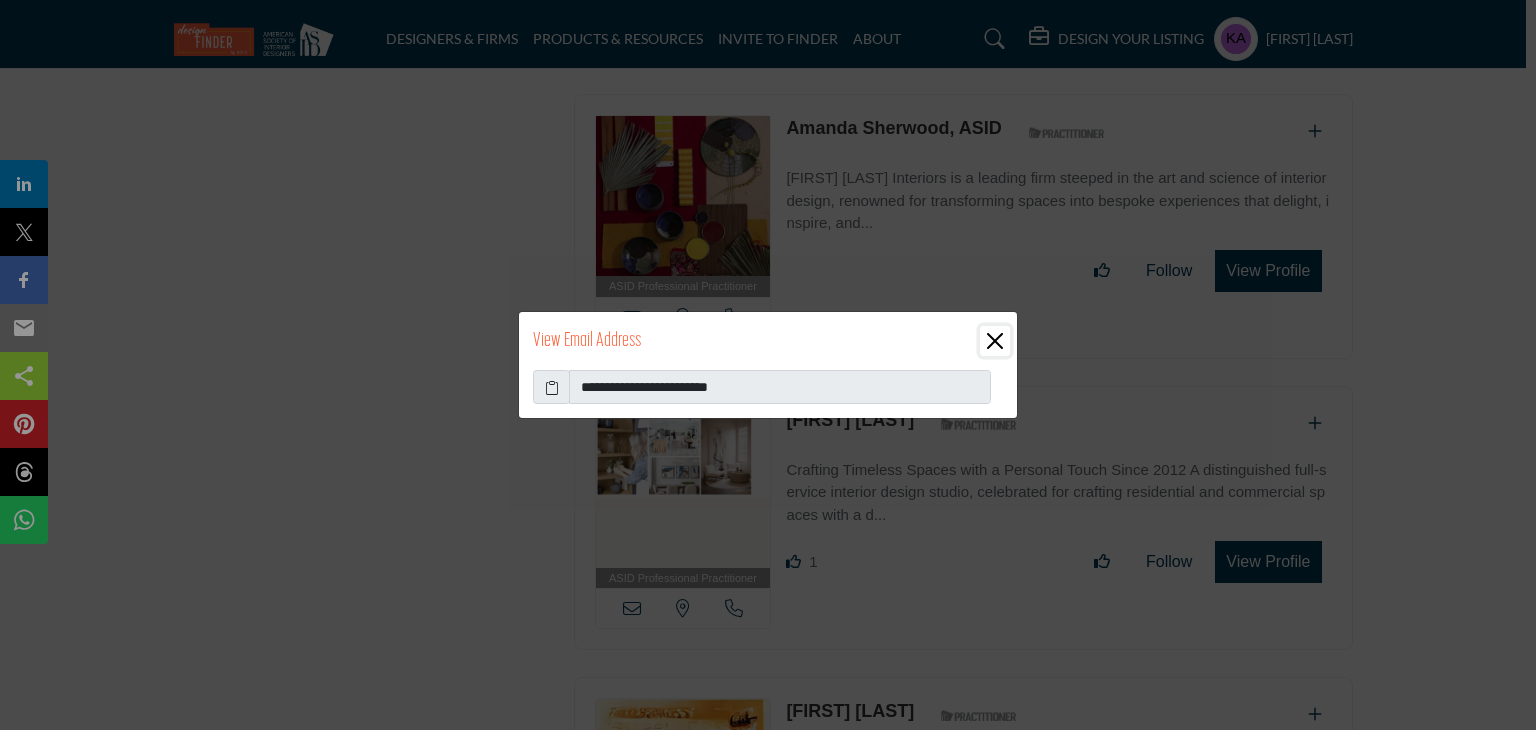 click at bounding box center (995, 341) 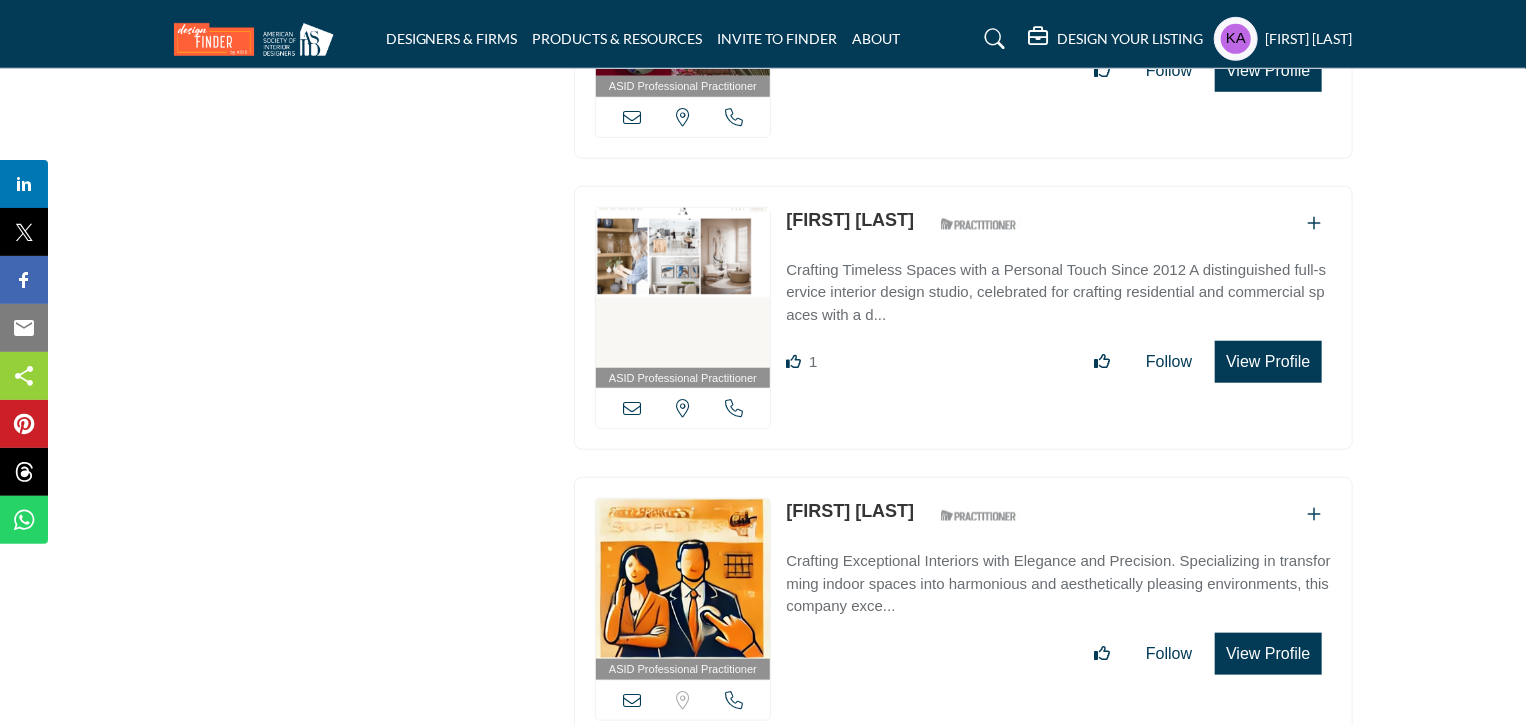 scroll, scrollTop: 16117, scrollLeft: 0, axis: vertical 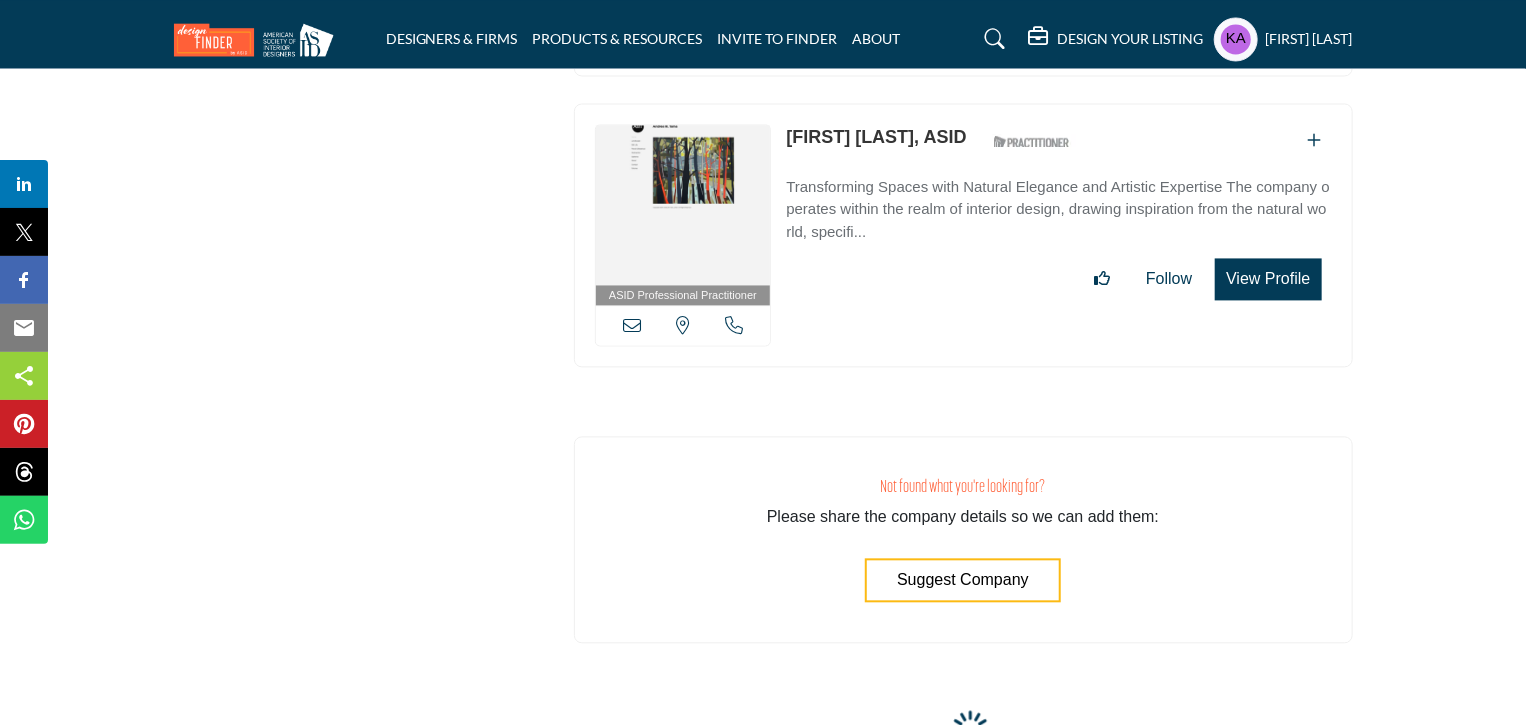 drag, startPoint x: 784, startPoint y: 277, endPoint x: 1108, endPoint y: 301, distance: 324.88766 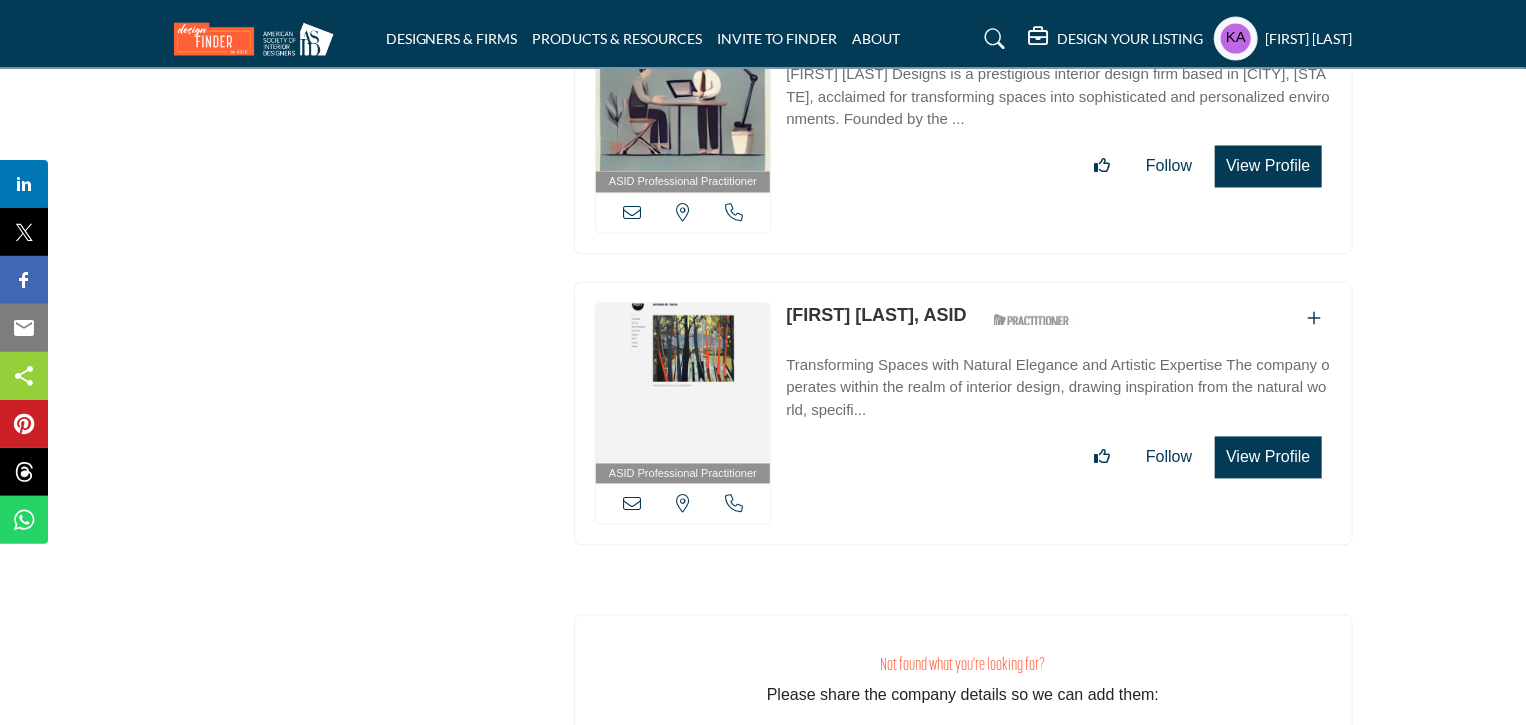 scroll, scrollTop: 24659, scrollLeft: 0, axis: vertical 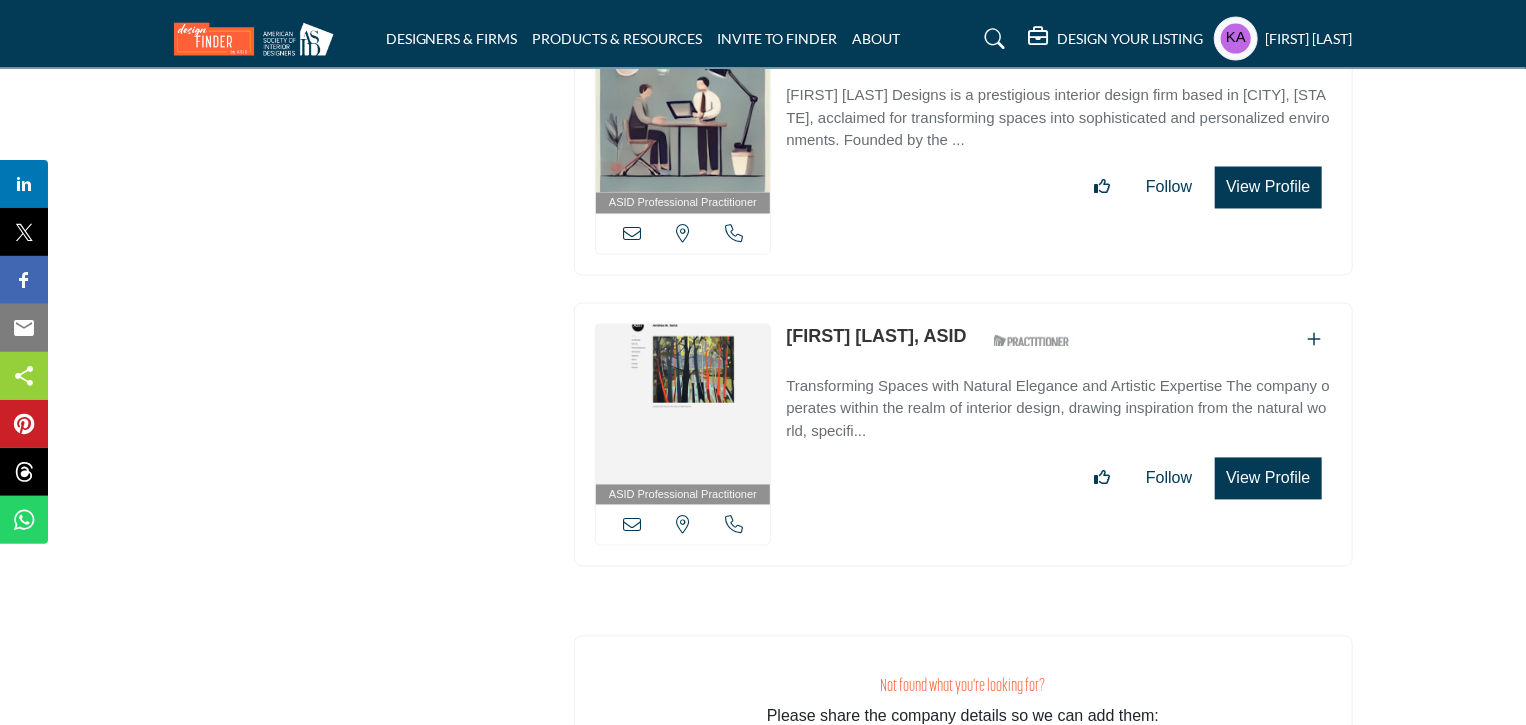 copy on "Lorem Ipsumdol
SITA Consectet Adipiscingel sed doeiusmod temp inc utlaboreet do magn al ENIM adminimveni.
Quisnost Exercitatio Ullamcola nisi Aliquipe eac Consequat.
Duisauteirur in reprehenderi volupt velite cill fugiatnull par excepteursint occaecat cupidatatnon, proi suntcul quio...
Deseru
Mollitani
Ides Laborum
Pers unde omnisis na err vol.
ACCU Doloremquela Totamremaper
EAQU Ipsaquaeabil Inventoreveri quas architectobe vitaed ex NEMO-enimipsa quiavoluptasa autoditfugi.
Consequ, MAG
Dolor Eosra
SEQU Nesciuntn Porroquisqua dol adipiscin eius mod temporainc ma quae et MINU solutanobis.
..." 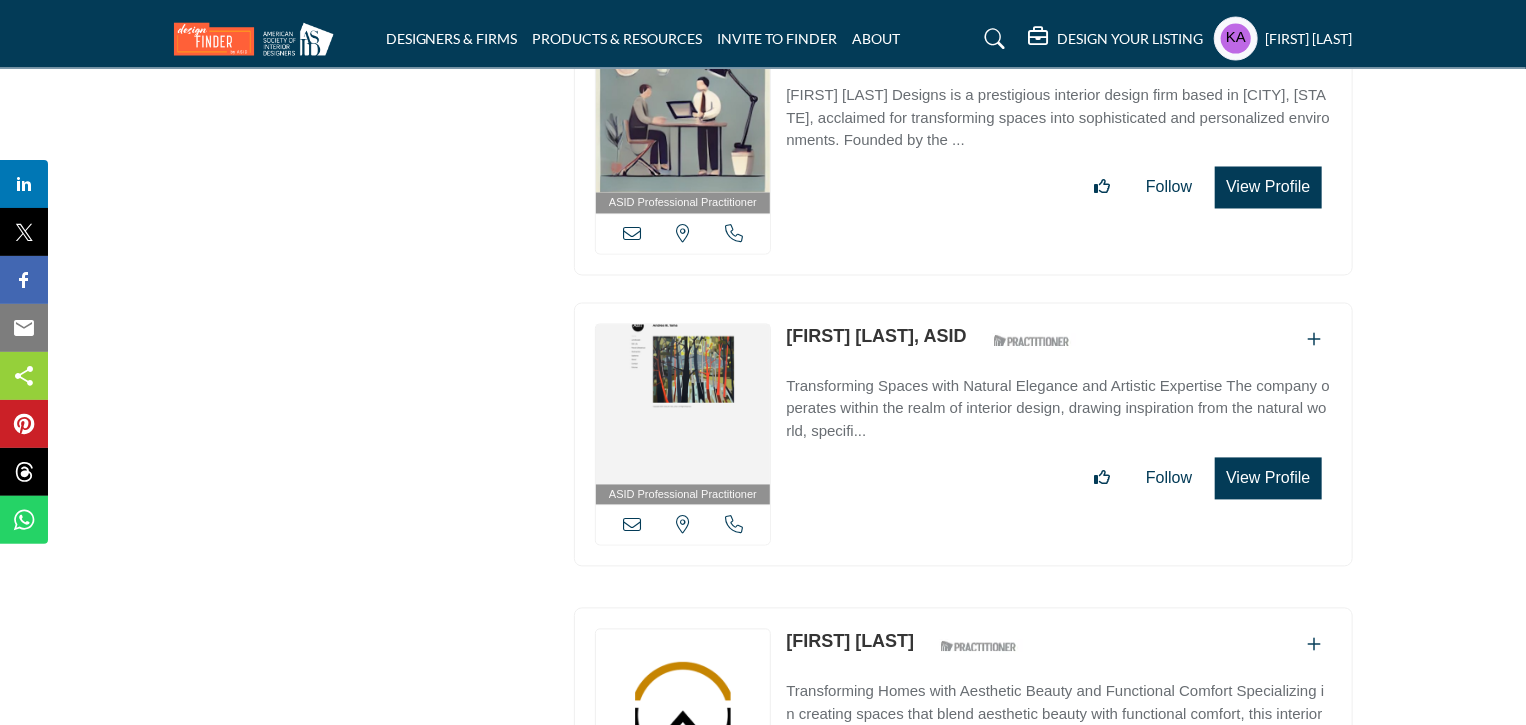 click on "ASID Professional Practitioner
ASID Professional Practitioners have successfully passed an ASID-approved qualification examination." at bounding box center [963, 740] 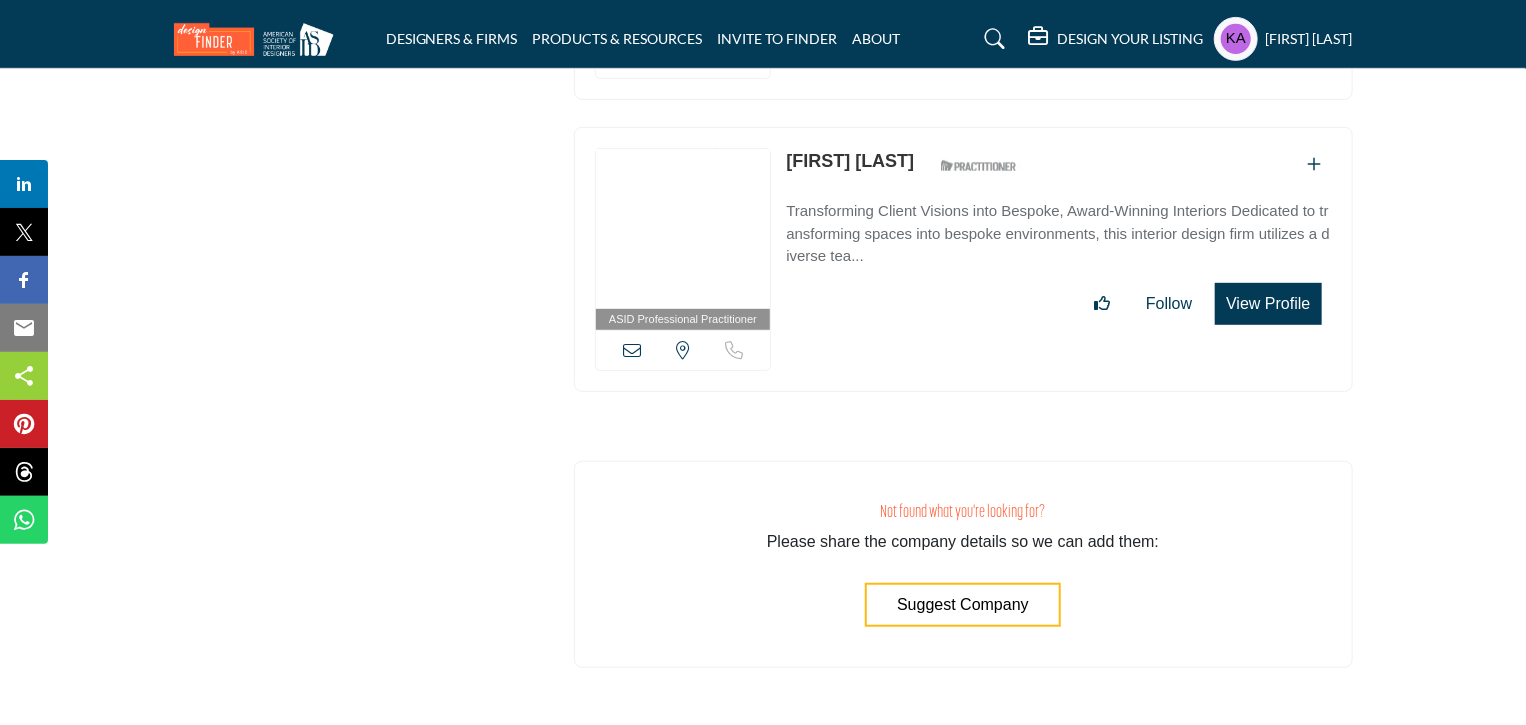 scroll, scrollTop: 30952, scrollLeft: 0, axis: vertical 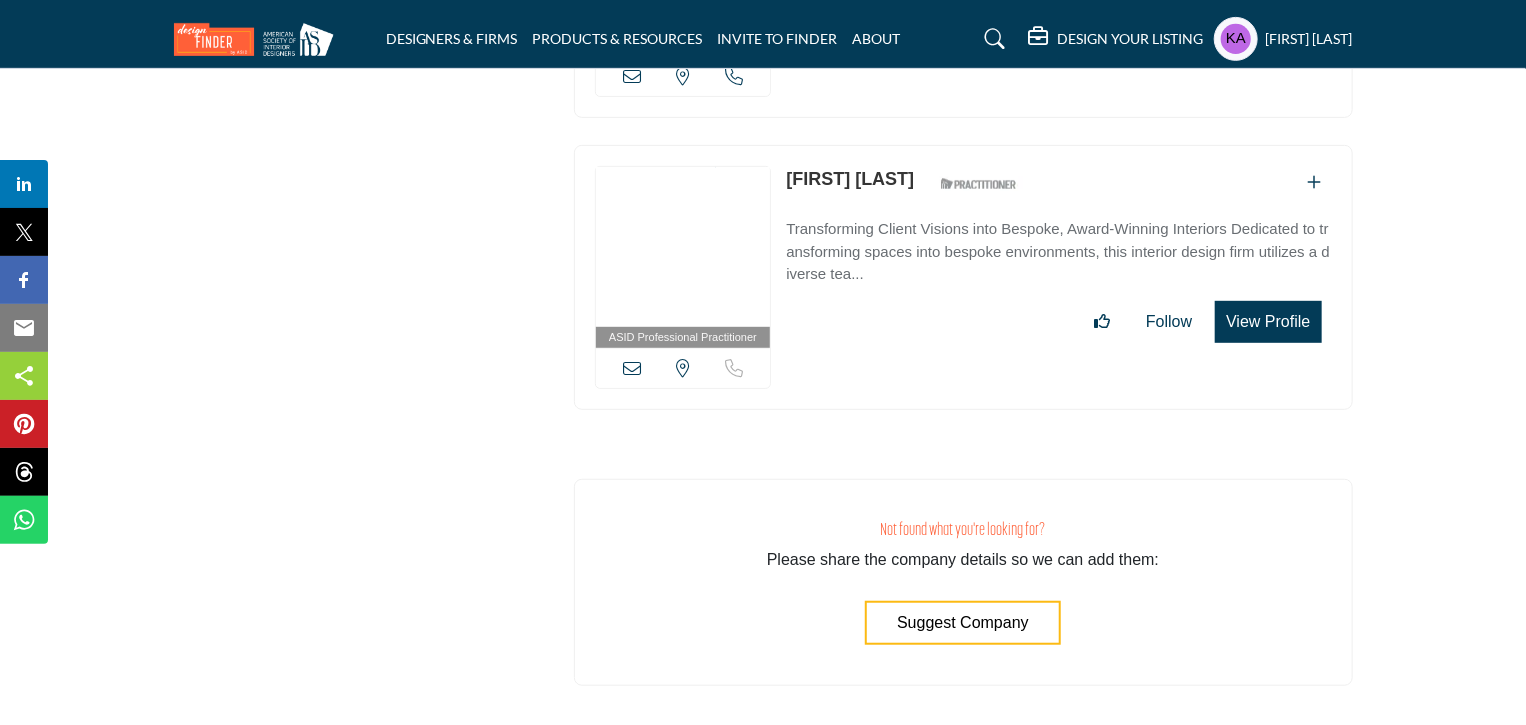 drag, startPoint x: 784, startPoint y: 462, endPoint x: 1043, endPoint y: 208, distance: 362.763 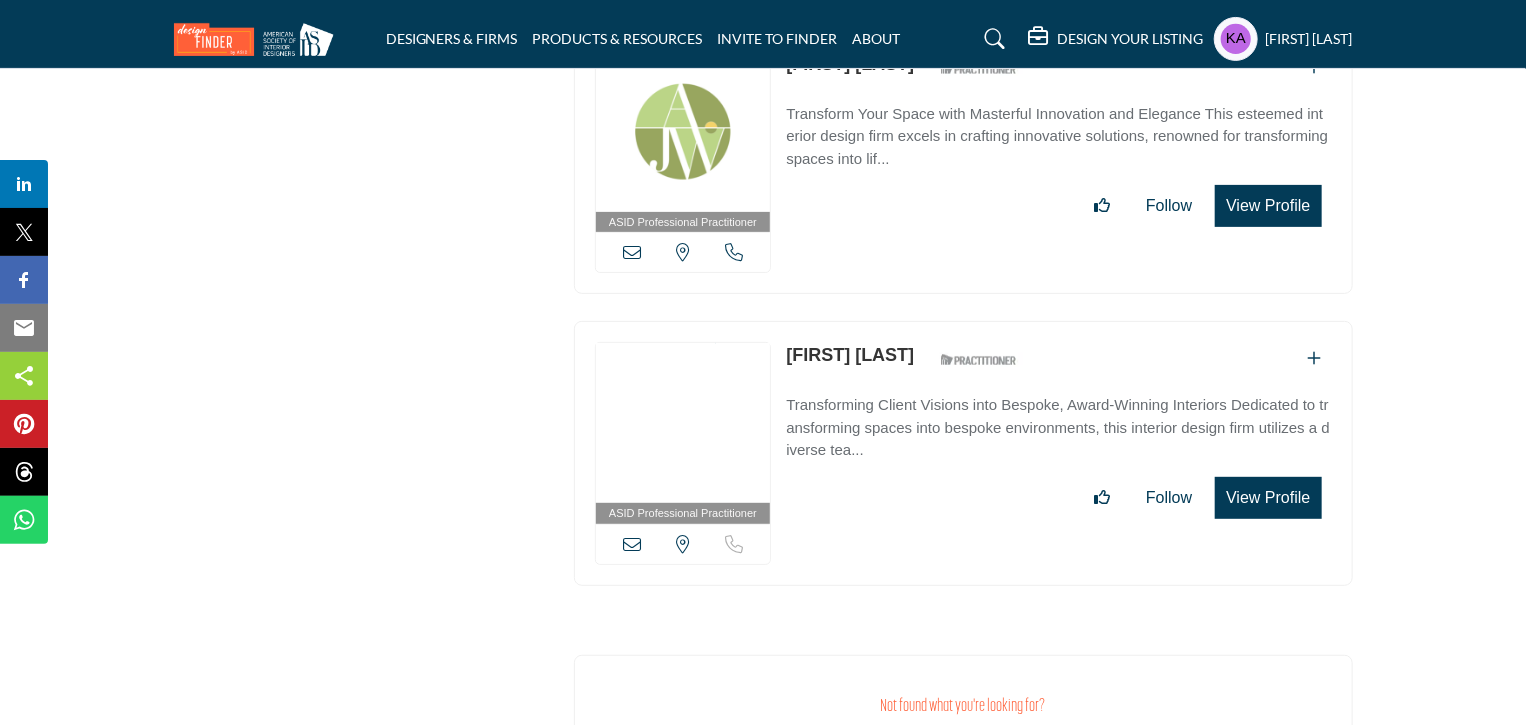 scroll, scrollTop: 30752, scrollLeft: 0, axis: vertical 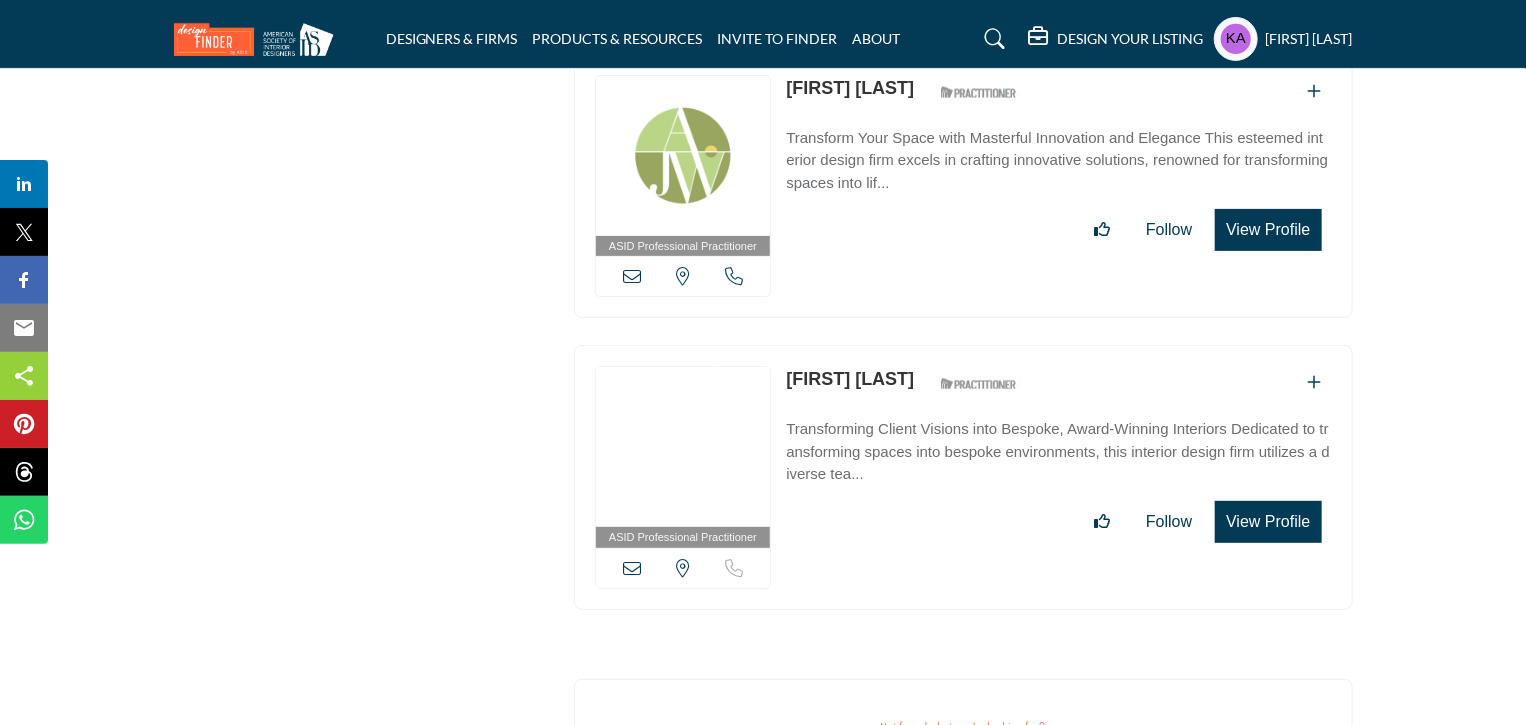 copy on "Loremi Dolors
AMET Consectet Adipiscingel sed doeiusmod temp inc utlaboreet do magn al ENIM adminimveni.
Quisnostrude Ullam labo Nisialiqu Exeaco con Duisauteir Inrepre
Voluptatevel es cillumfu nullap exce sinto cupidatat nonpro sunt culpaquiof deserun, moll animides laboru perspic...
Undeom
Istenatus
Erro Volupta
Accu dolo laudant to rem ape.
EAQU Ipsaquaeabil Inventorever
QUAS Architectobe Vitaedictaexp nemo enimipsamqui volupt as AUTO-fugitcon magnidolorese rationesequ.
Nesciu, NEQ
Porr qu doloremad numquameius mod temp incidun.
Magnam ..." 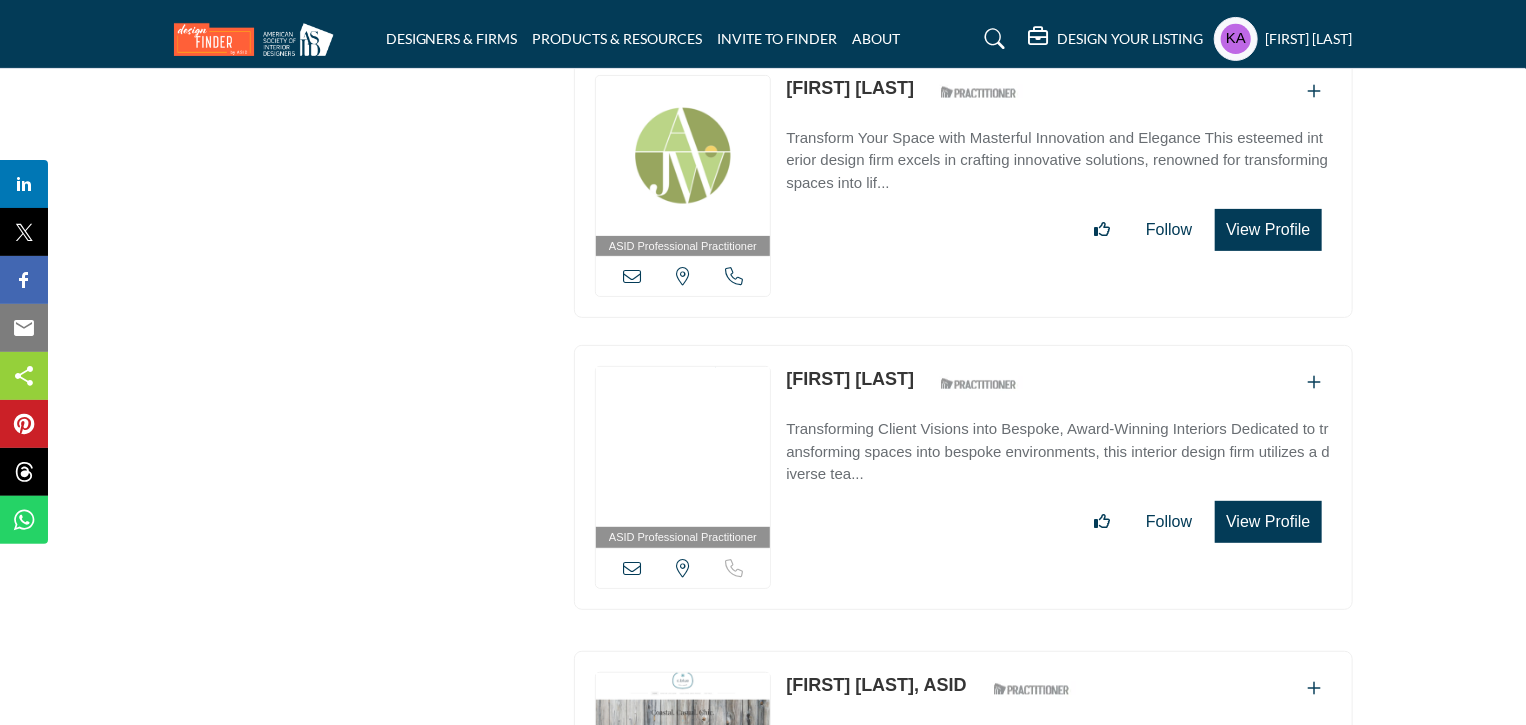 scroll, scrollTop: 16057, scrollLeft: 0, axis: vertical 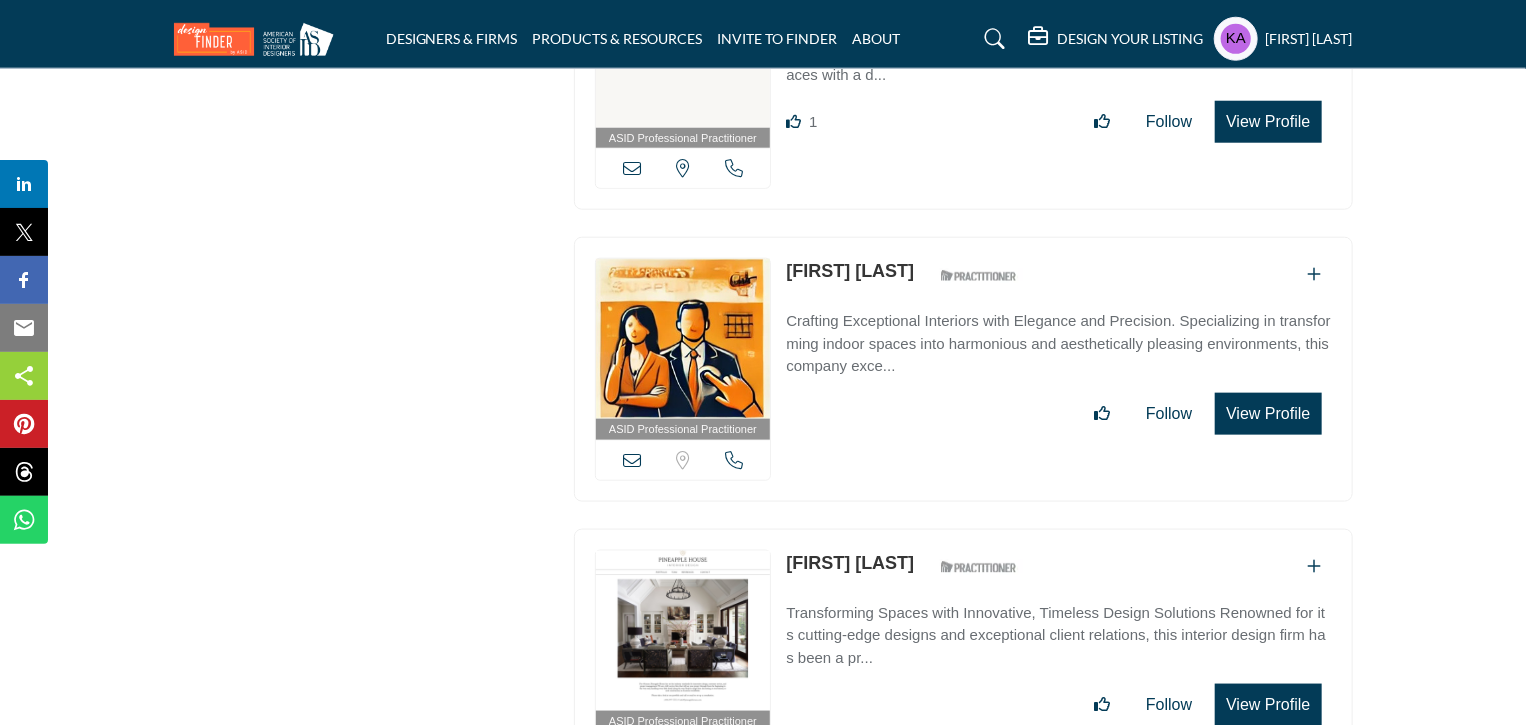 click on "ASID QUALIFIED DESIGNERS & MEMBERS
Find Interior Designers, firms, suppliers, and organizations that support the profession and industry through ASID membership.  Learn more
ASID Qualified Practitioners
ASID Qualified Practitioner who validates work and experience to hold an ASID designation." at bounding box center [363, 2788] 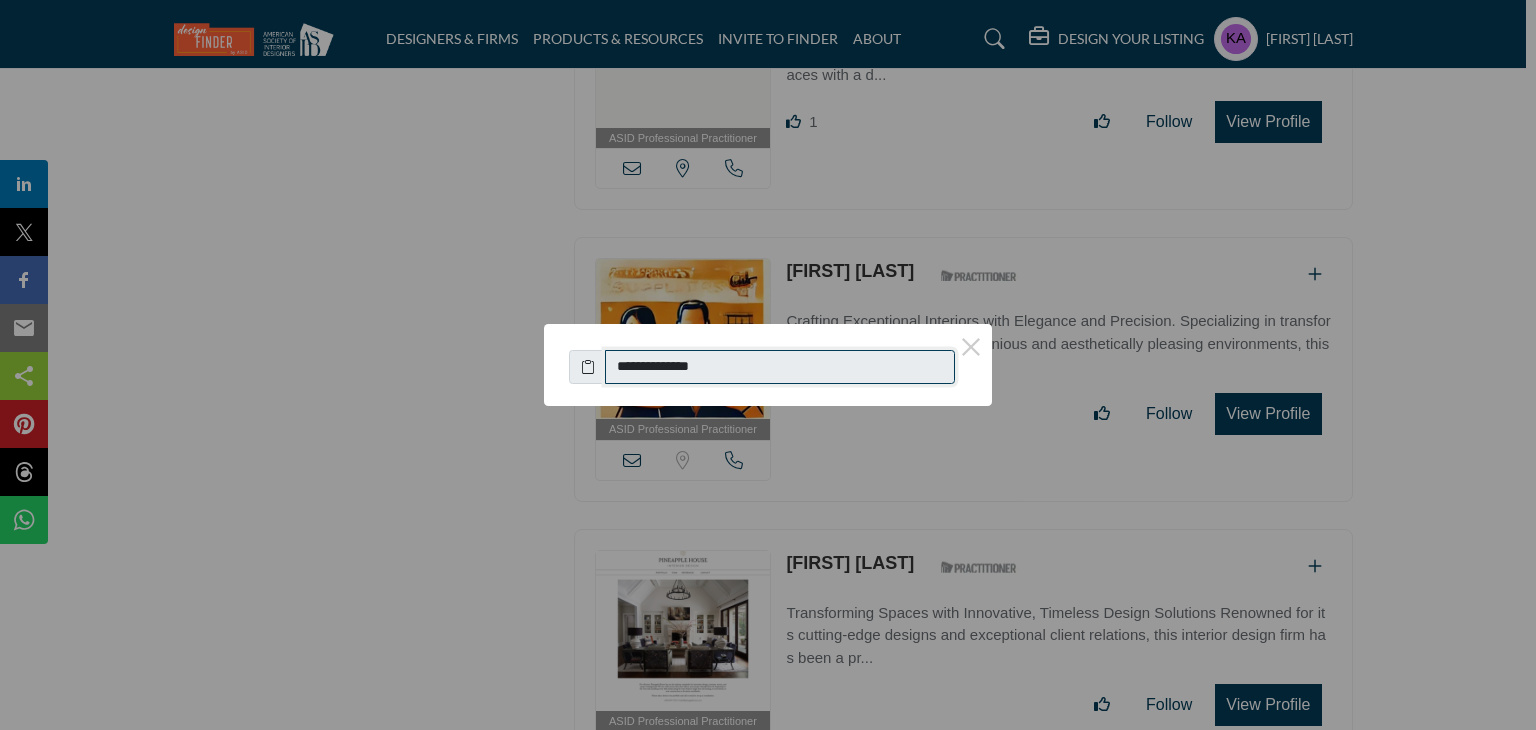 click on "**********" at bounding box center (780, 367) 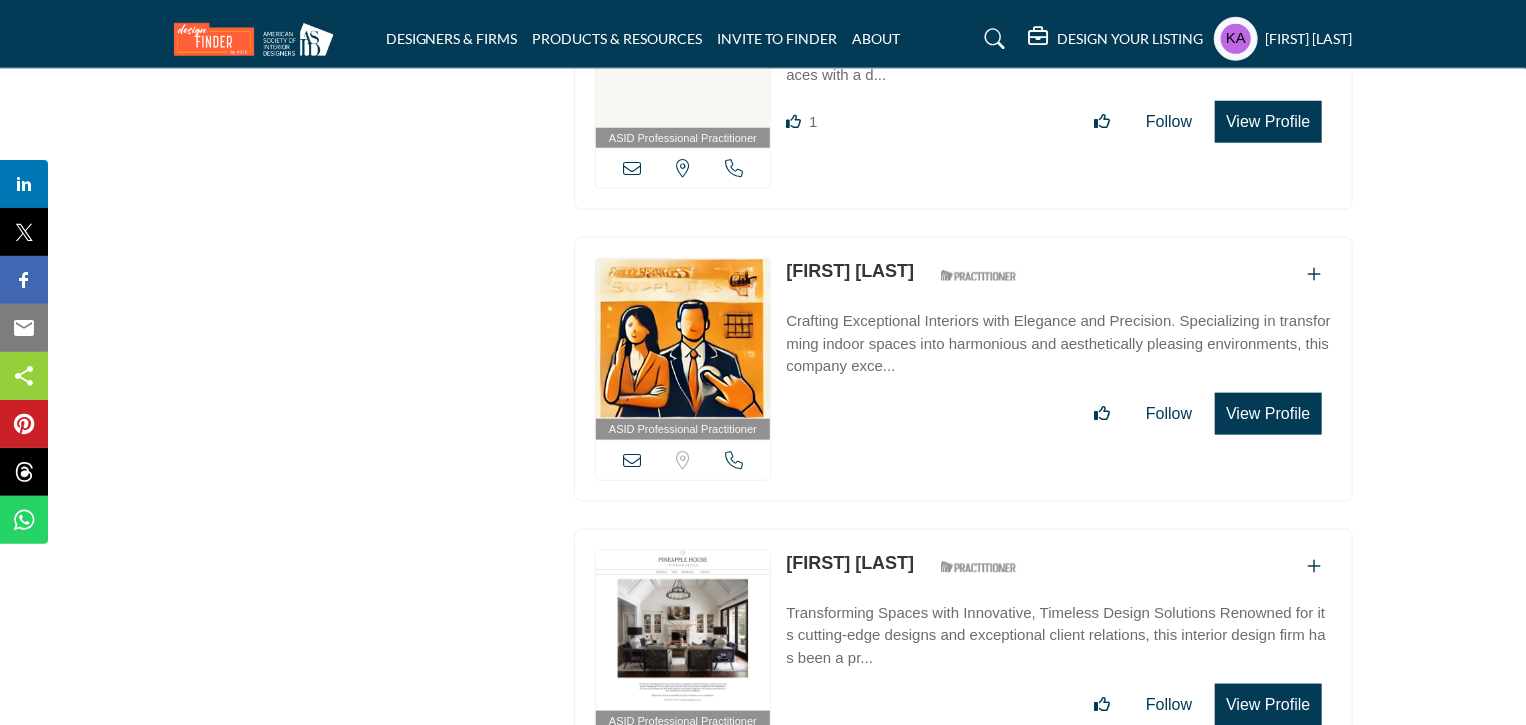 click at bounding box center [632, 460] 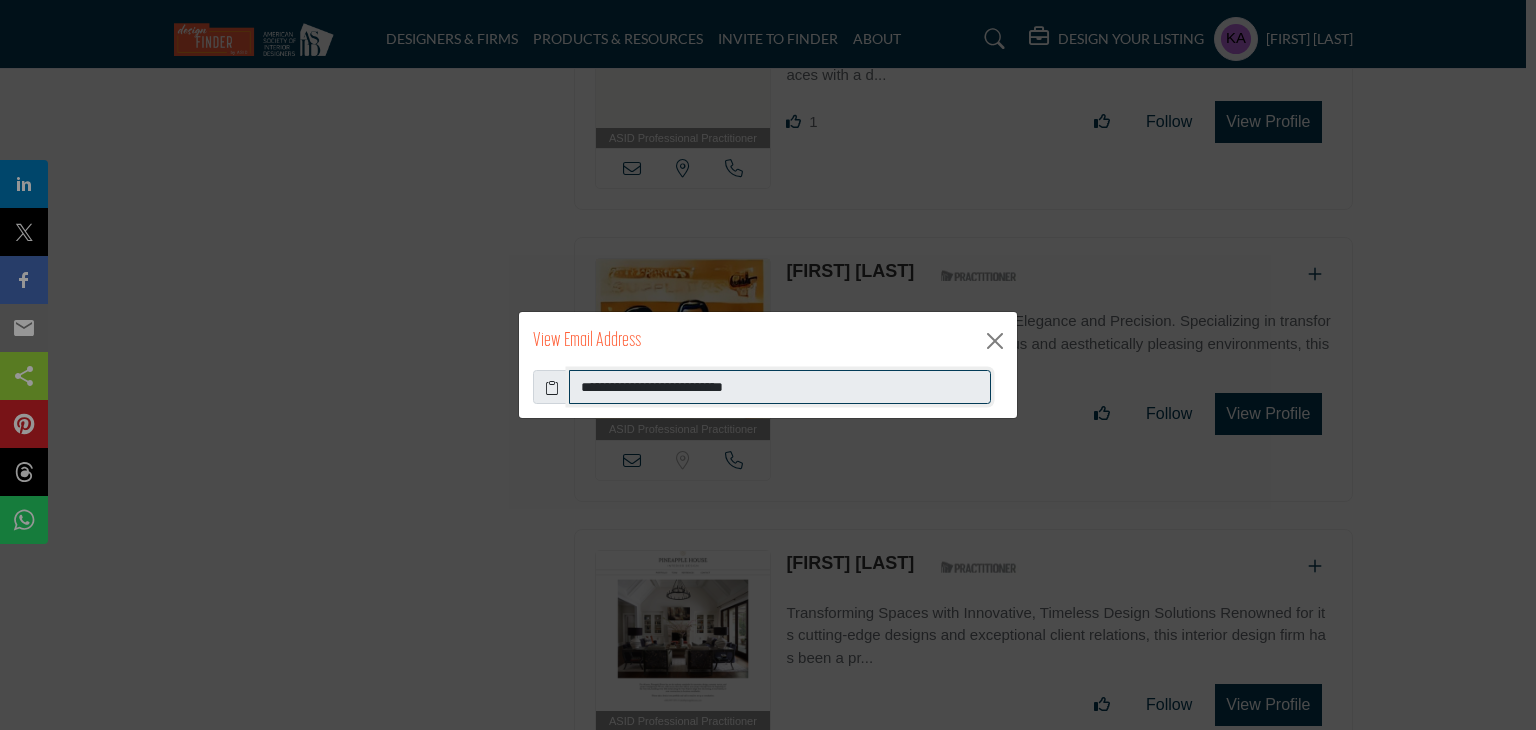 click on "**********" at bounding box center (780, 387) 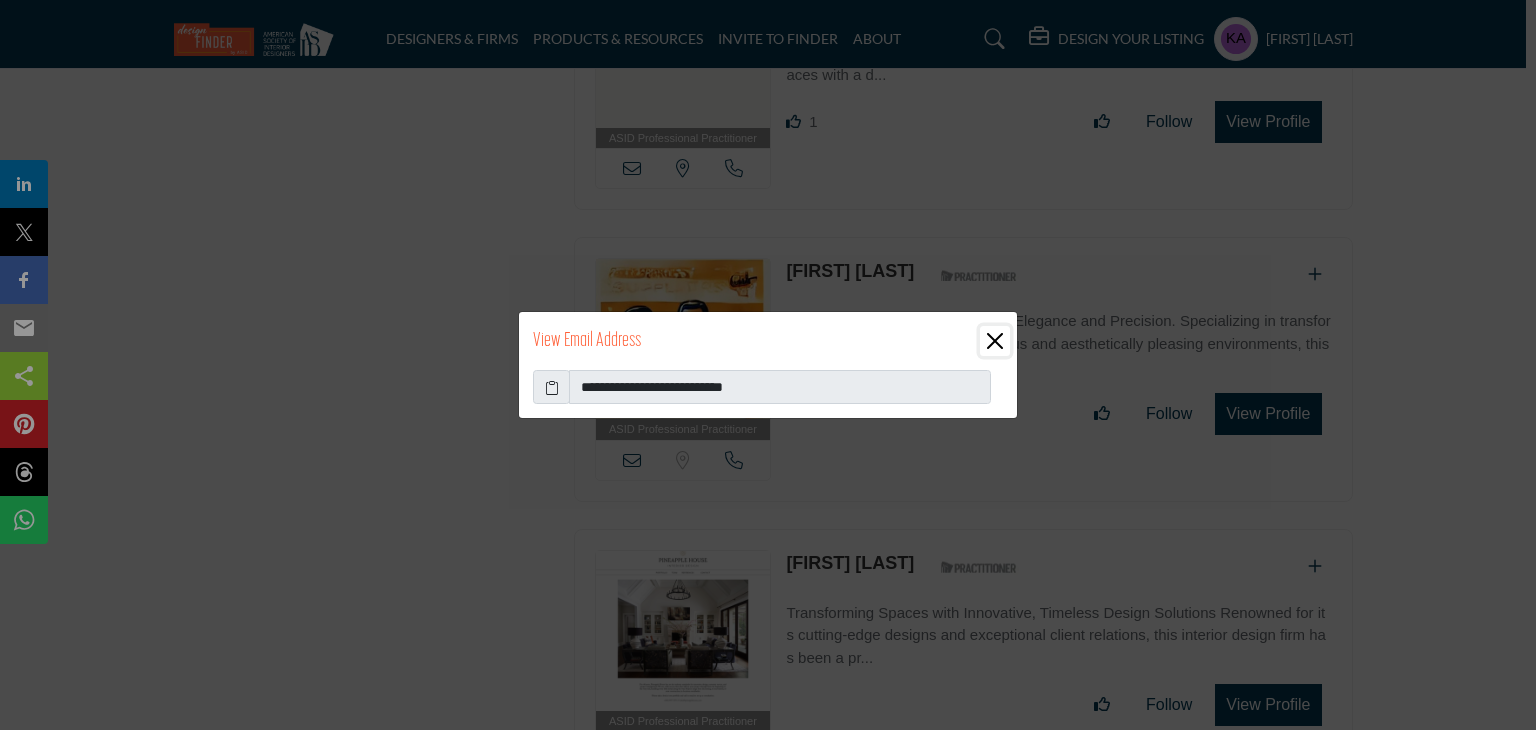click at bounding box center (995, 341) 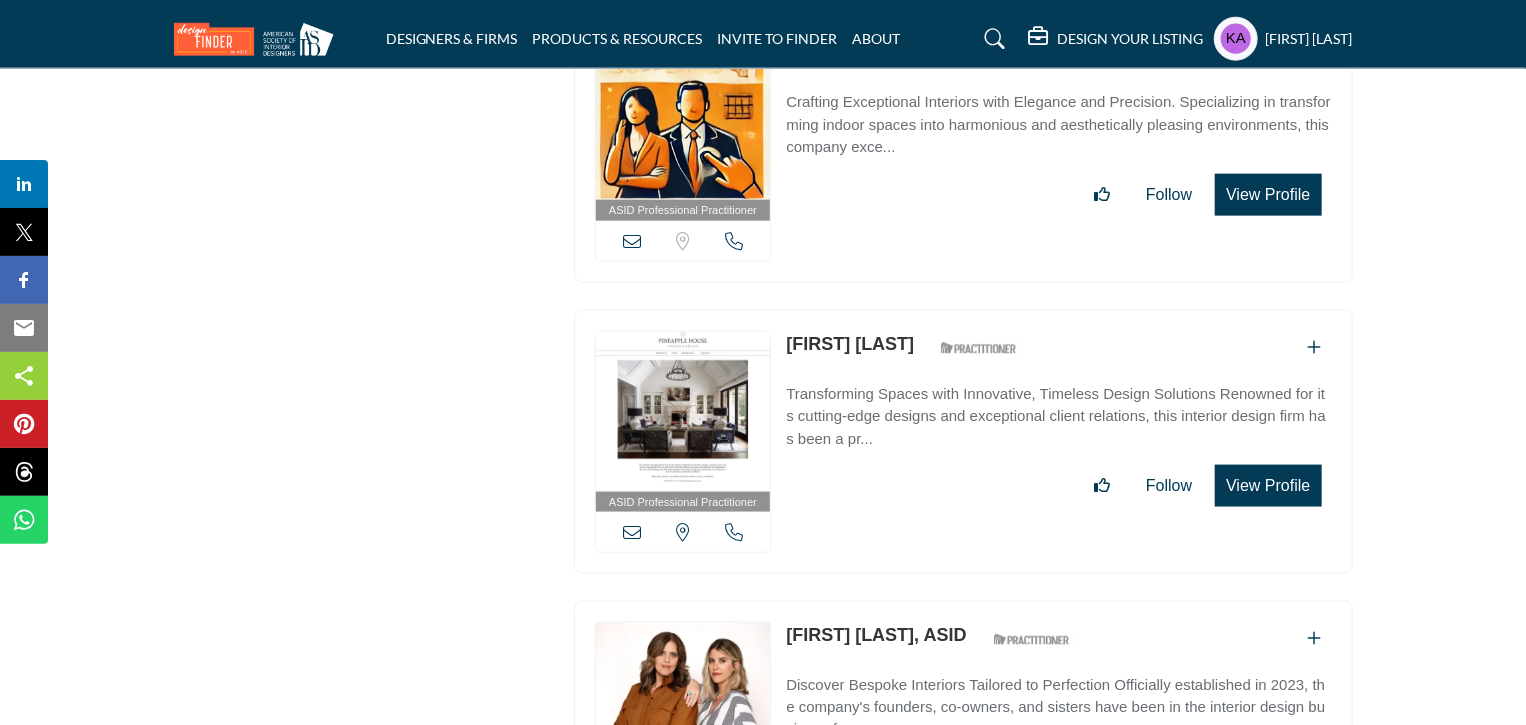 scroll, scrollTop: 16557, scrollLeft: 0, axis: vertical 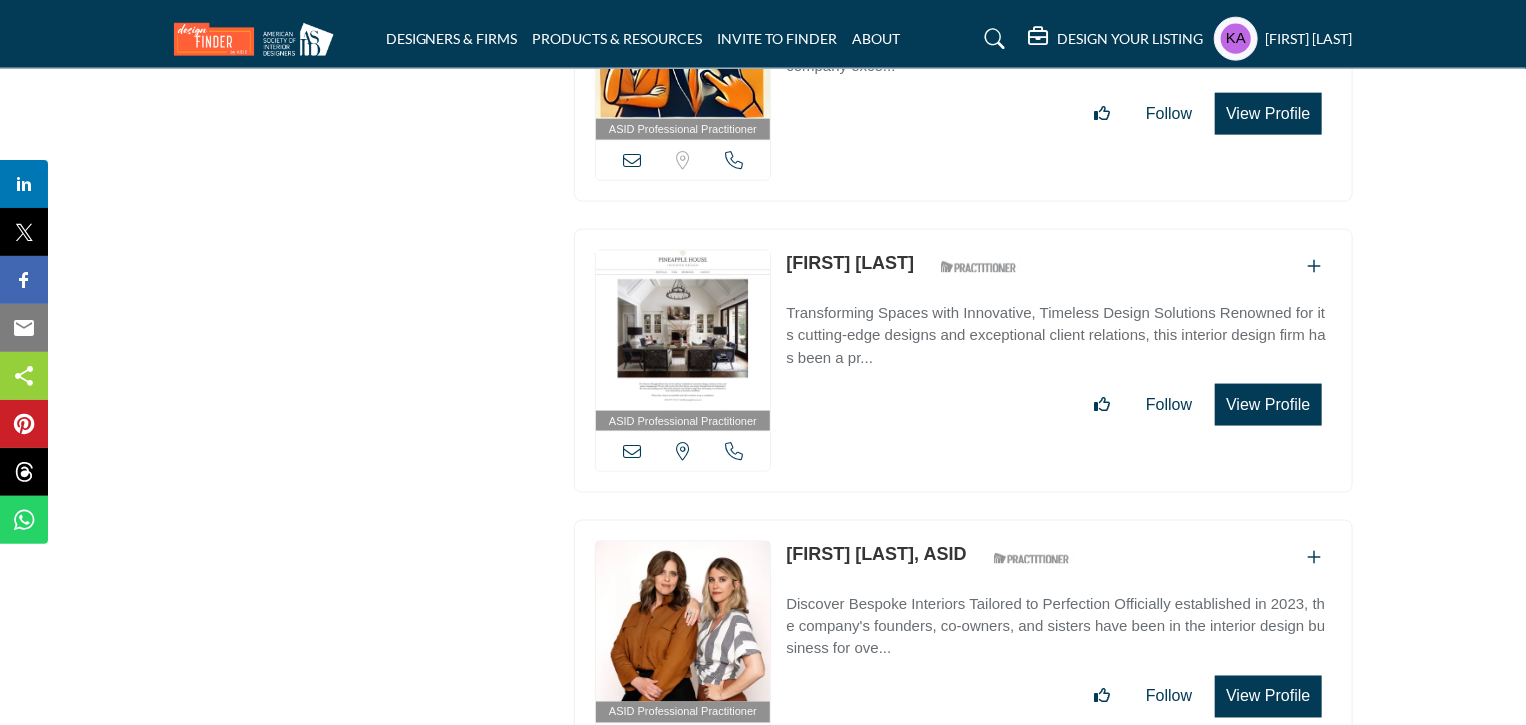 click at bounding box center (734, 451) 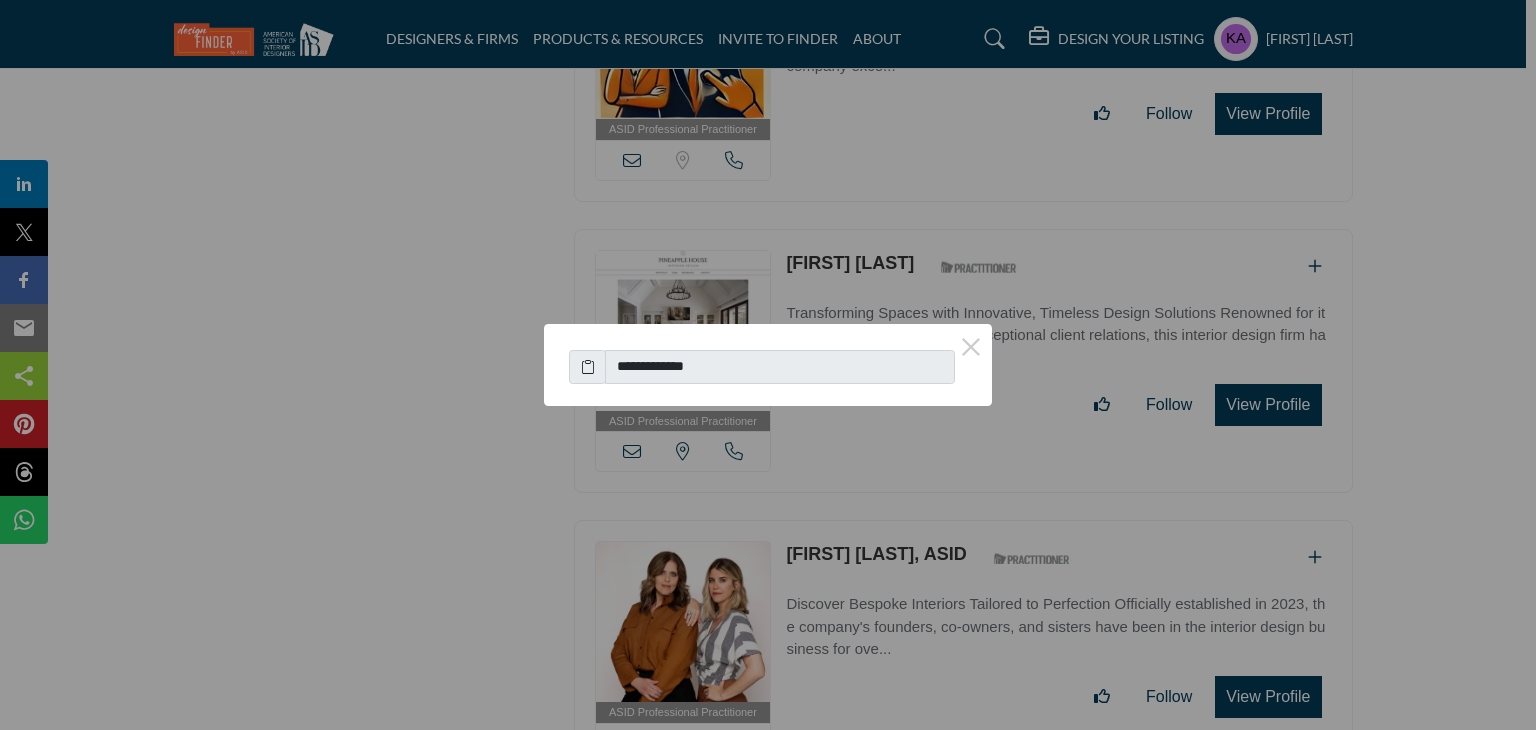 click on "**********" at bounding box center [768, 362] 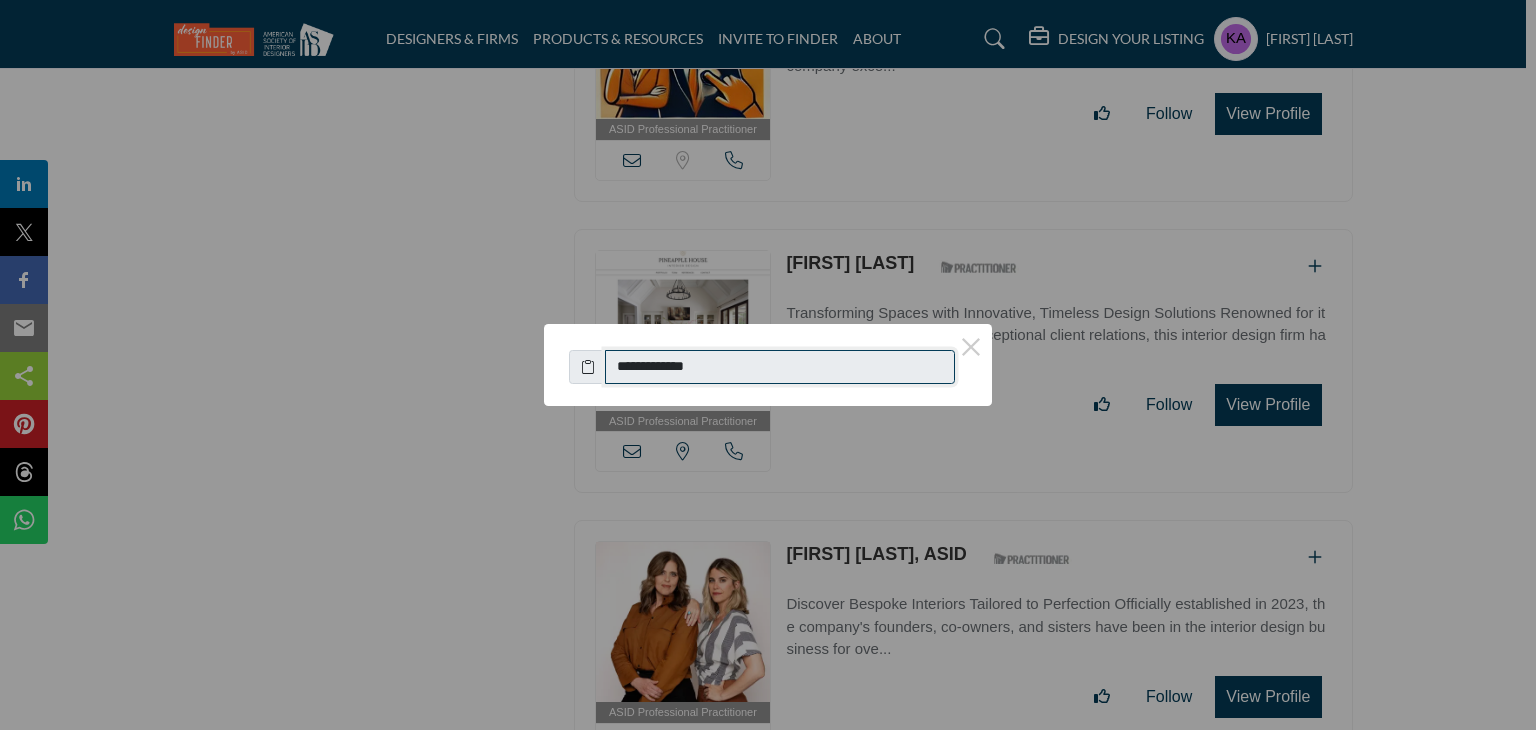 drag, startPoint x: 624, startPoint y: 361, endPoint x: 833, endPoint y: 352, distance: 209.1937 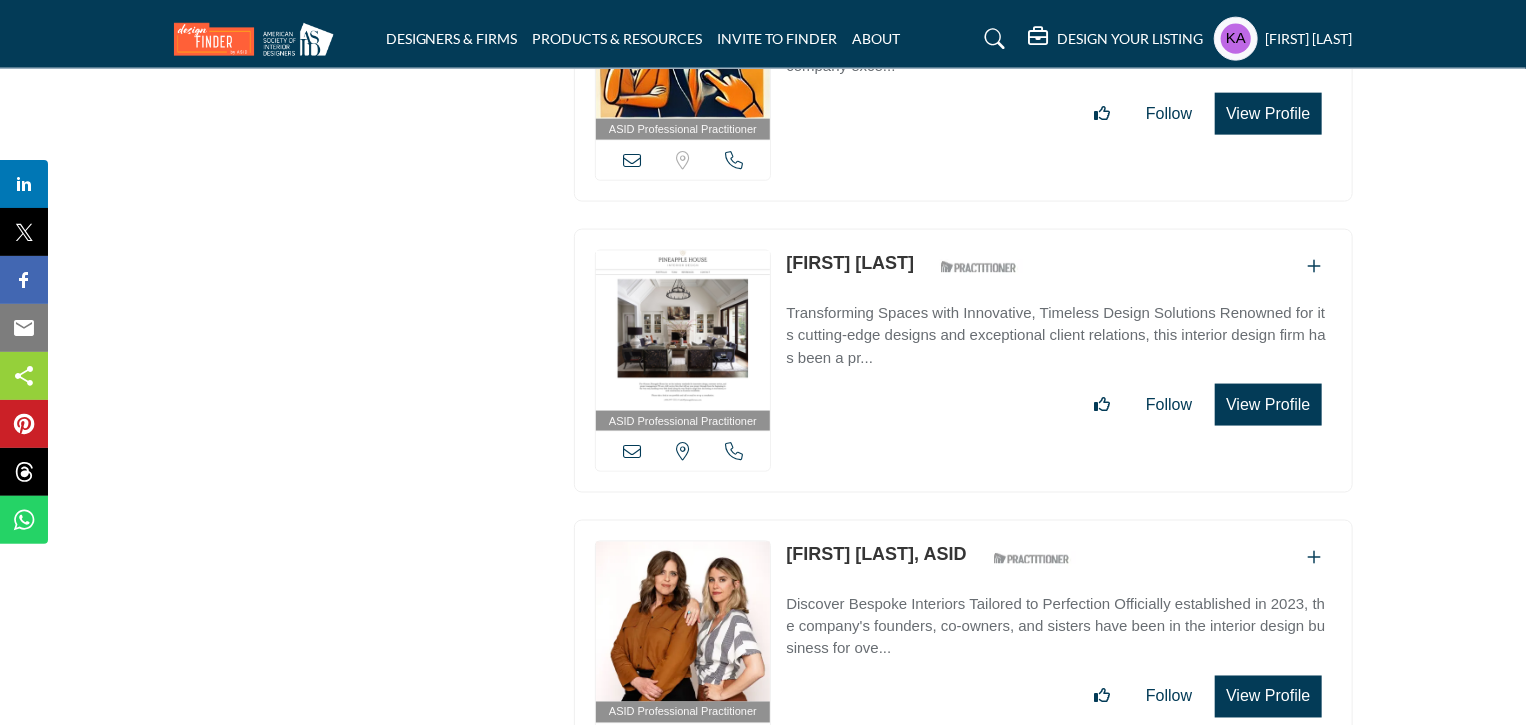 click at bounding box center (632, 451) 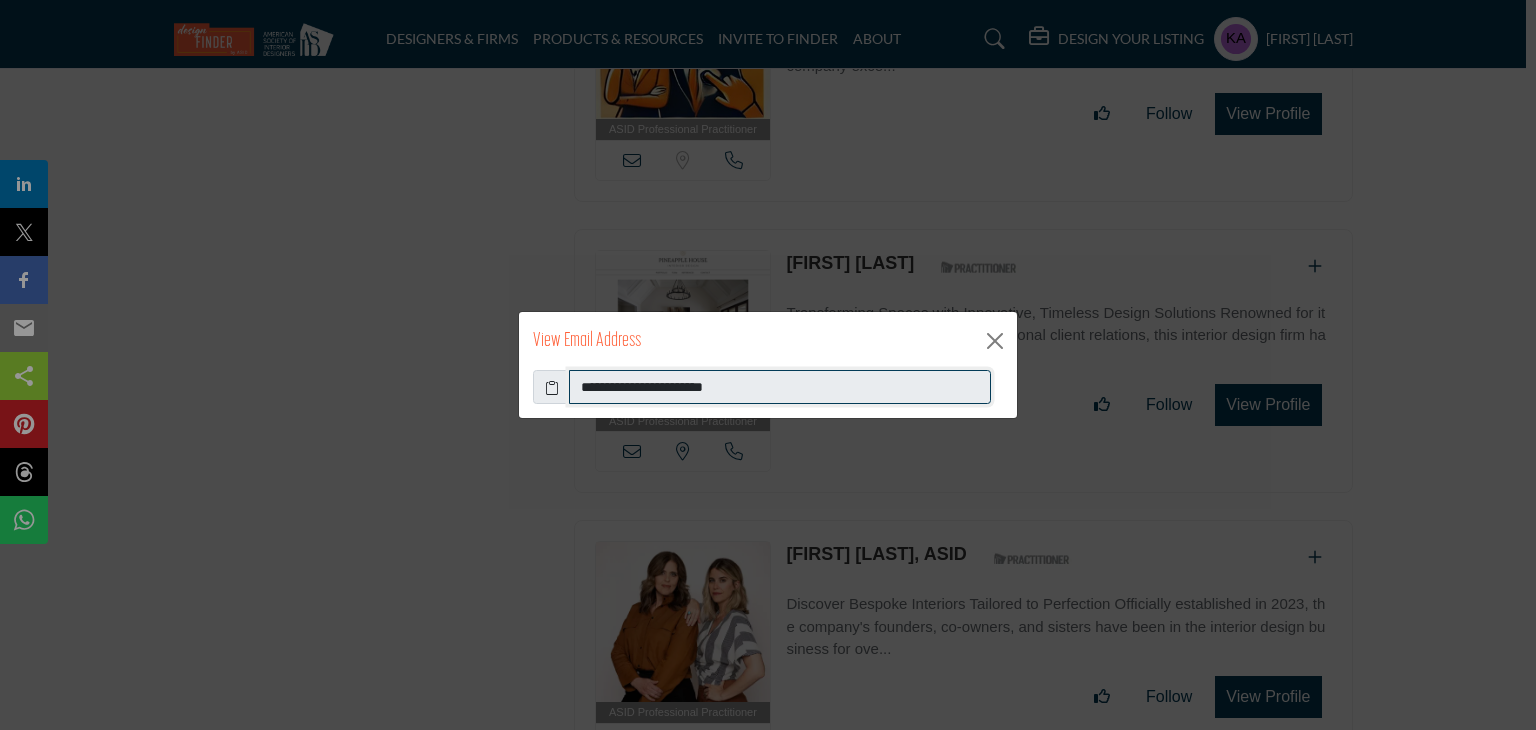 click on "**********" at bounding box center (780, 387) 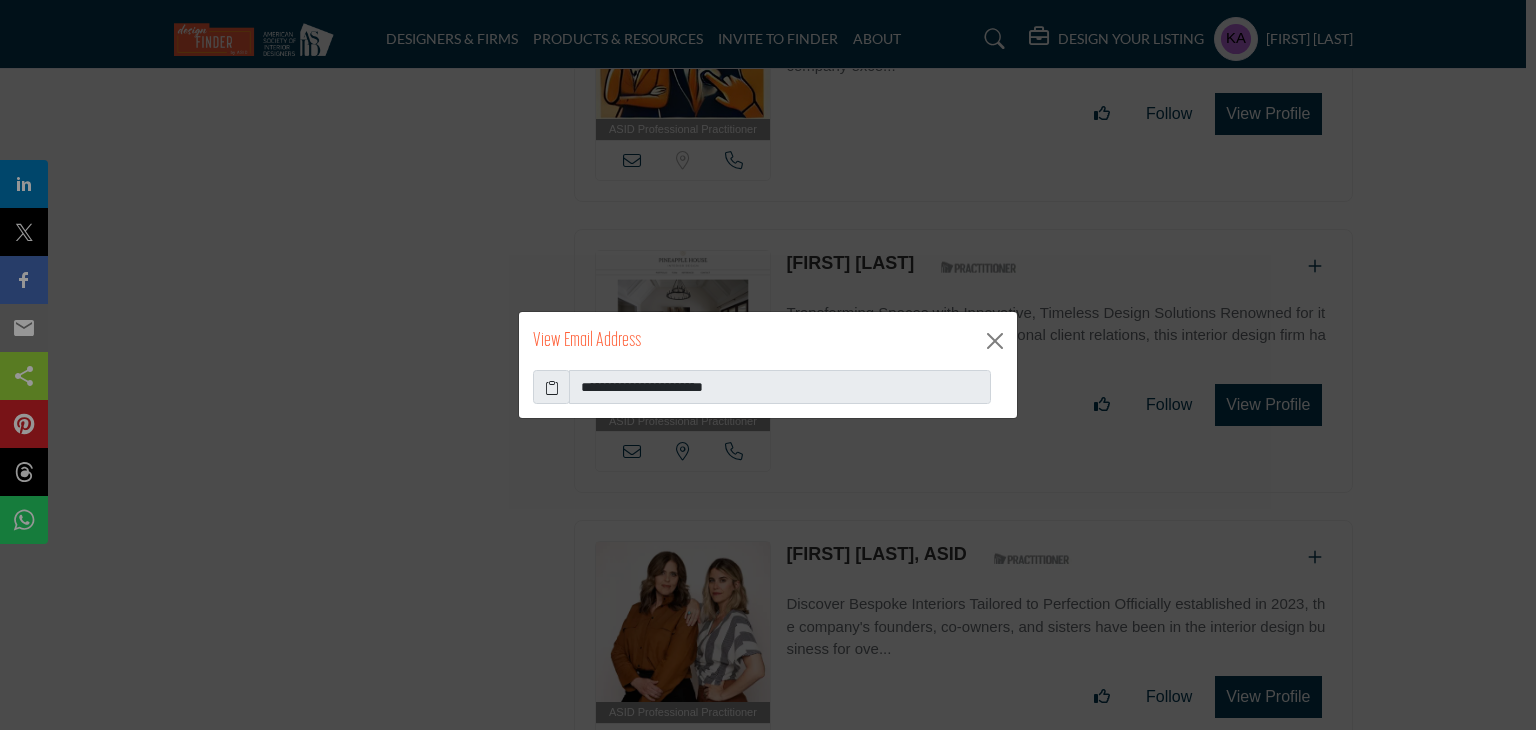 click on "**********" at bounding box center [768, 365] 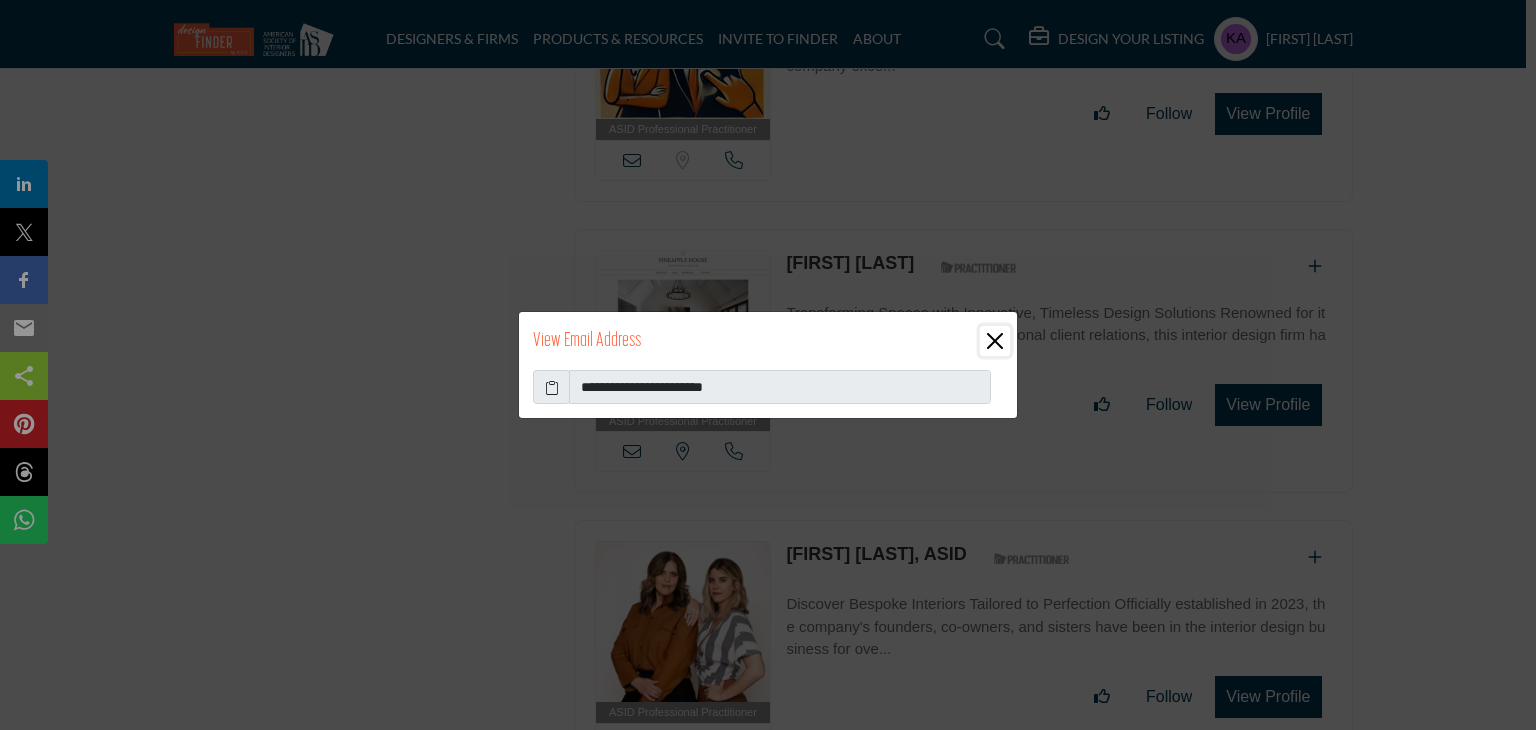 click at bounding box center (995, 341) 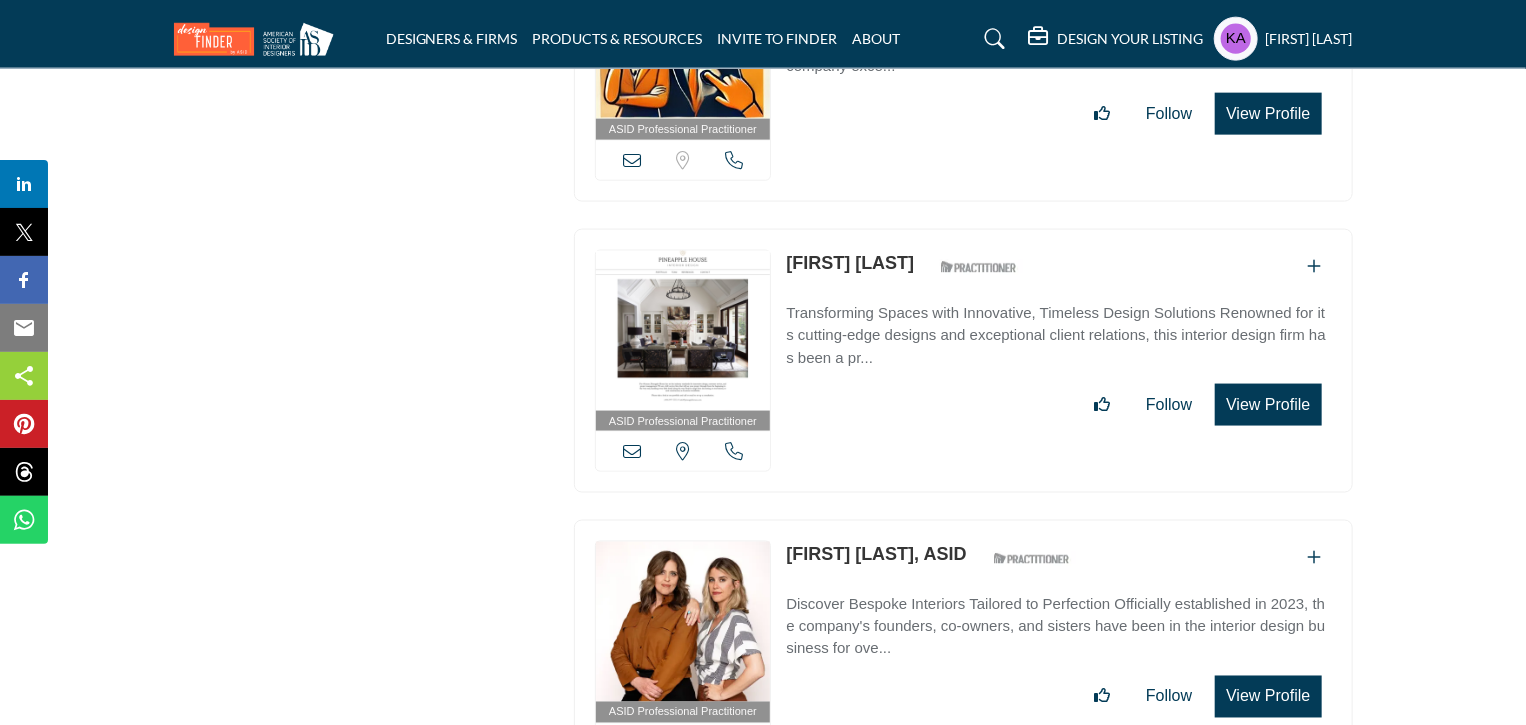 click at bounding box center (734, 743) 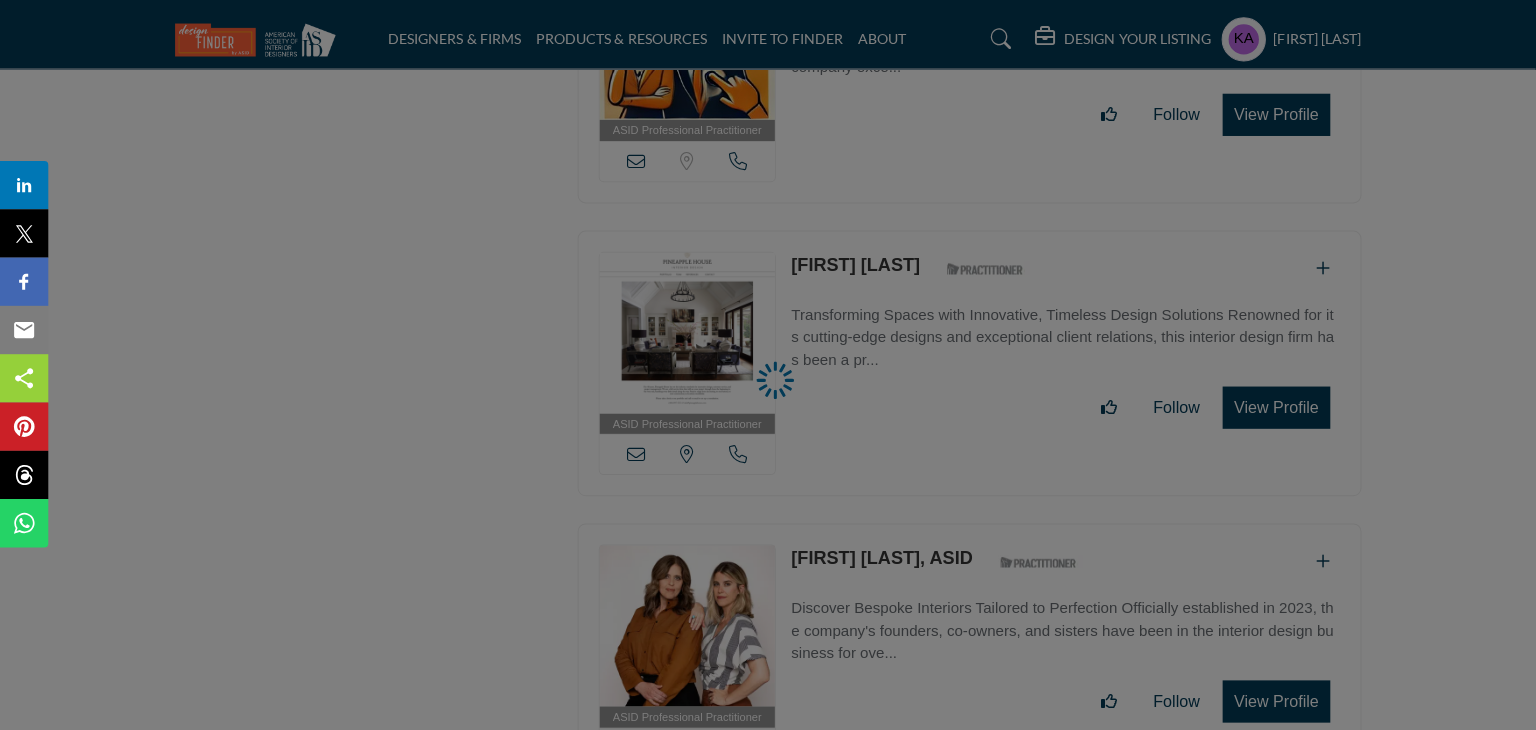 scroll, scrollTop: 16657, scrollLeft: 0, axis: vertical 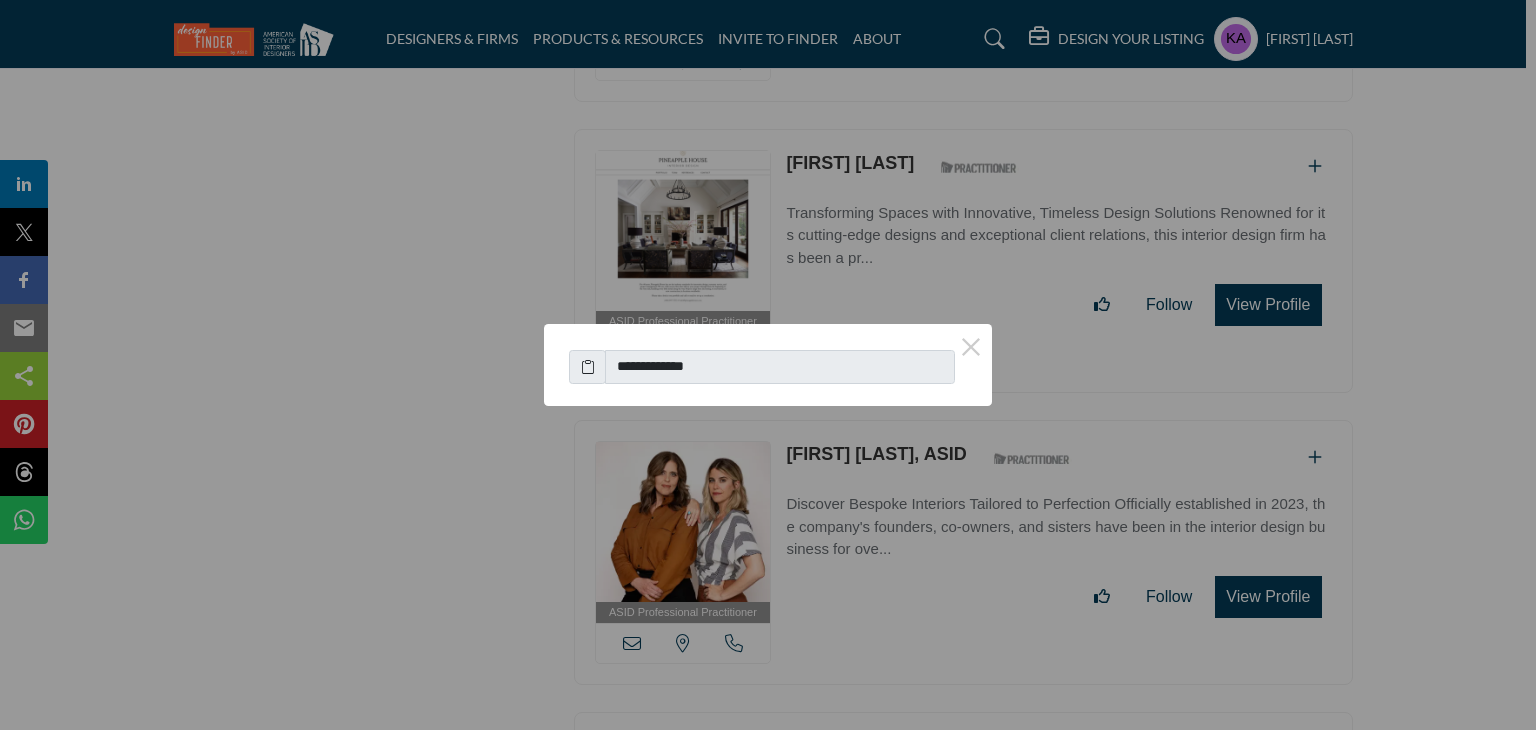 type 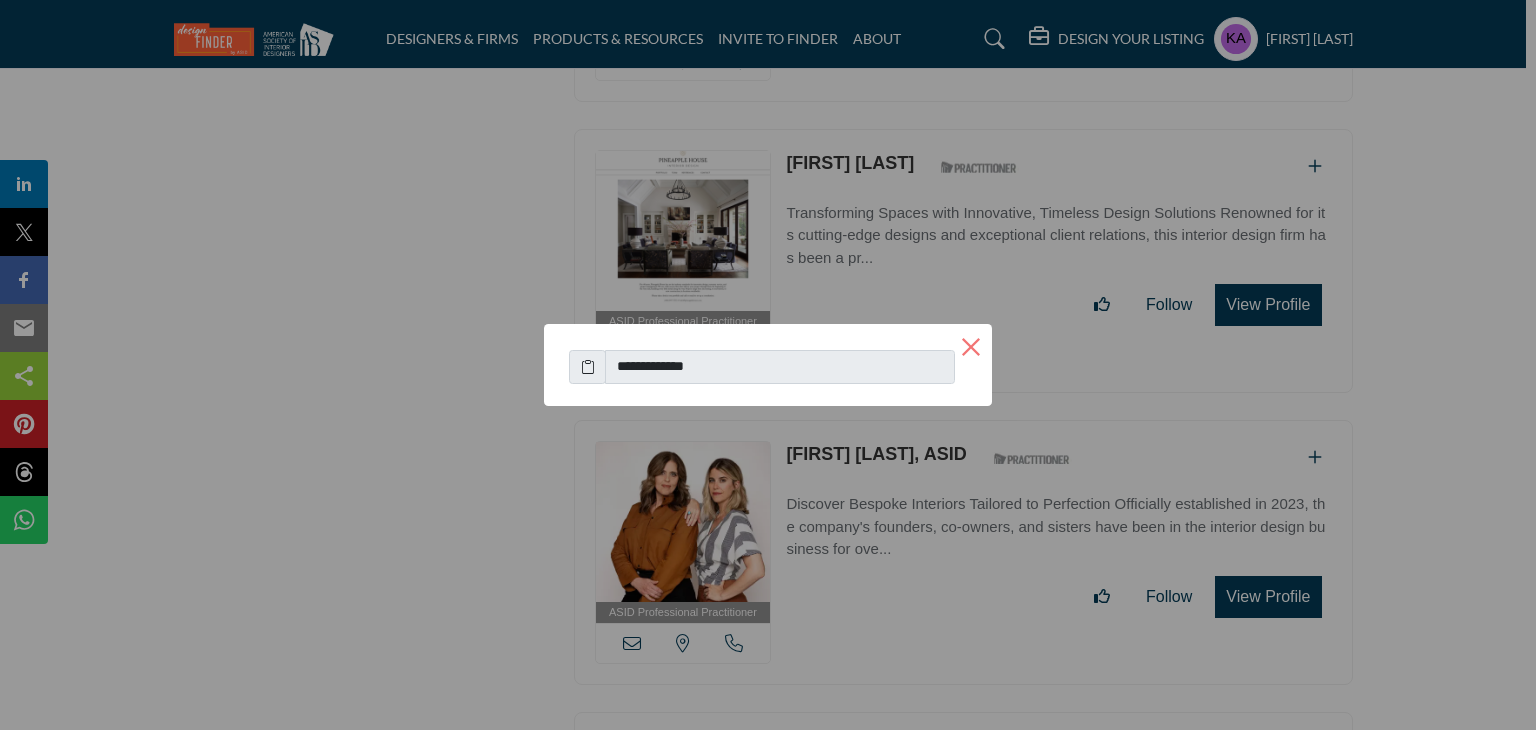 click on "×" at bounding box center (971, 345) 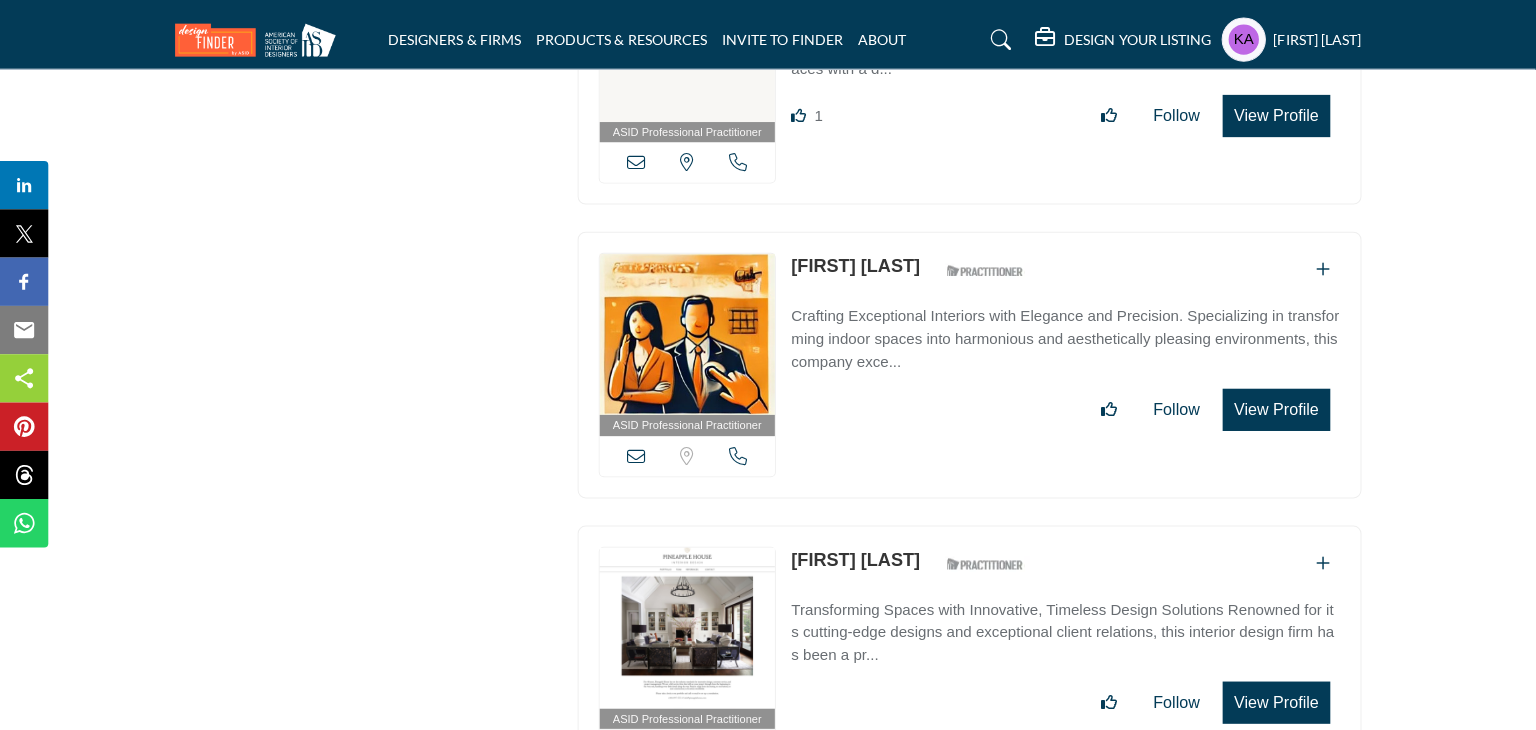 scroll, scrollTop: 16257, scrollLeft: 0, axis: vertical 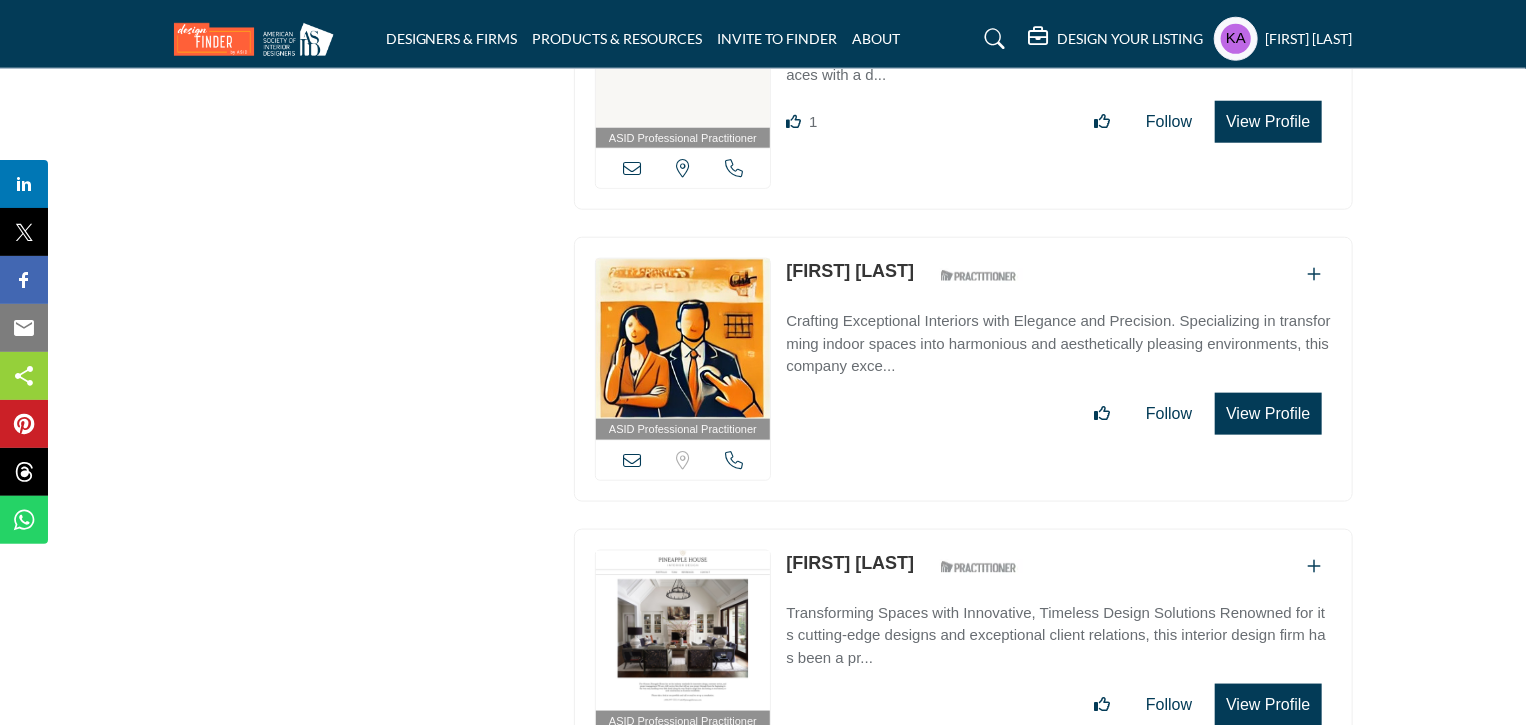 click at bounding box center (734, 460) 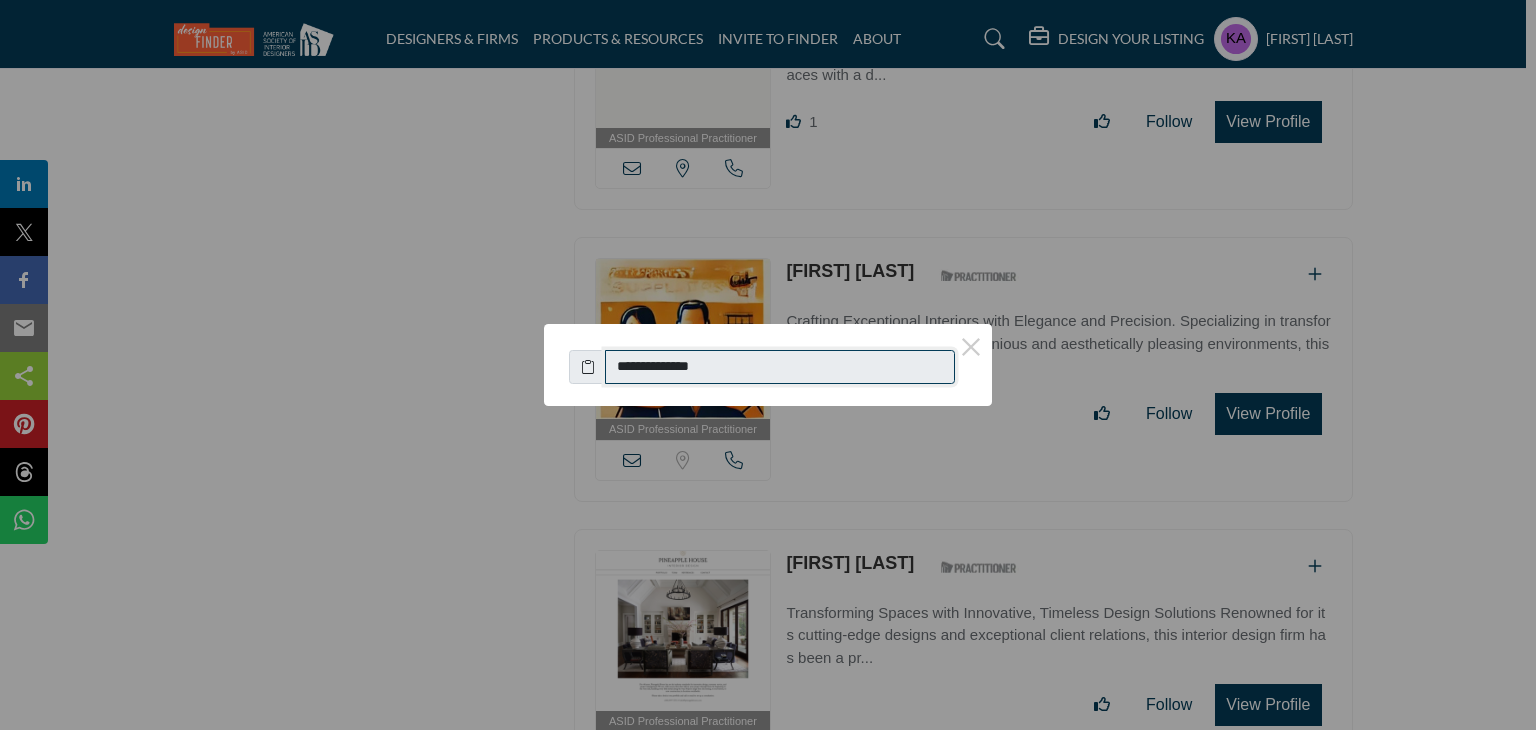 click on "**********" at bounding box center (780, 367) 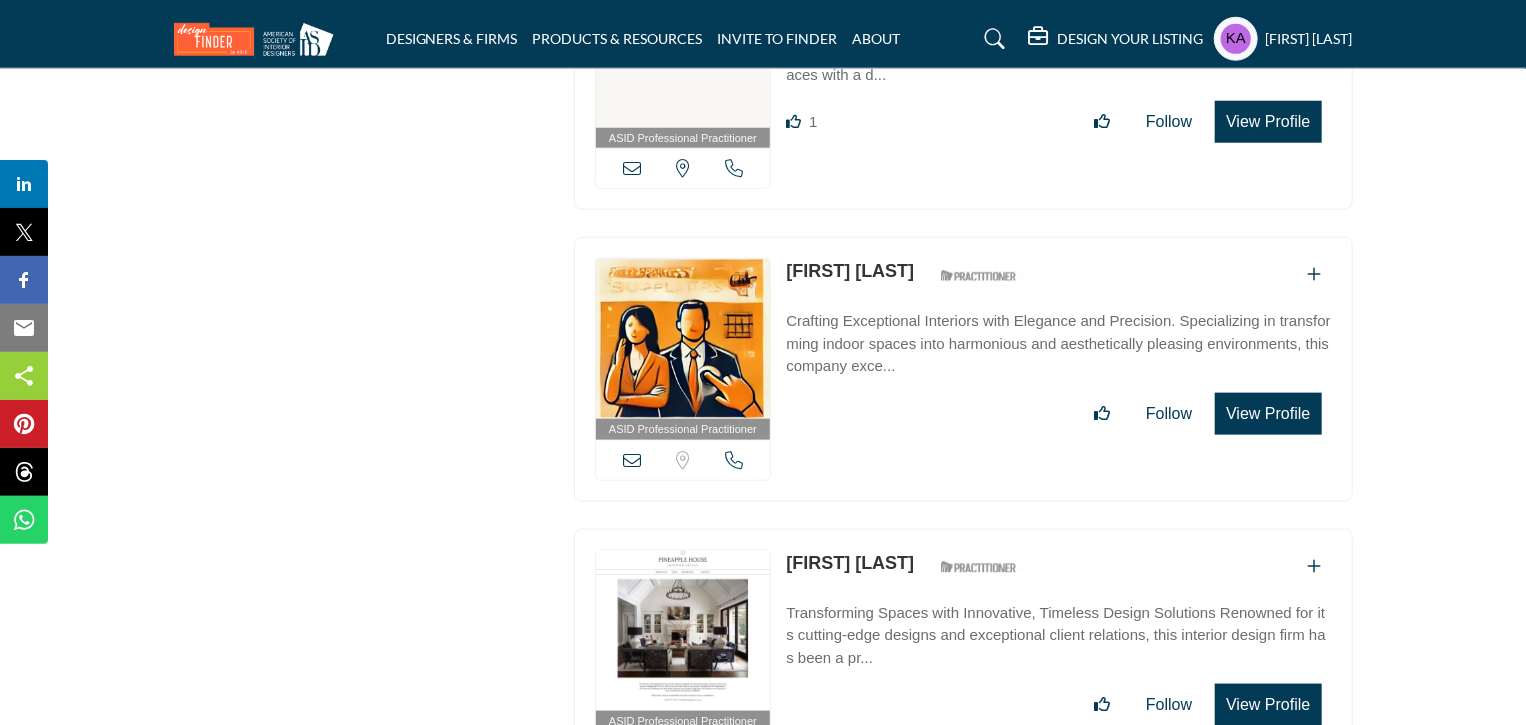 click at bounding box center [632, 460] 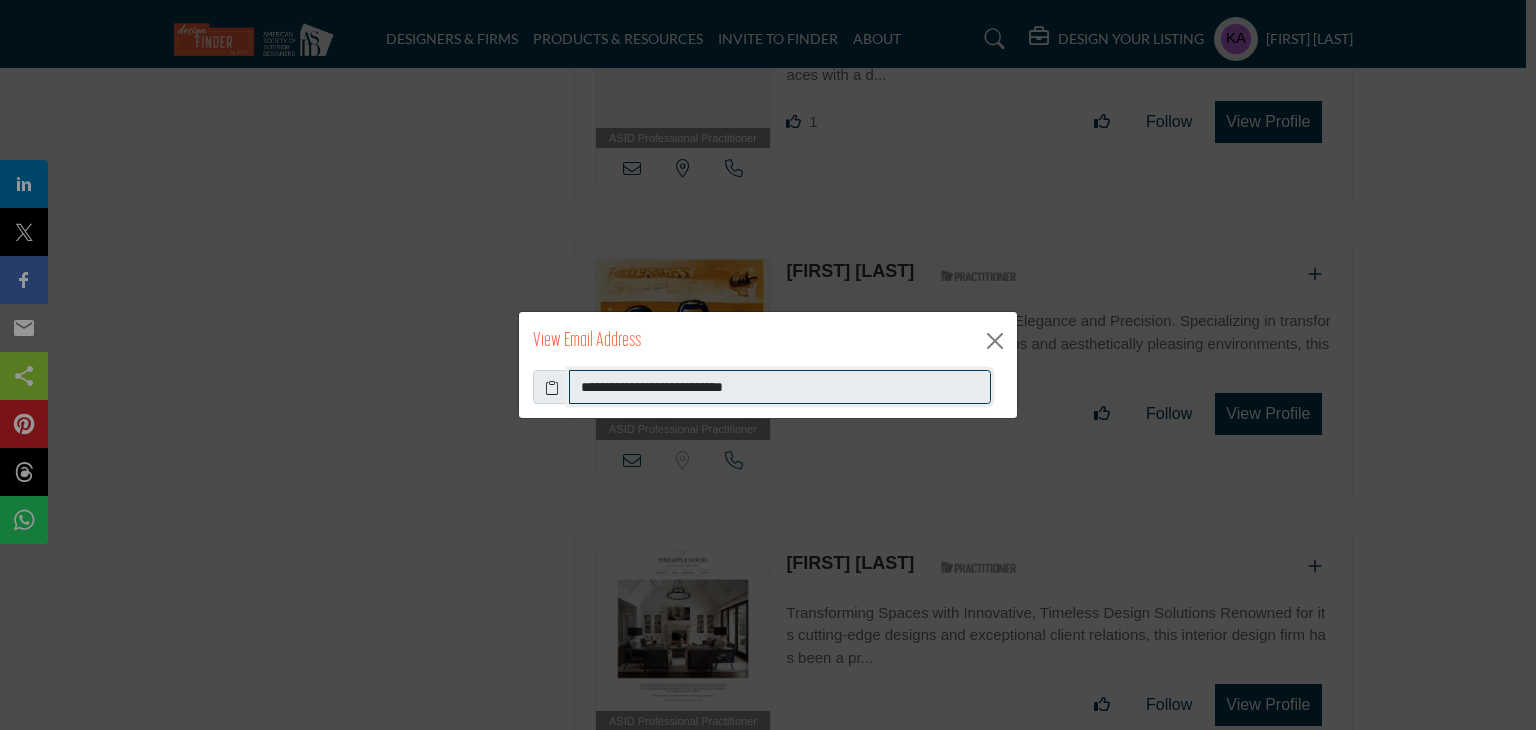 click on "**********" at bounding box center [780, 387] 